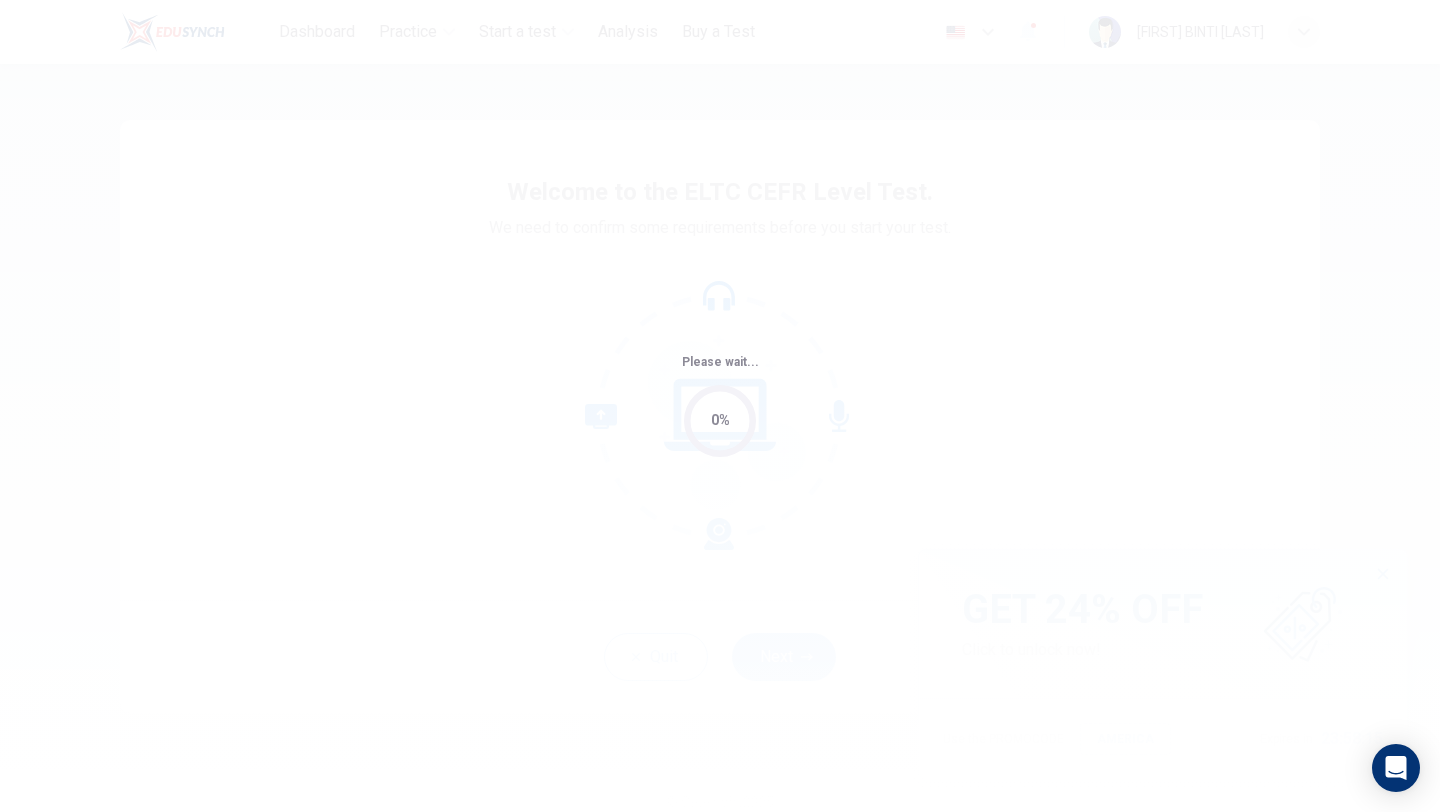 scroll, scrollTop: 0, scrollLeft: 0, axis: both 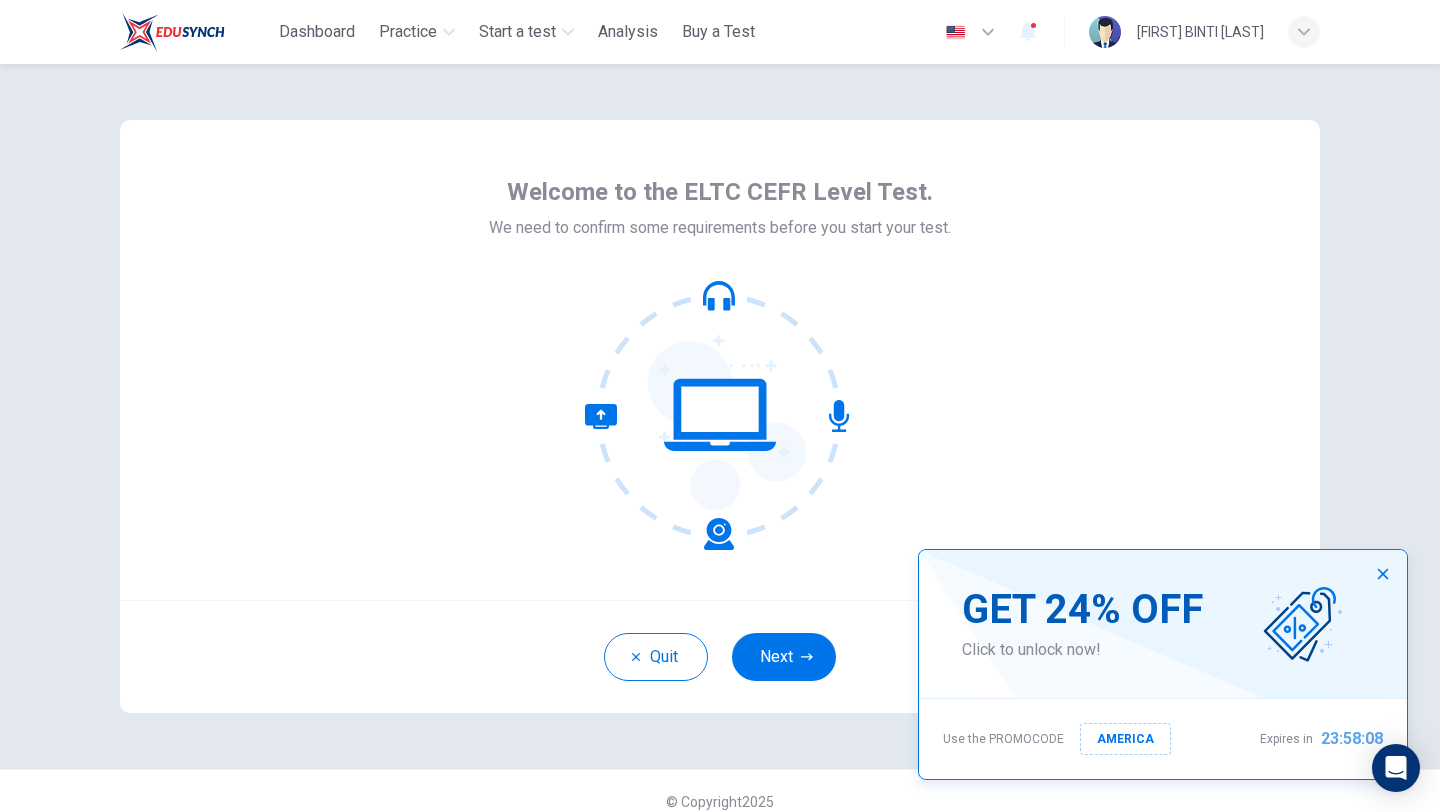 click at bounding box center (1383, 574) 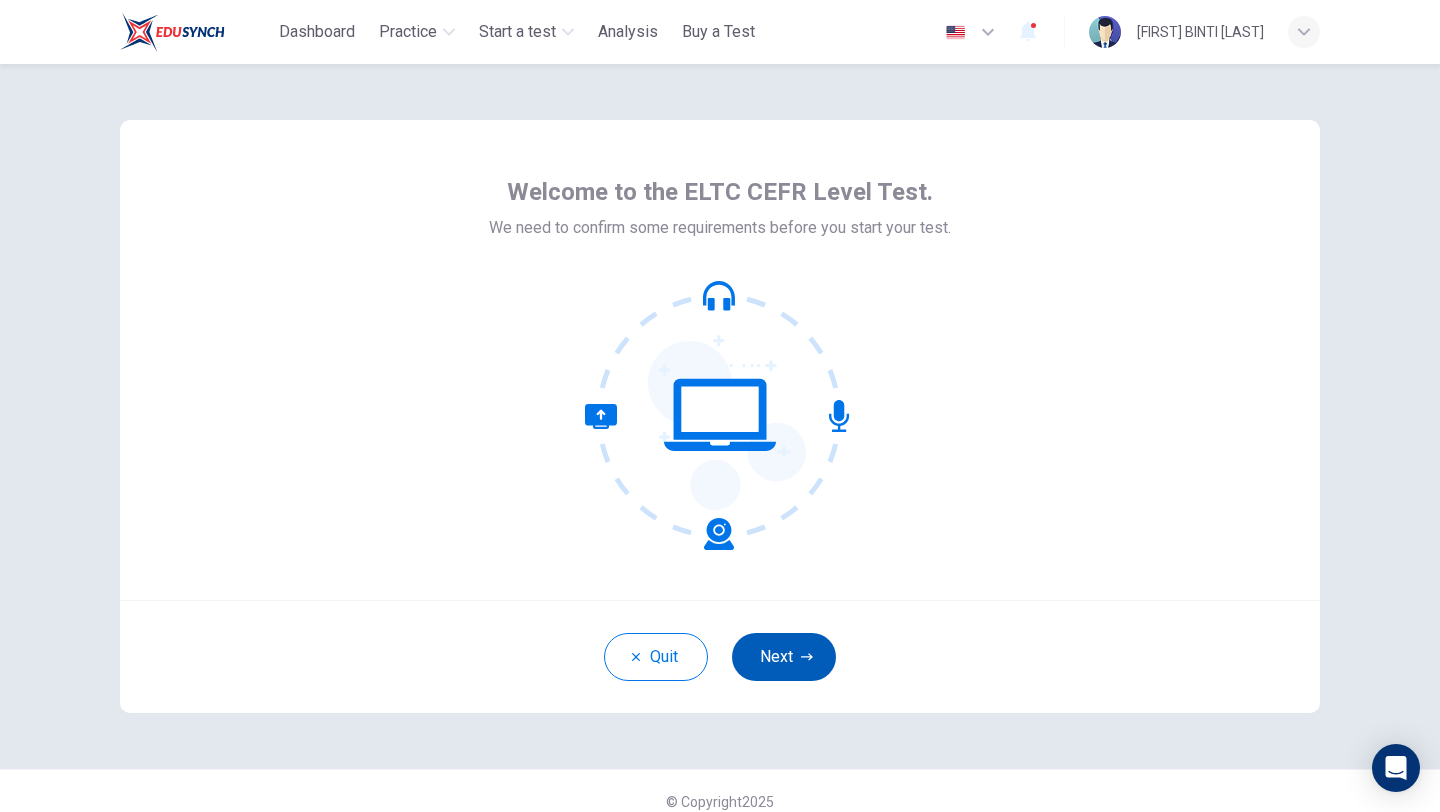 click on "Next" at bounding box center [784, 657] 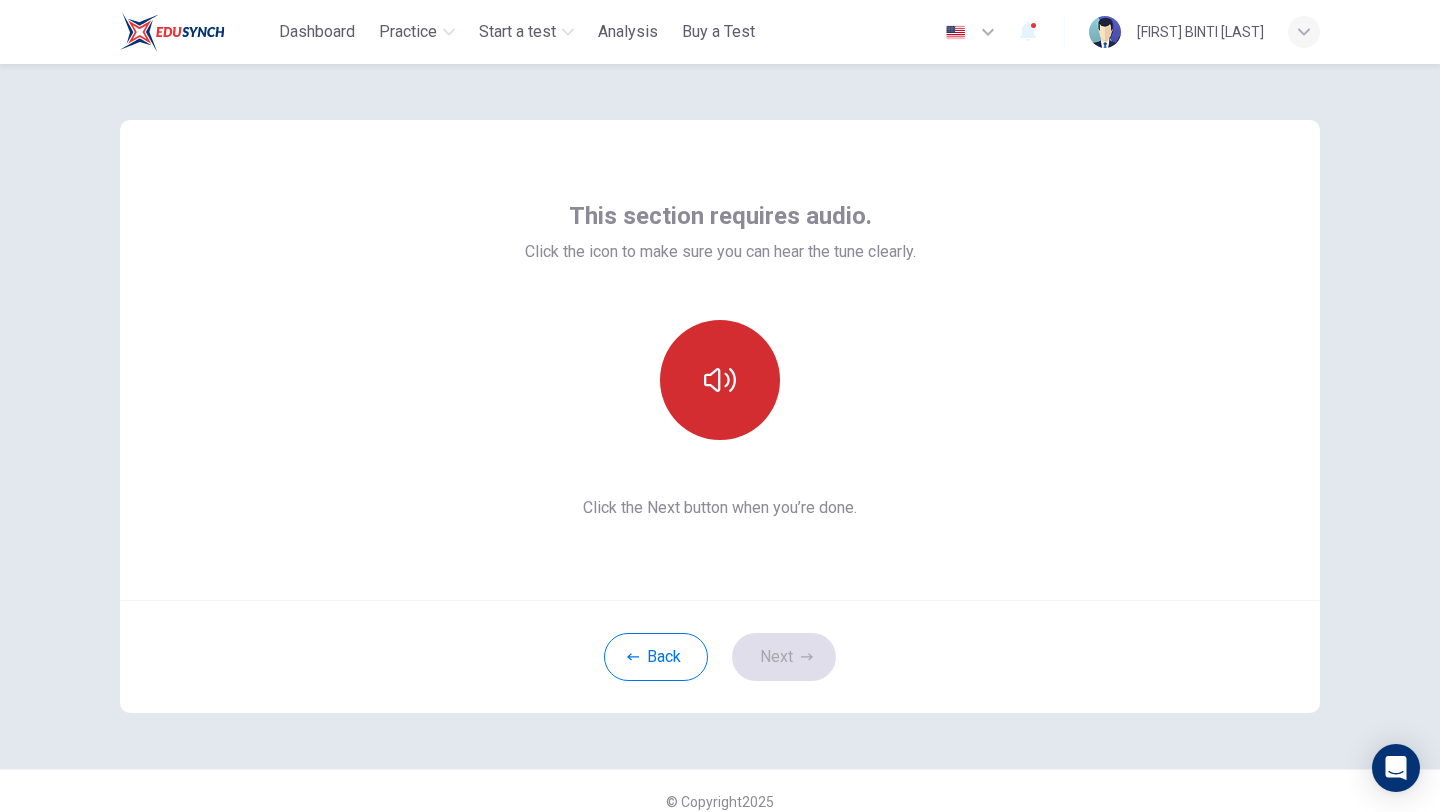 click at bounding box center (720, 380) 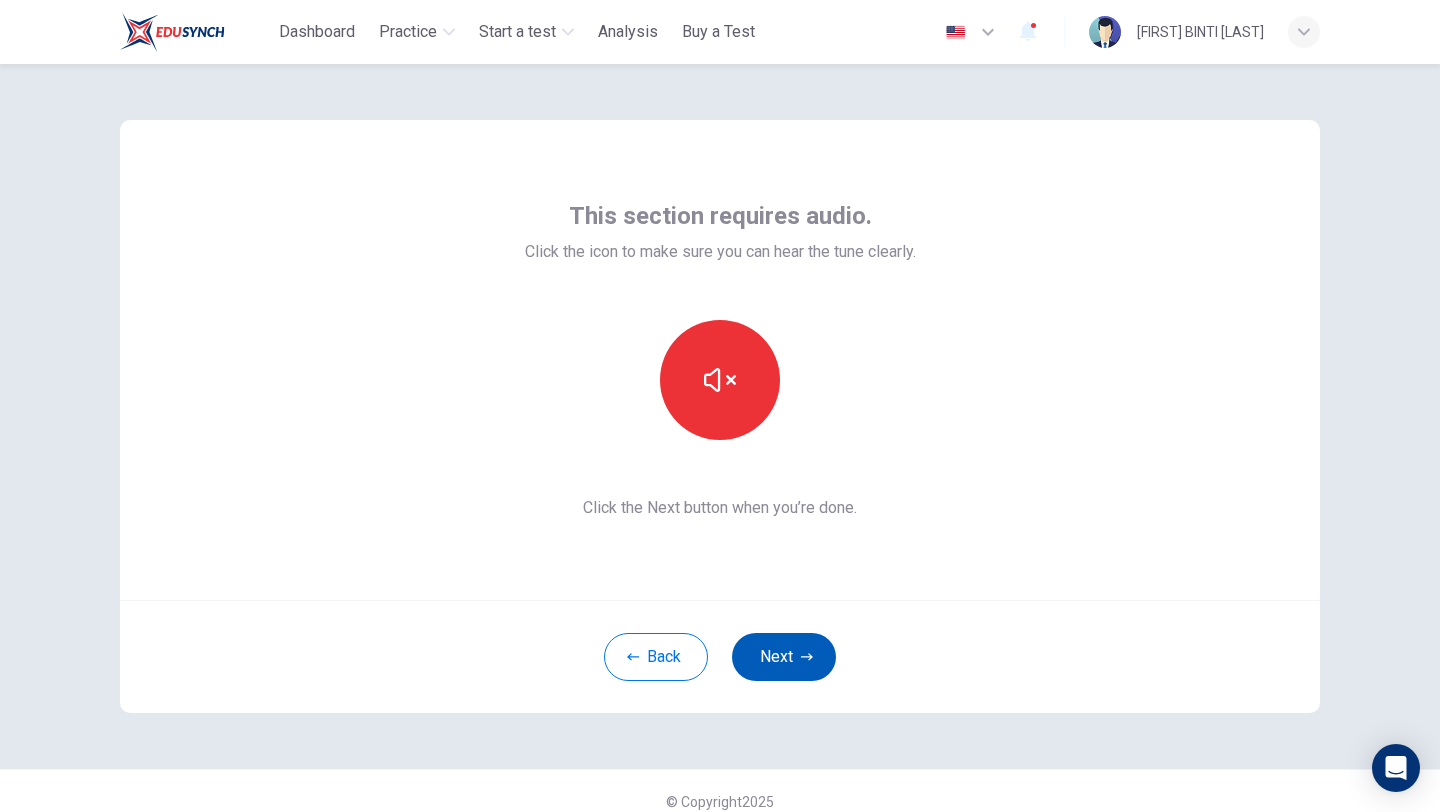 click on "Next" at bounding box center [784, 657] 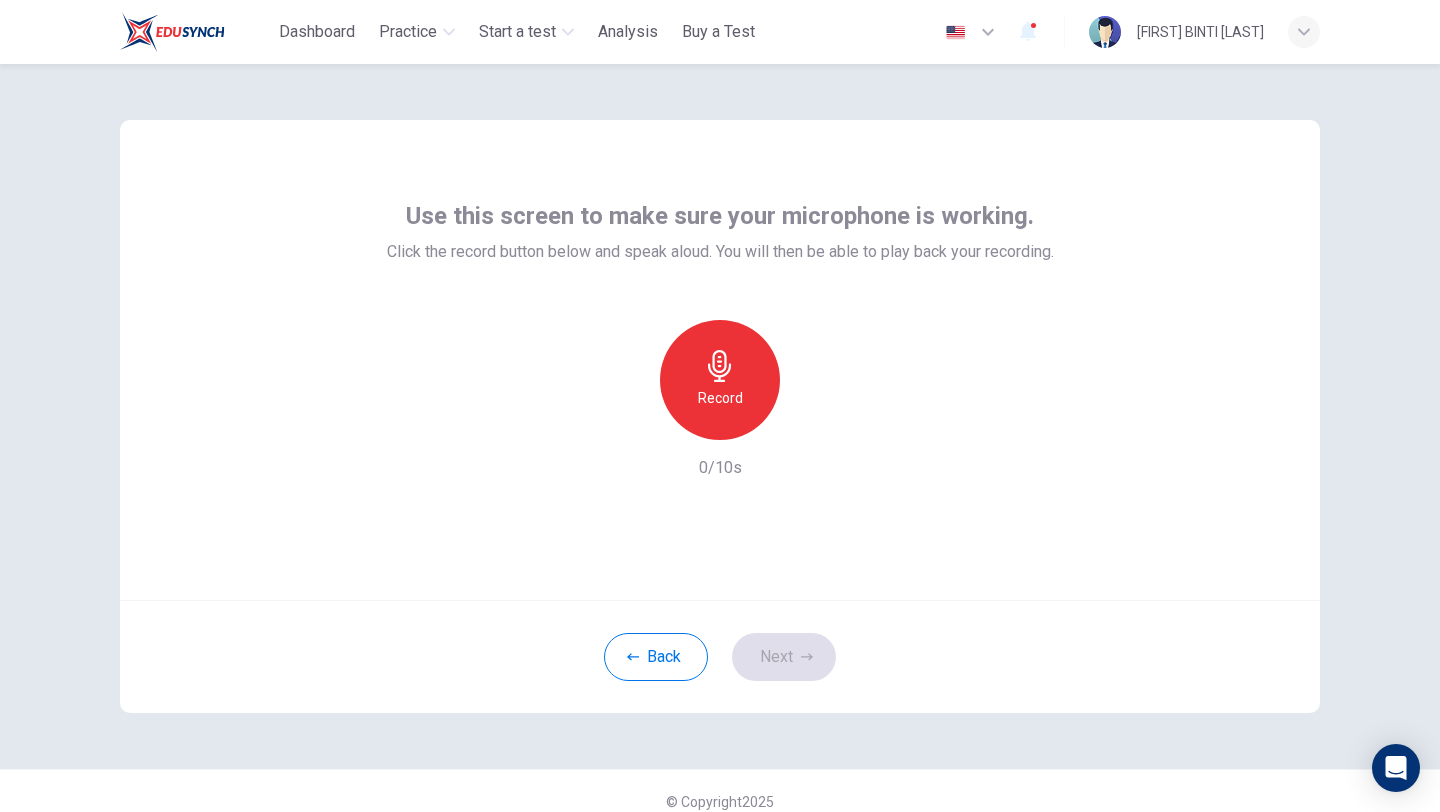click at bounding box center (719, 366) 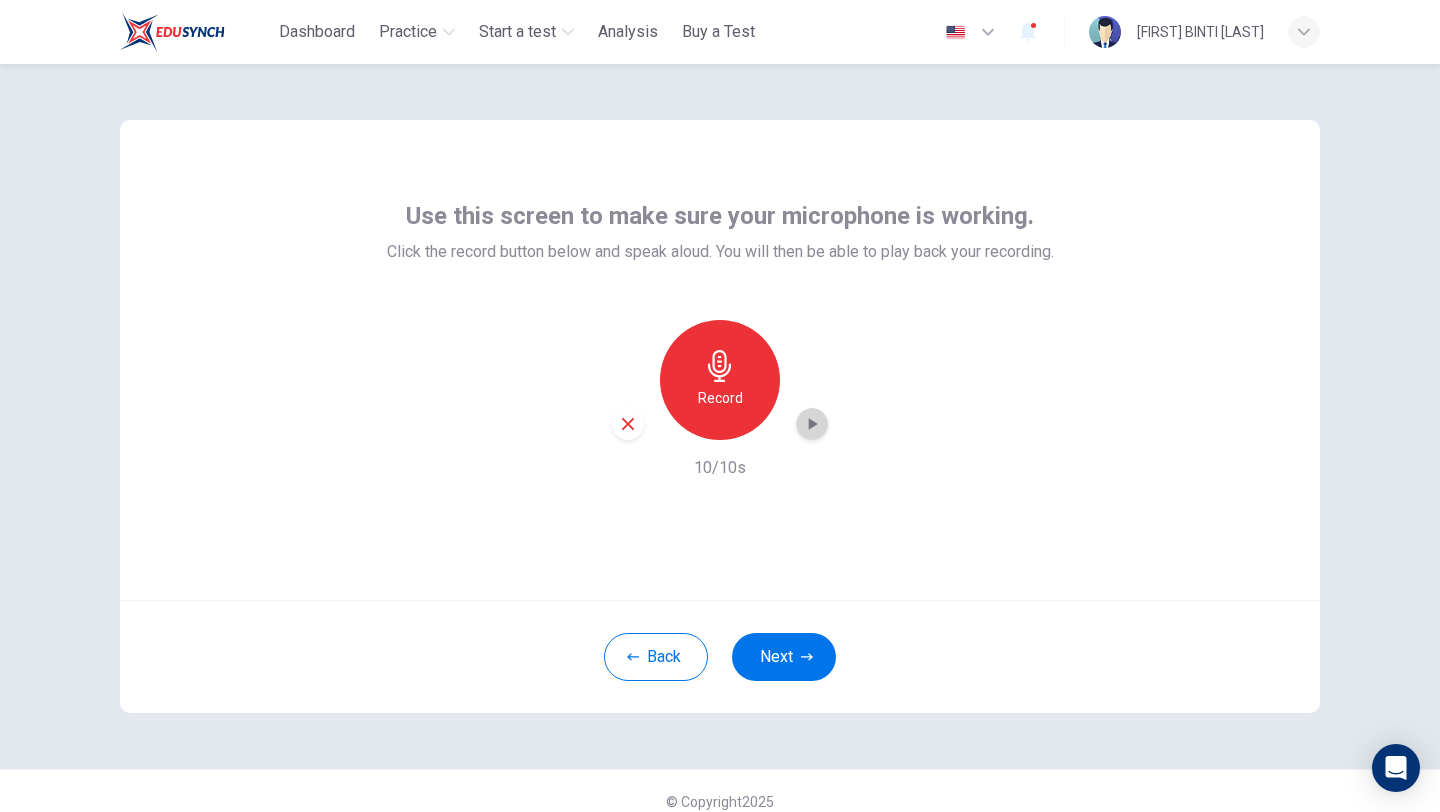 click at bounding box center [812, 424] 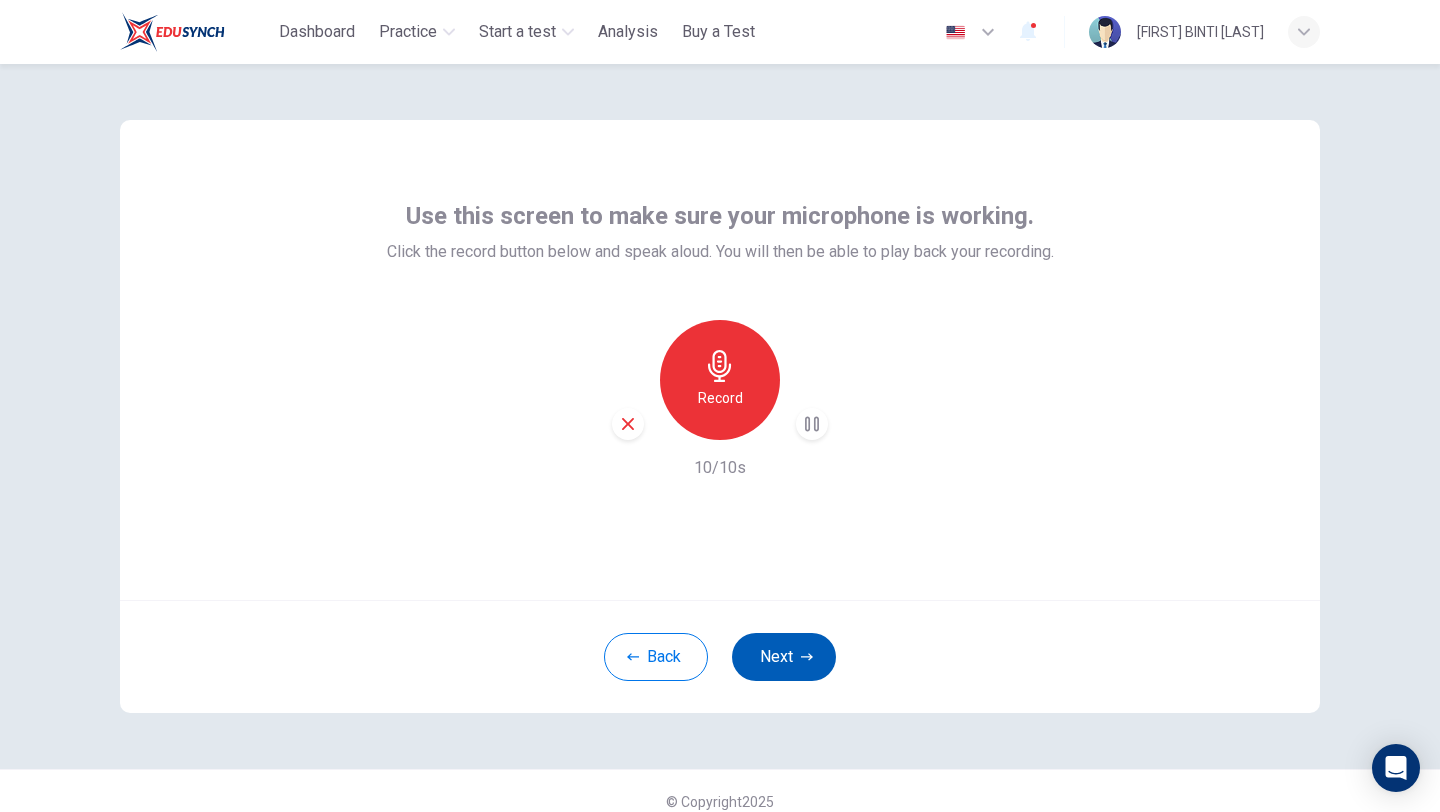 click on "Next" at bounding box center [784, 657] 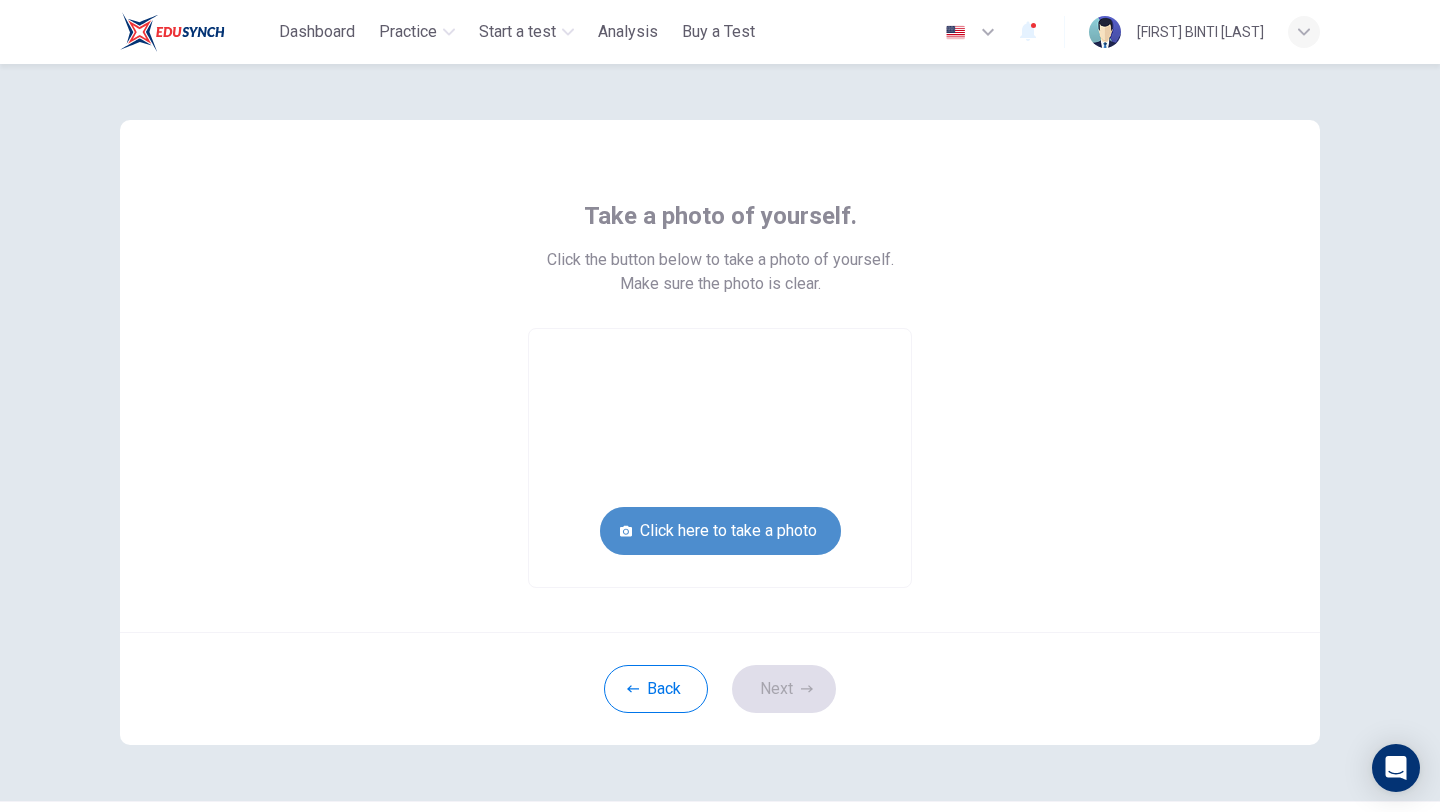 click on "Click here to take a photo" at bounding box center [720, 531] 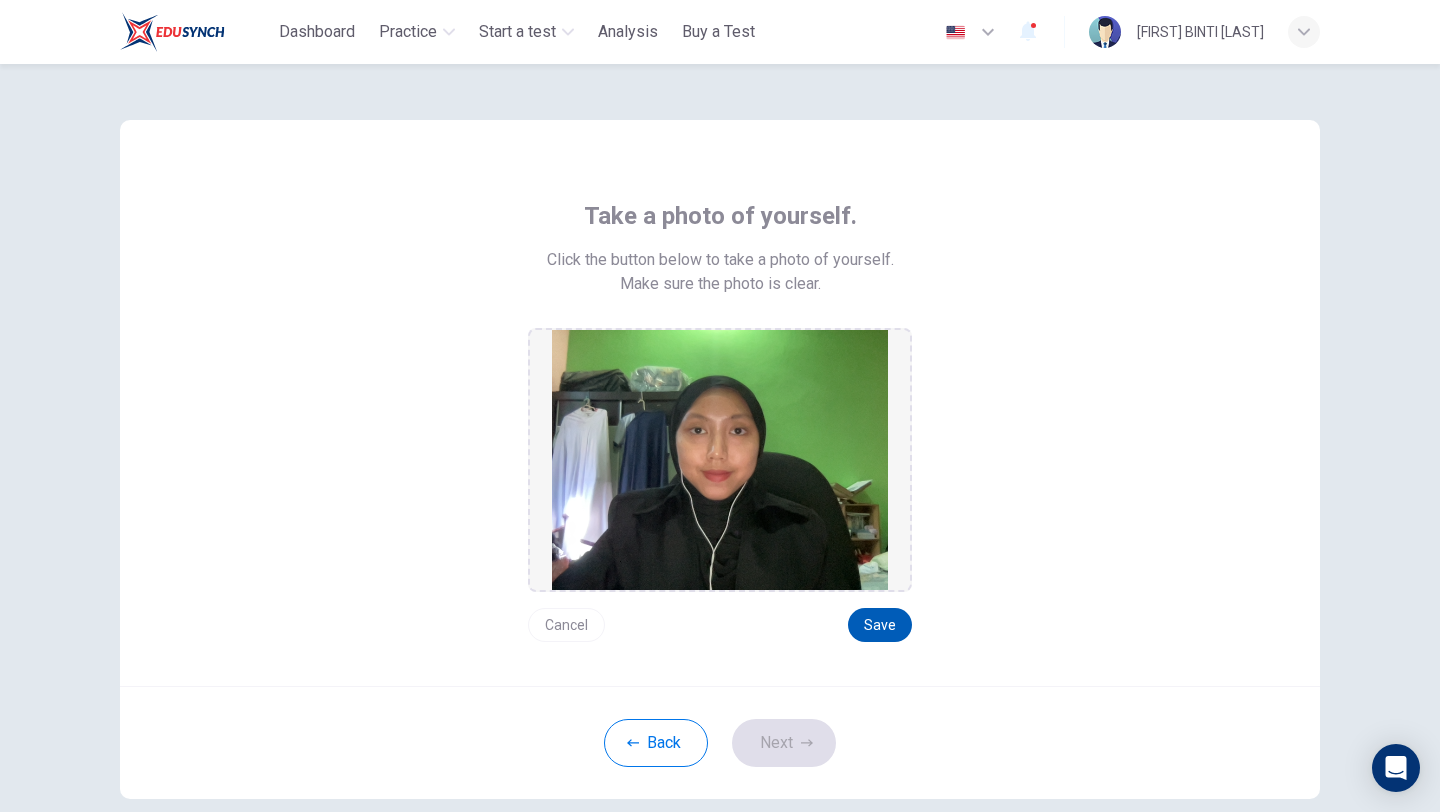 click on "Save" at bounding box center [880, 625] 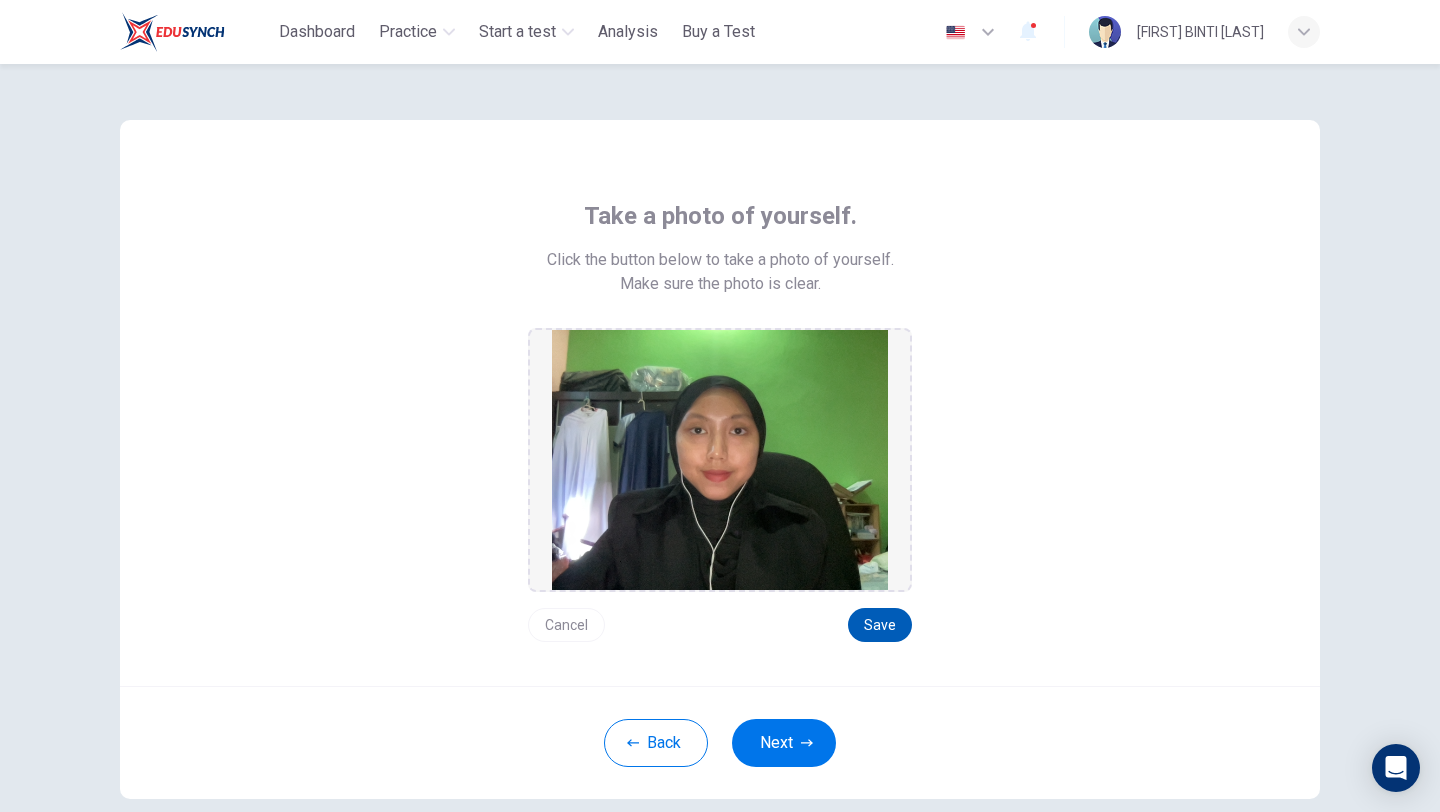 click on "Save" at bounding box center (880, 625) 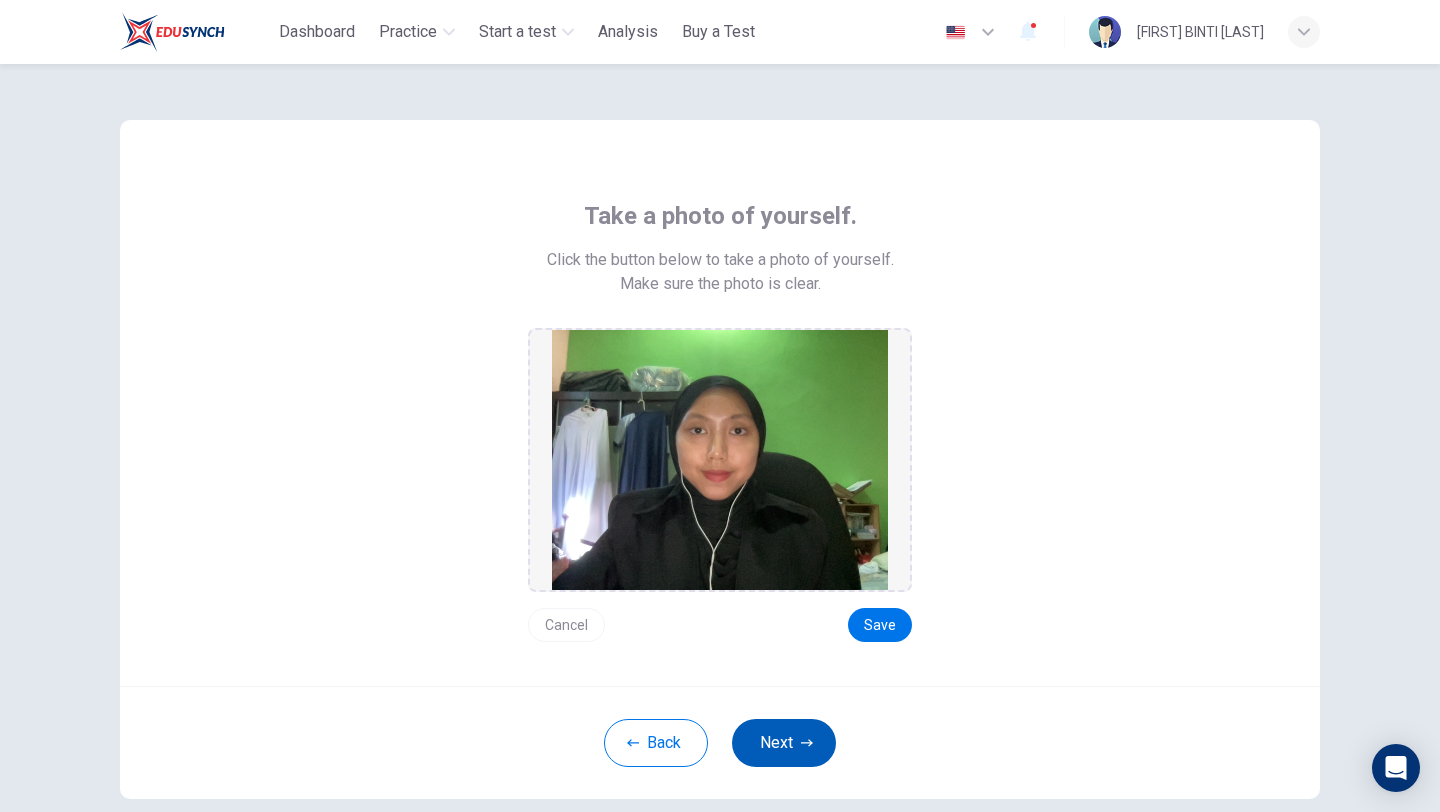 click on "Next" at bounding box center (784, 743) 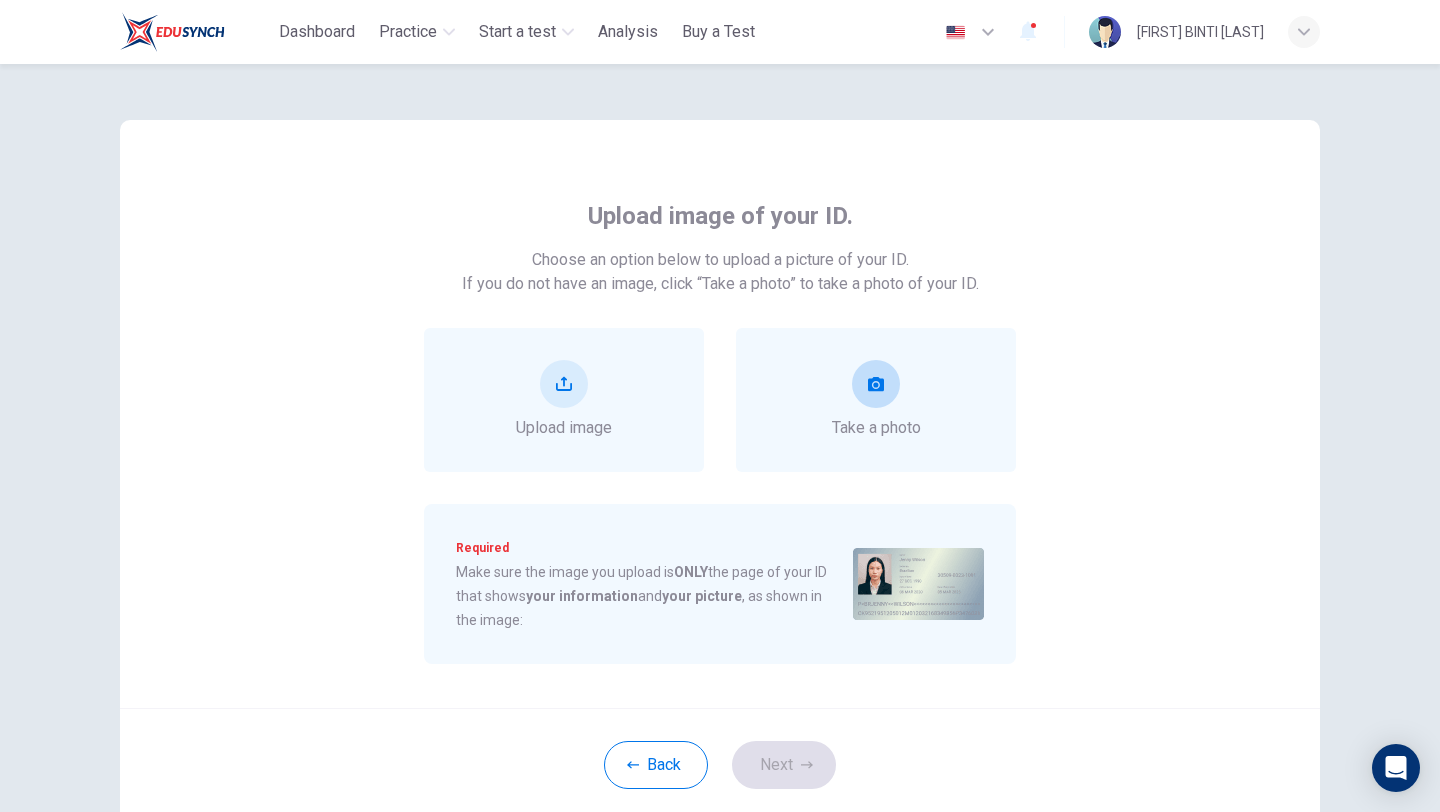 click on "Take a photo" at bounding box center [564, 400] 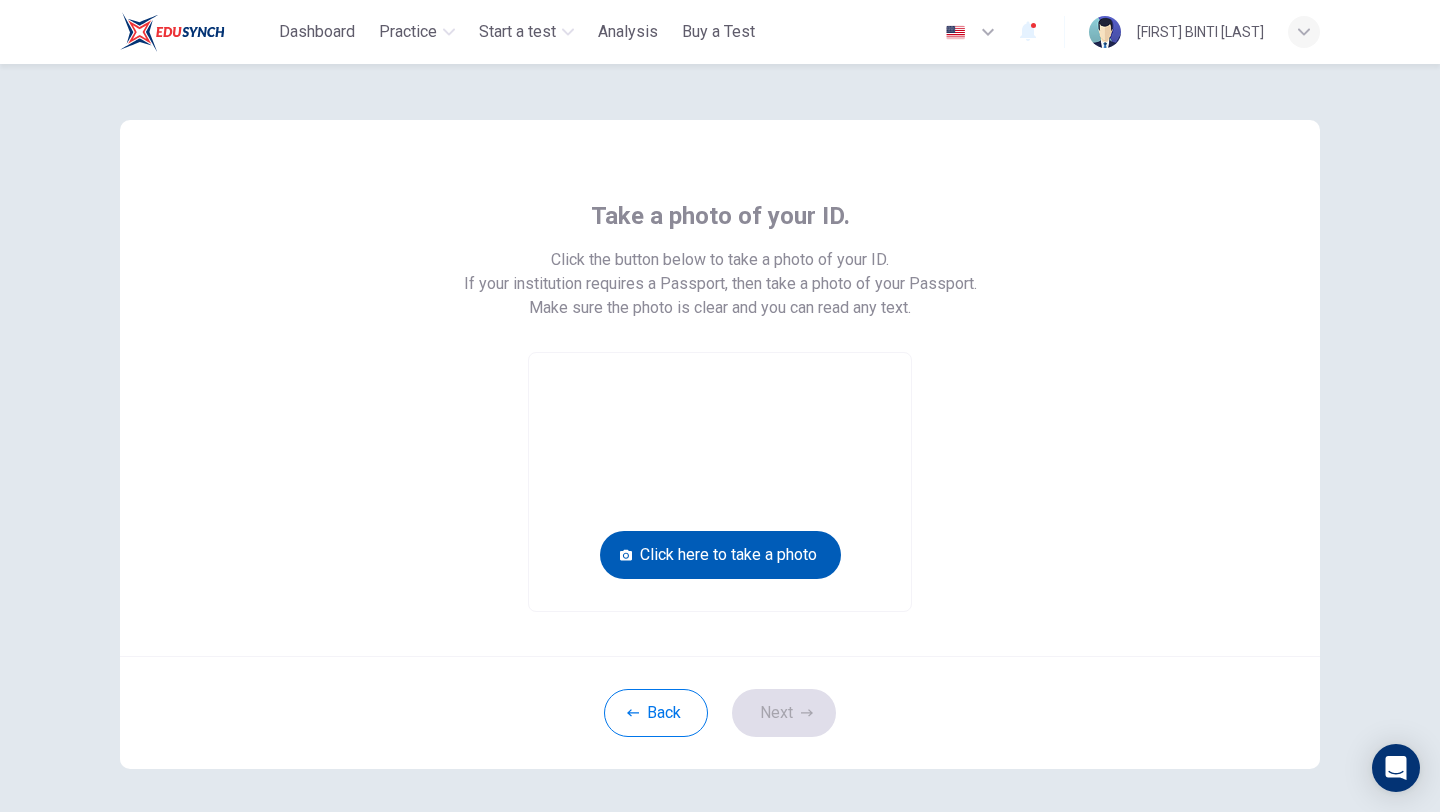 click on "Click here to take a photo" at bounding box center [720, 555] 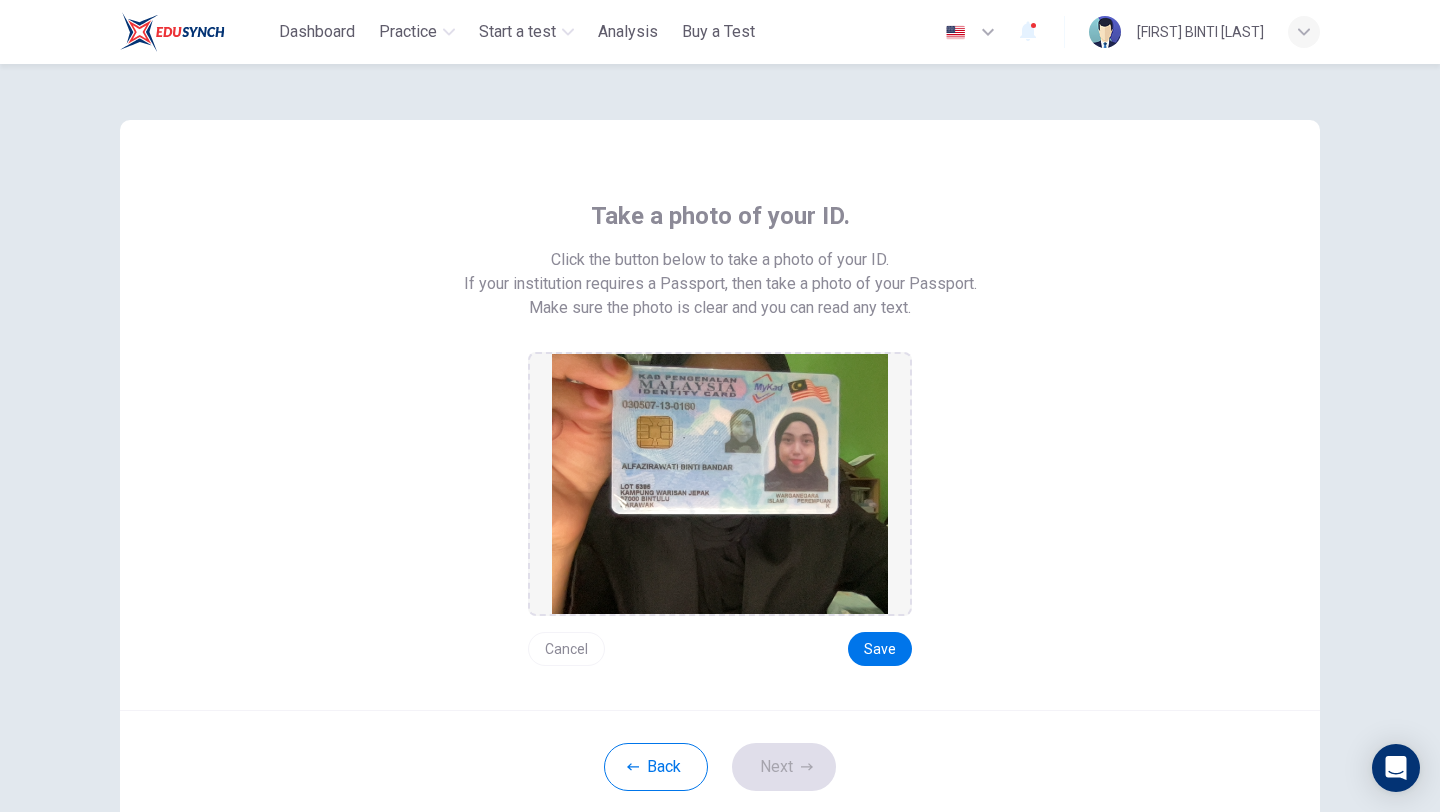 click on "Cancel" at bounding box center (566, 649) 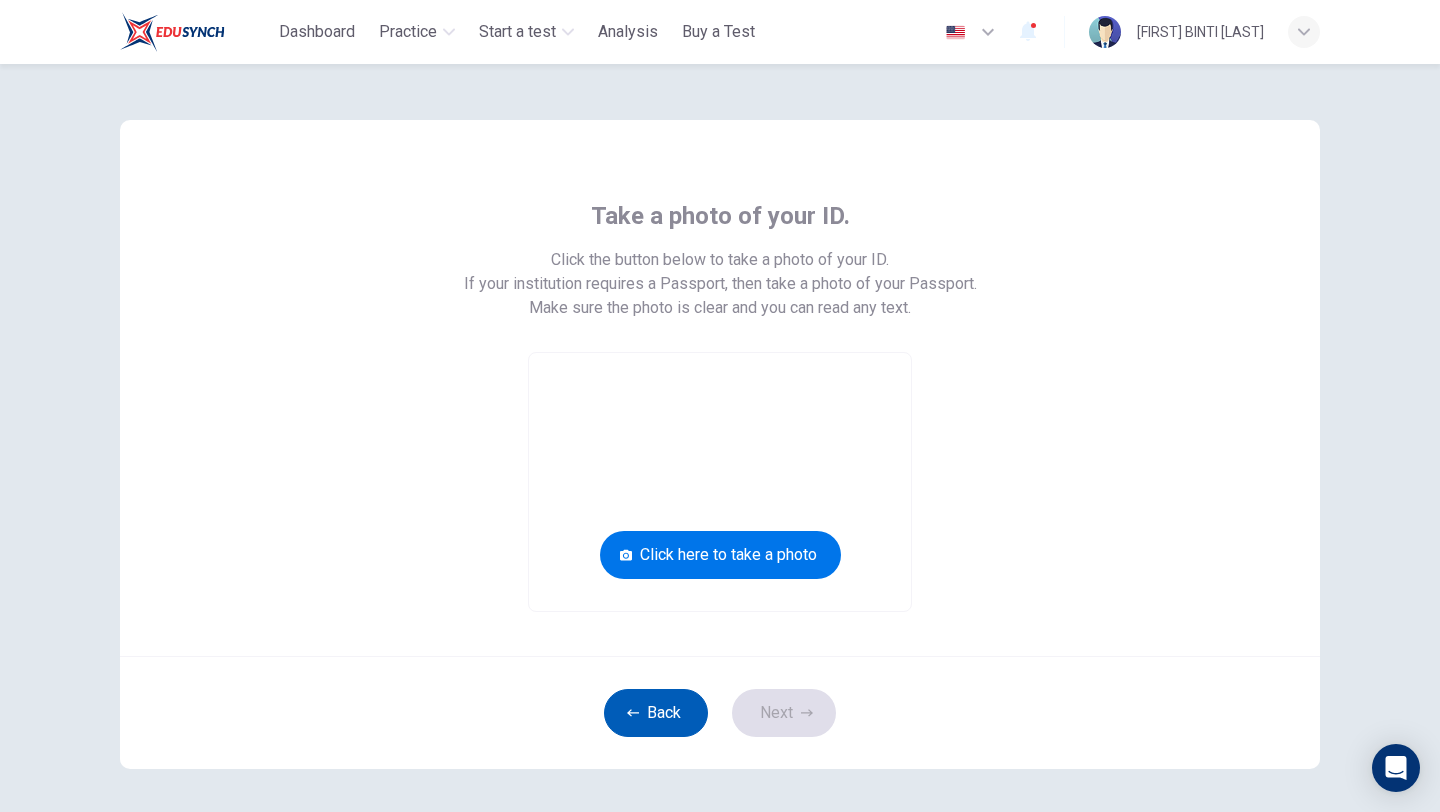 click at bounding box center [633, 713] 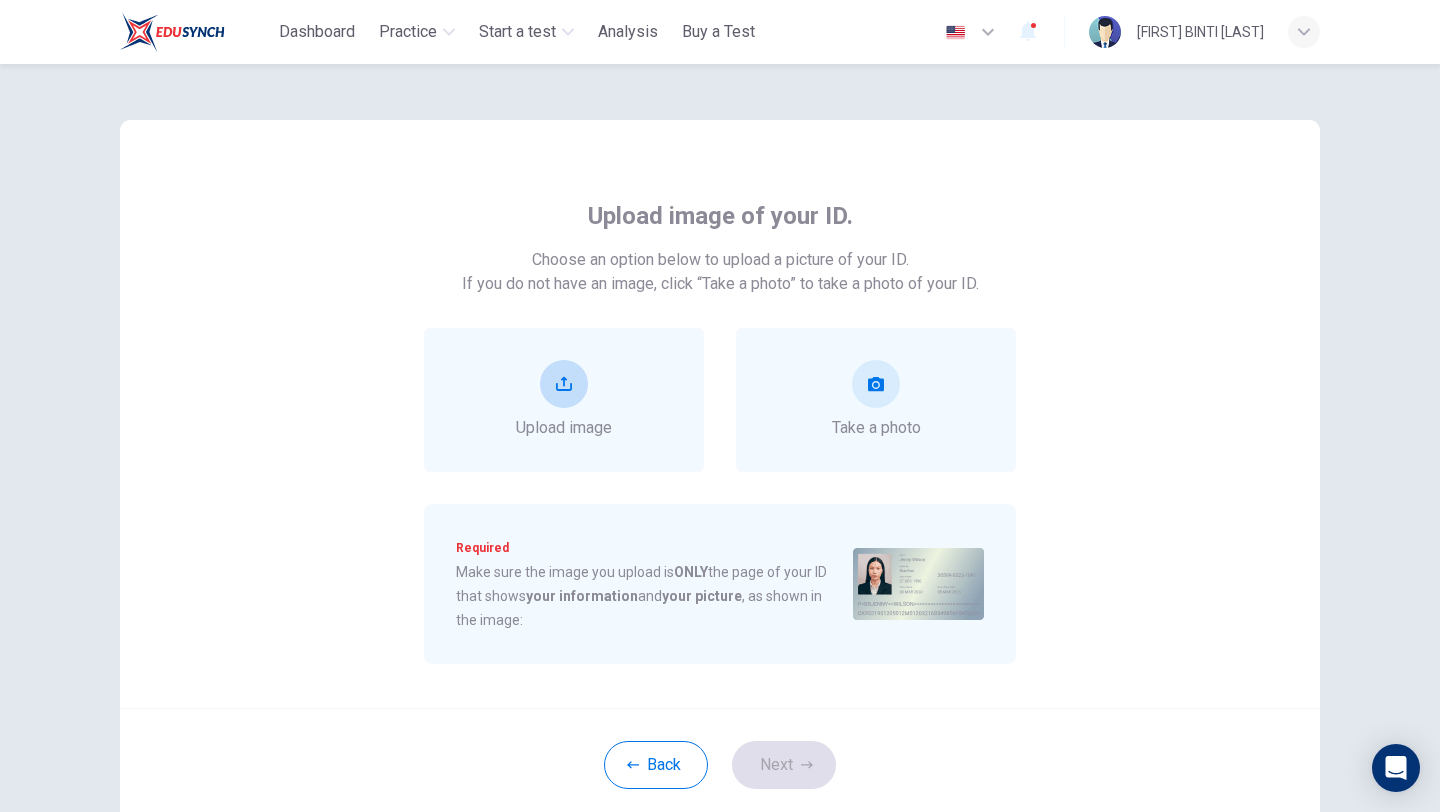 click on "Upload image" at bounding box center [564, 428] 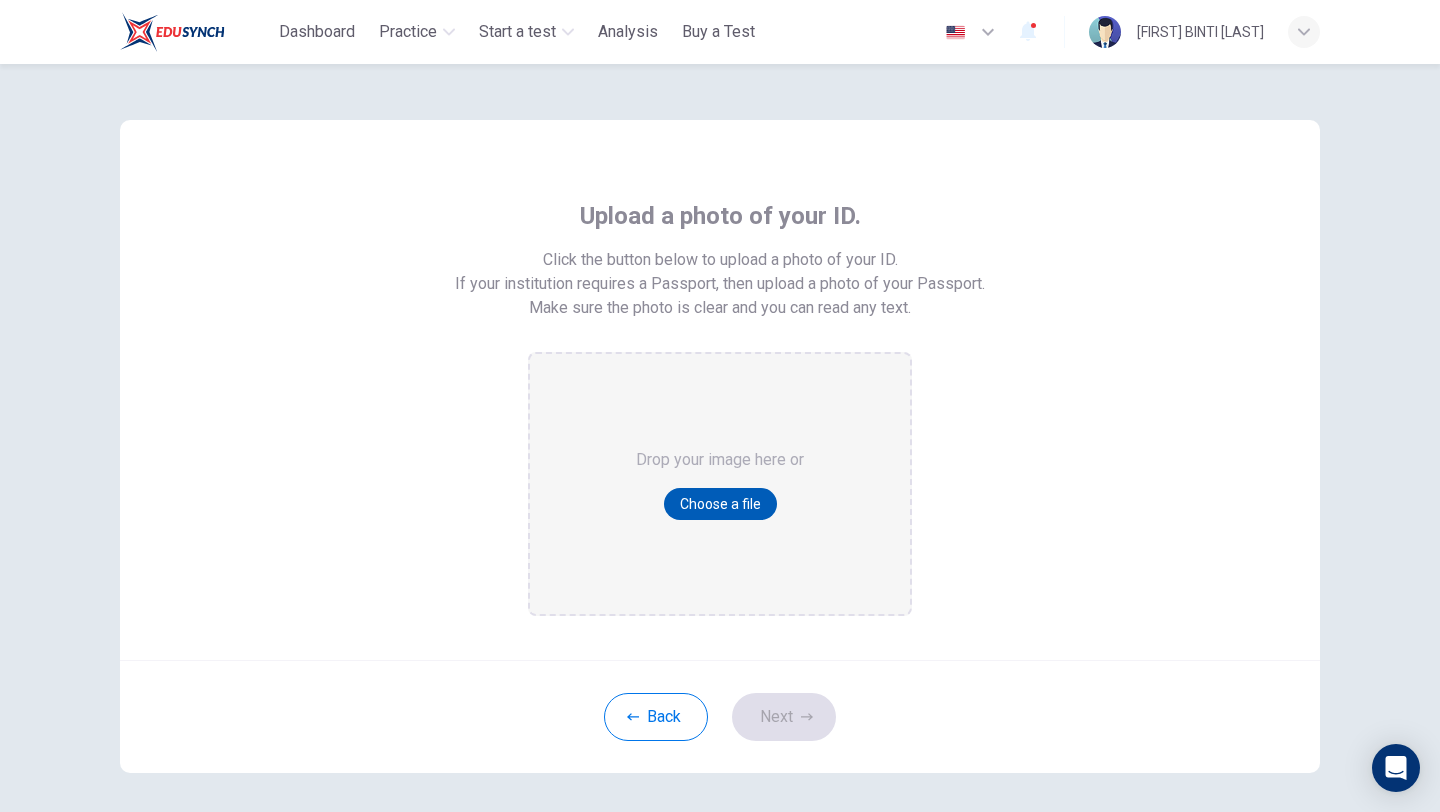 click on "Choose a file" at bounding box center (720, 504) 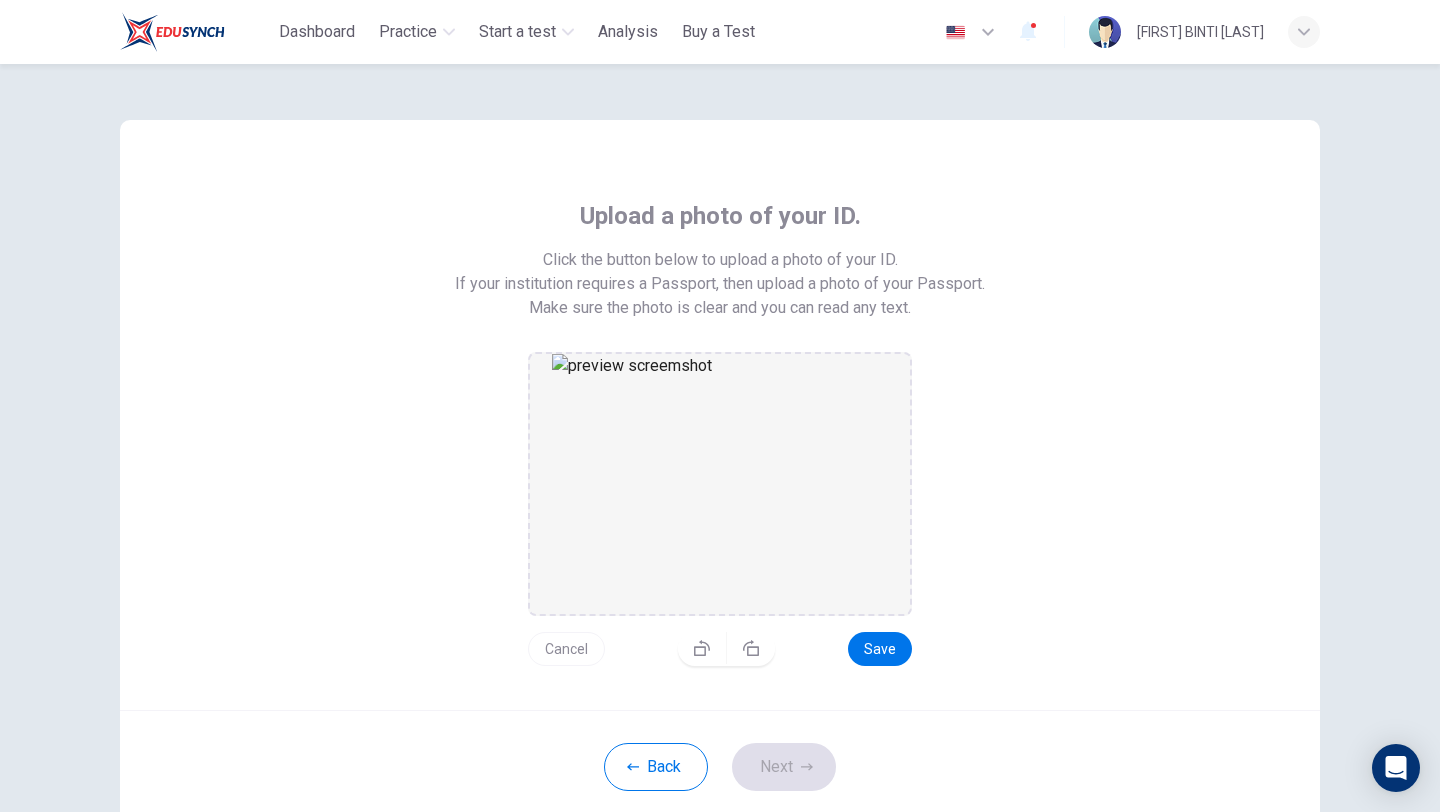 click at bounding box center [720, 484] 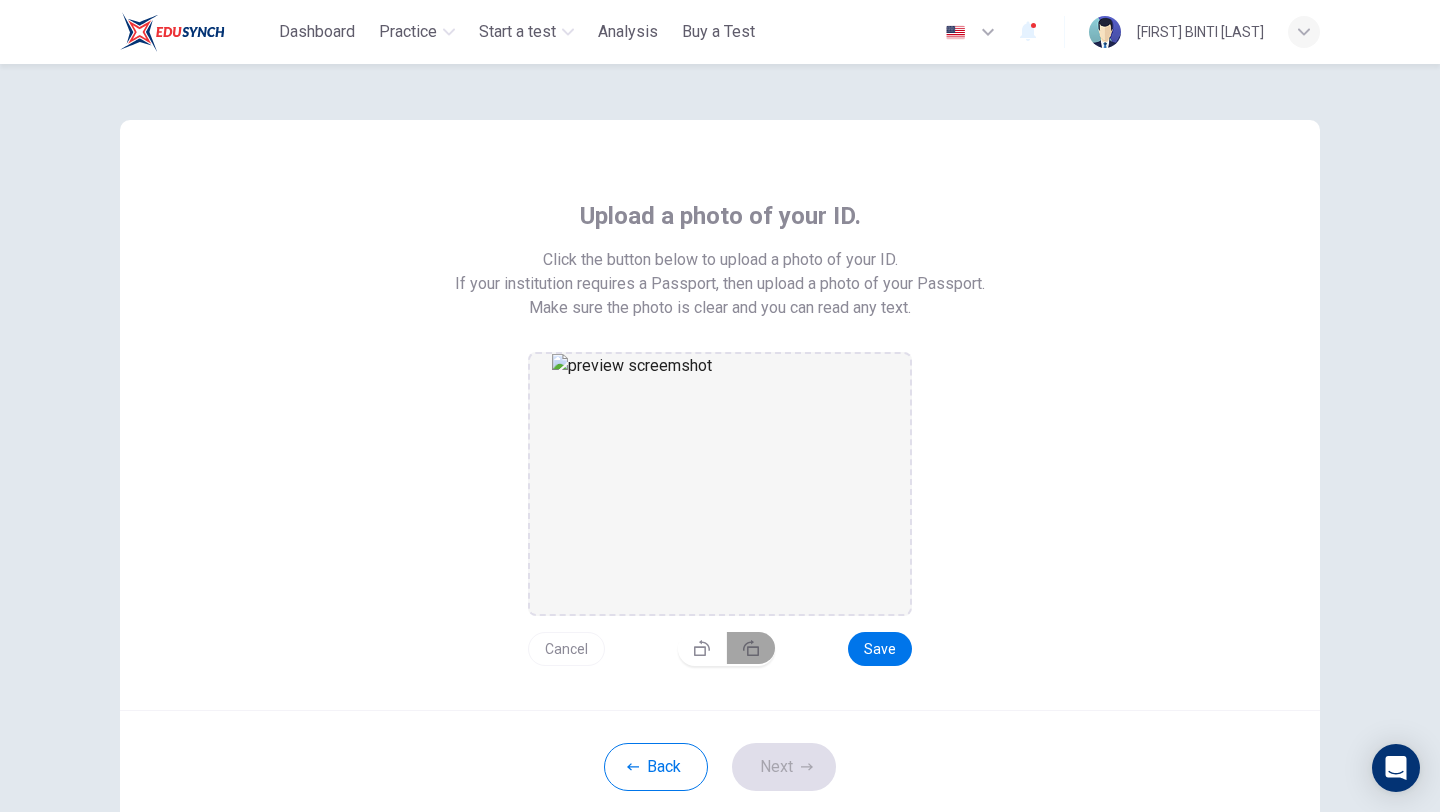 click at bounding box center [751, 648] 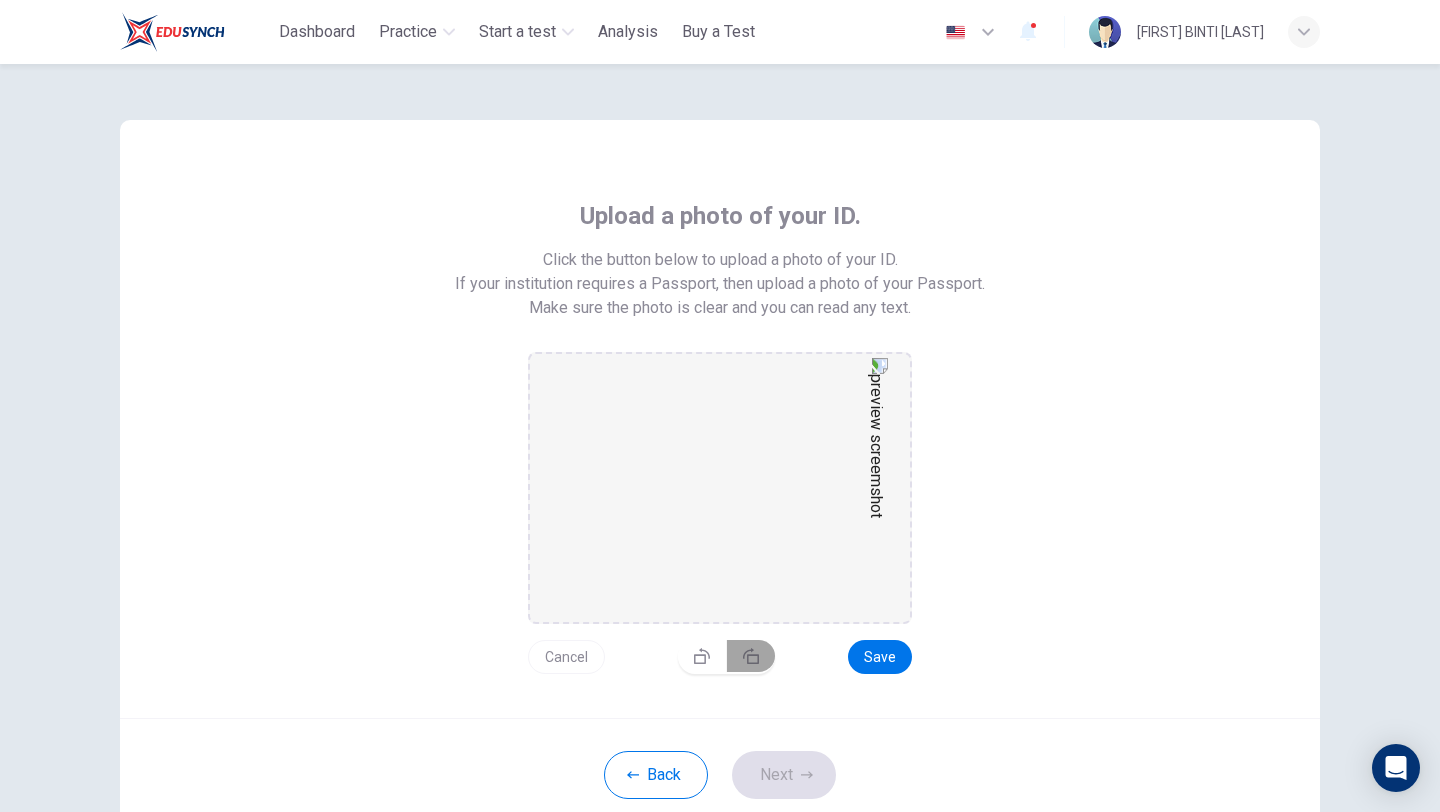 click at bounding box center [751, 656] 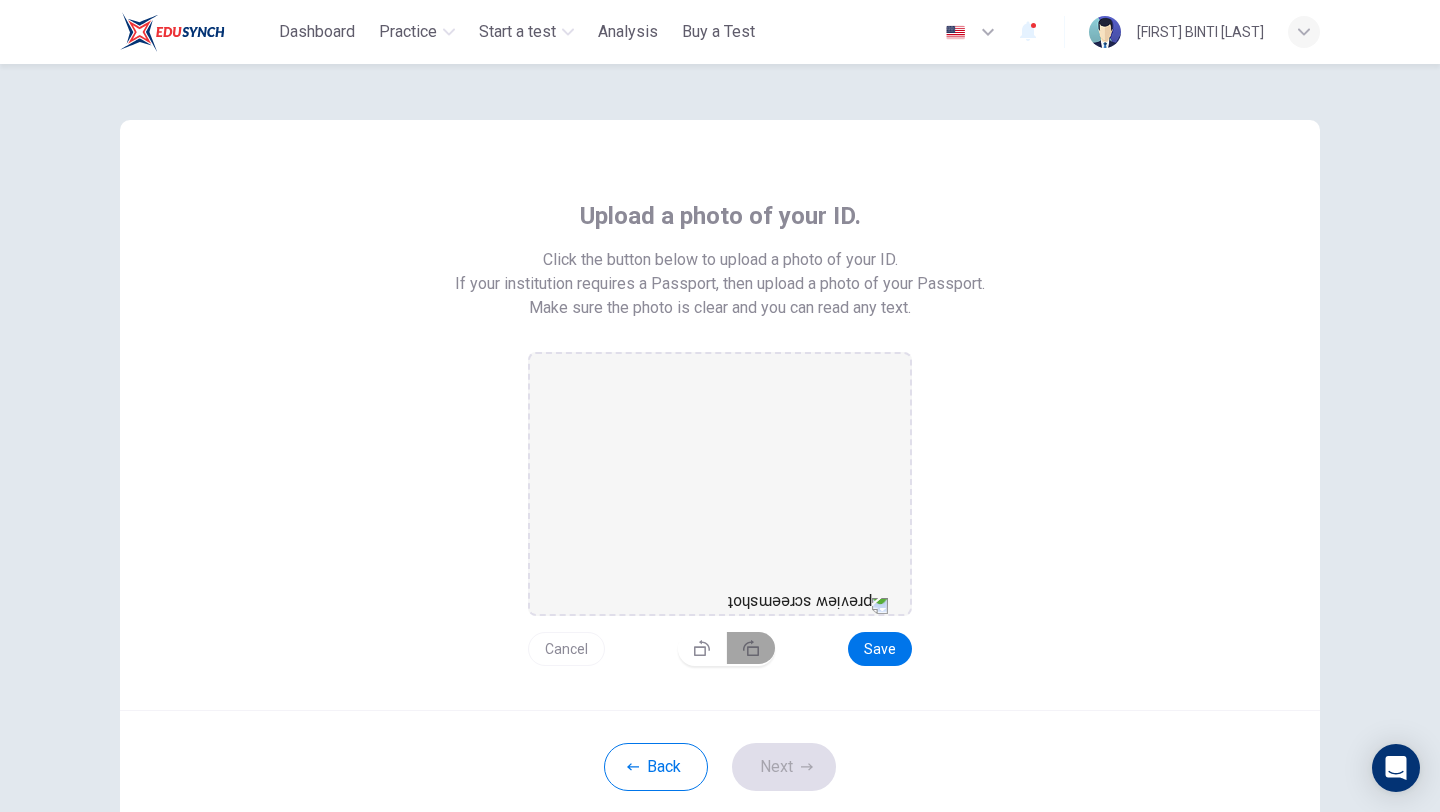 click at bounding box center (751, 648) 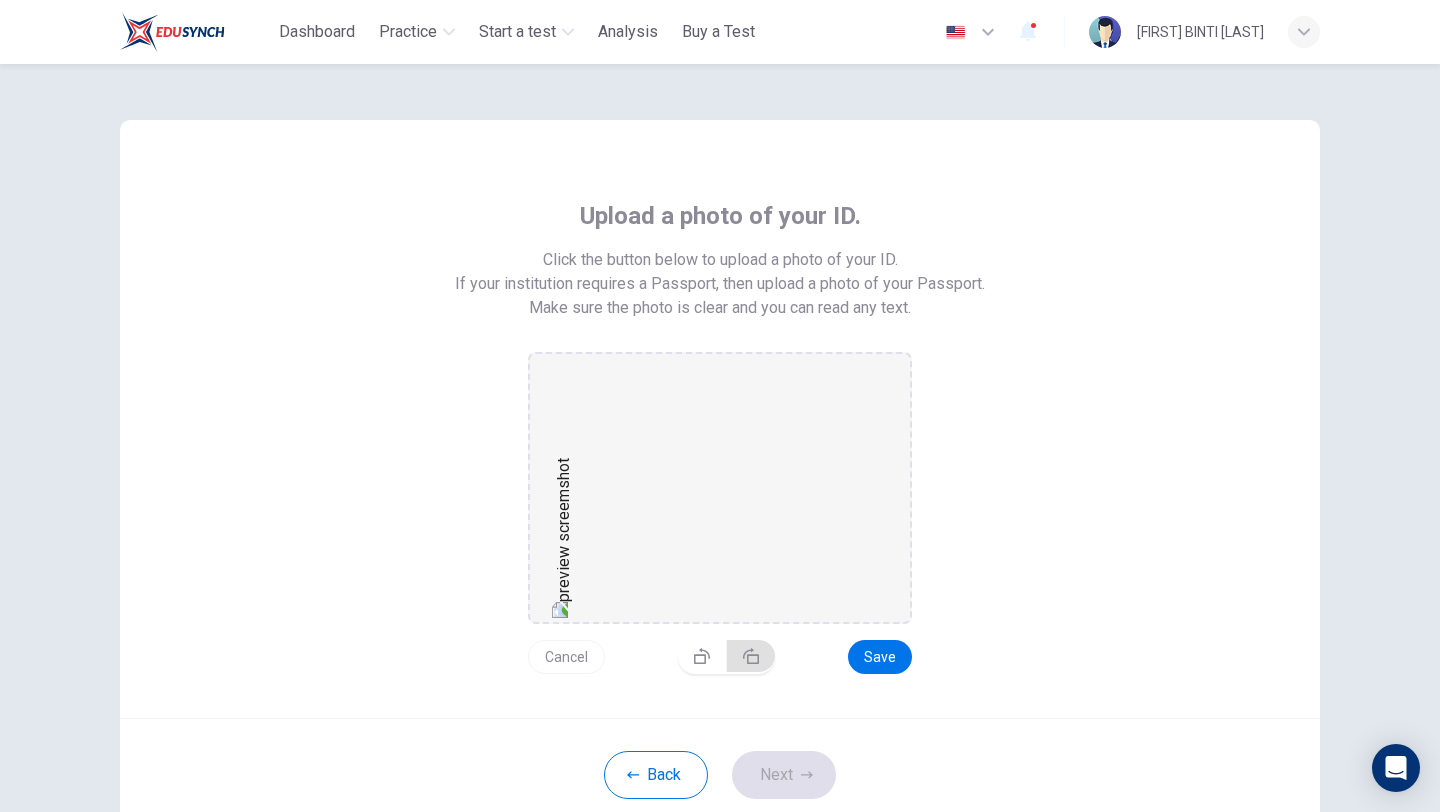 click at bounding box center [751, 656] 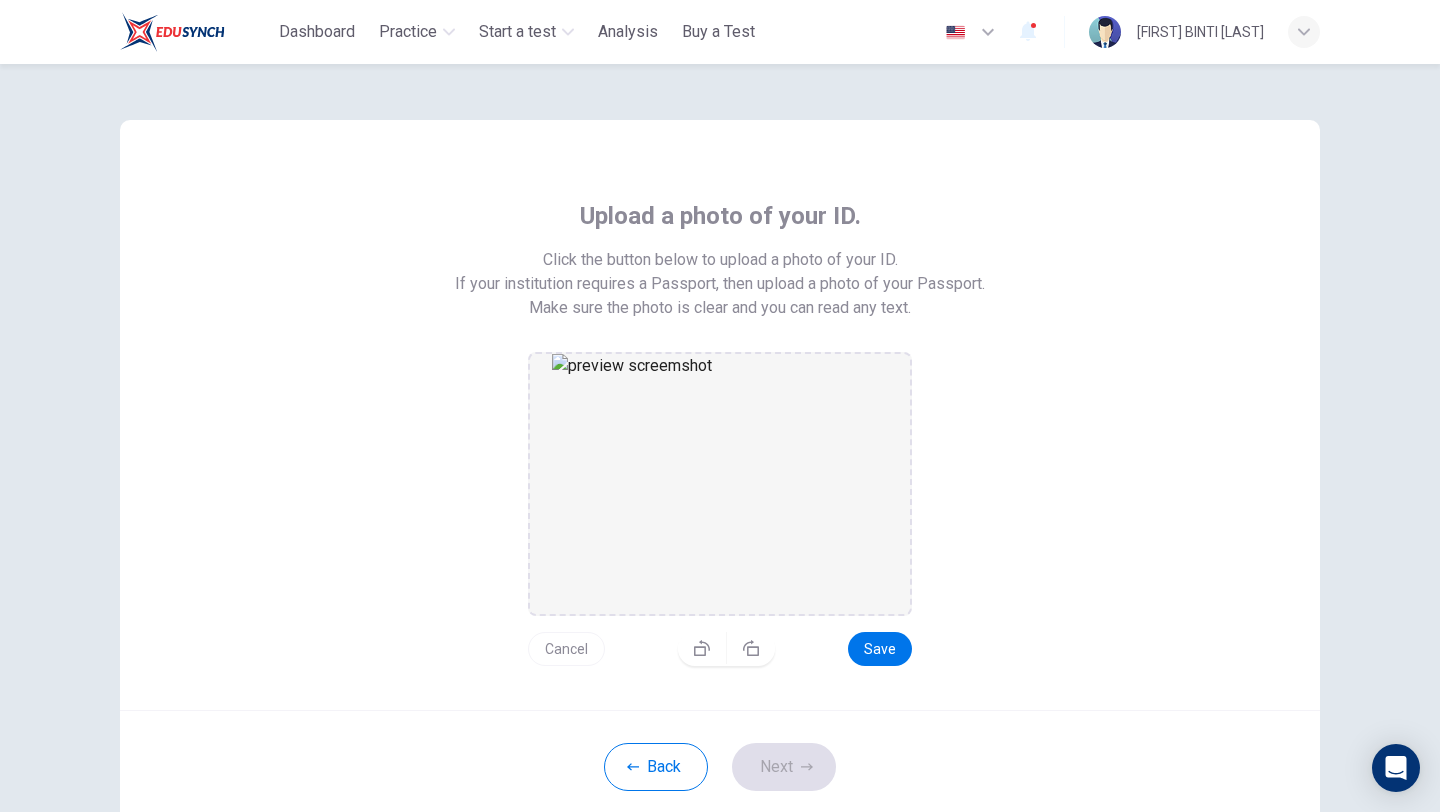 click on "Cancel" at bounding box center (566, 649) 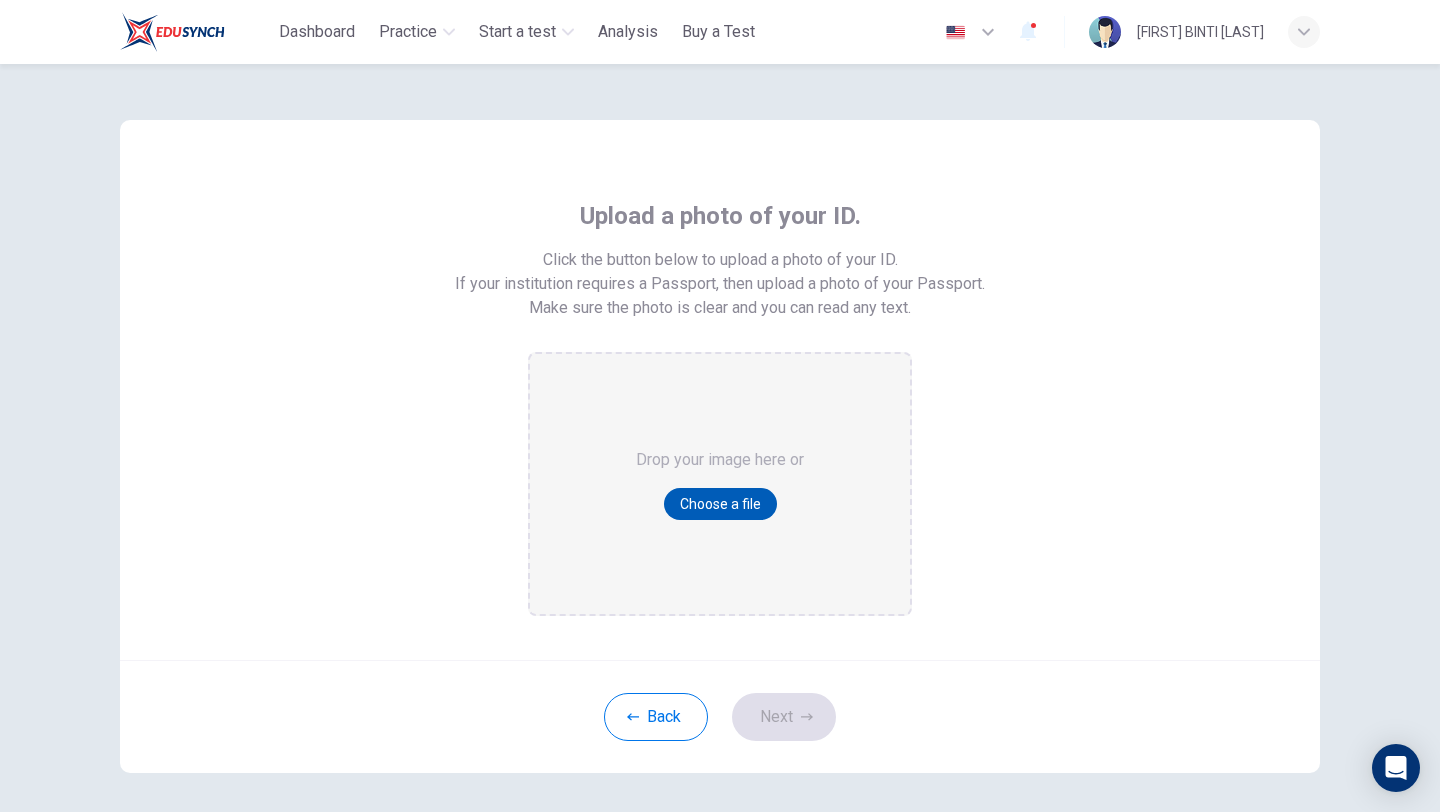 click on "Choose a file" at bounding box center [720, 504] 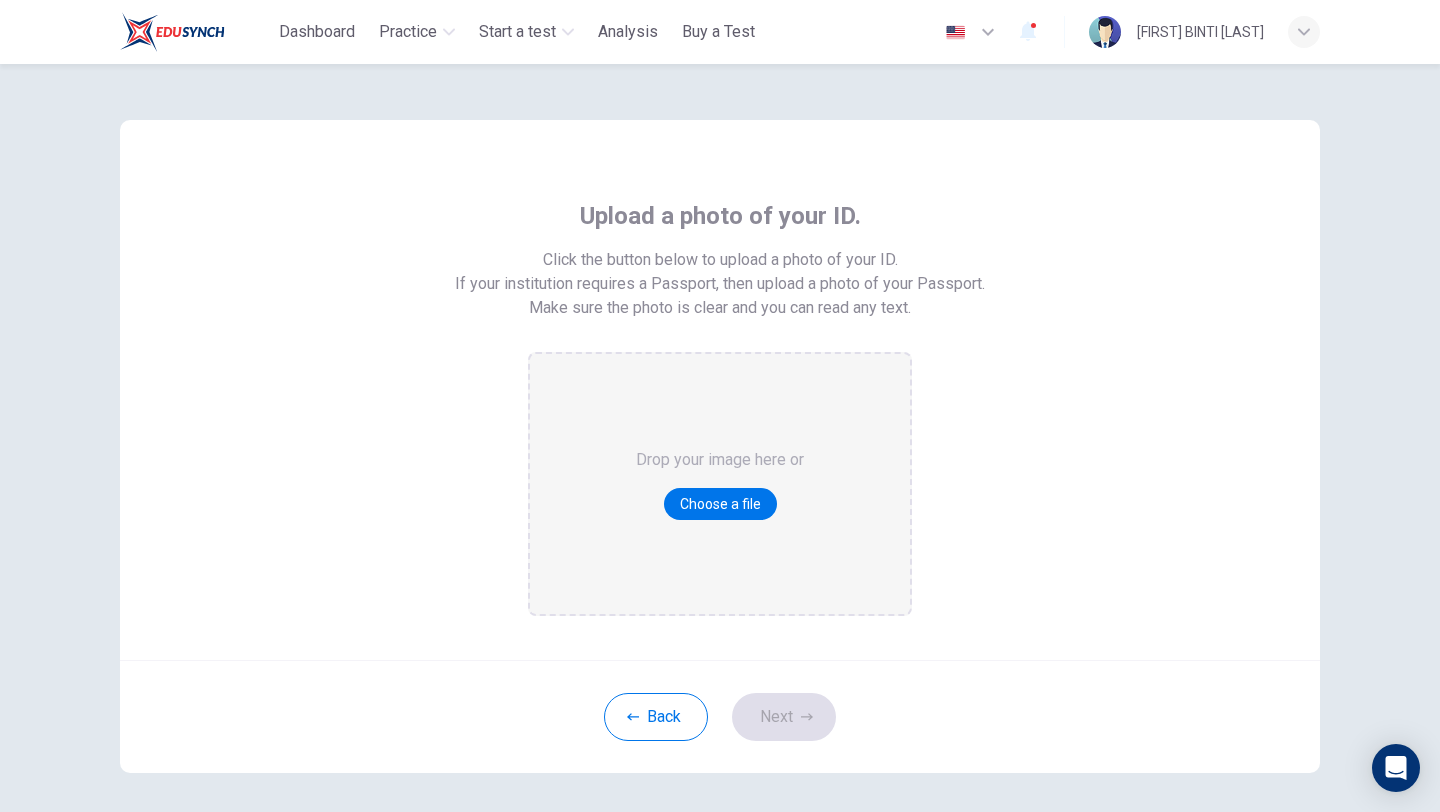 click on "Drop your image here or Choose a file" at bounding box center (720, 484) 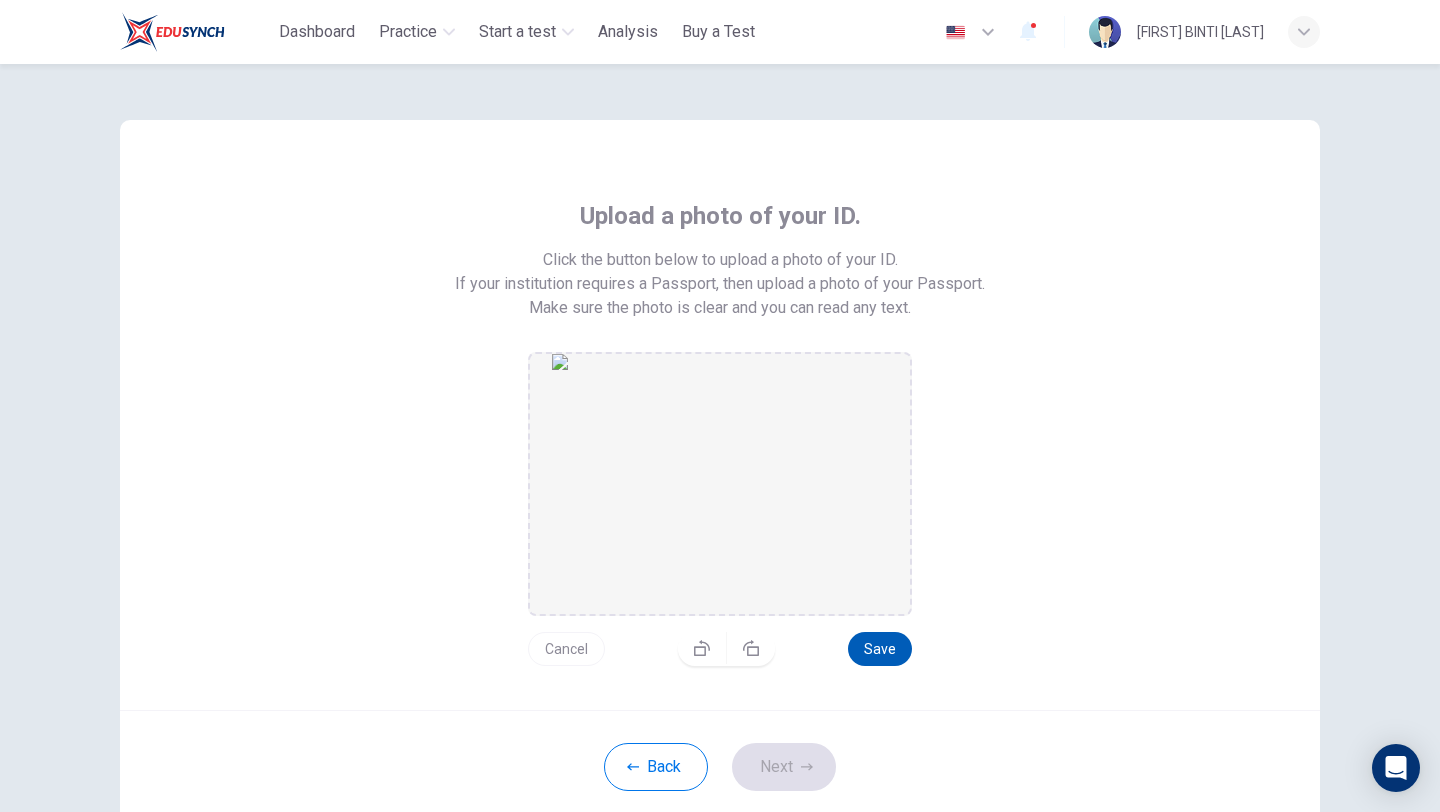 click on "Save" at bounding box center [880, 649] 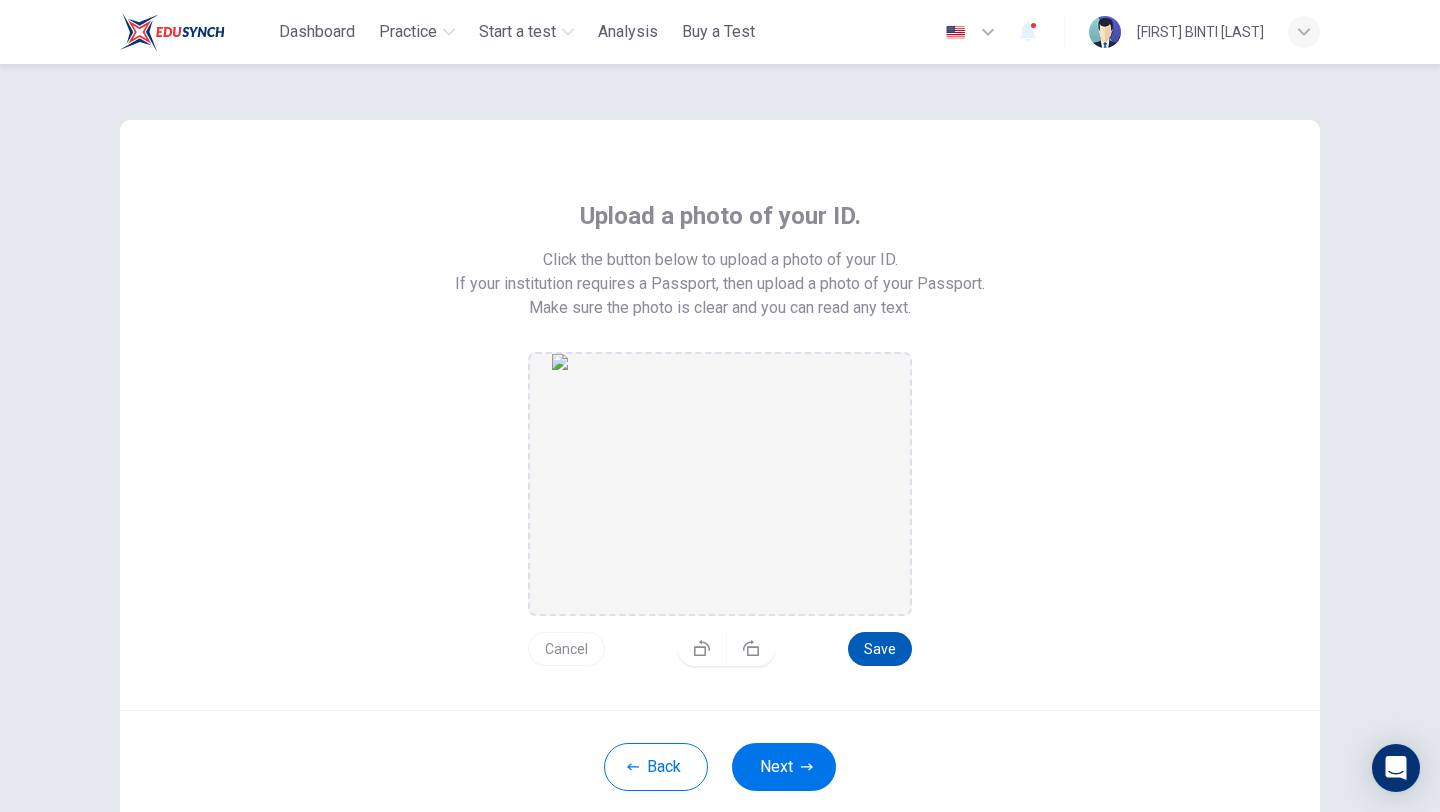 click on "Save" at bounding box center [880, 649] 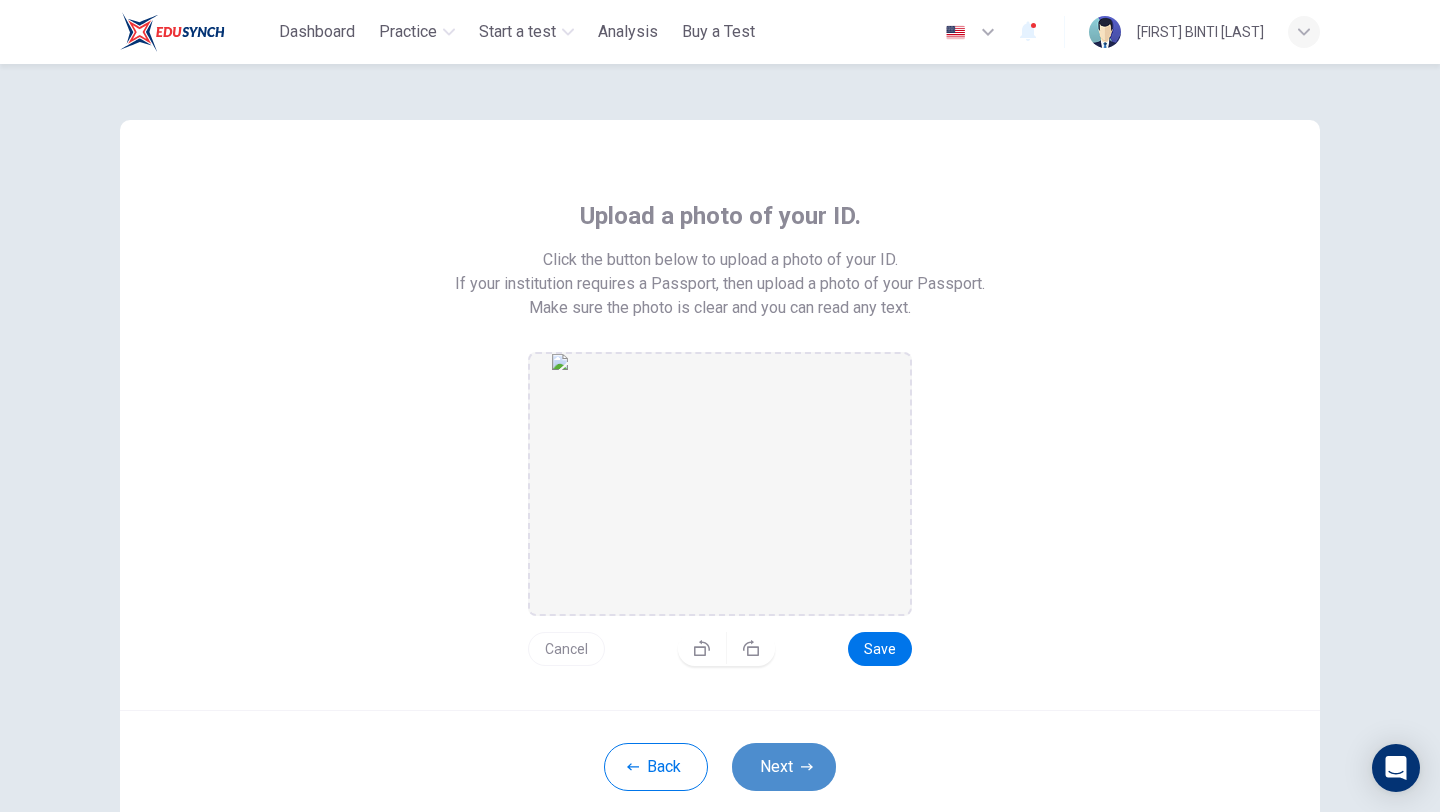 click on "Next" at bounding box center (784, 767) 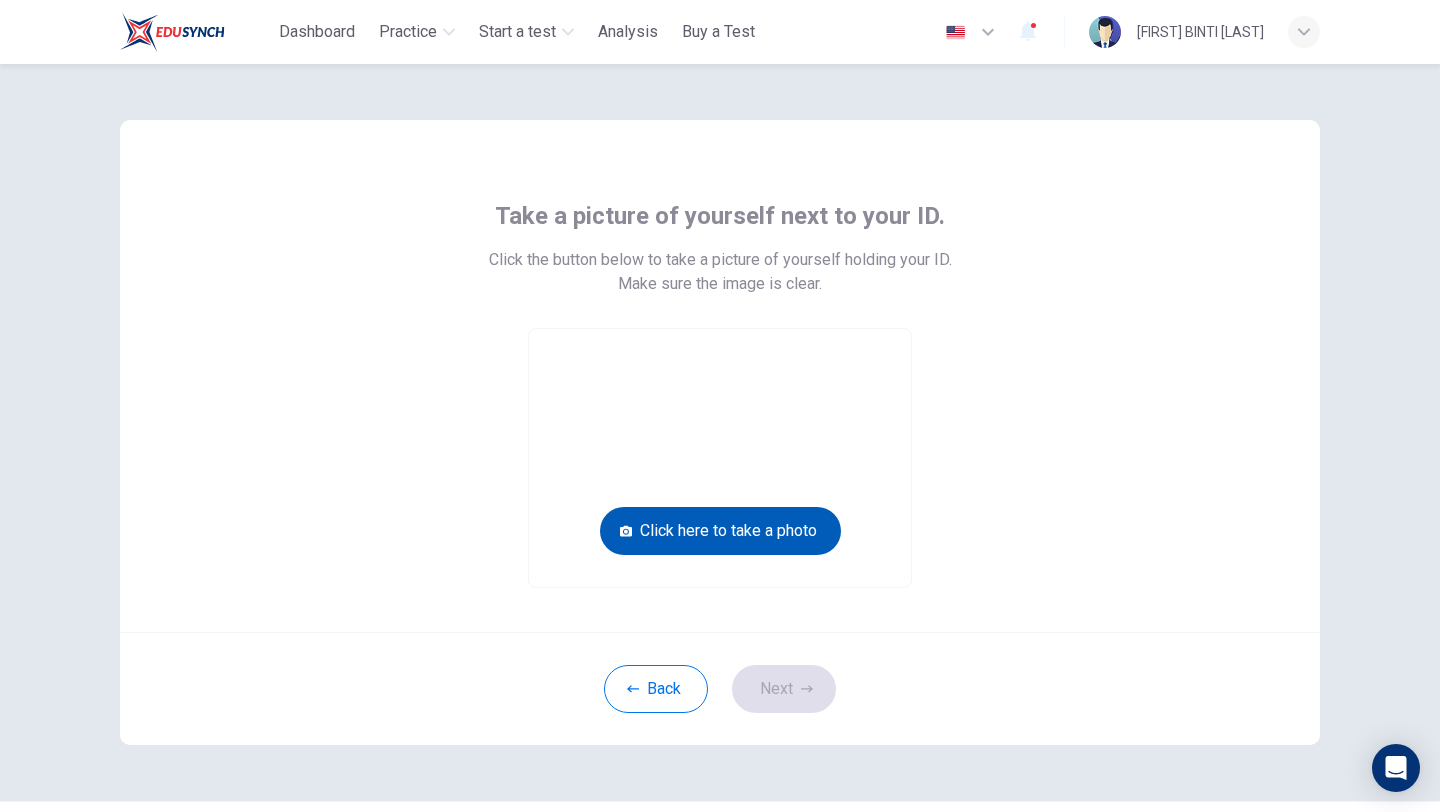 click on "Click here to take a photo" at bounding box center [720, 531] 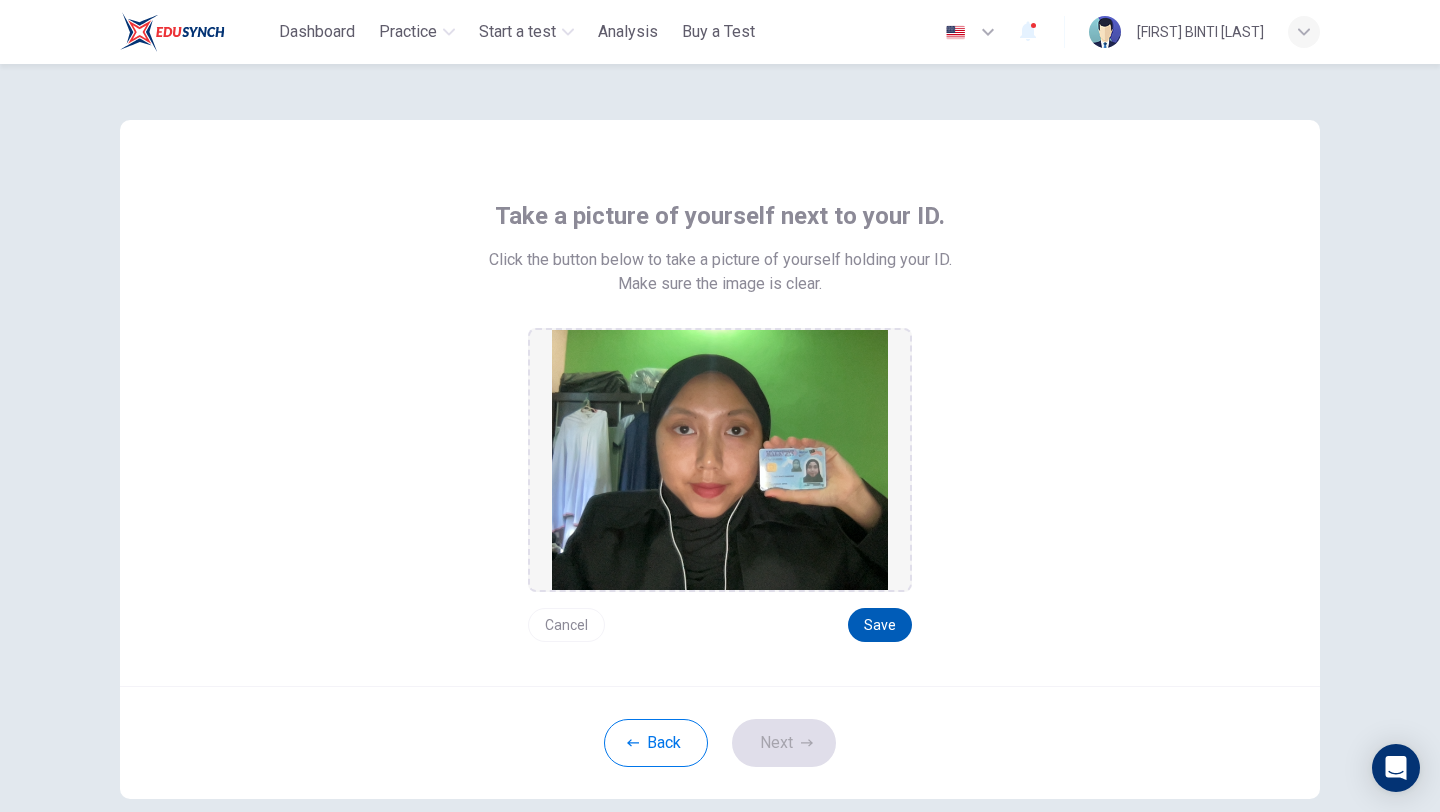 click on "Save" at bounding box center (880, 625) 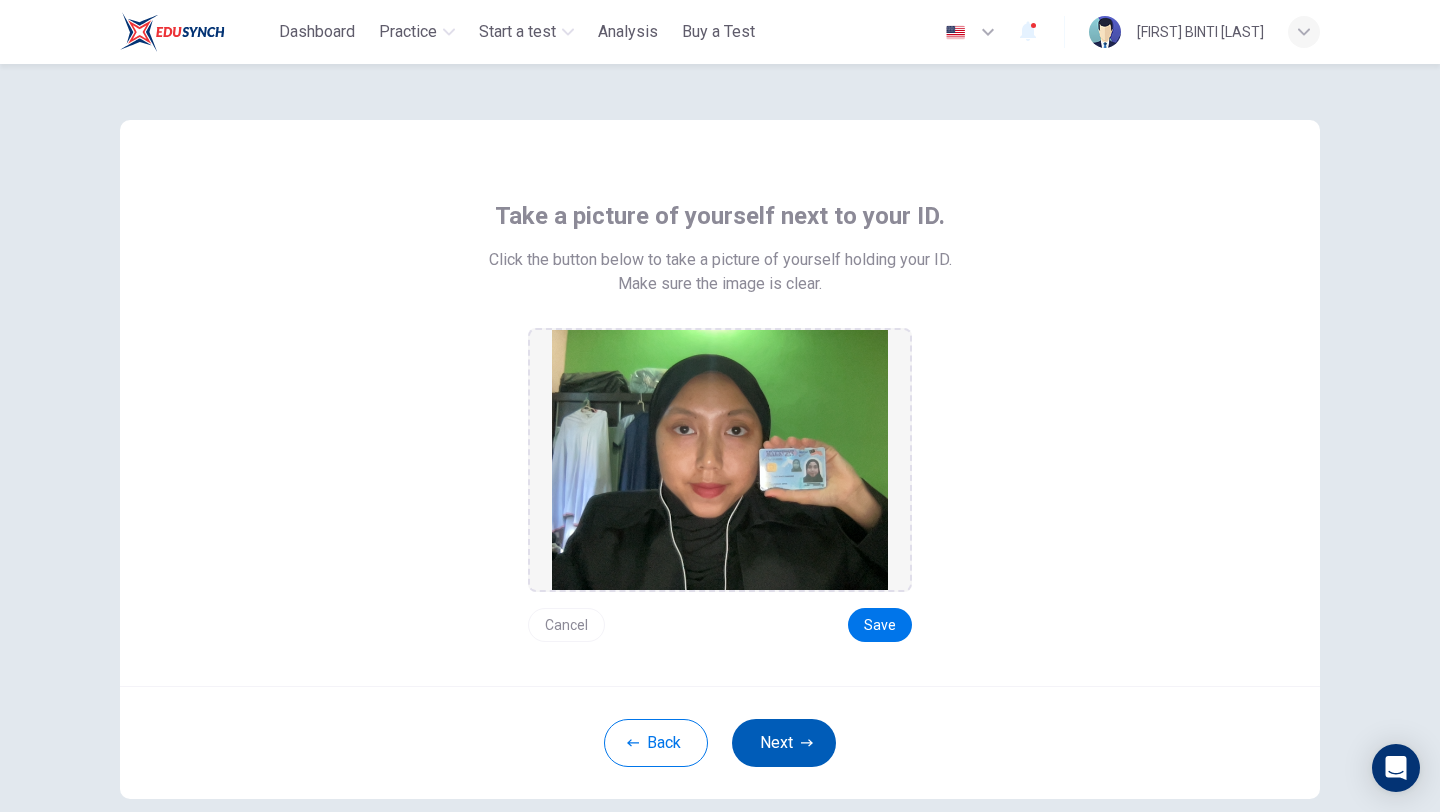 click on "Next" at bounding box center [784, 743] 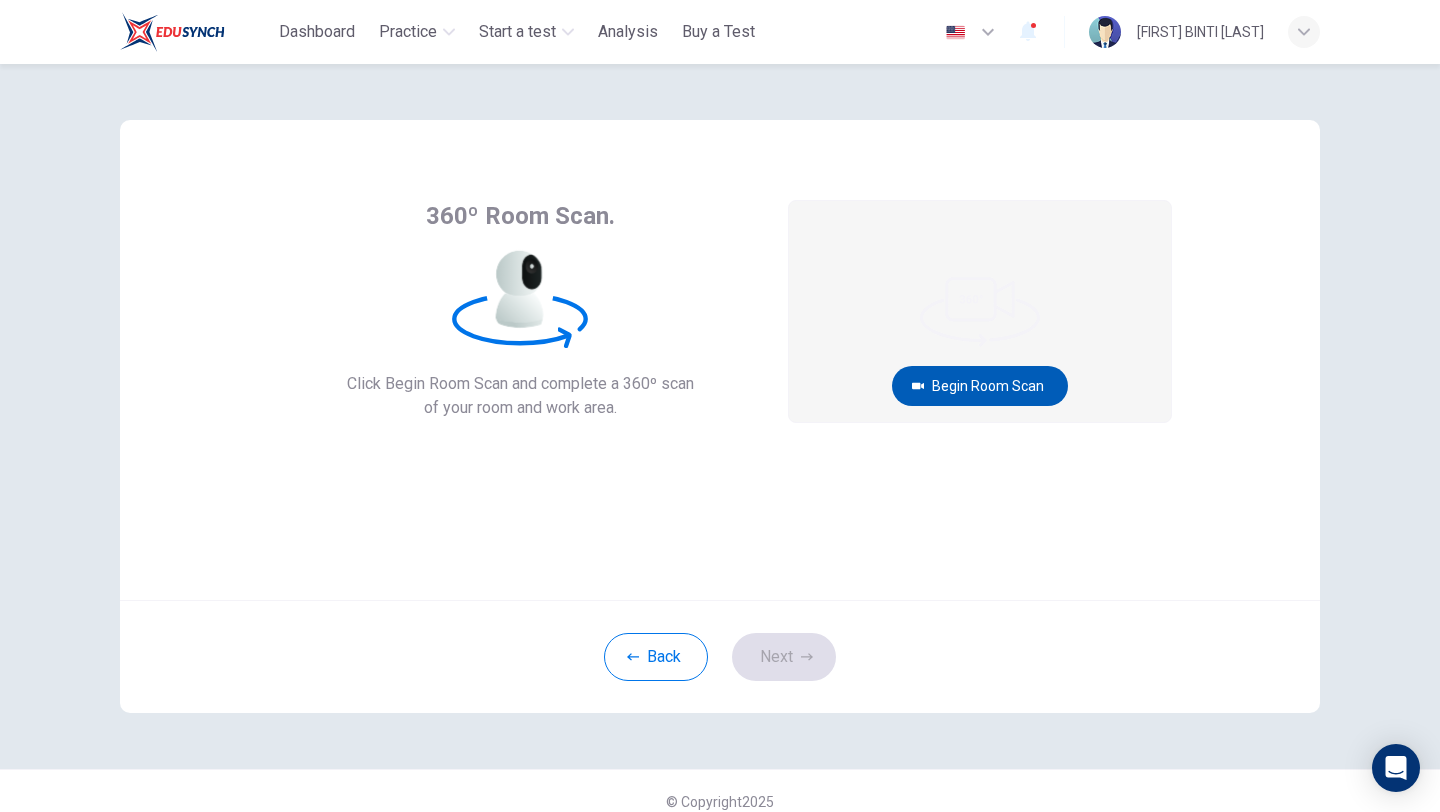 click on "Begin Room Scan" at bounding box center (980, 386) 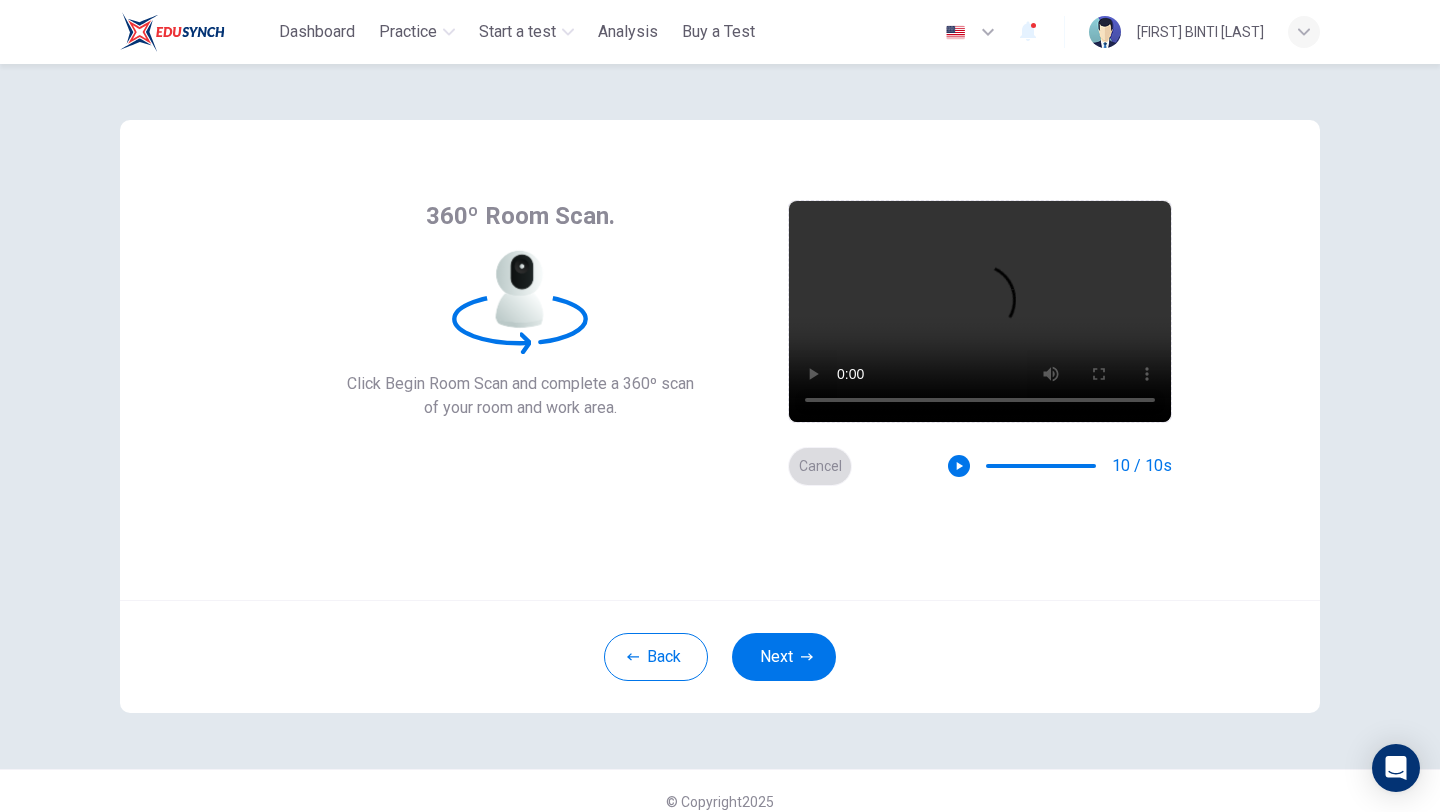 click on "Cancel" at bounding box center (820, 466) 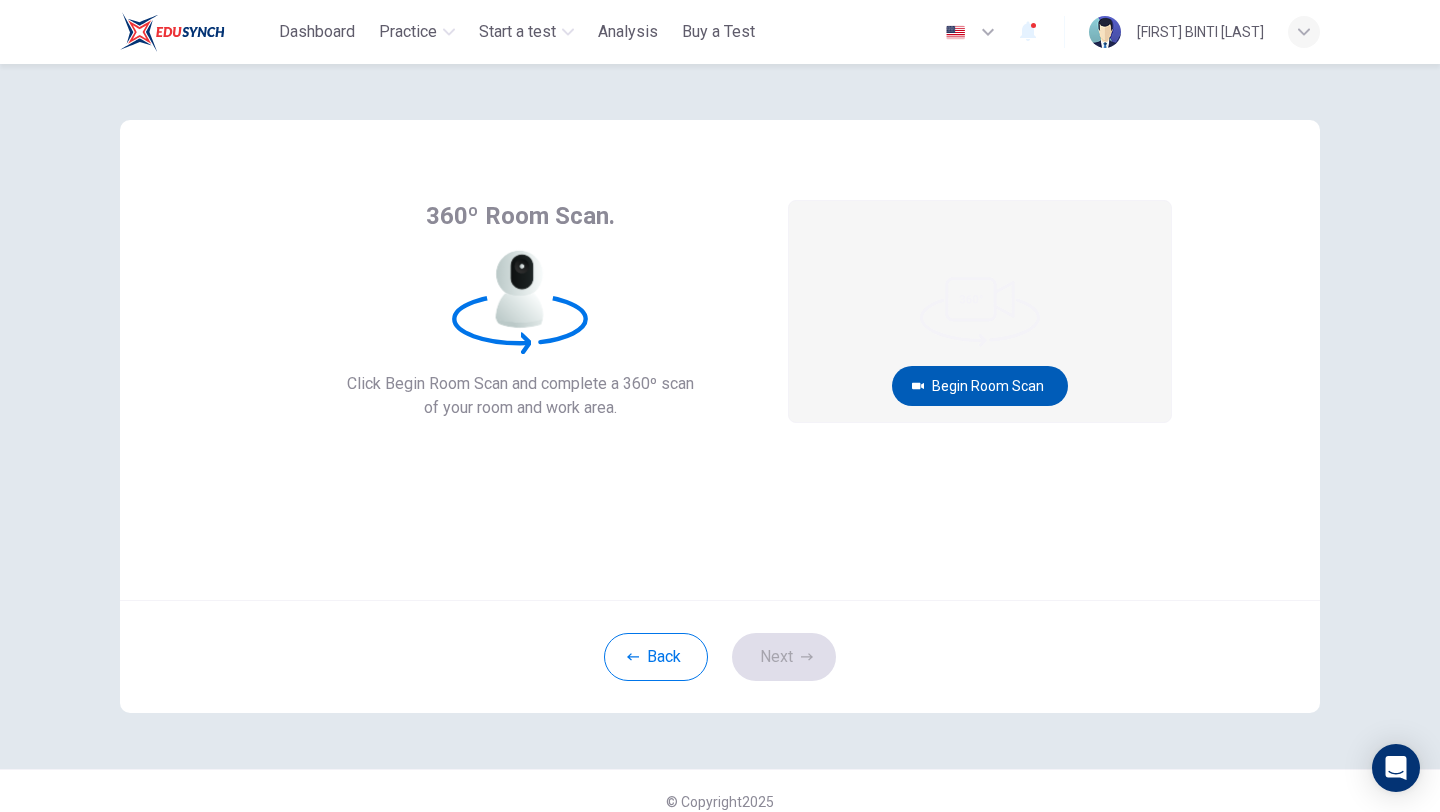 click on "Begin Room Scan" at bounding box center [980, 386] 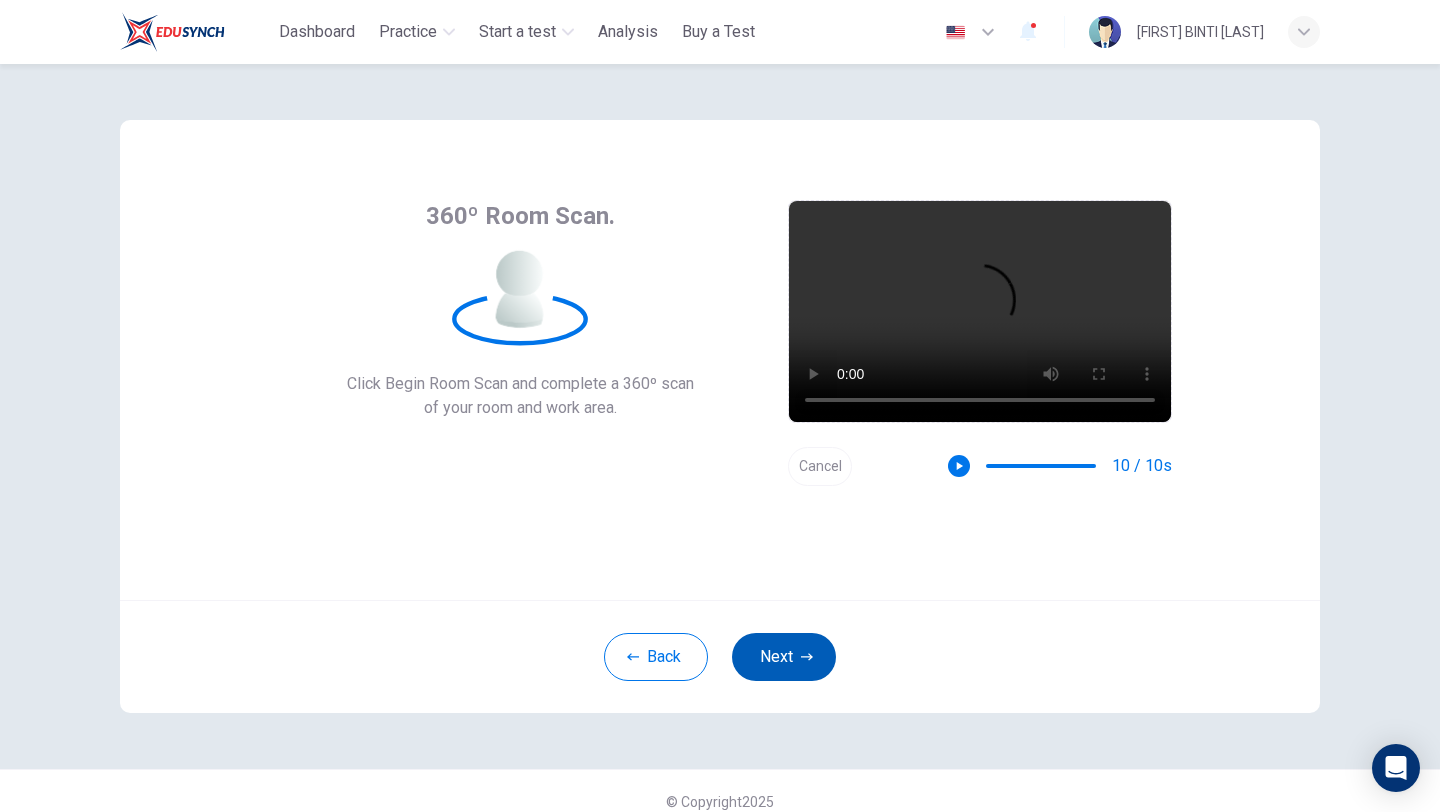 click on "Next" at bounding box center [784, 657] 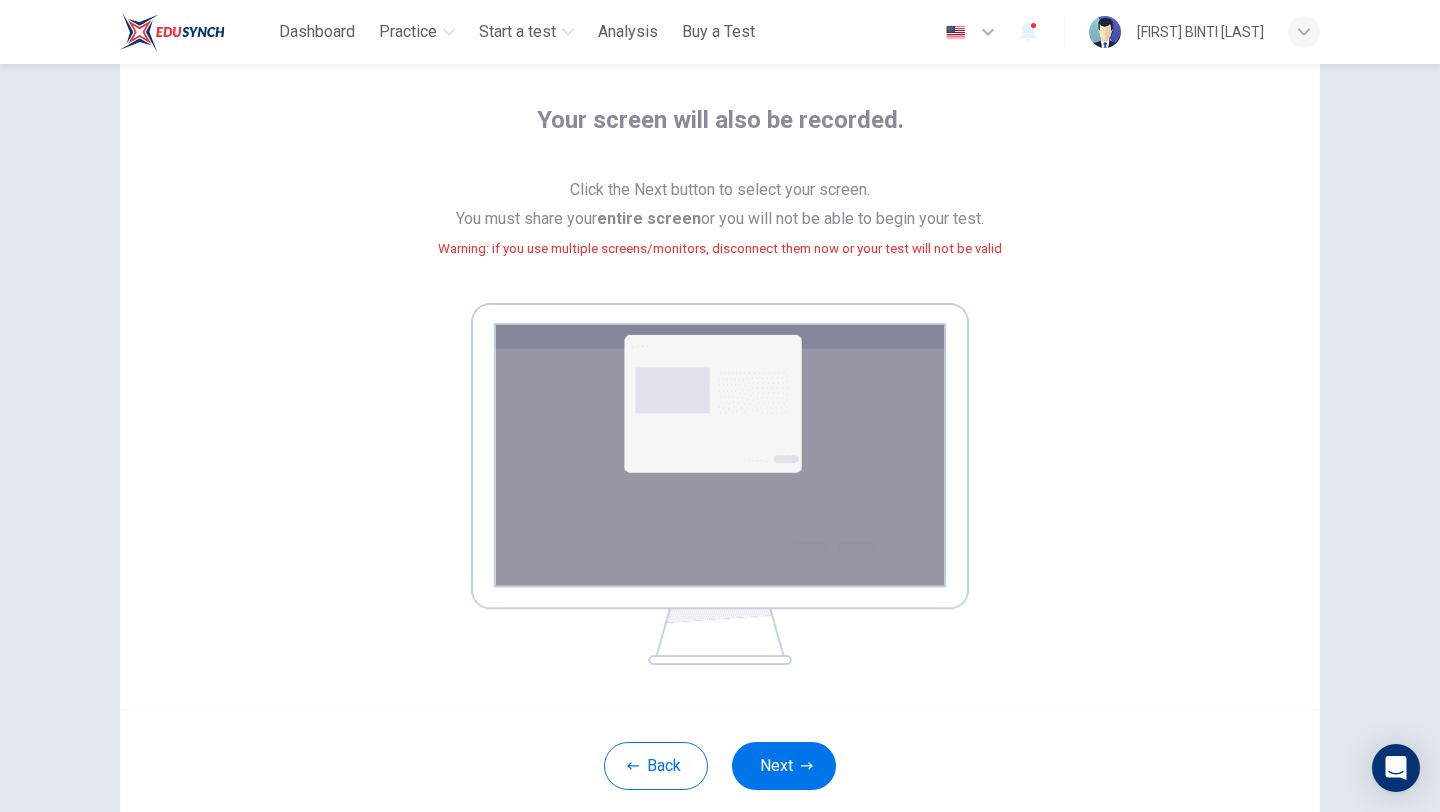 scroll, scrollTop: 226, scrollLeft: 0, axis: vertical 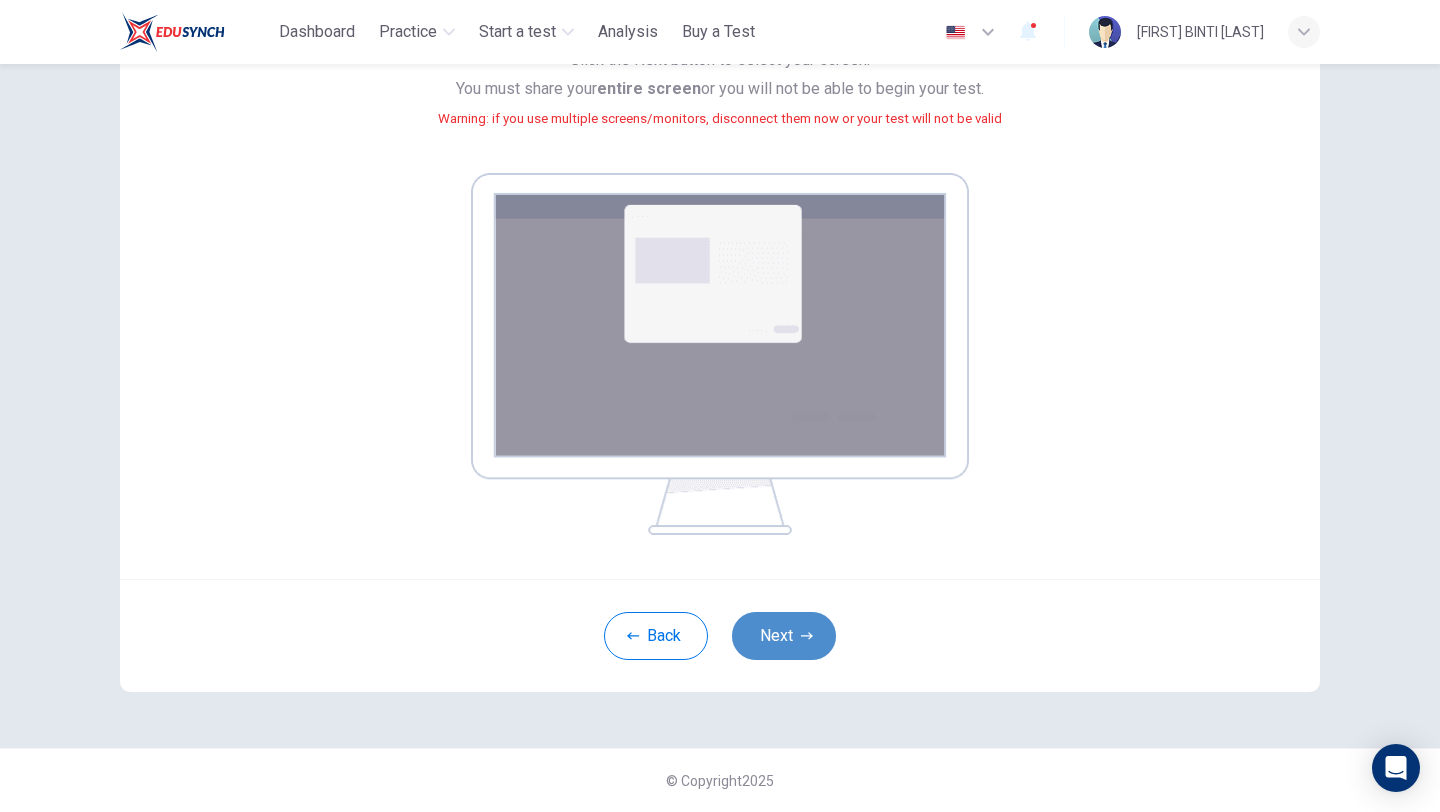 click on "Next" at bounding box center [784, 636] 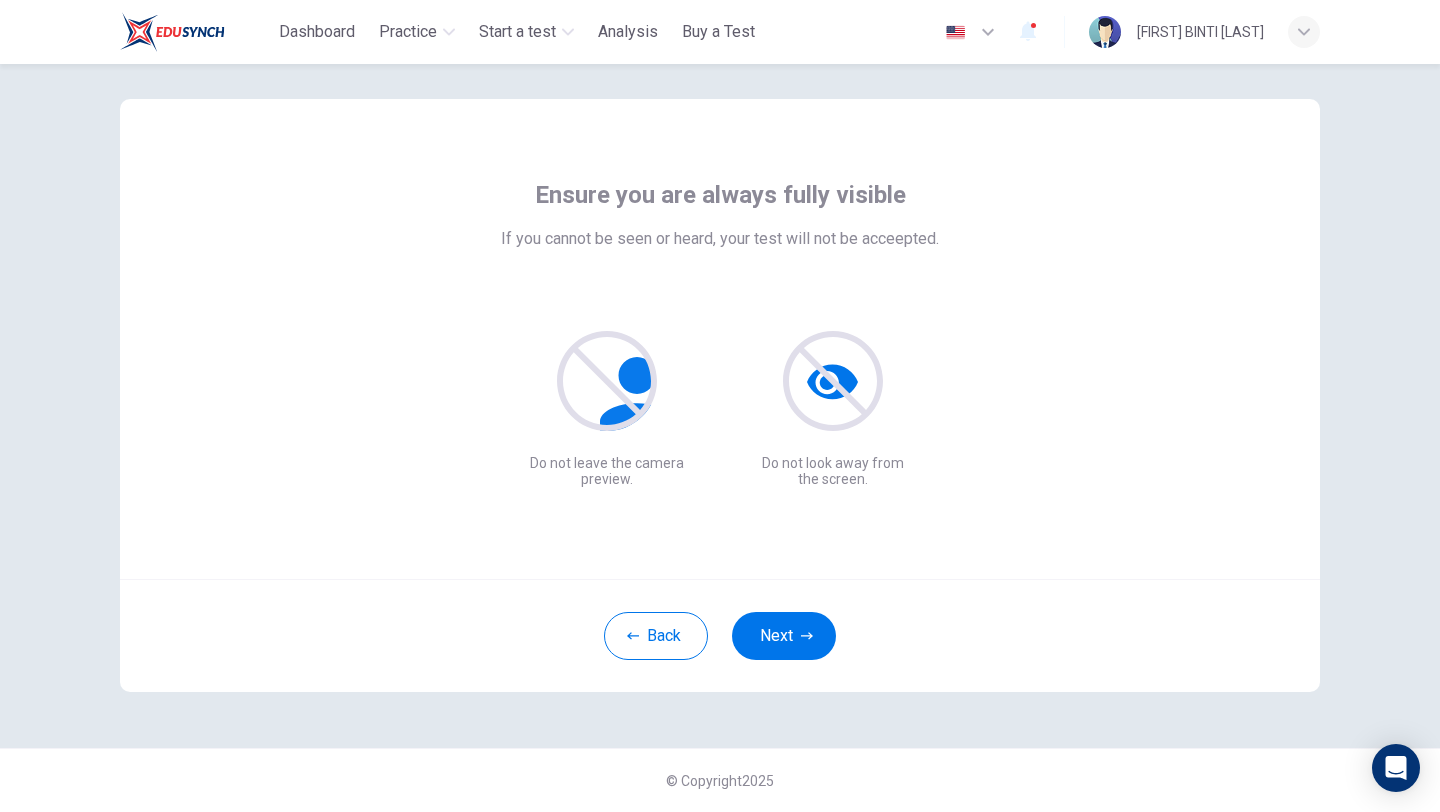 scroll, scrollTop: 21, scrollLeft: 0, axis: vertical 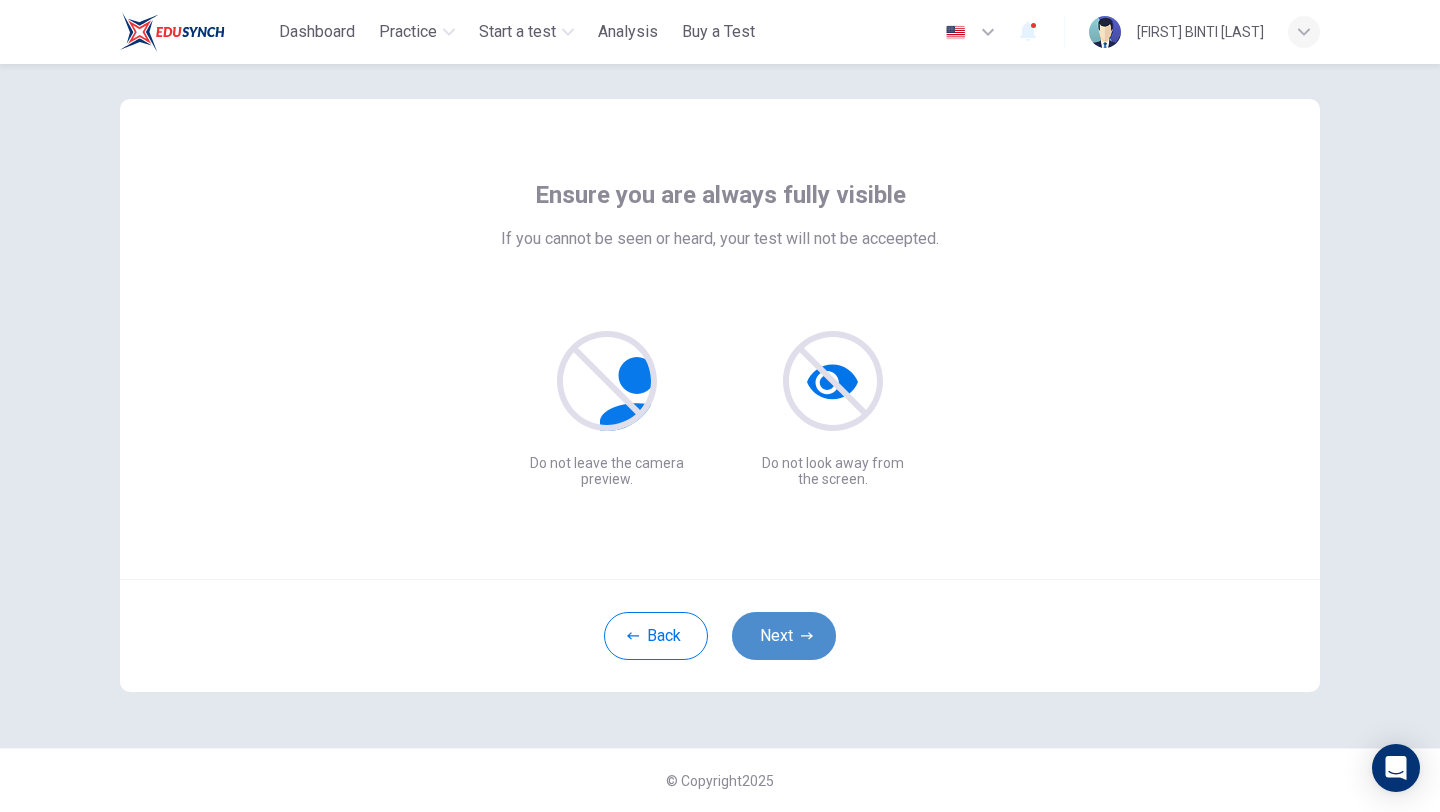click on "Next" at bounding box center [784, 636] 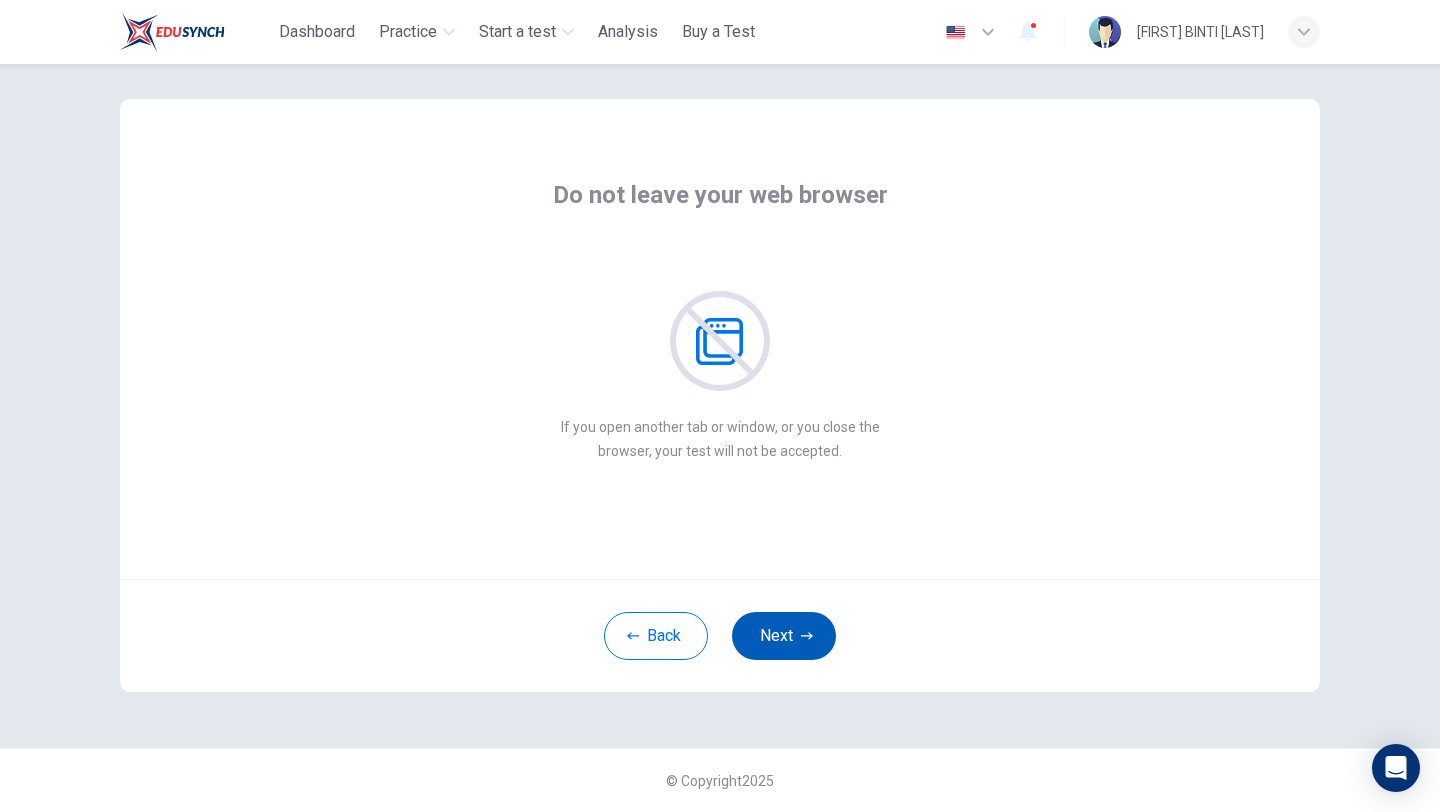 click on "Next" at bounding box center (784, 636) 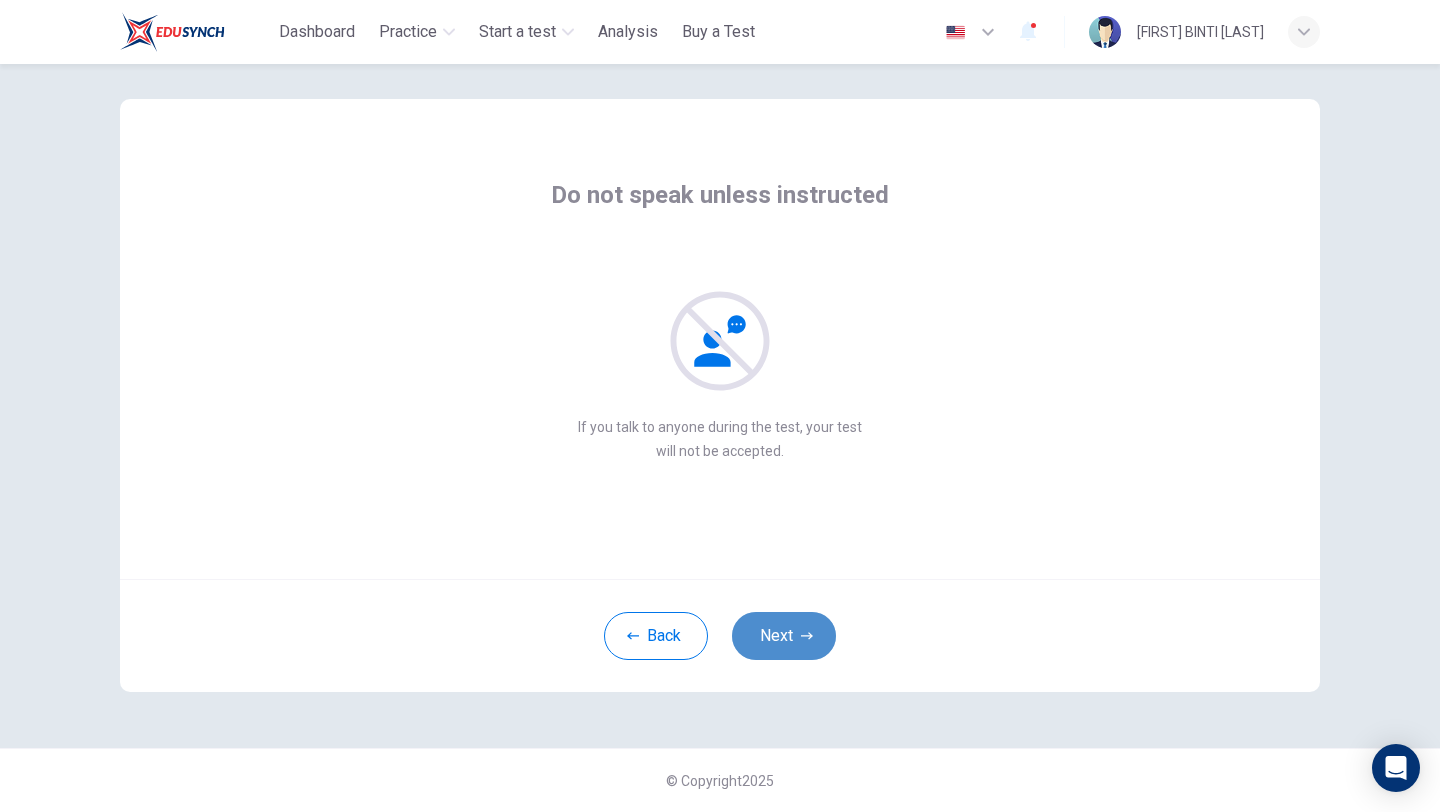 click on "Next" at bounding box center [784, 636] 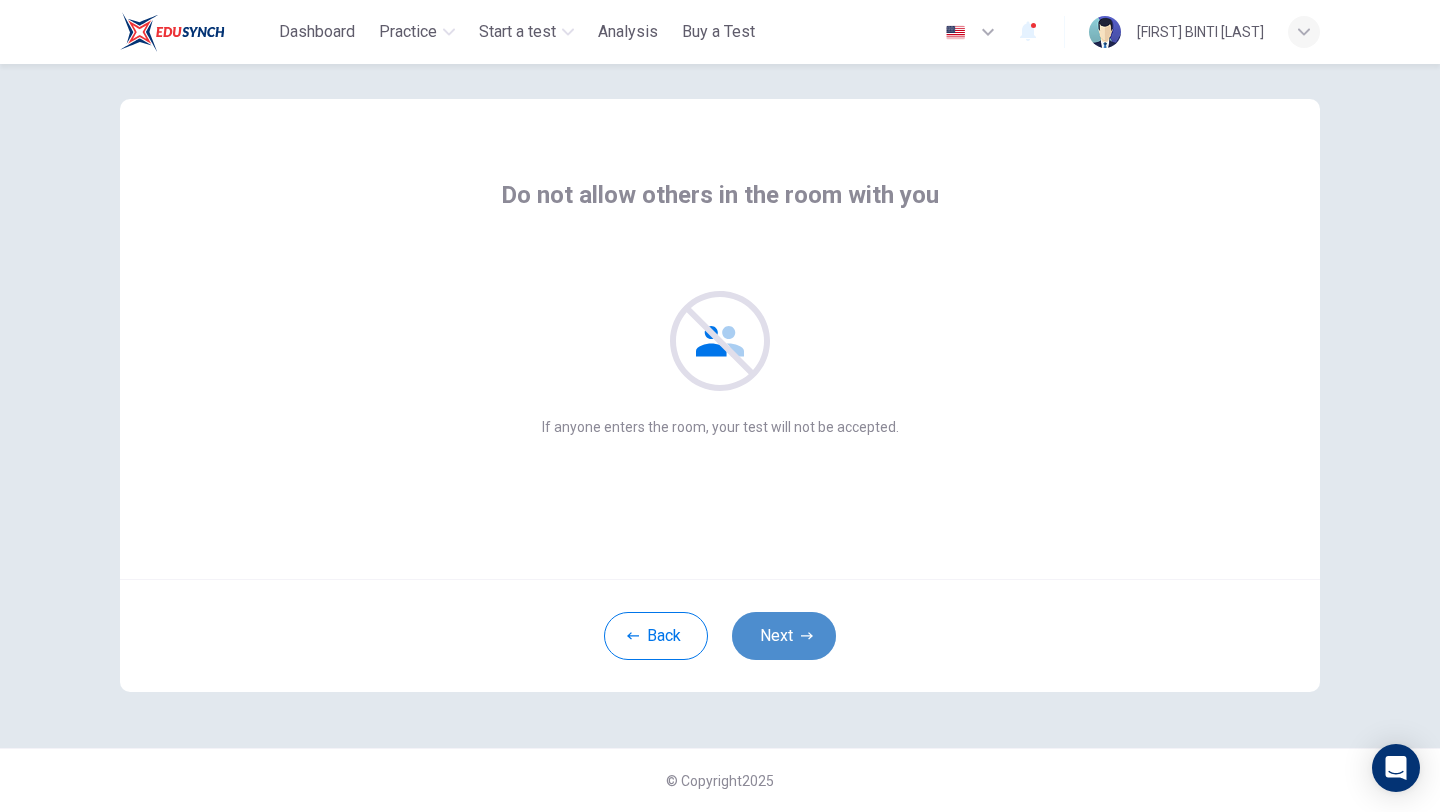 click on "Next" at bounding box center [784, 636] 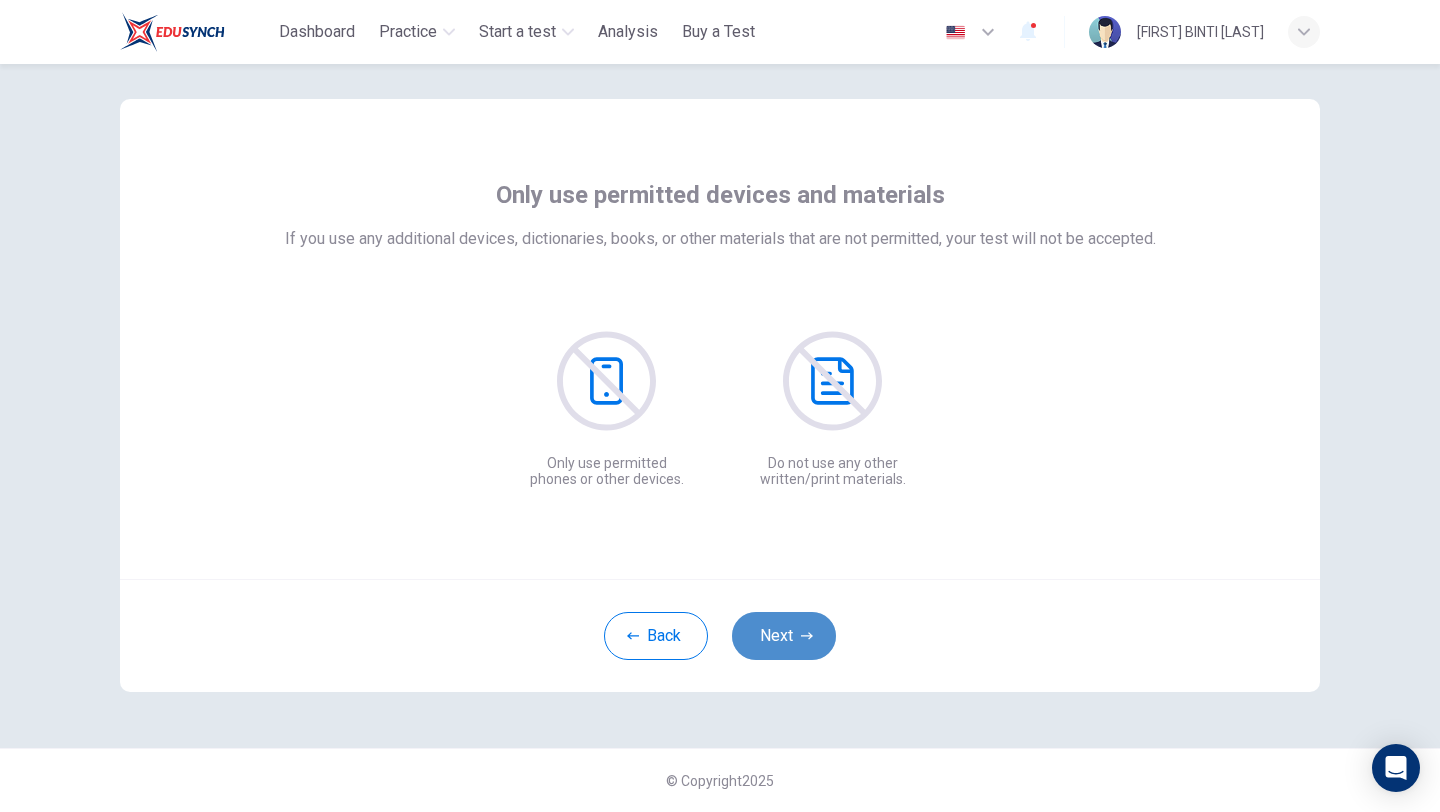 click on "Next" at bounding box center [784, 636] 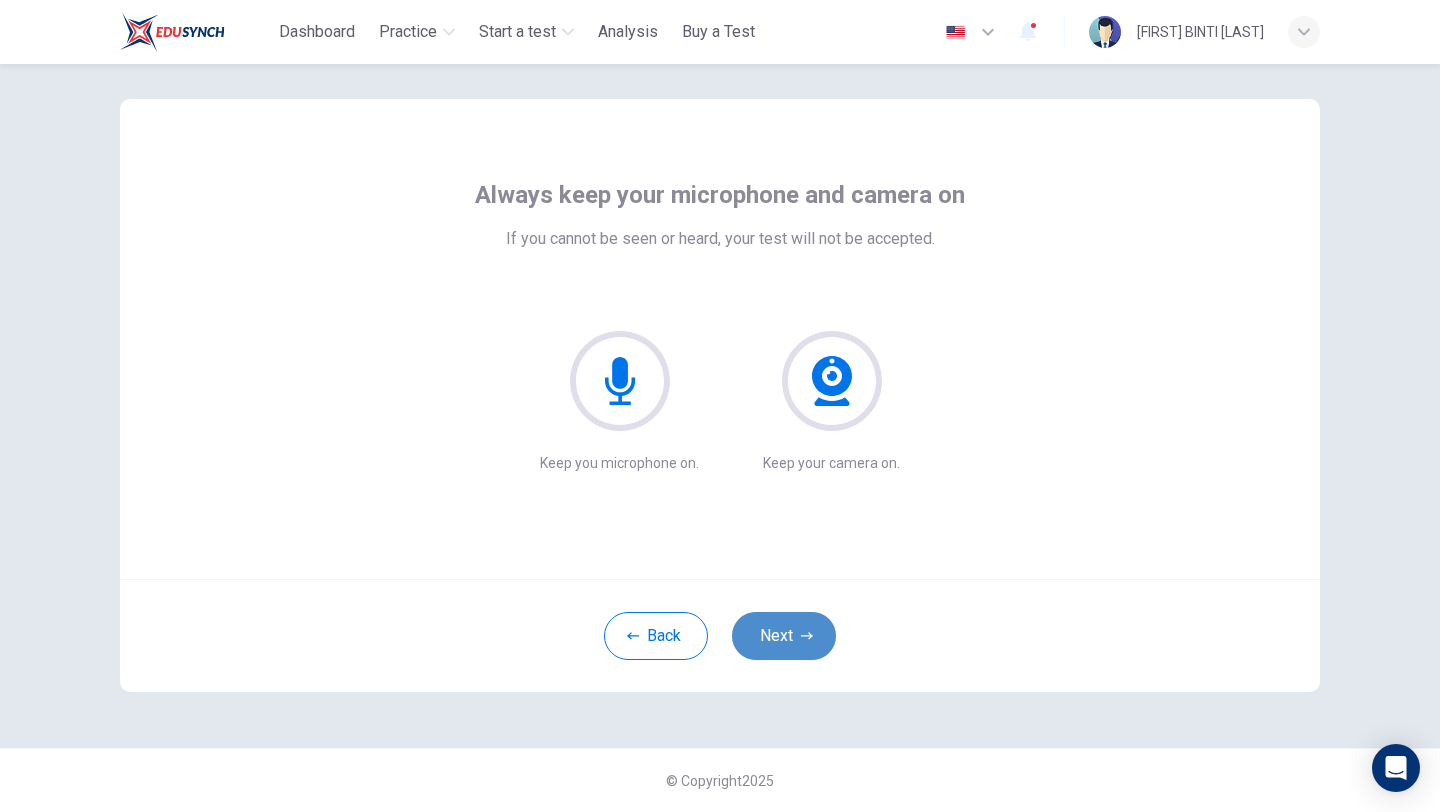 click on "Next" at bounding box center (784, 636) 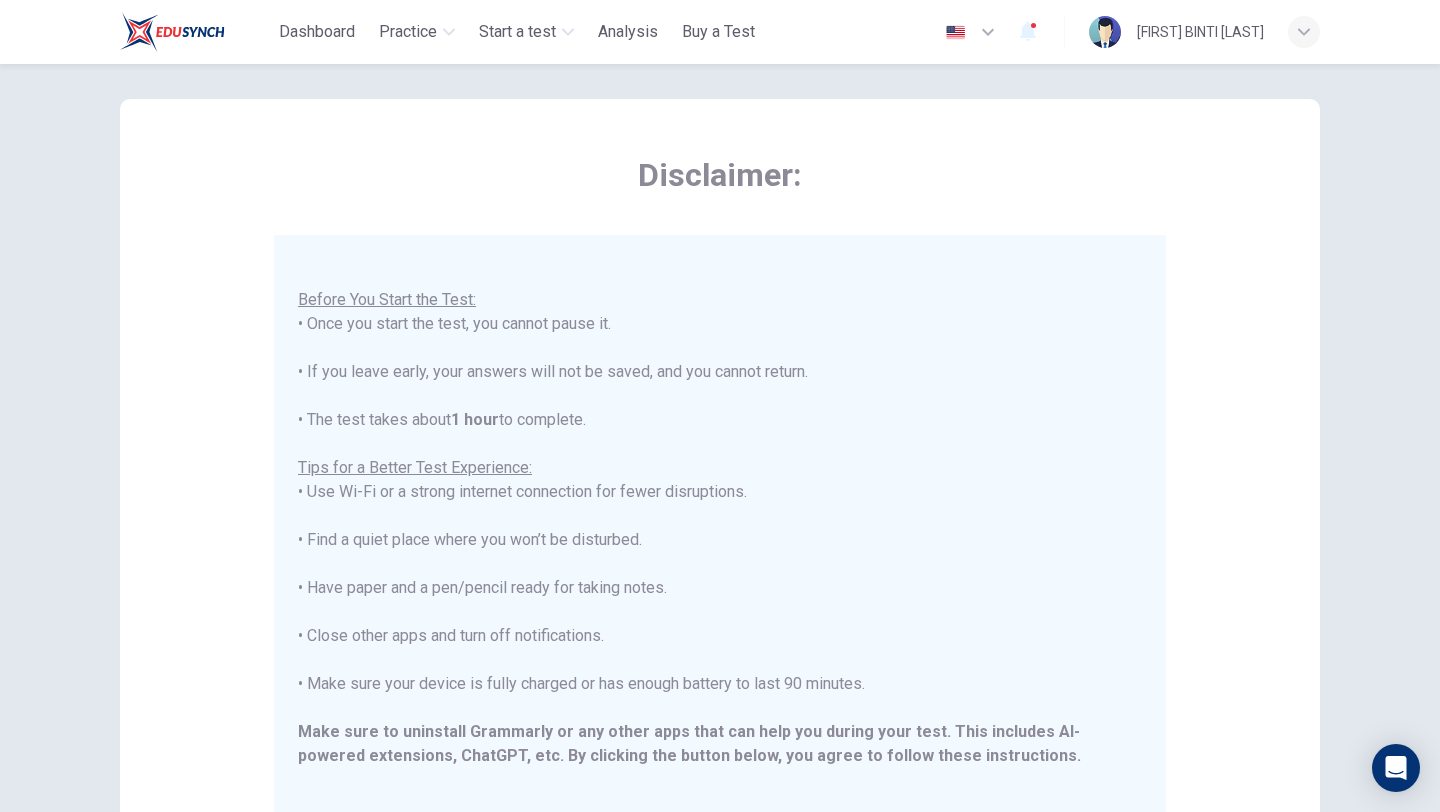 scroll, scrollTop: 191, scrollLeft: 0, axis: vertical 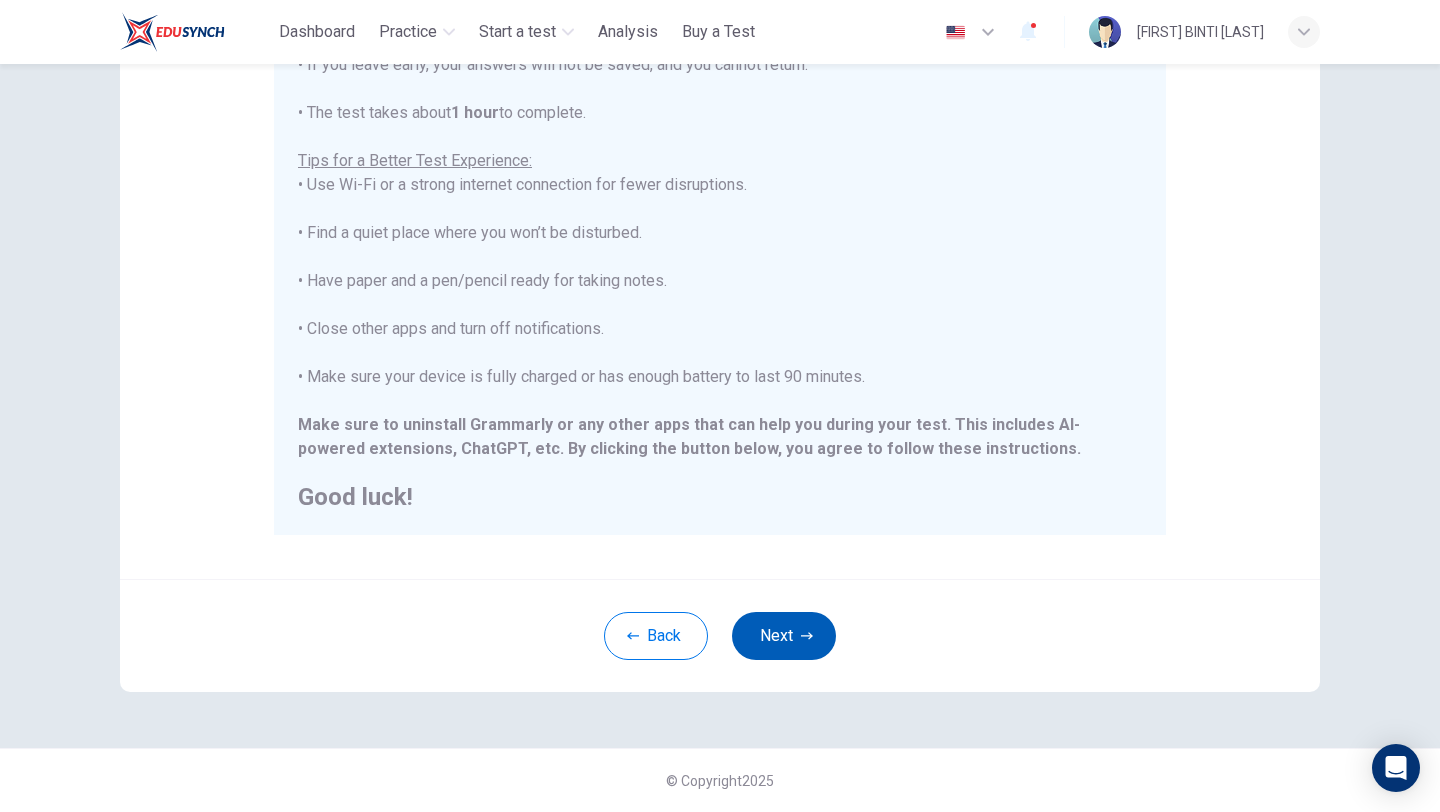click on "Next" at bounding box center [784, 636] 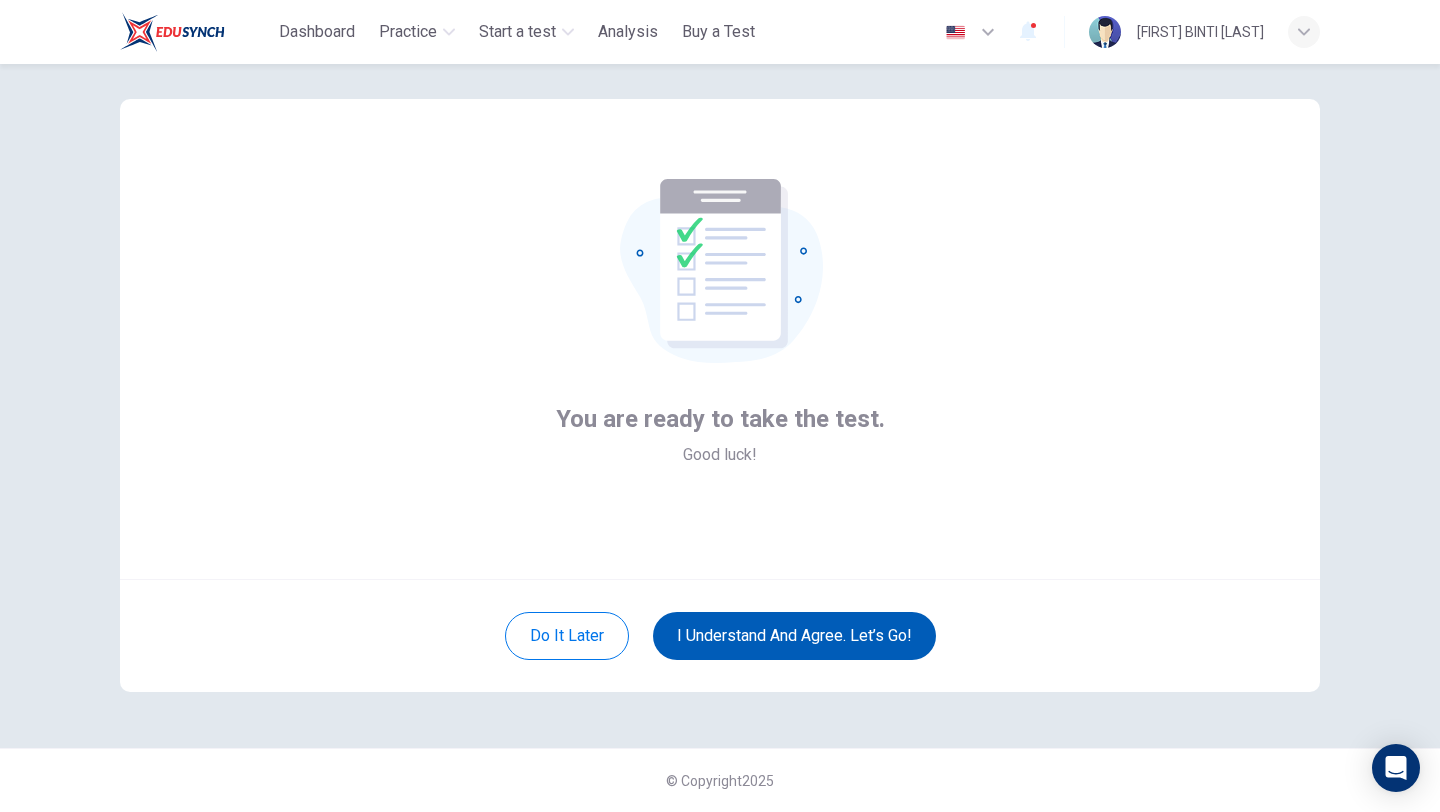 scroll, scrollTop: 21, scrollLeft: 0, axis: vertical 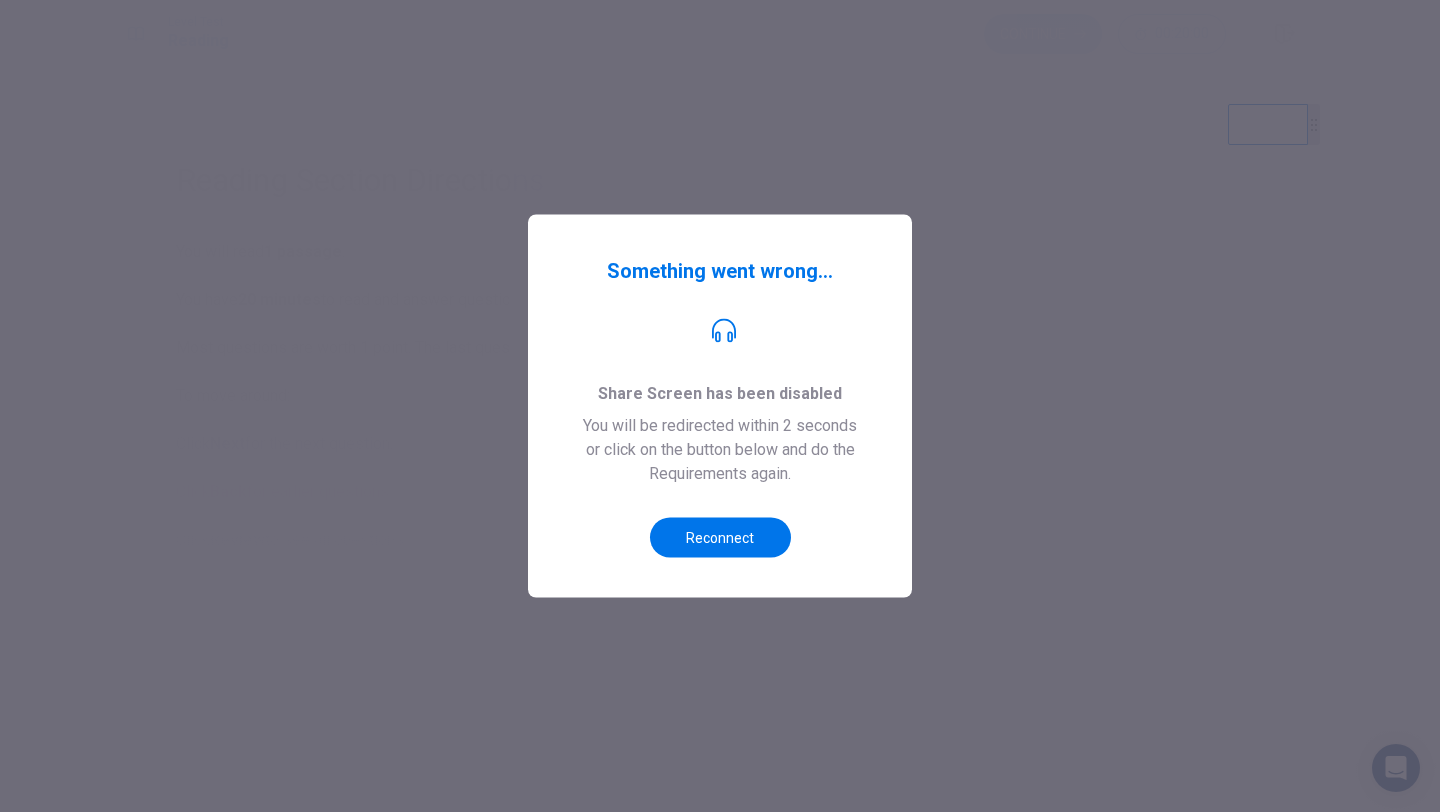 click at bounding box center (720, 406) 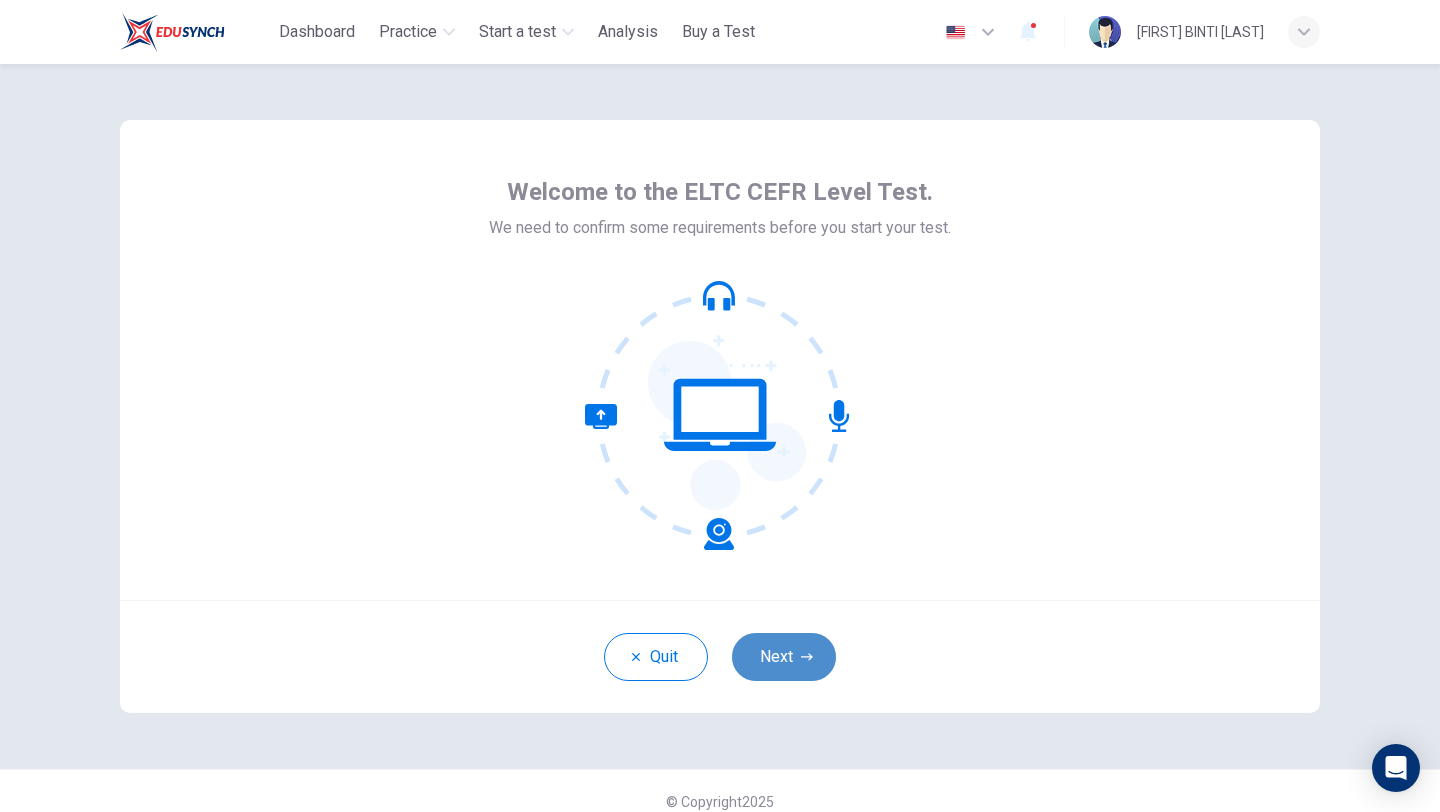 click on "Next" at bounding box center (784, 657) 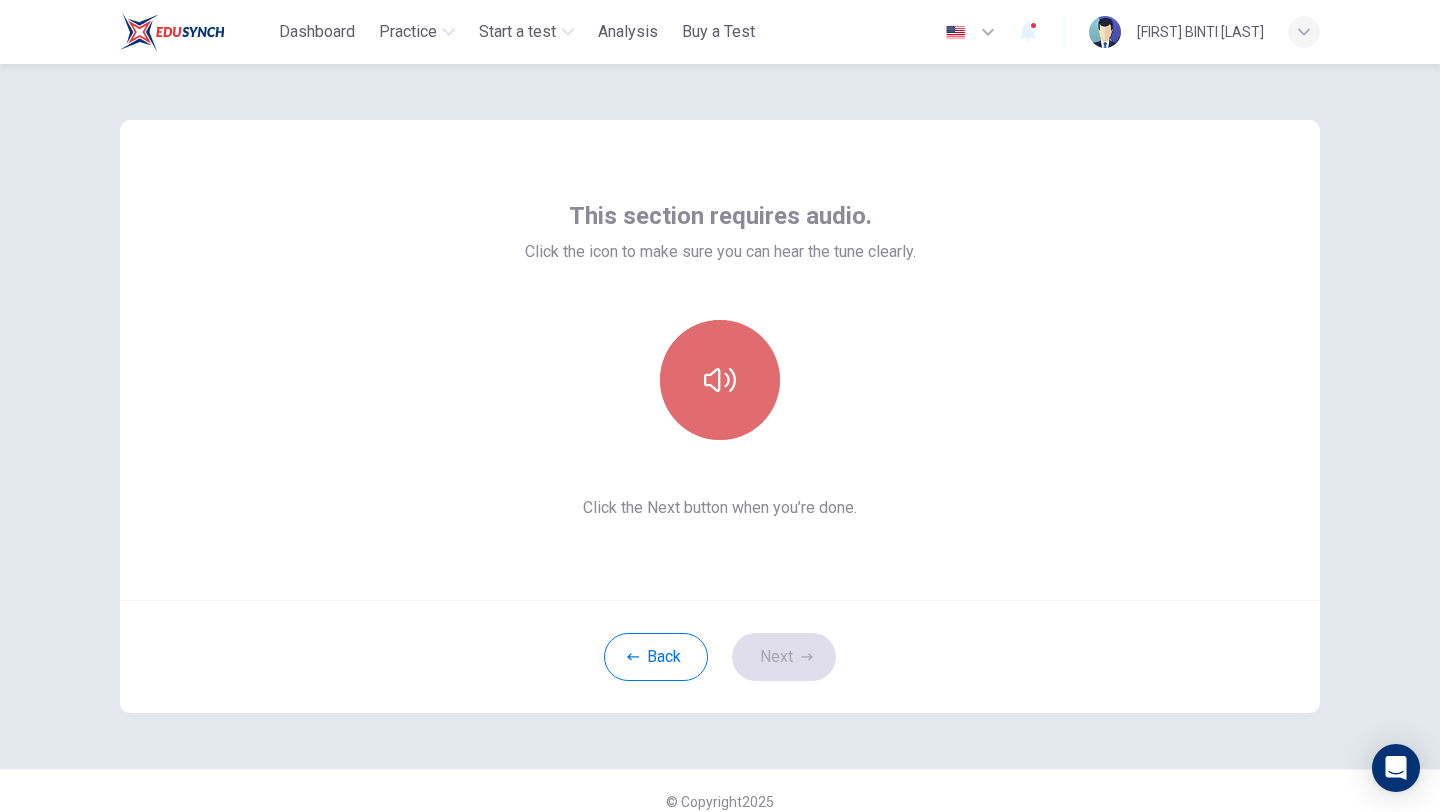 click at bounding box center (720, 380) 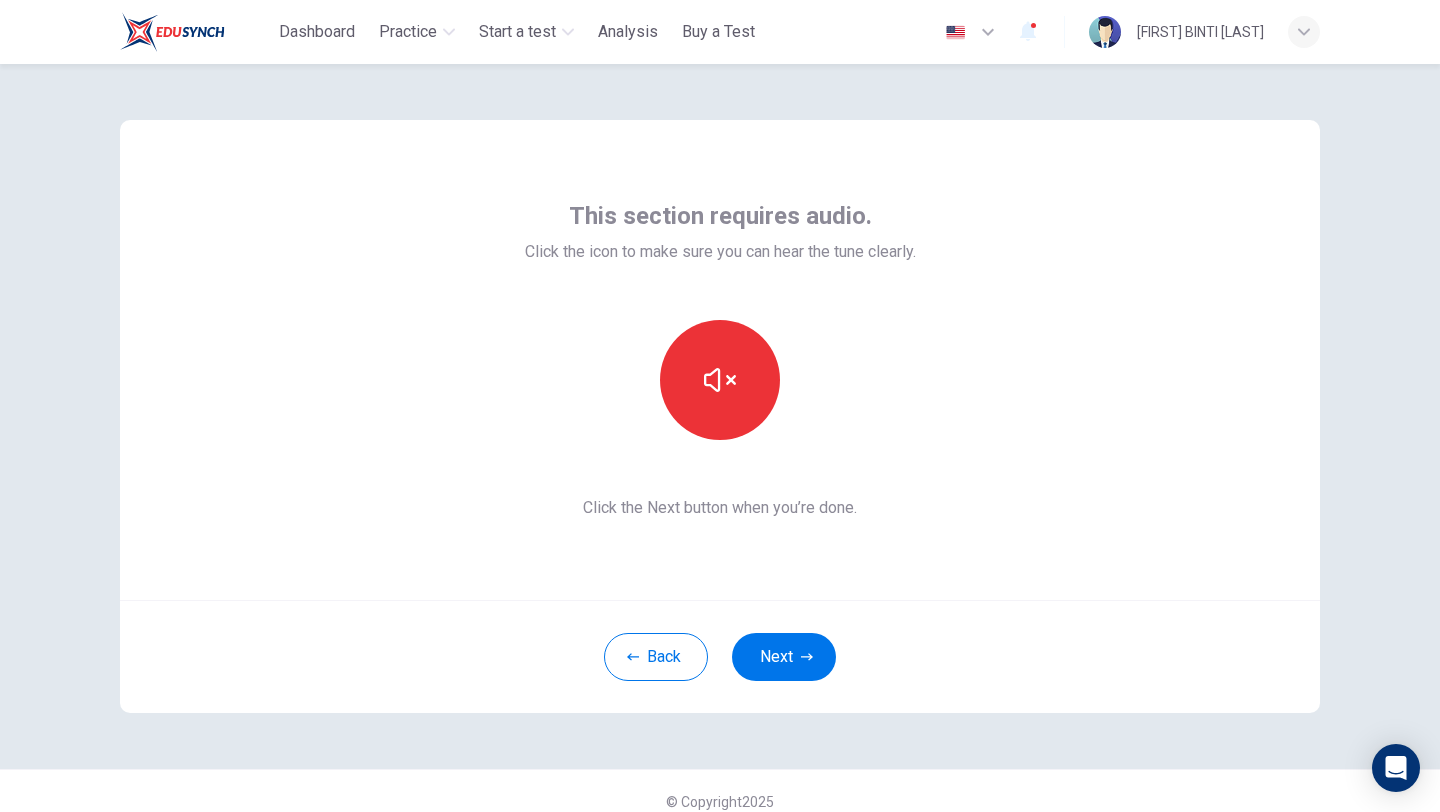 click on "This section requires audio. Click the icon to make sure you can hear the tune clearly. Click the Next button when you’re done." at bounding box center (720, 360) 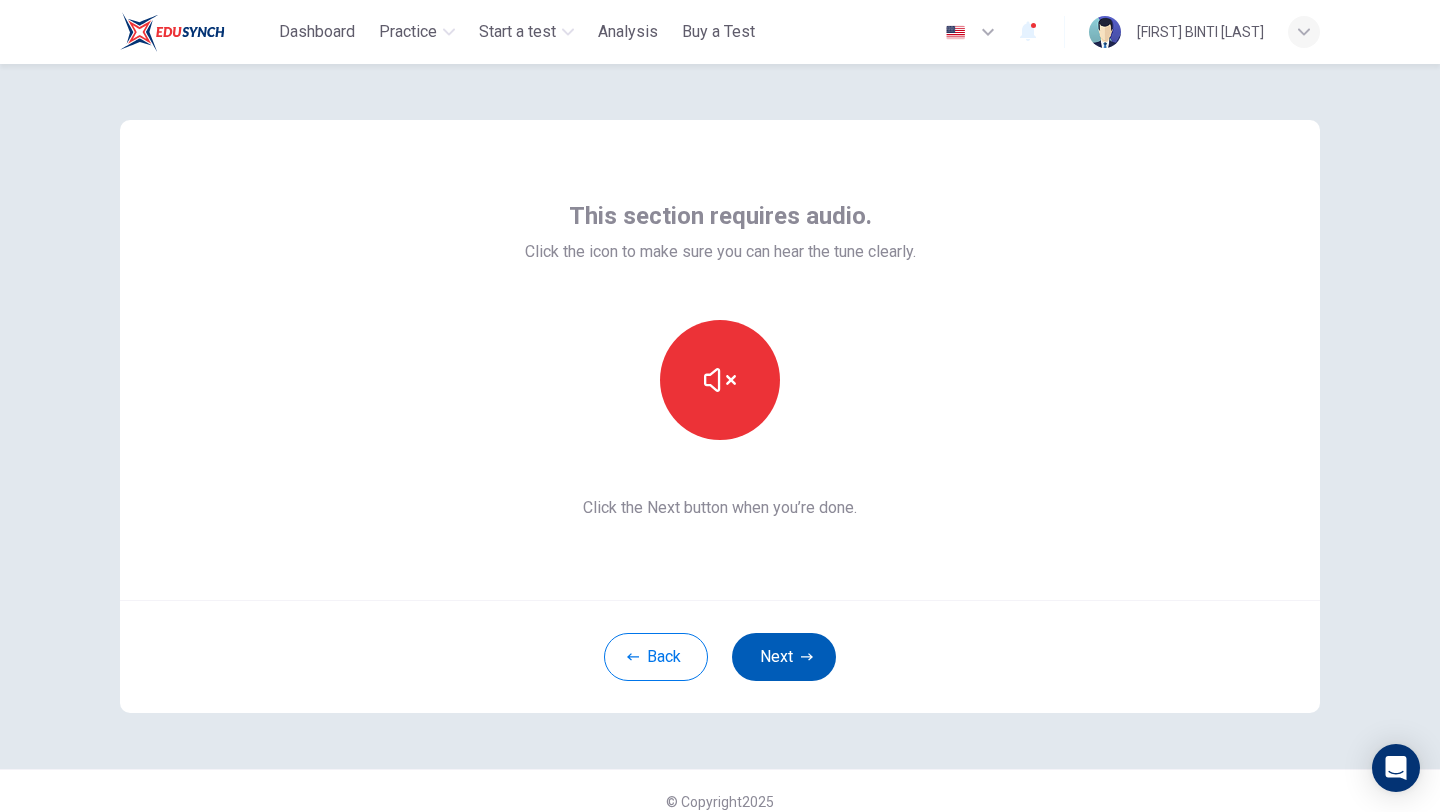 click on "Next" at bounding box center (784, 657) 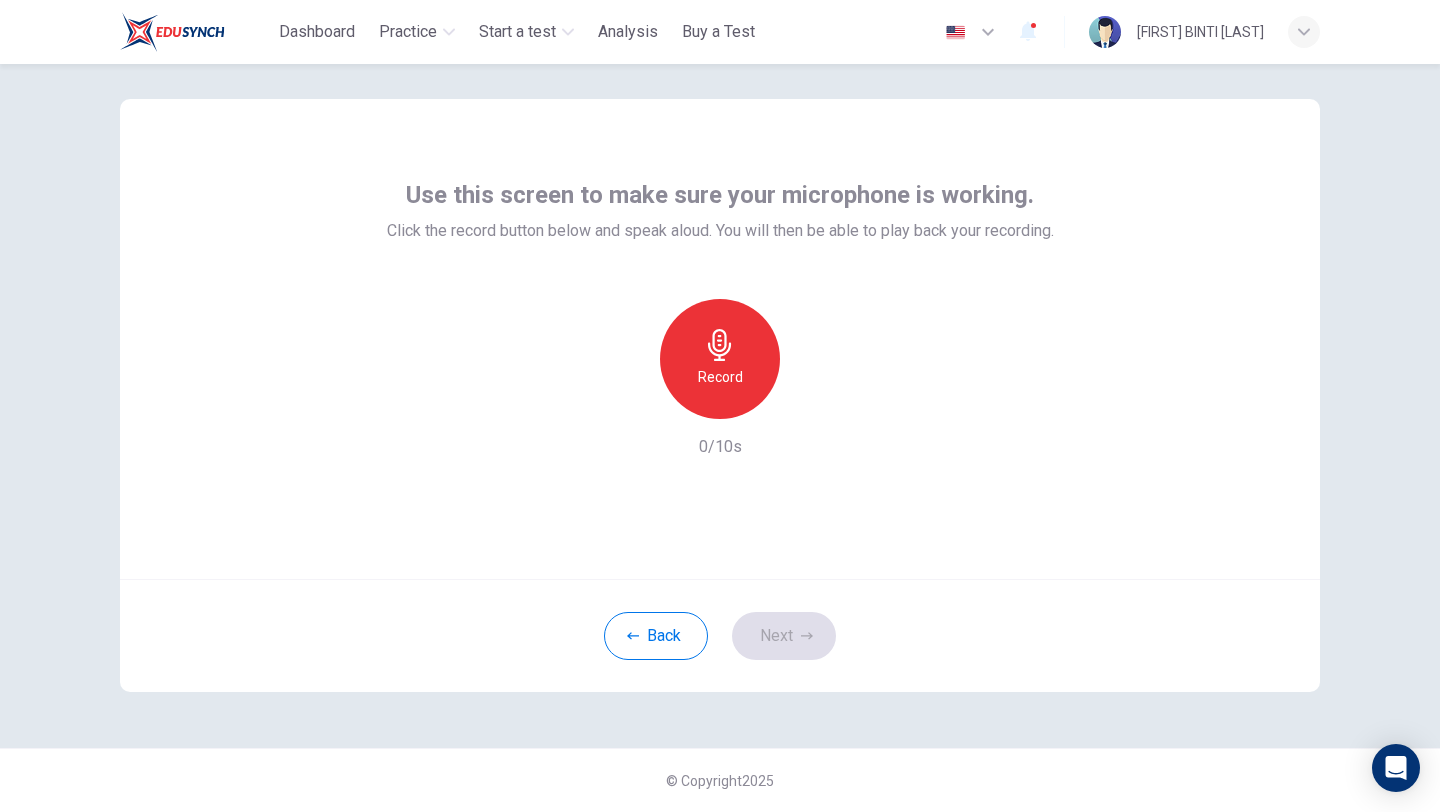 scroll, scrollTop: 0, scrollLeft: 0, axis: both 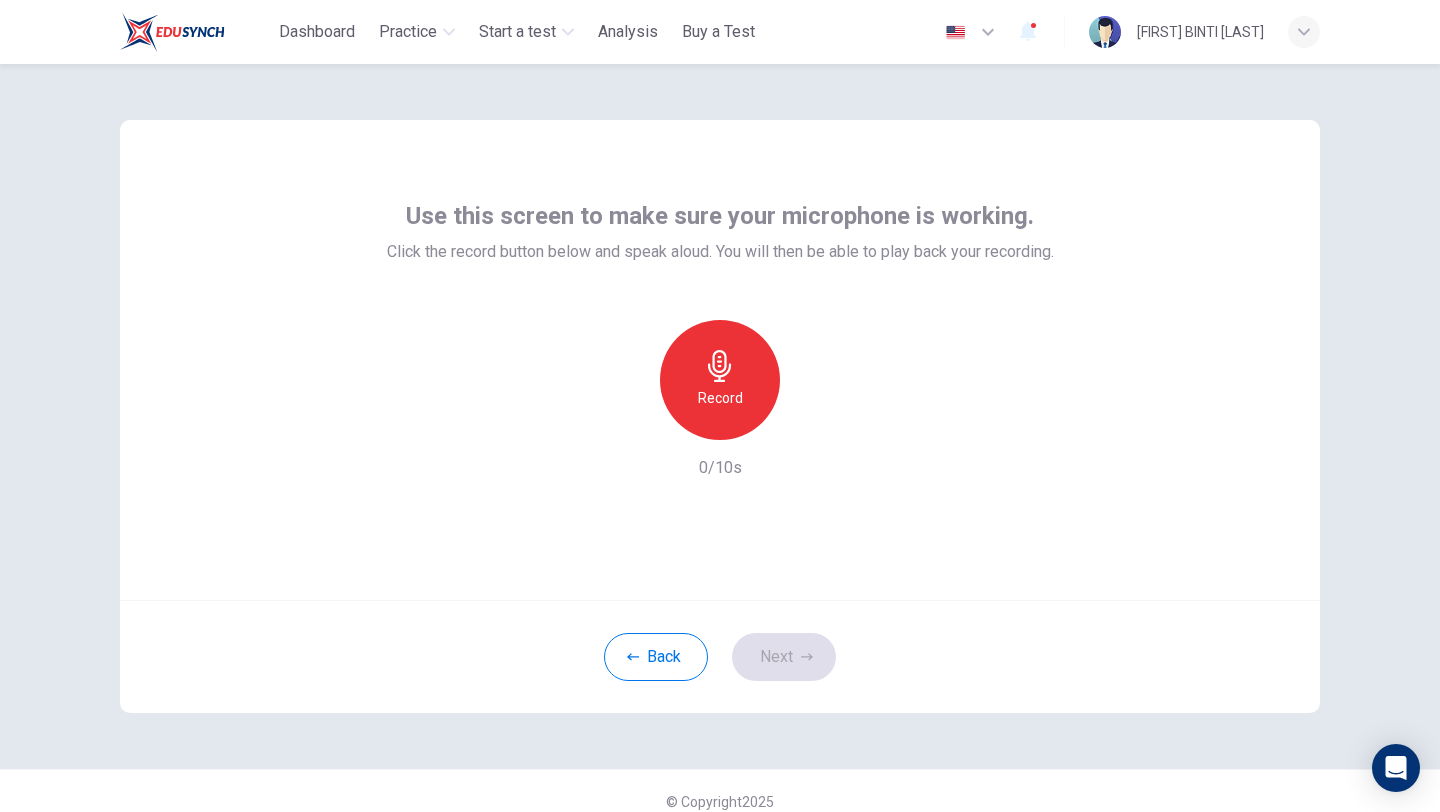 click on "Record" at bounding box center (720, 380) 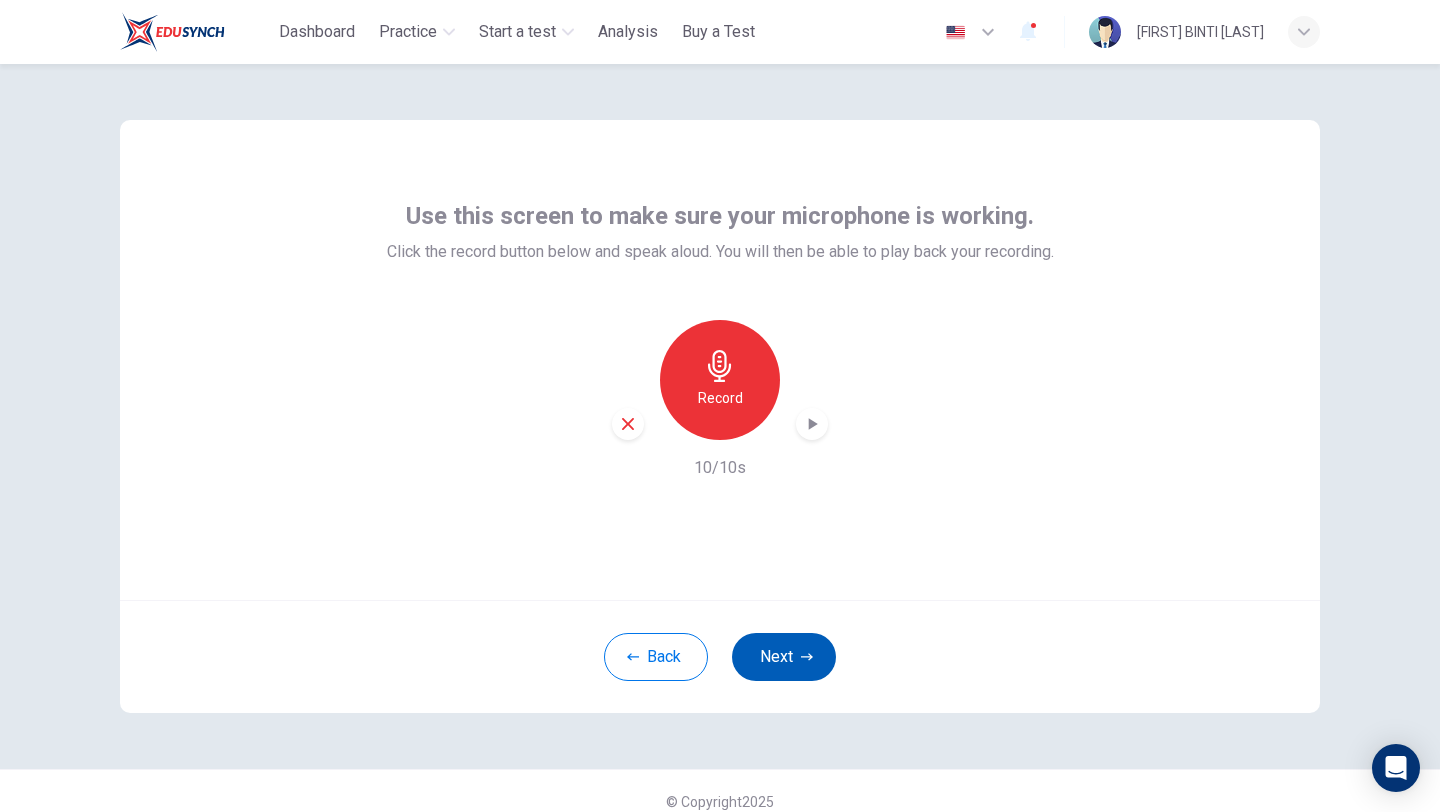 click on "Next" at bounding box center (784, 657) 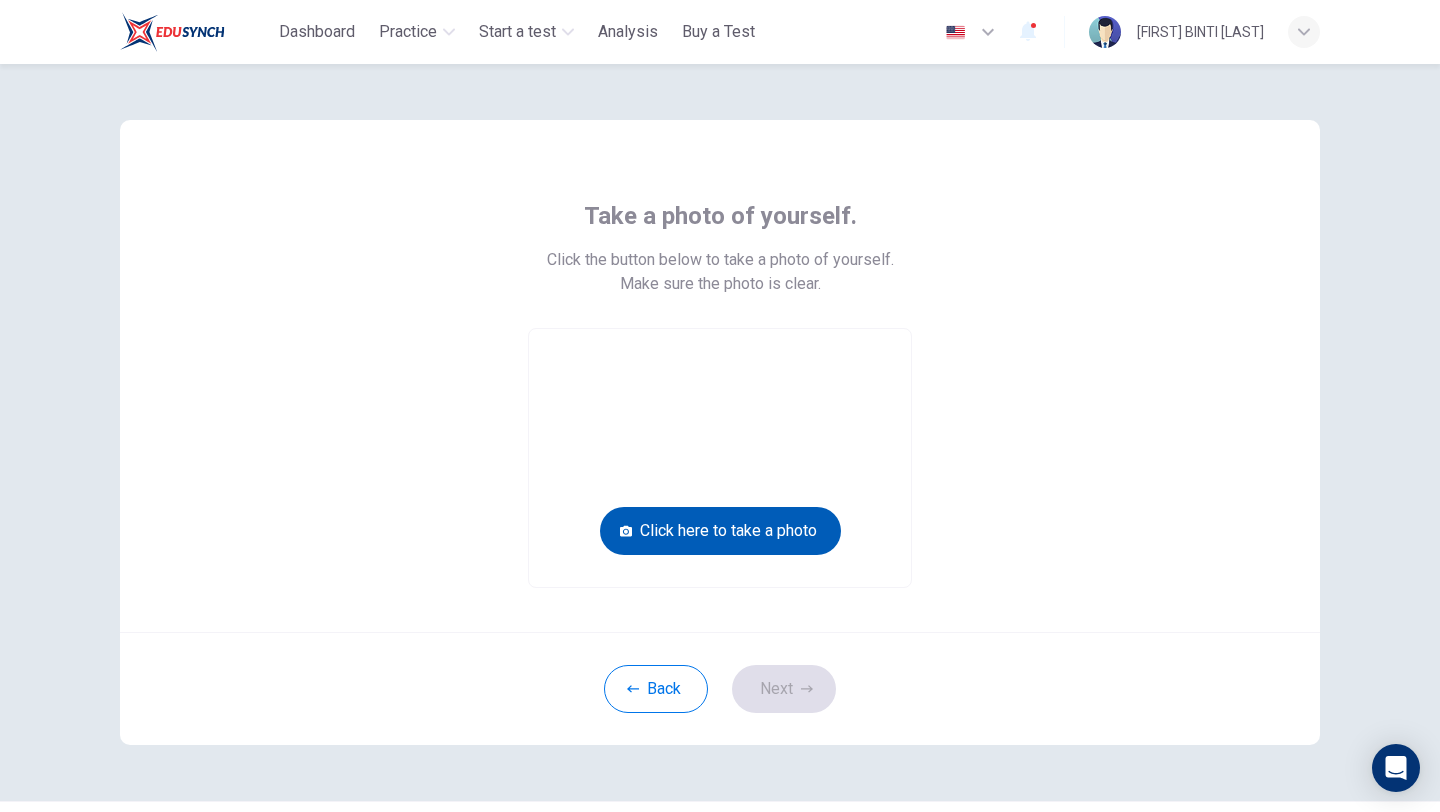 click on "Click here to take a photo" at bounding box center [720, 531] 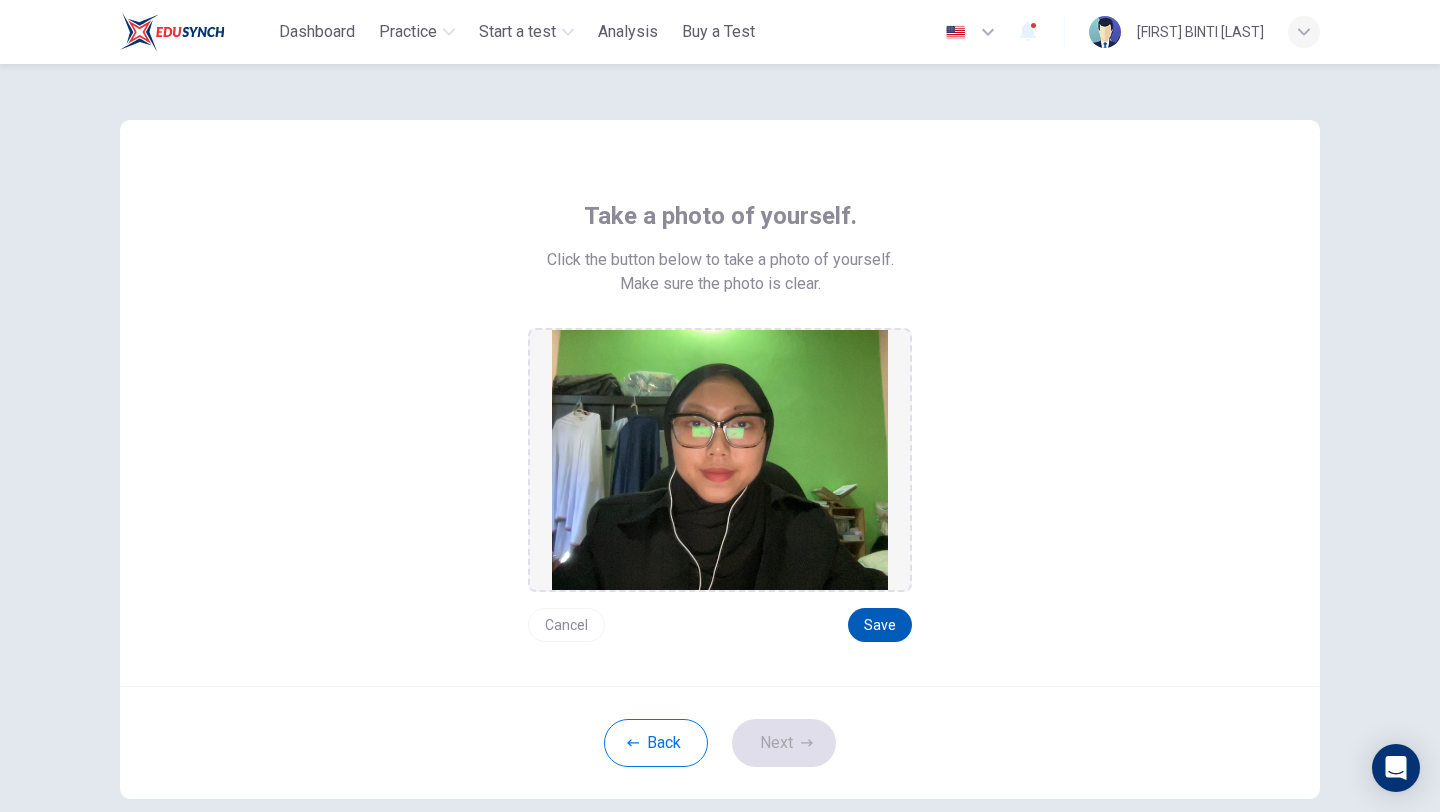 click on "Save" at bounding box center [880, 625] 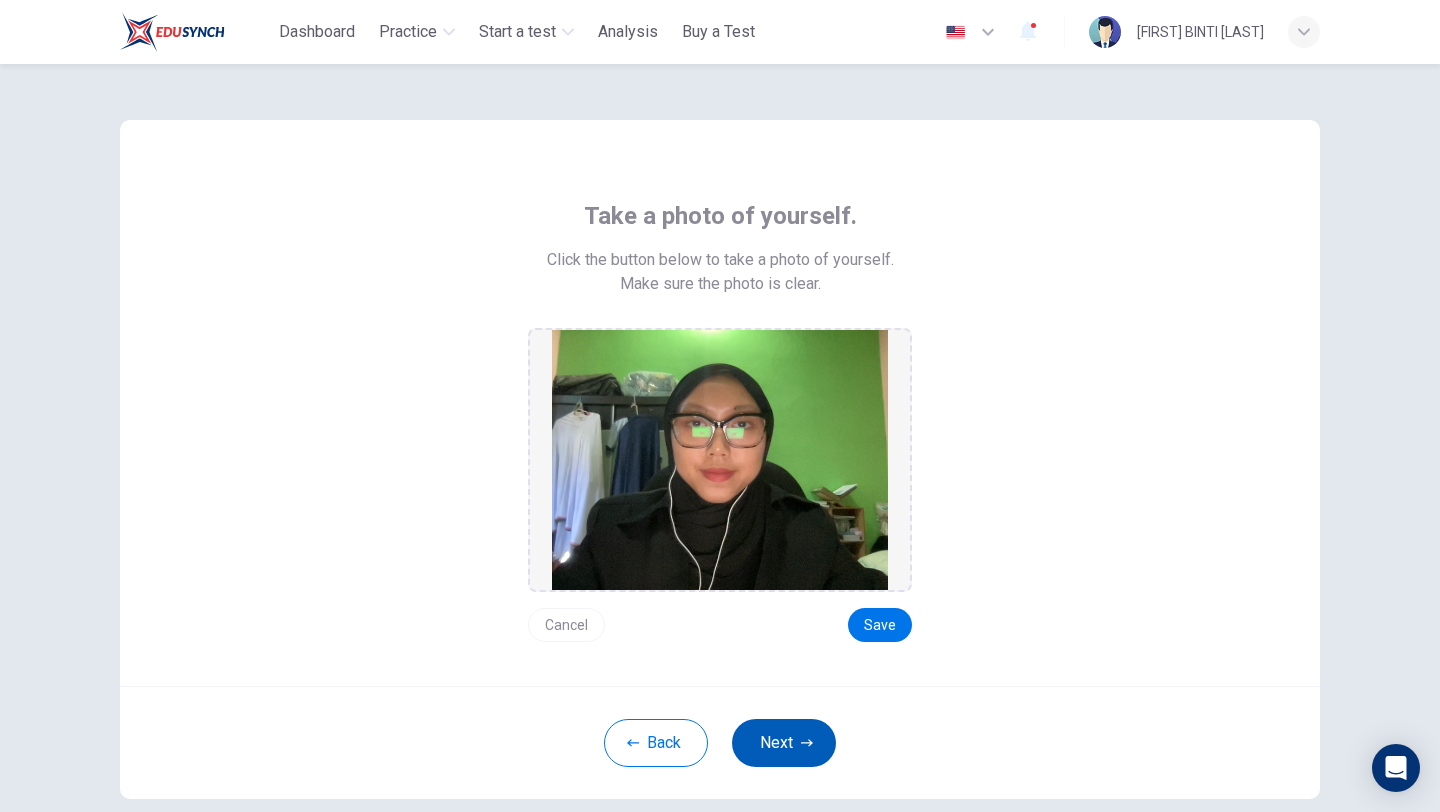 click on "Next" at bounding box center [784, 743] 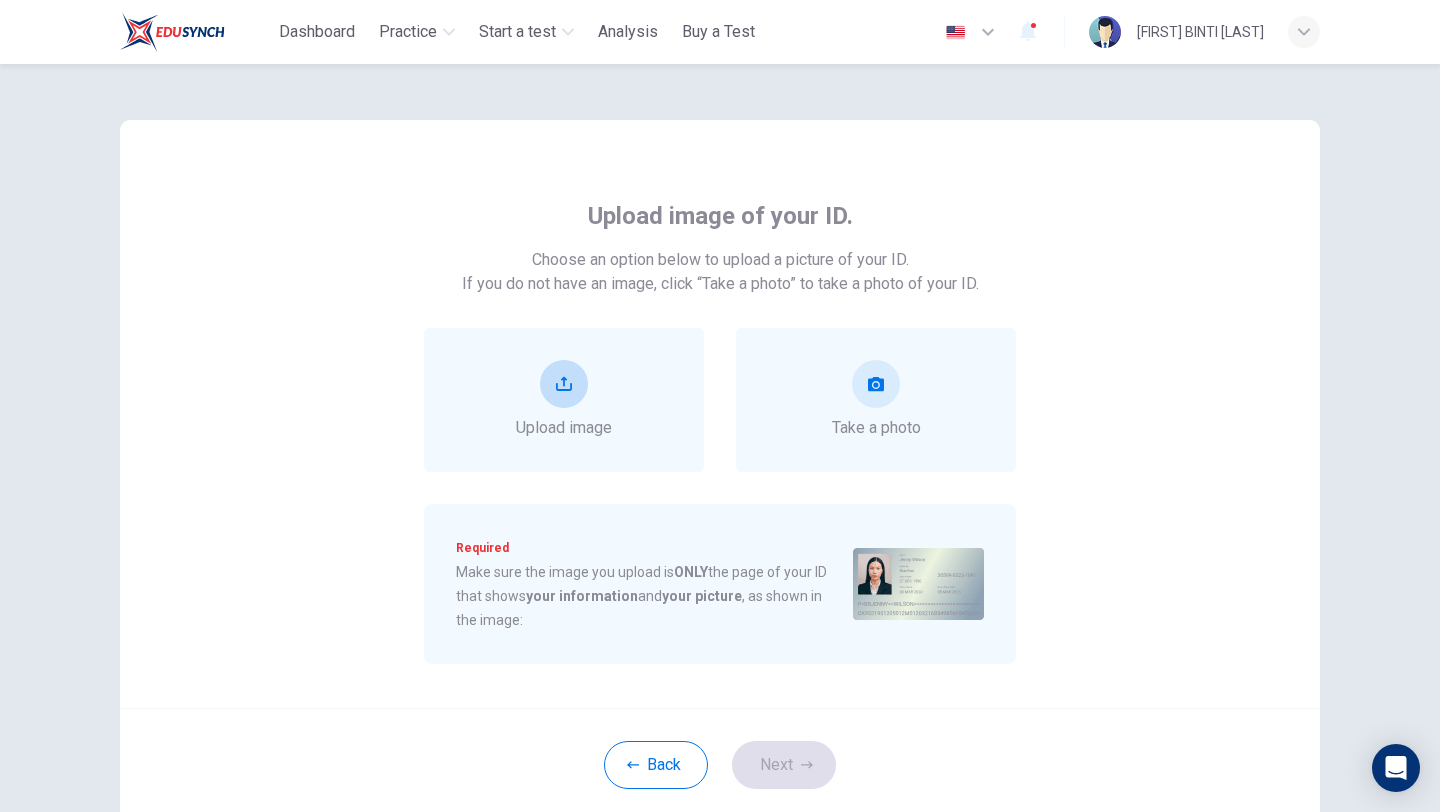 click on "Upload image" at bounding box center [564, 400] 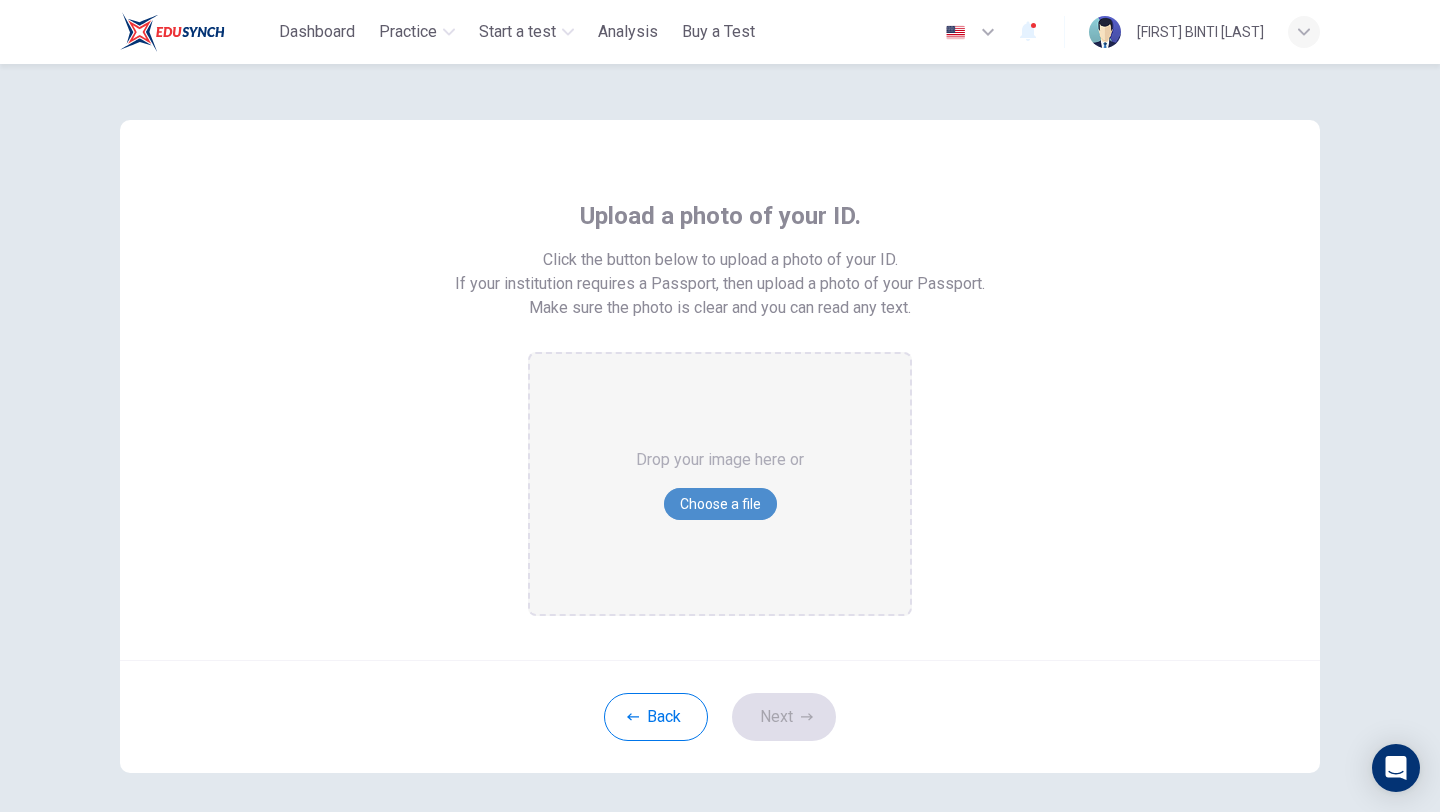 click on "Choose a file" at bounding box center [720, 504] 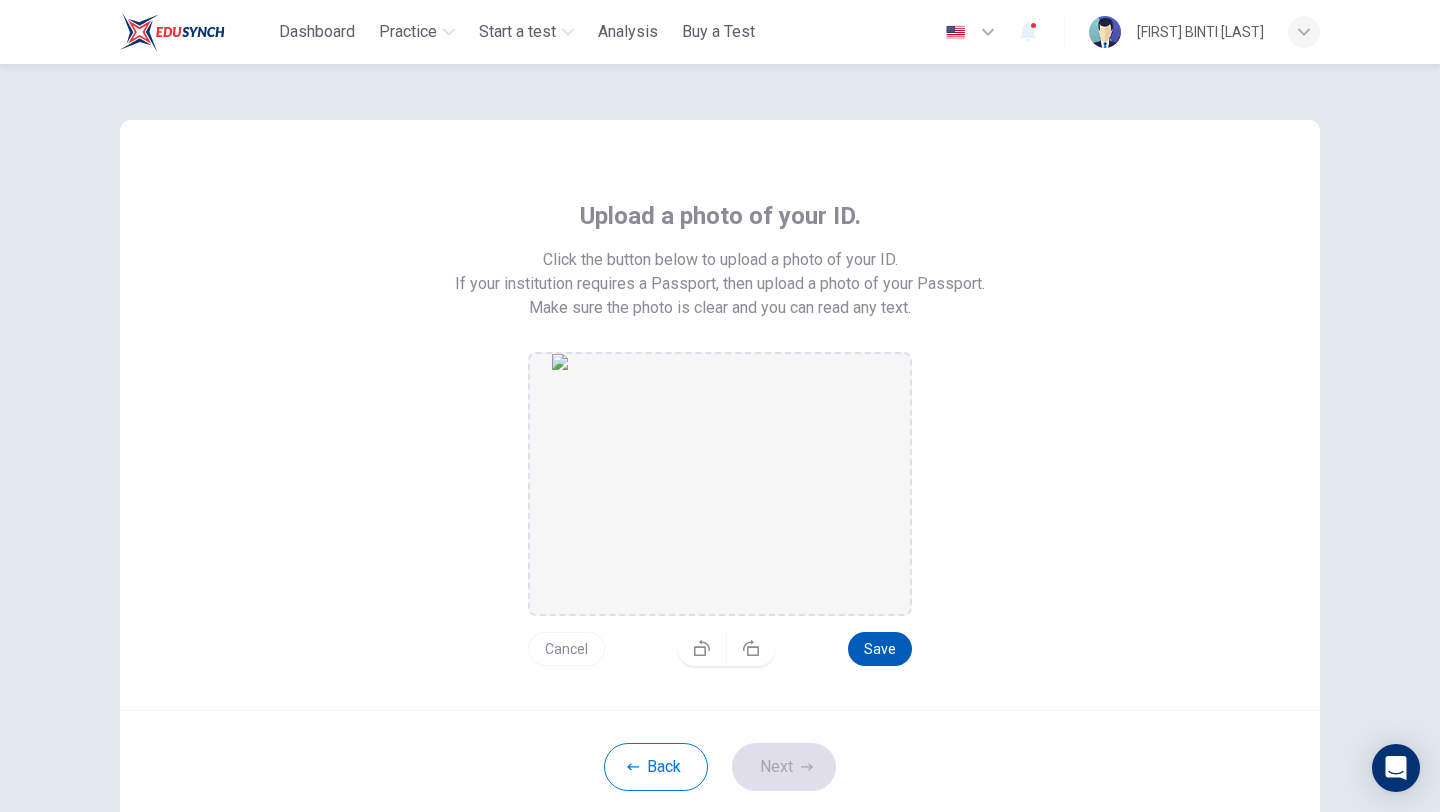 click on "Save" at bounding box center [880, 649] 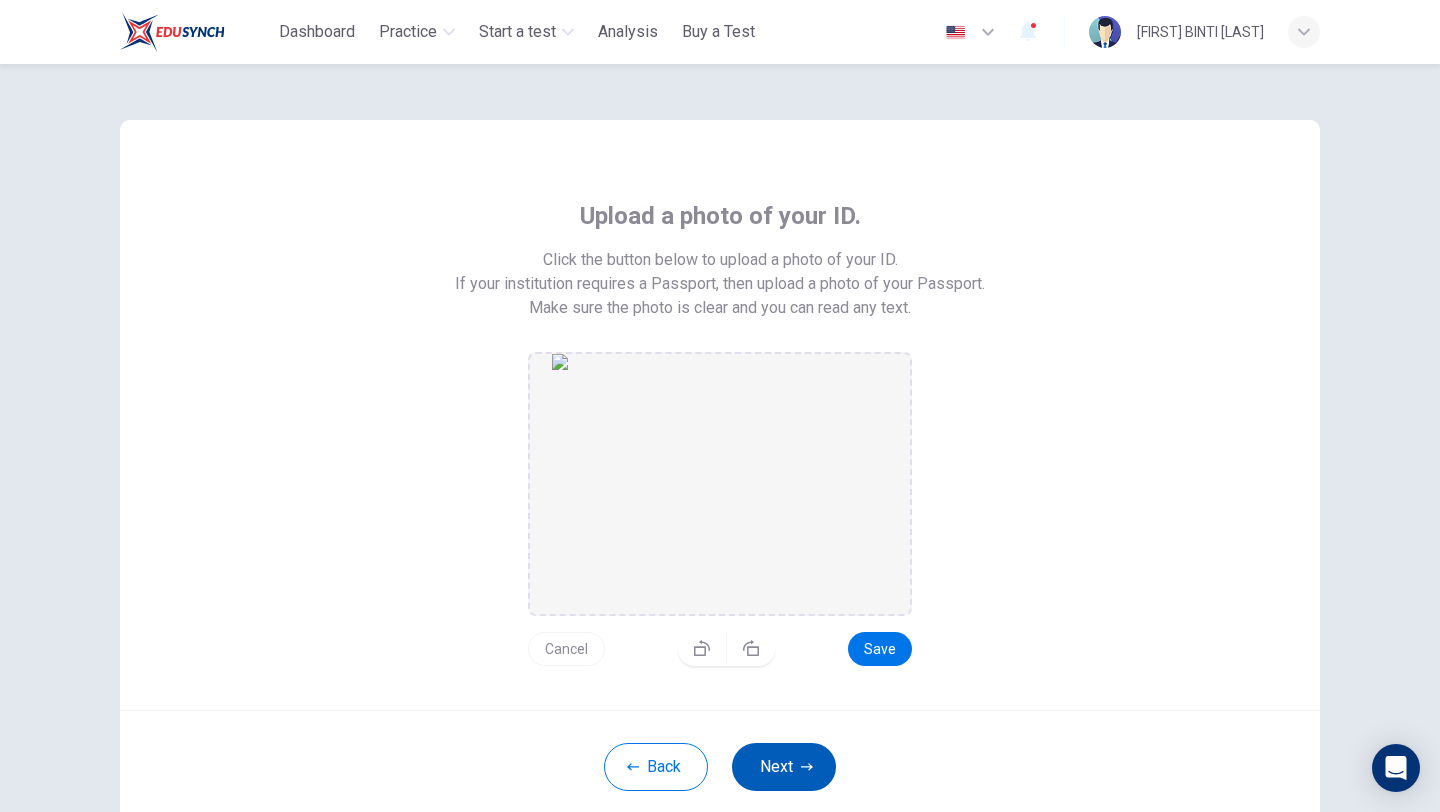 click on "Next" at bounding box center [784, 767] 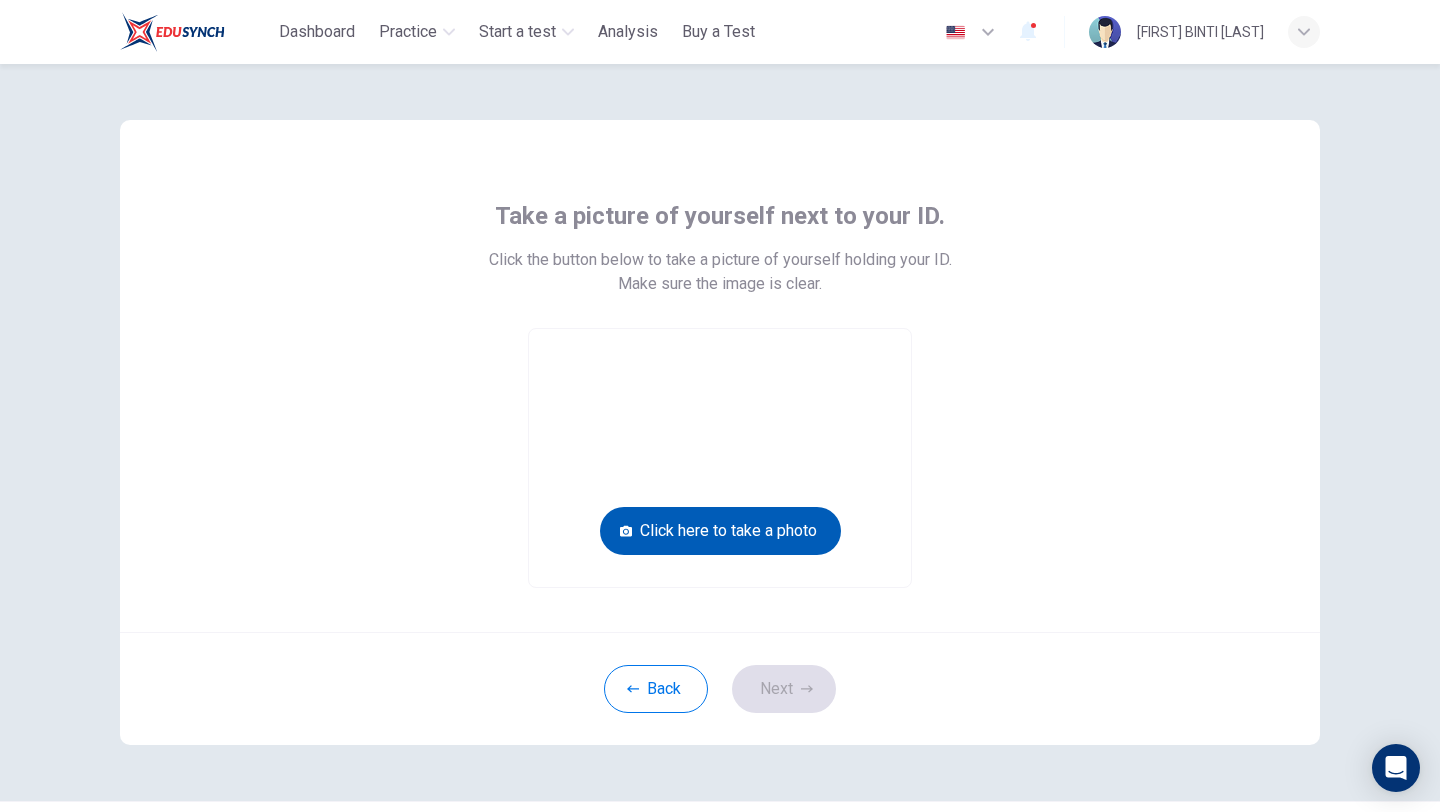 click on "Click here to take a photo" at bounding box center (720, 531) 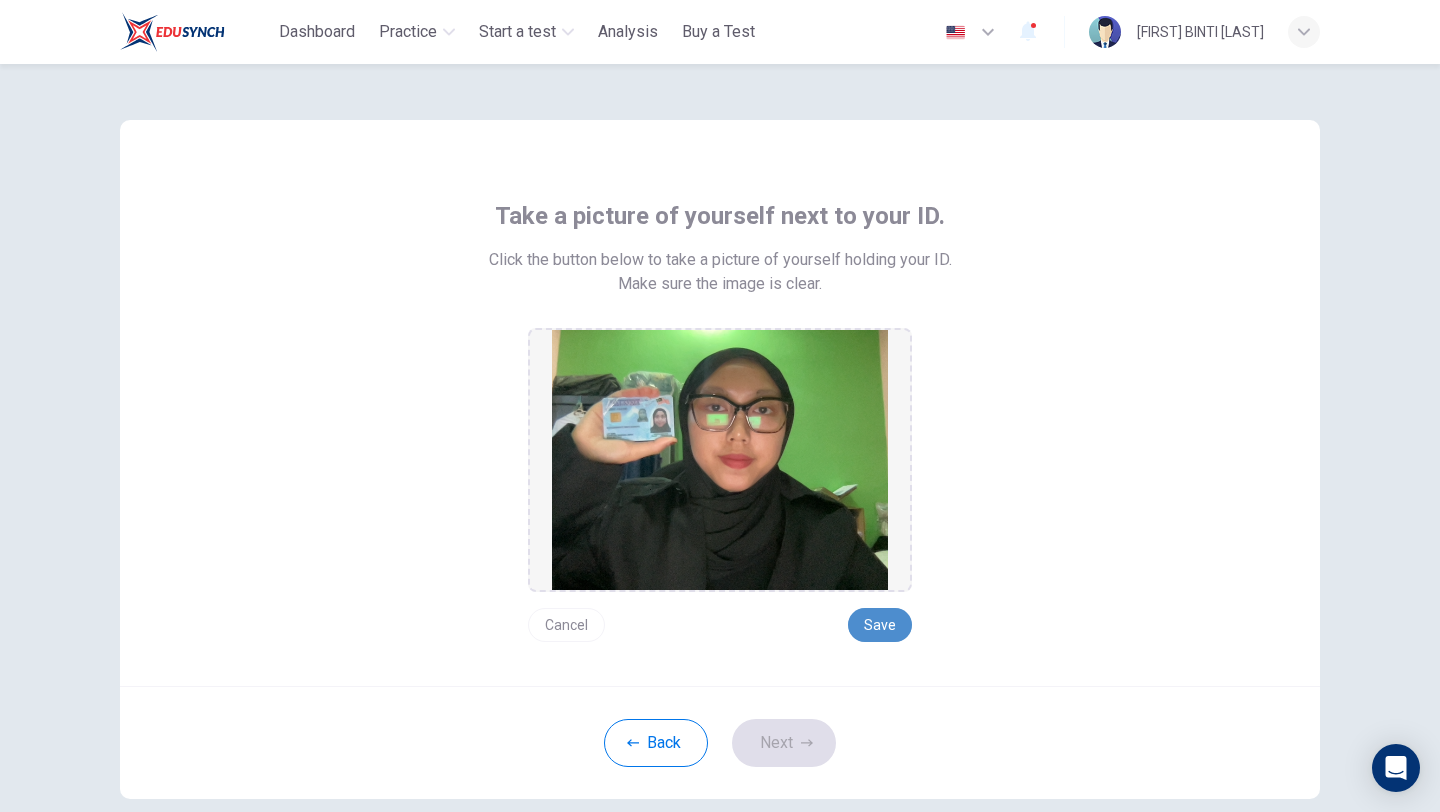 click on "Save" at bounding box center (880, 625) 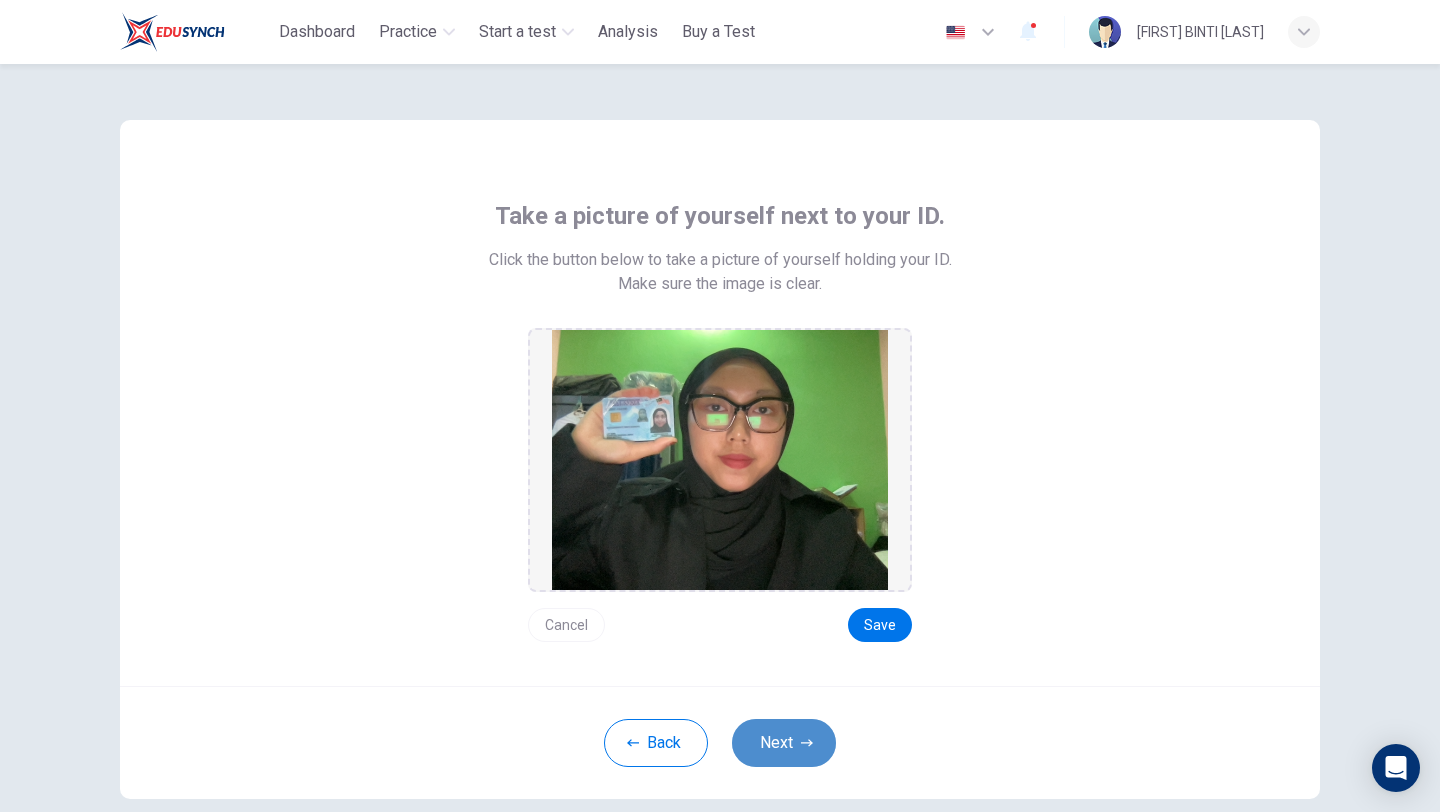 click on "Next" at bounding box center (784, 743) 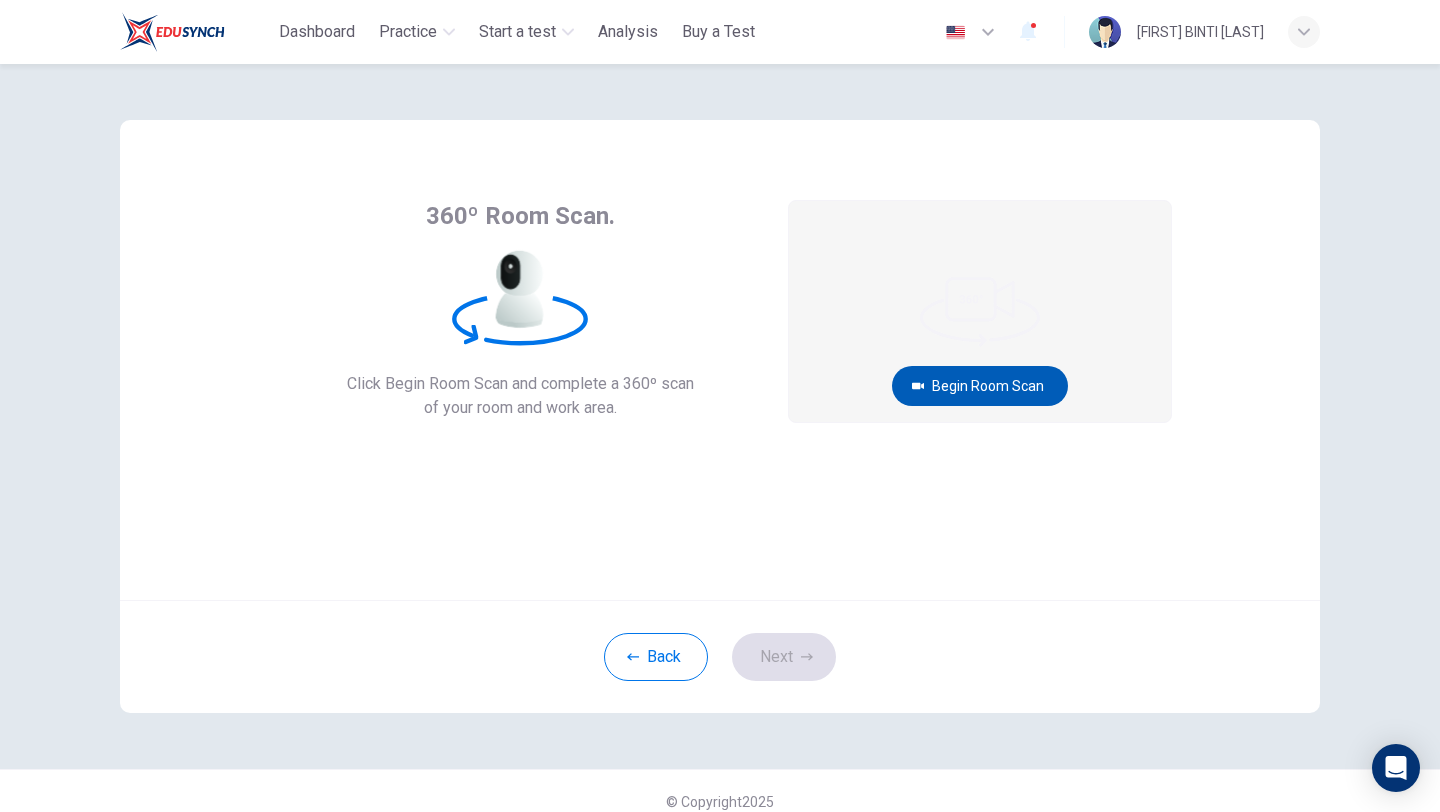click on "Begin Room Scan" at bounding box center (980, 386) 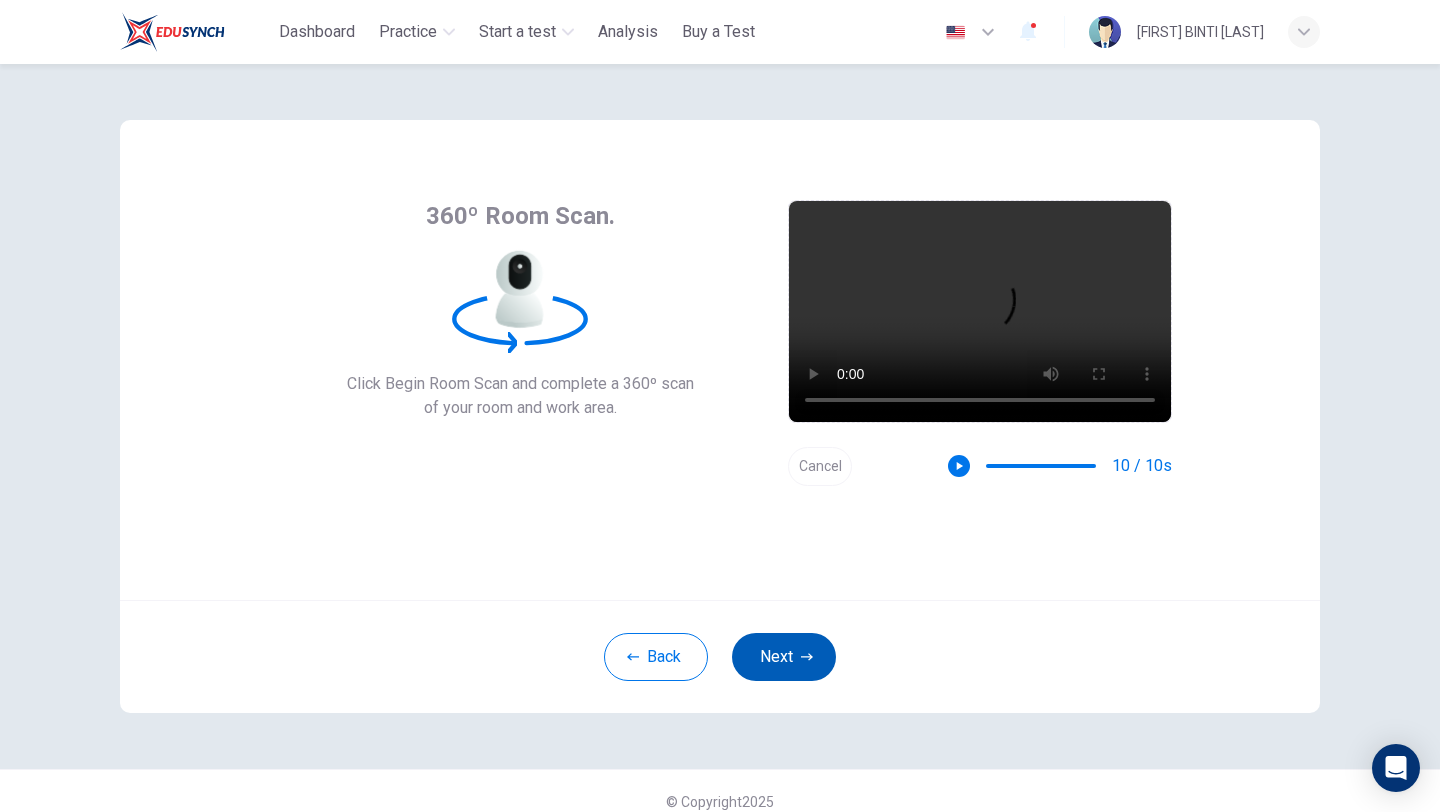 click on "Next" at bounding box center [784, 657] 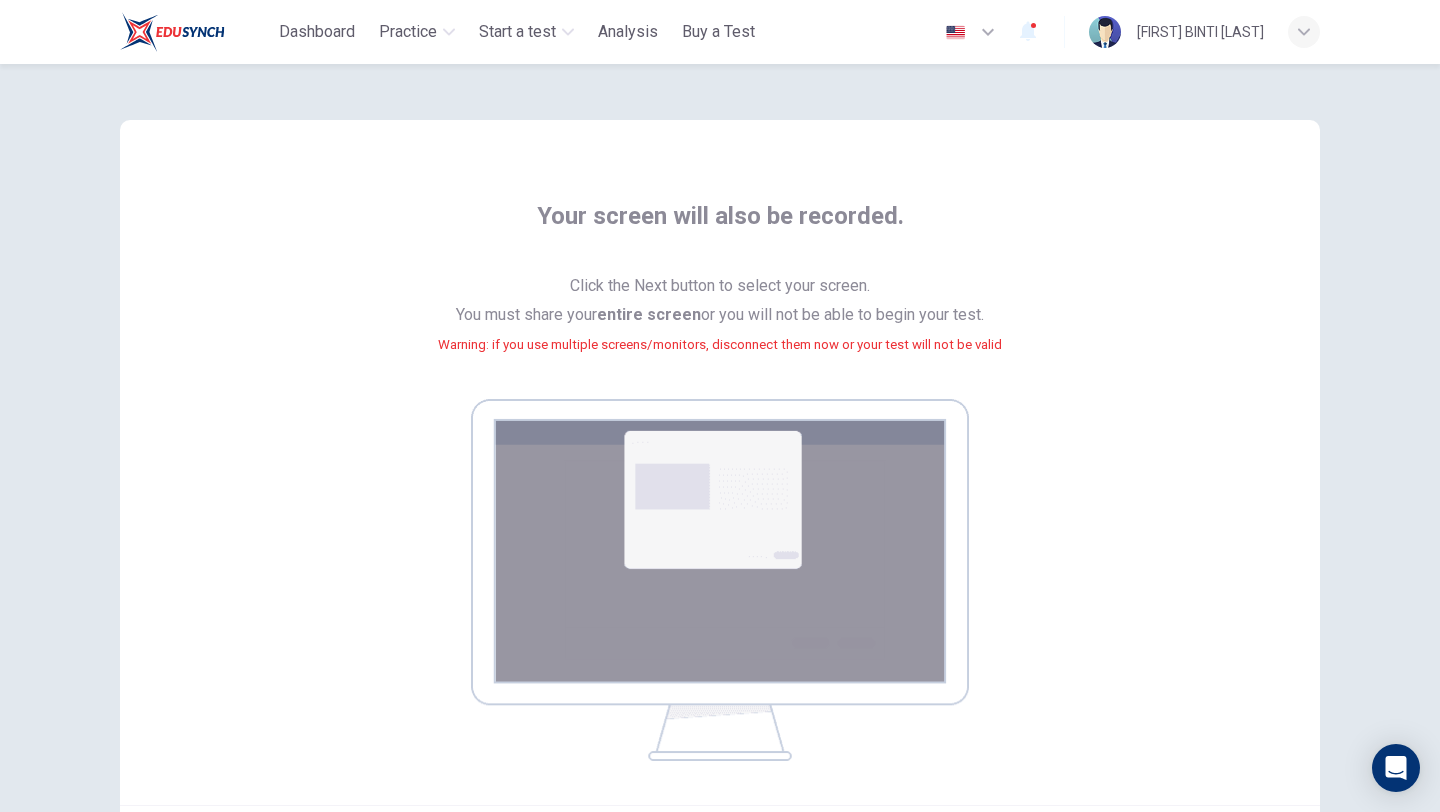 scroll, scrollTop: 226, scrollLeft: 0, axis: vertical 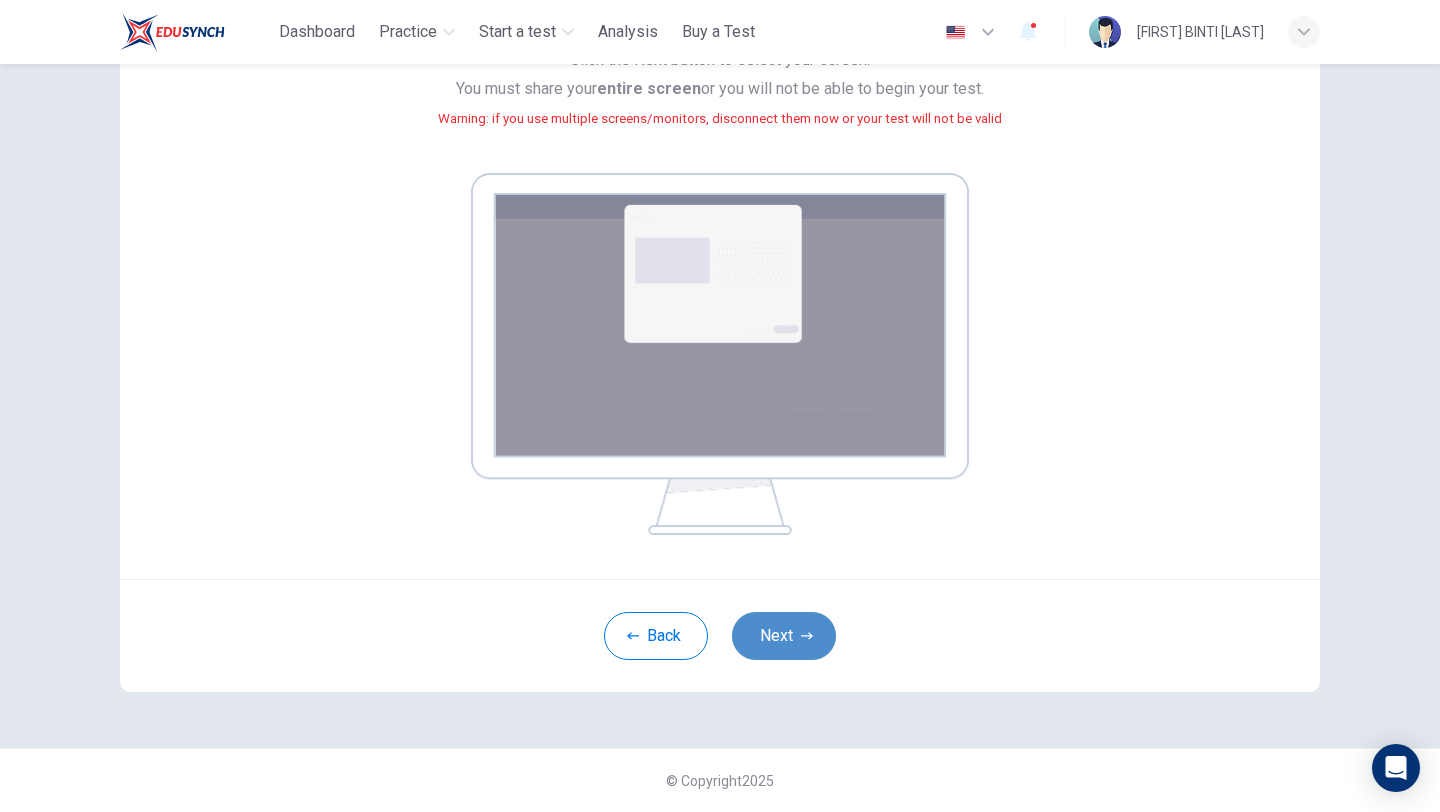 click on "Next" at bounding box center [784, 636] 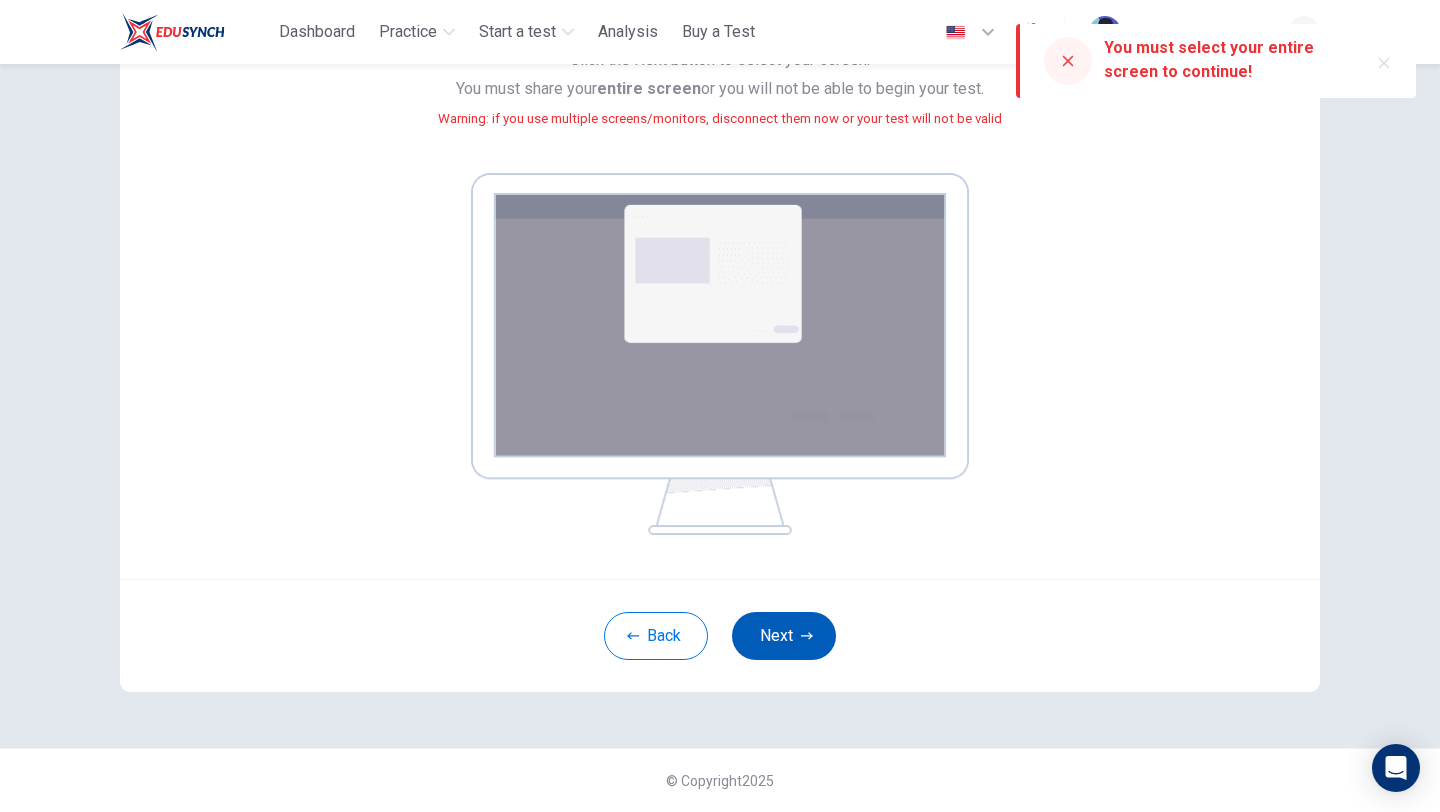 click on "Next" at bounding box center (784, 636) 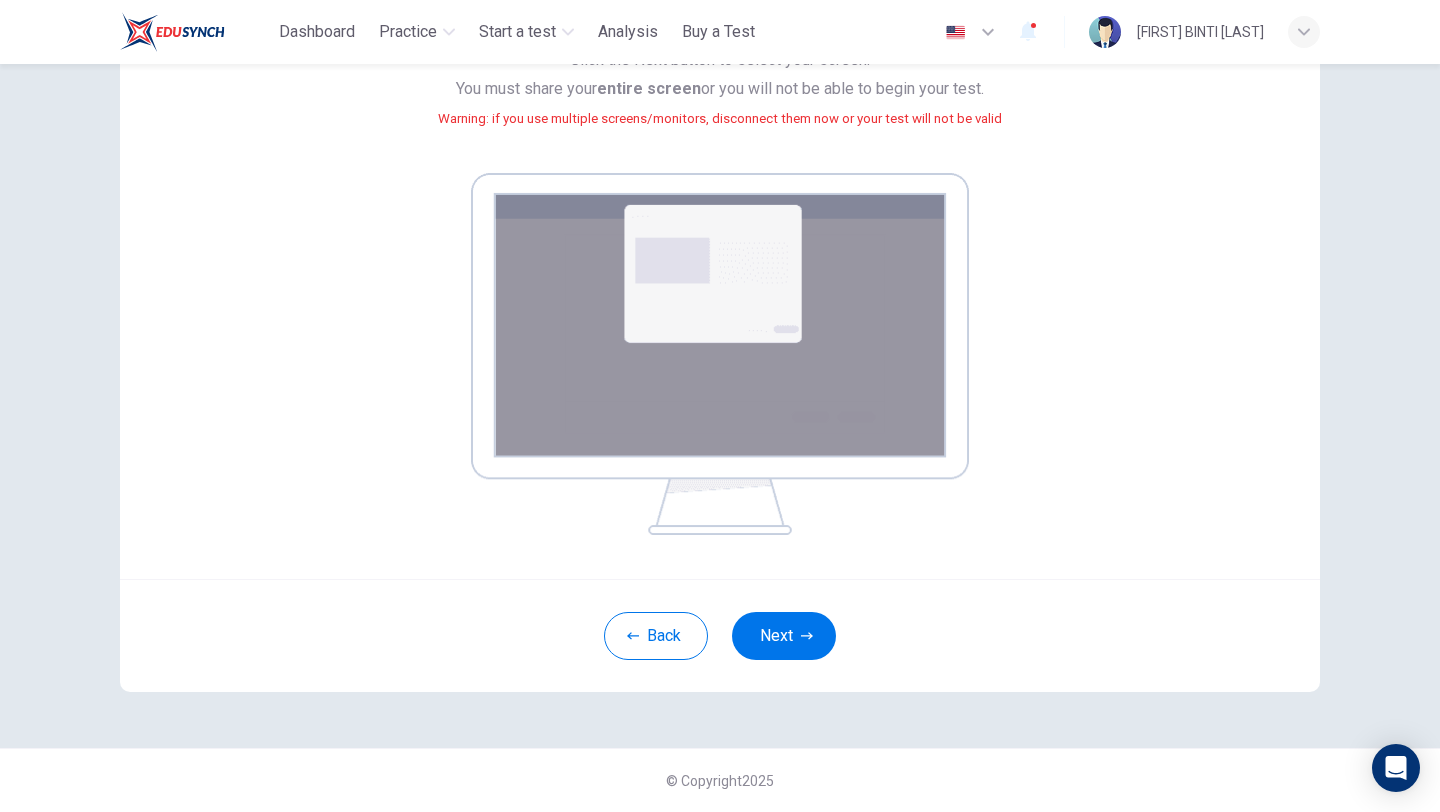 scroll, scrollTop: 21, scrollLeft: 0, axis: vertical 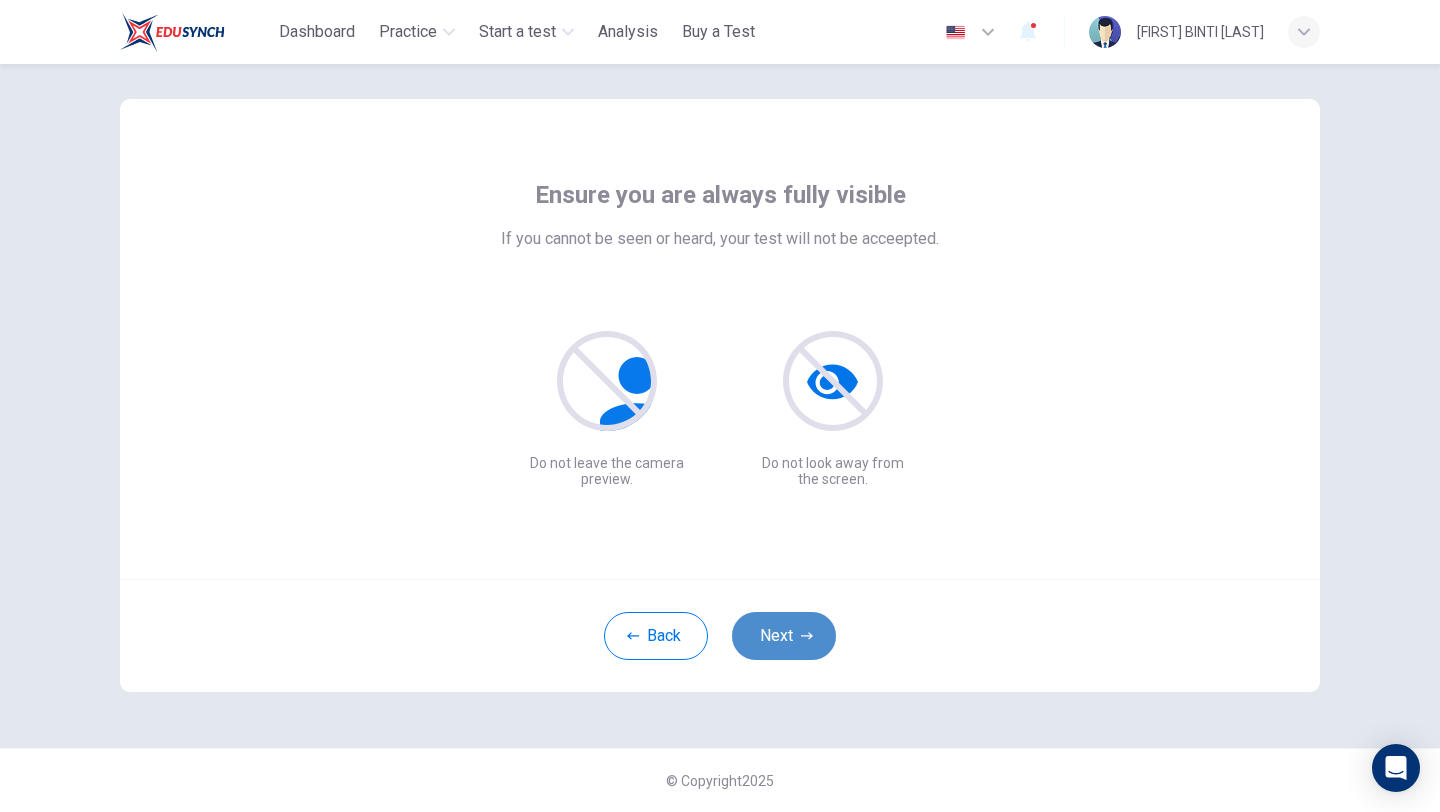 click at bounding box center (807, 636) 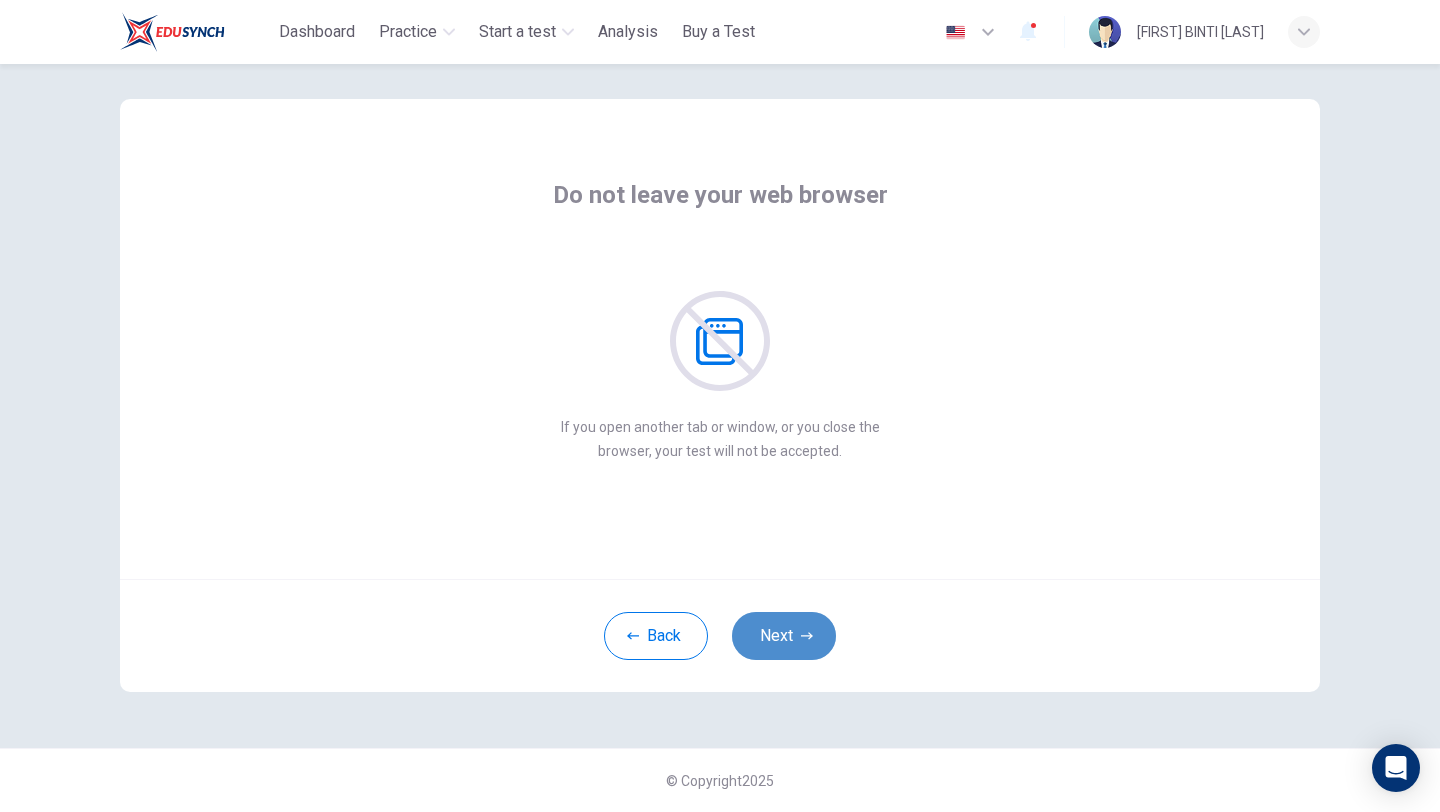 click at bounding box center [807, 636] 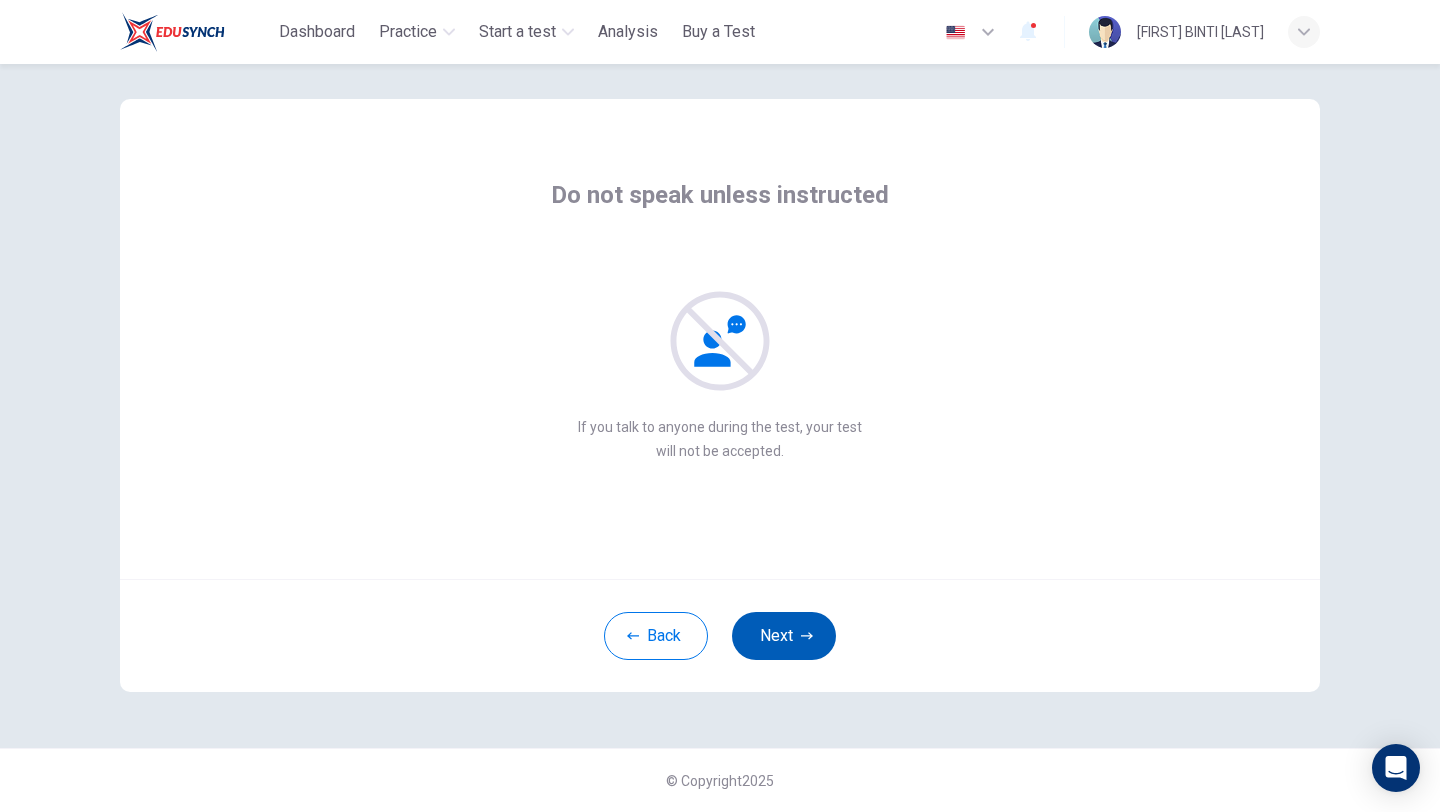 click at bounding box center (807, 636) 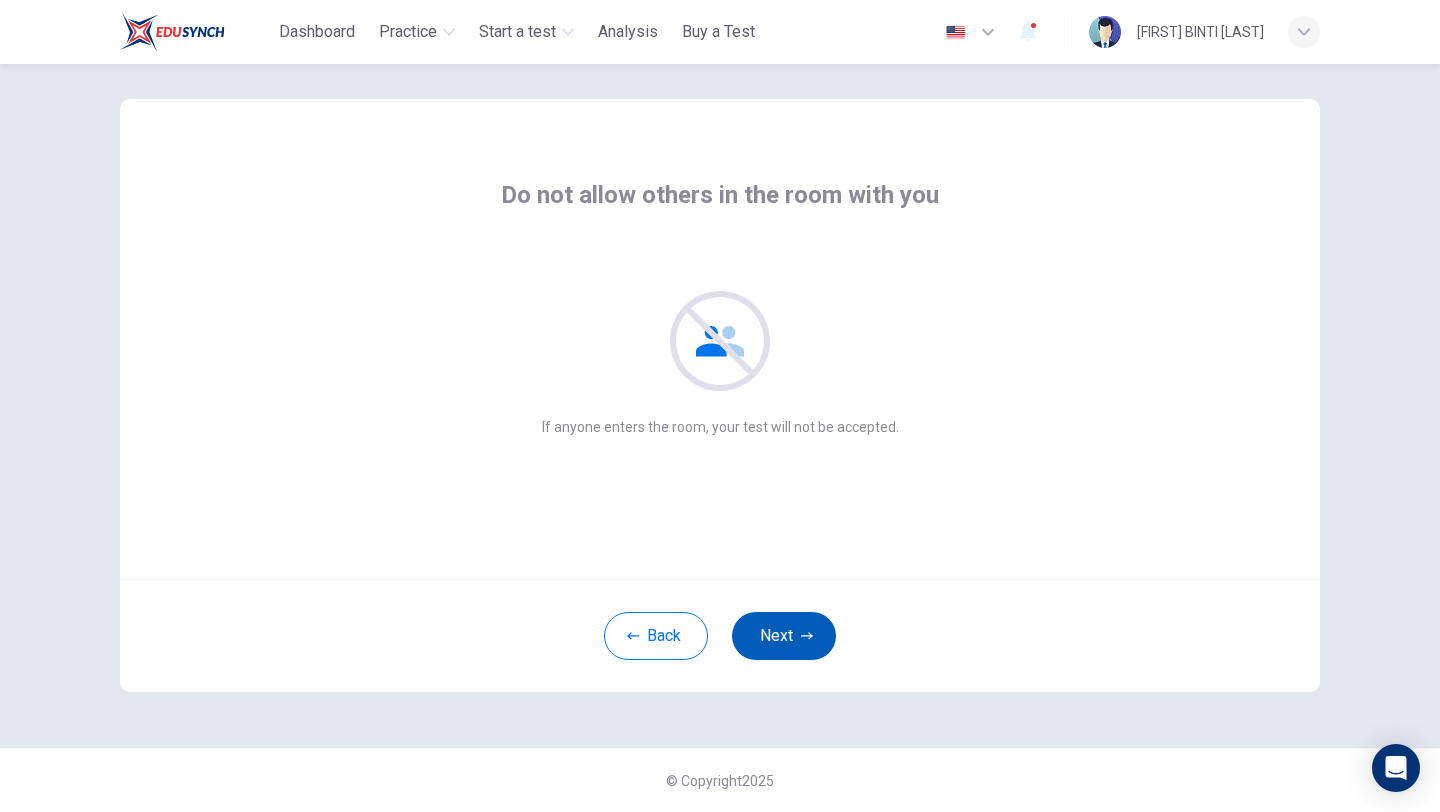 click at bounding box center (807, 636) 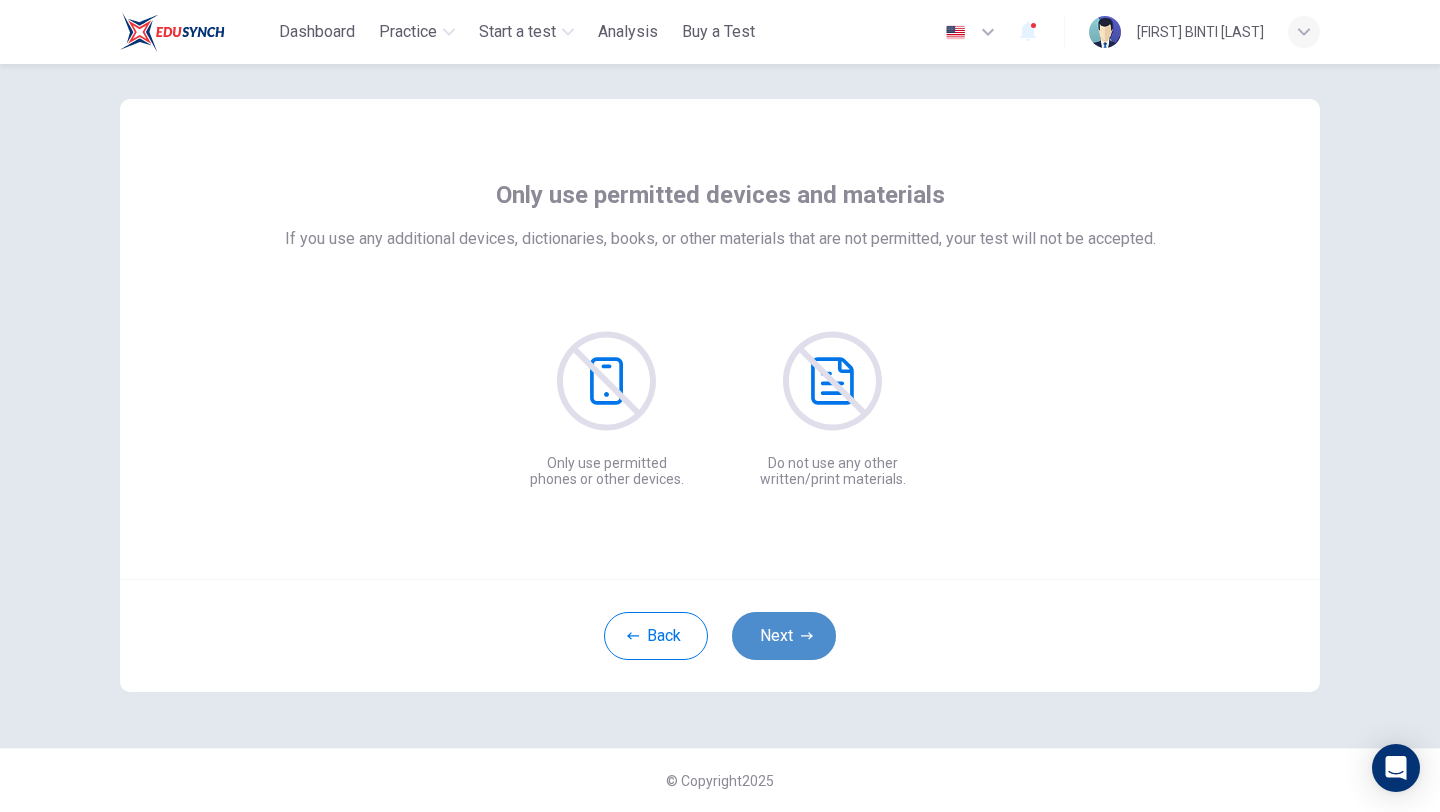 click at bounding box center [807, 636] 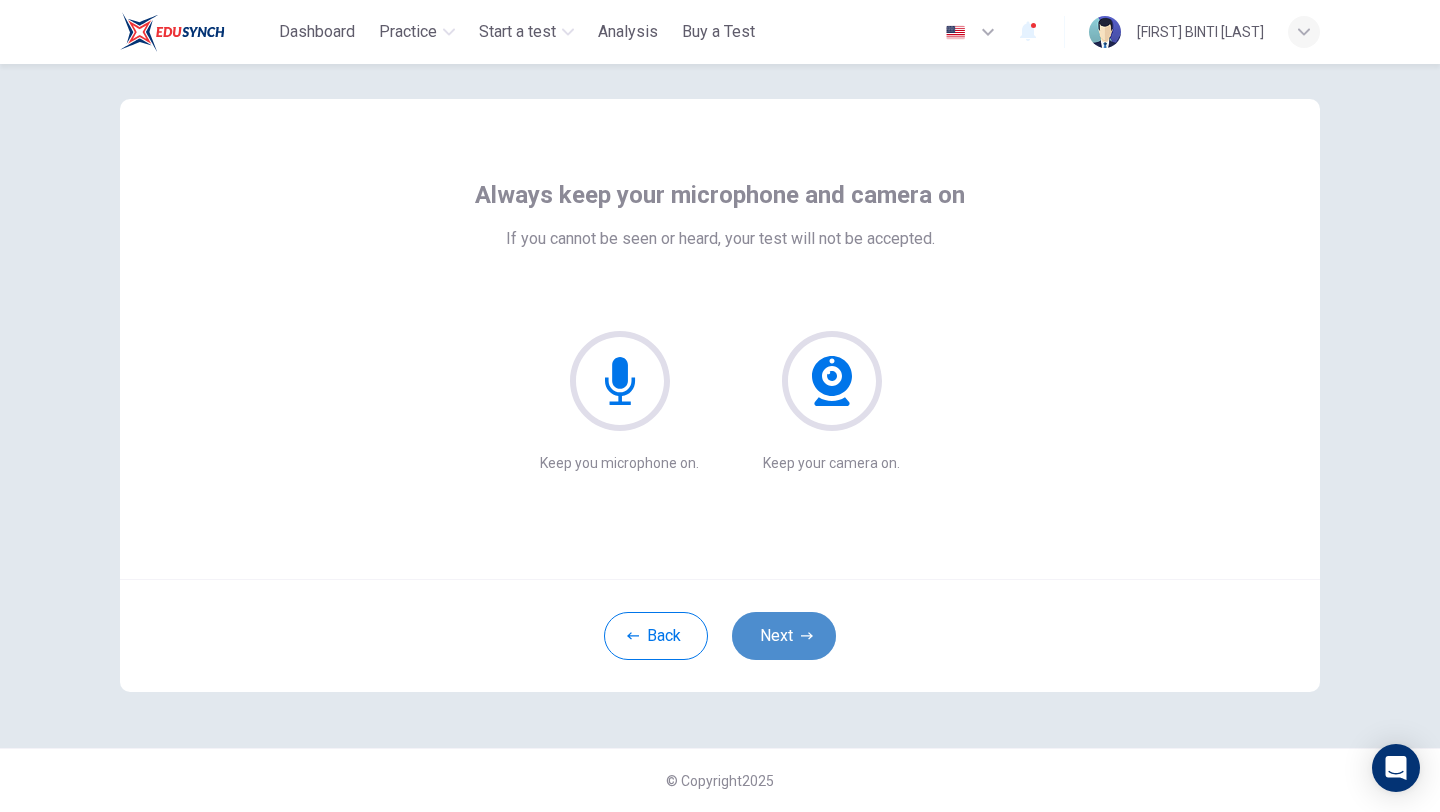click at bounding box center [807, 636] 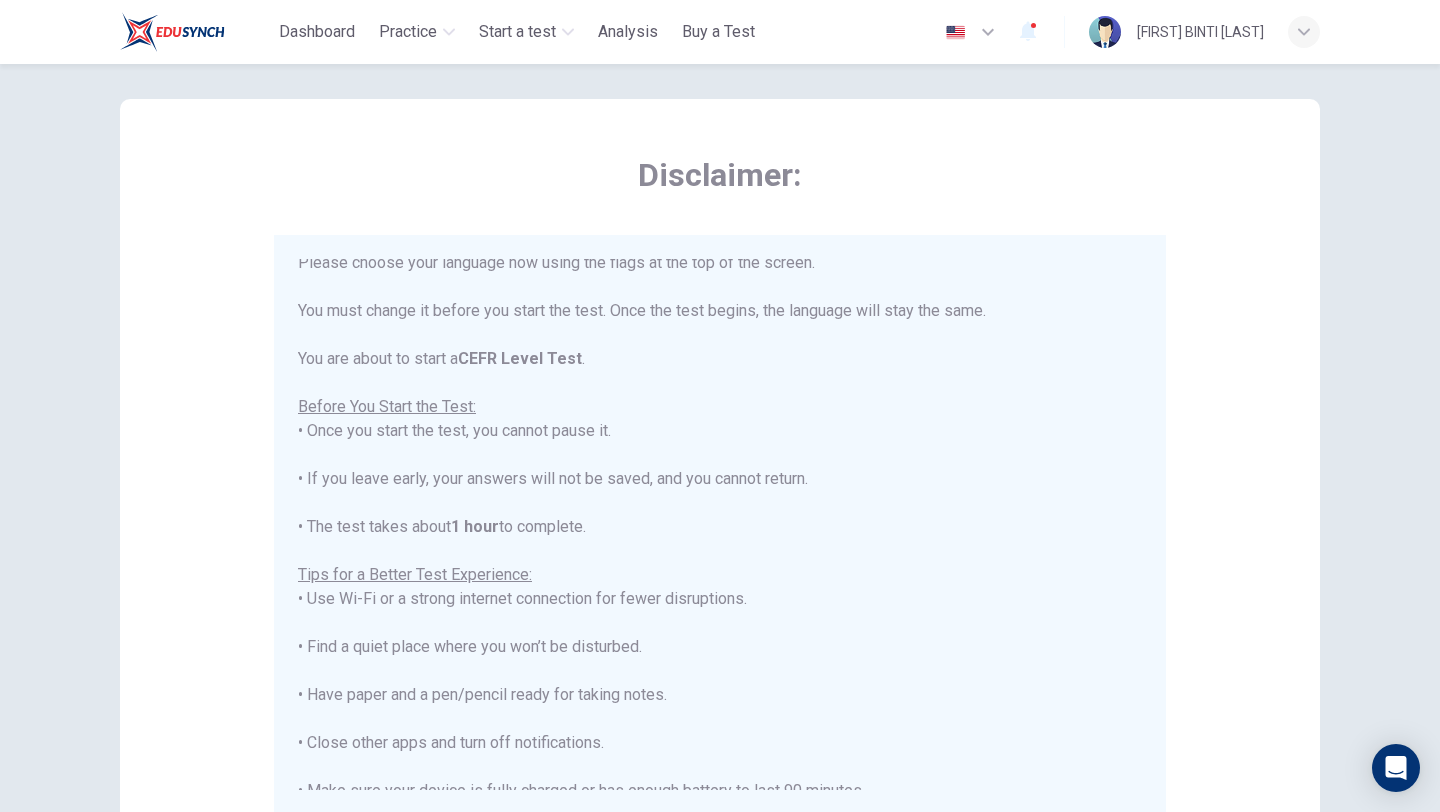 scroll, scrollTop: 191, scrollLeft: 0, axis: vertical 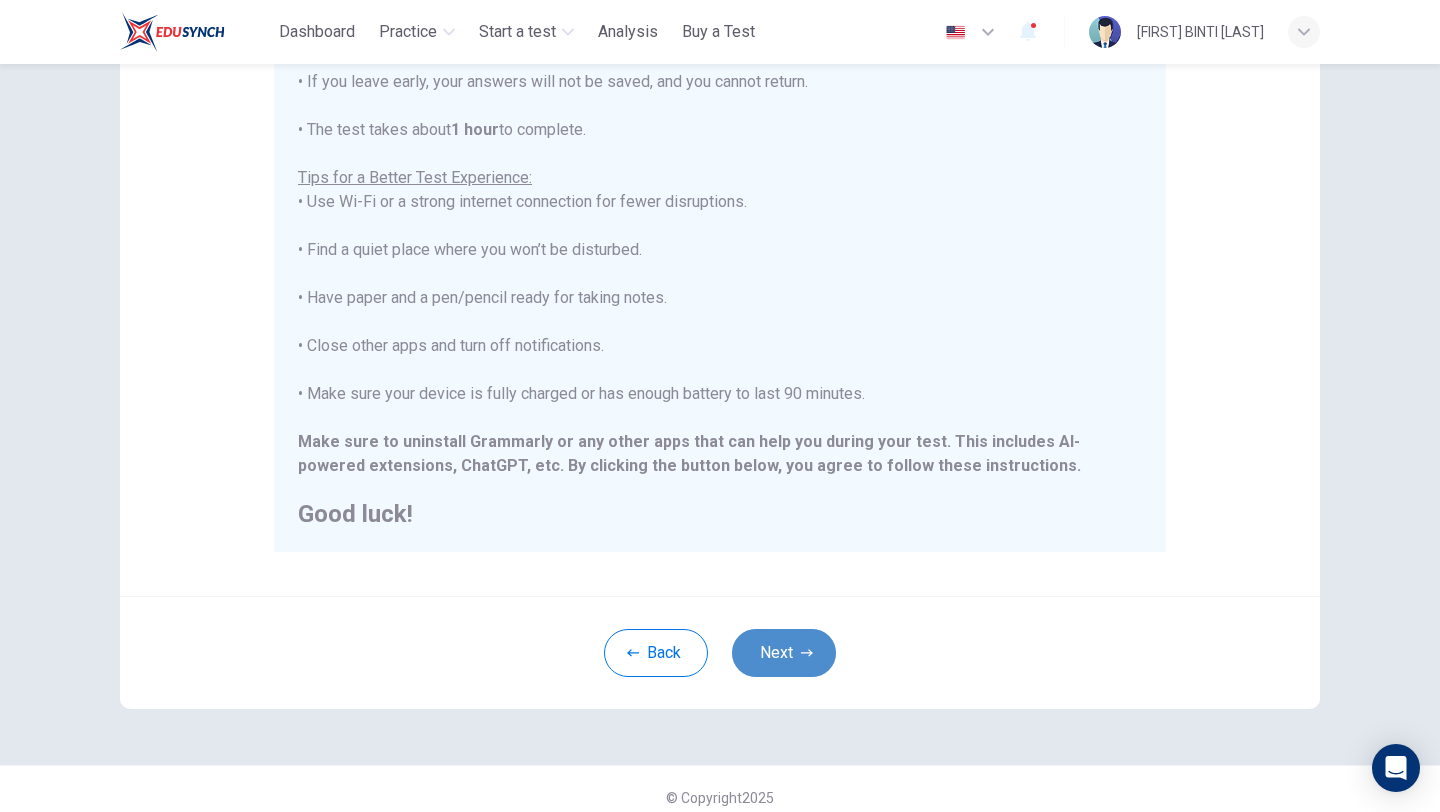 click on "Next" at bounding box center (784, 653) 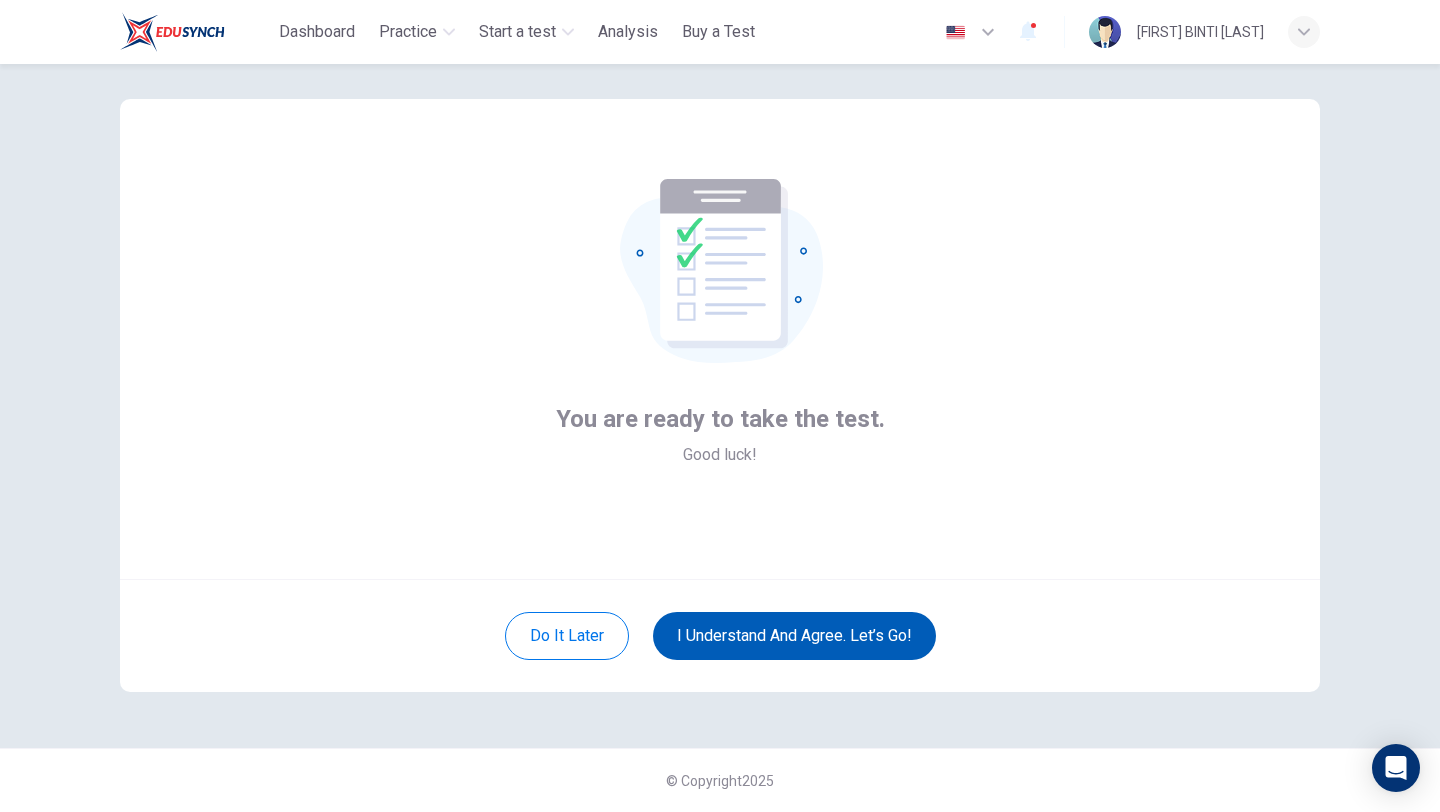 click on "I understand and agree. Let’s go!" at bounding box center [794, 636] 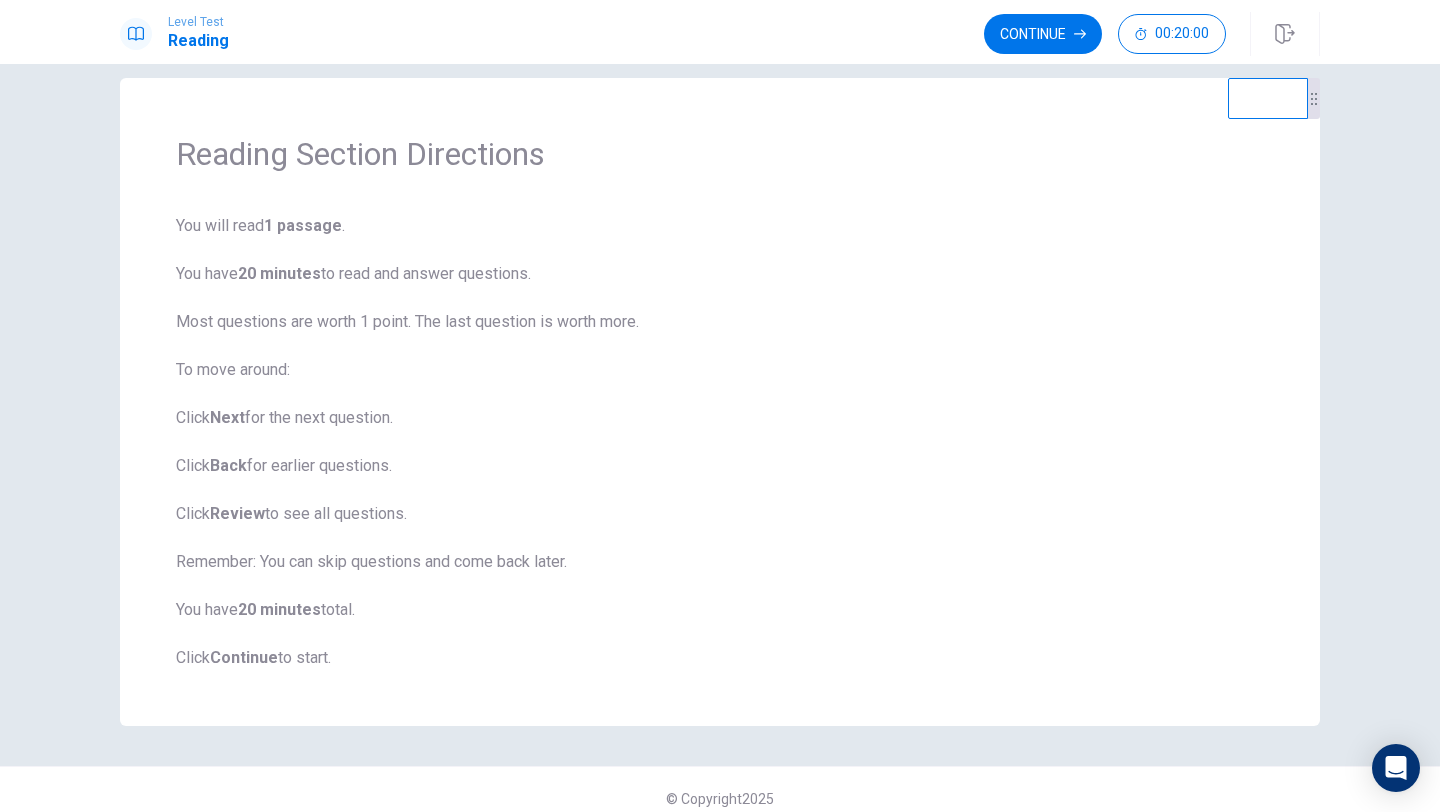 scroll, scrollTop: 44, scrollLeft: 0, axis: vertical 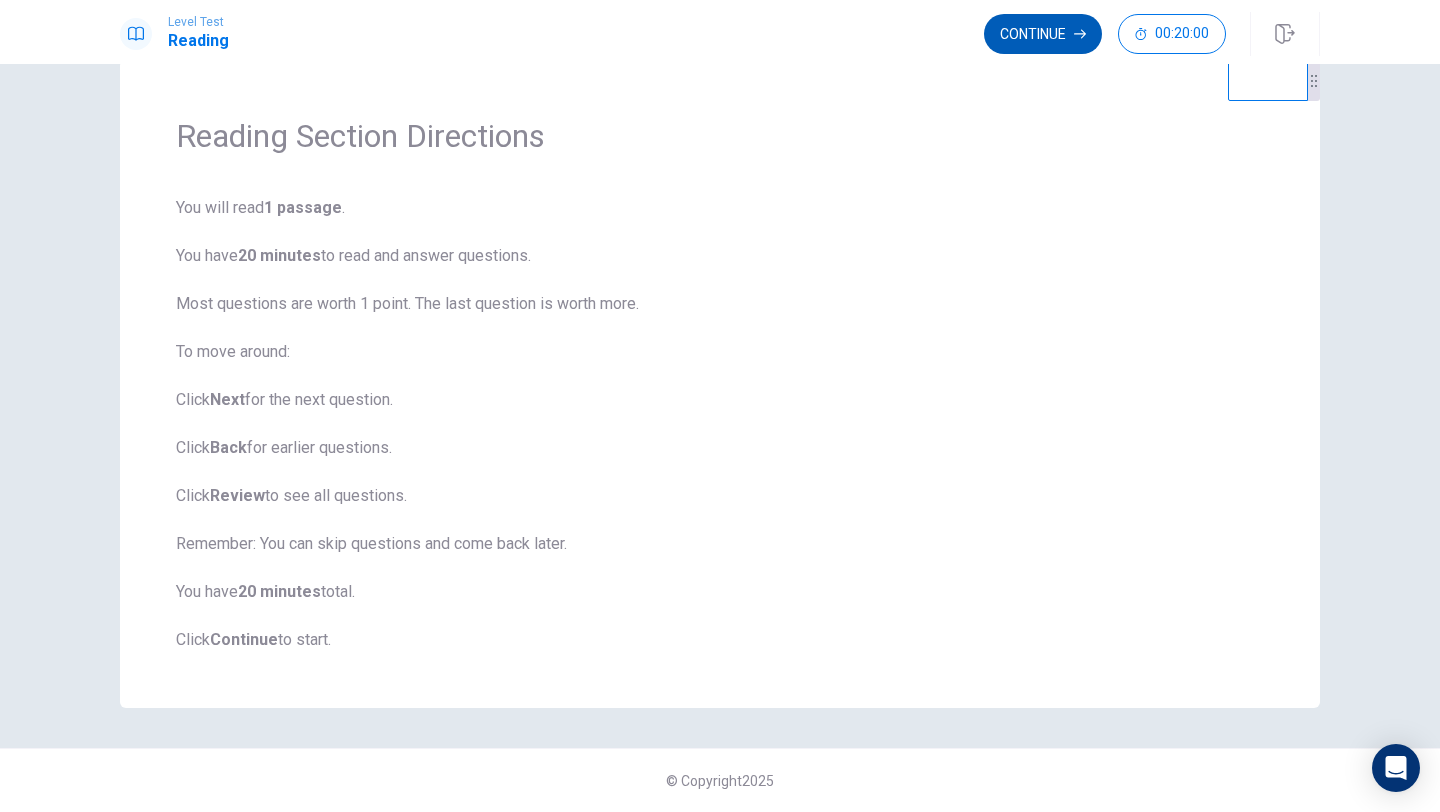 click on "Continue" at bounding box center [1043, 34] 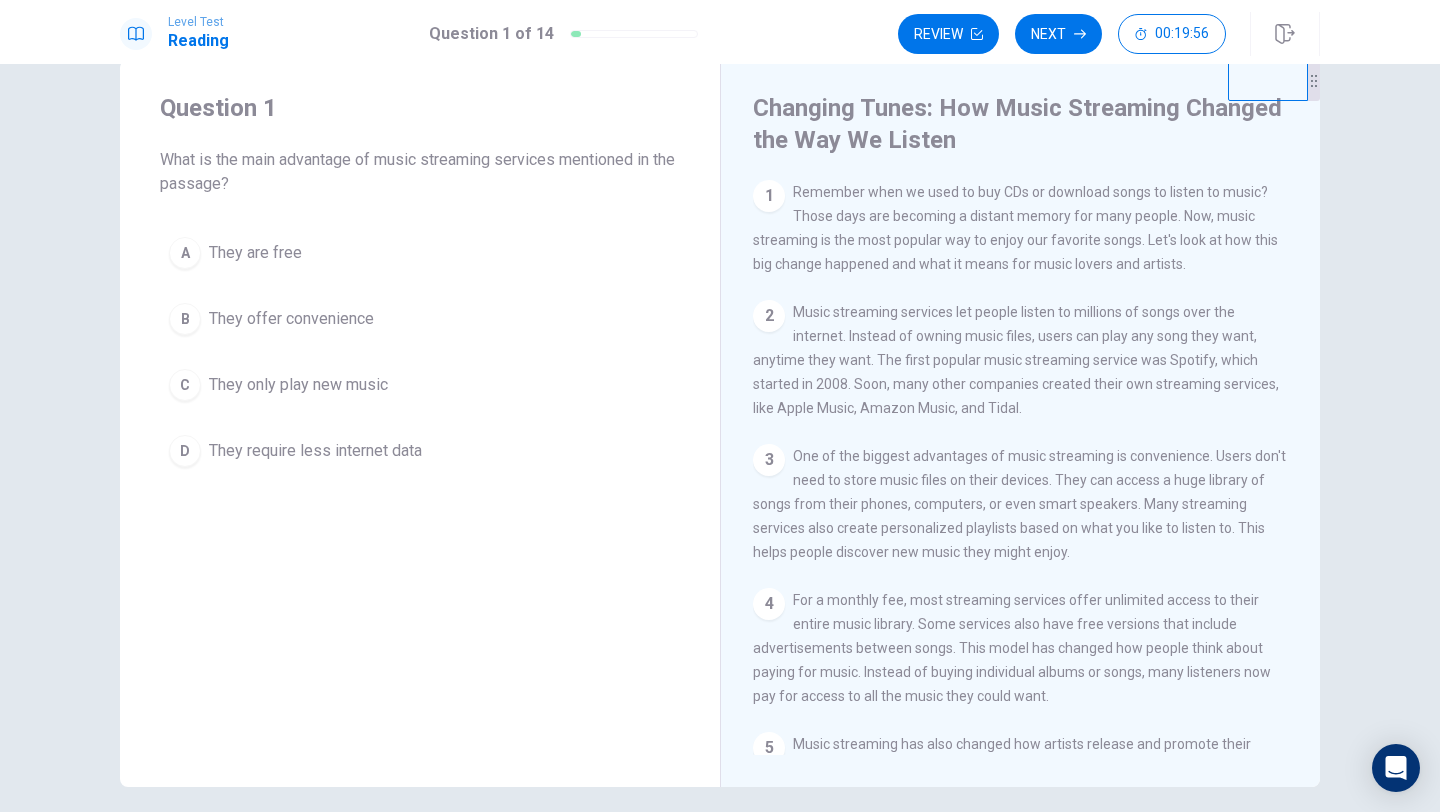 scroll, scrollTop: 23, scrollLeft: 0, axis: vertical 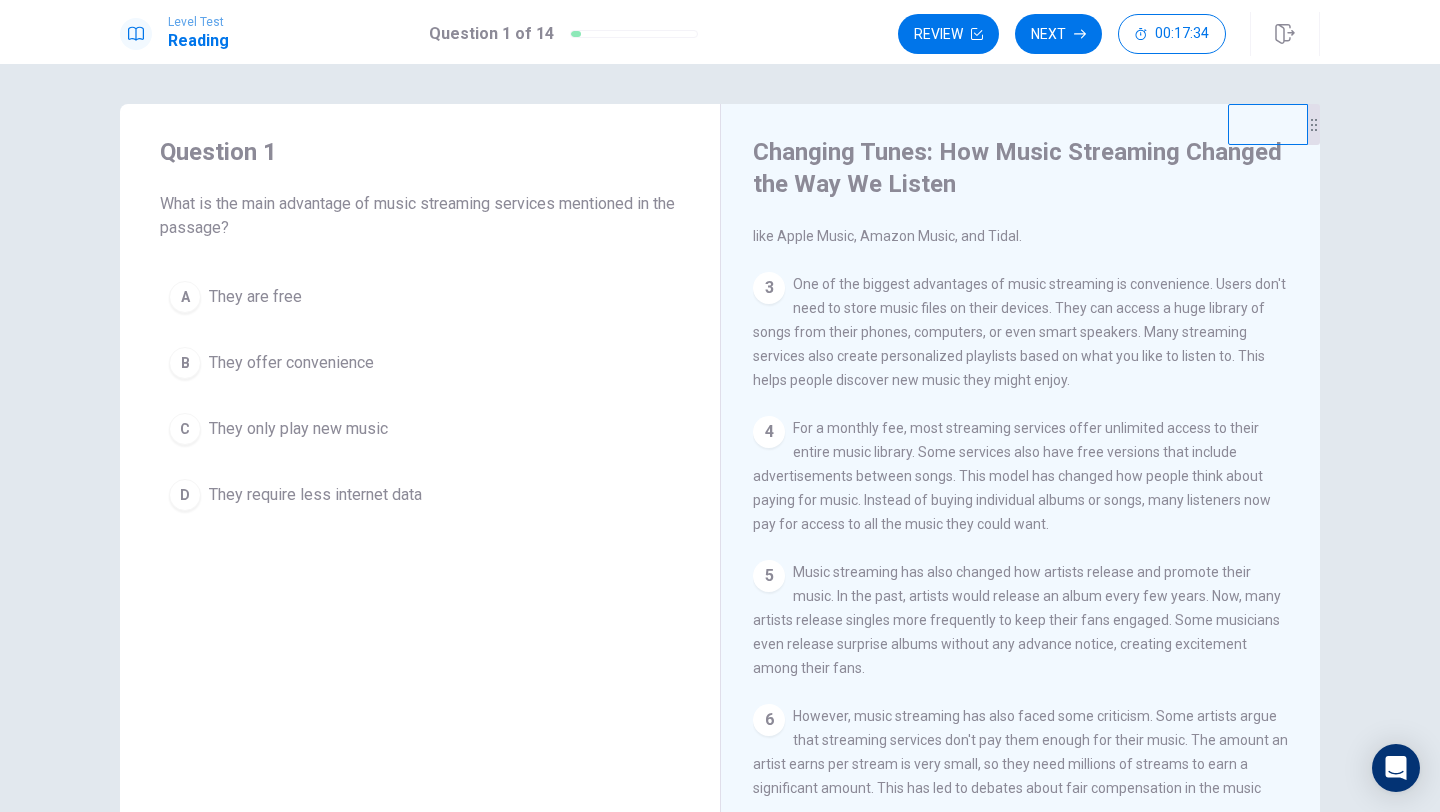click on "They offer convenience" at bounding box center [255, 297] 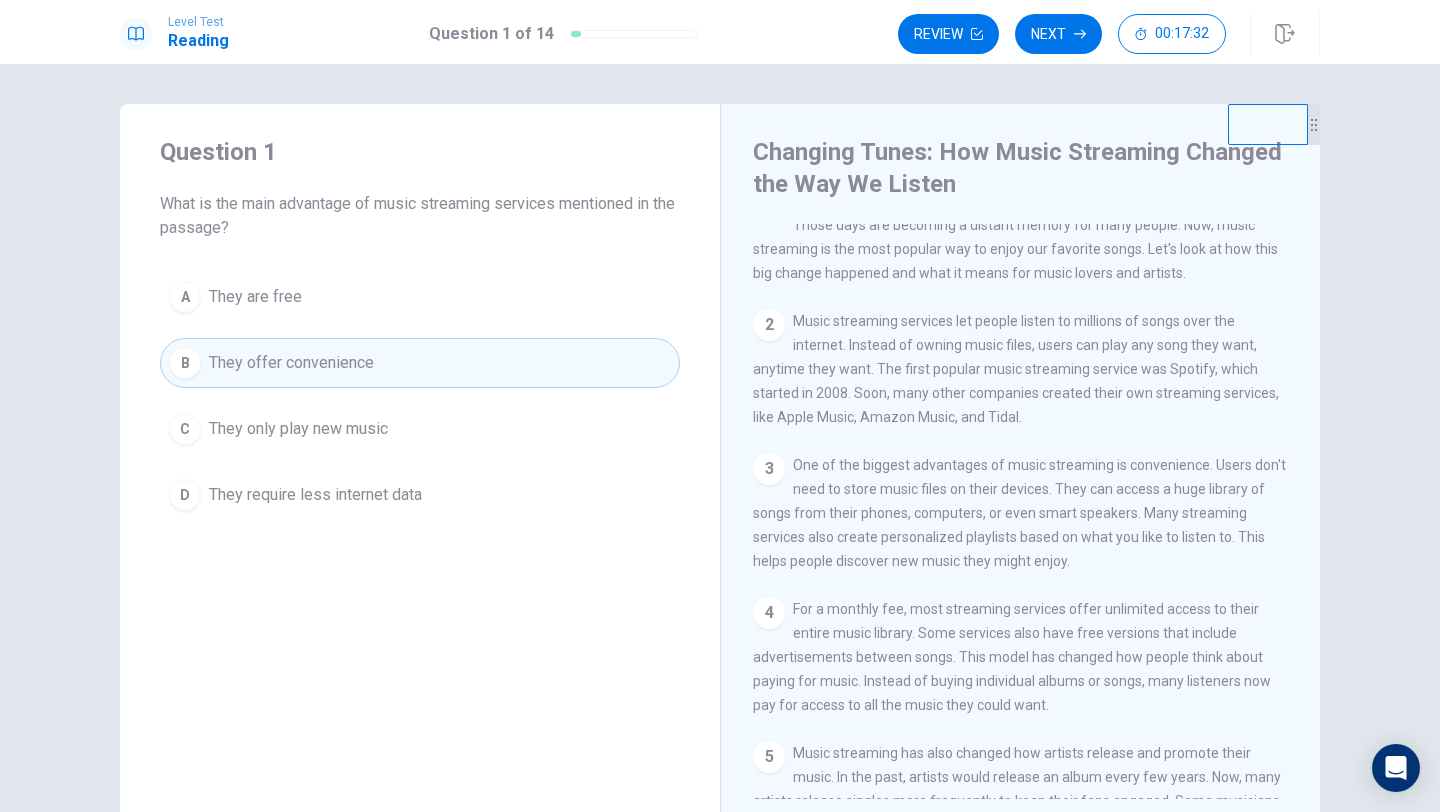 scroll, scrollTop: 34, scrollLeft: 0, axis: vertical 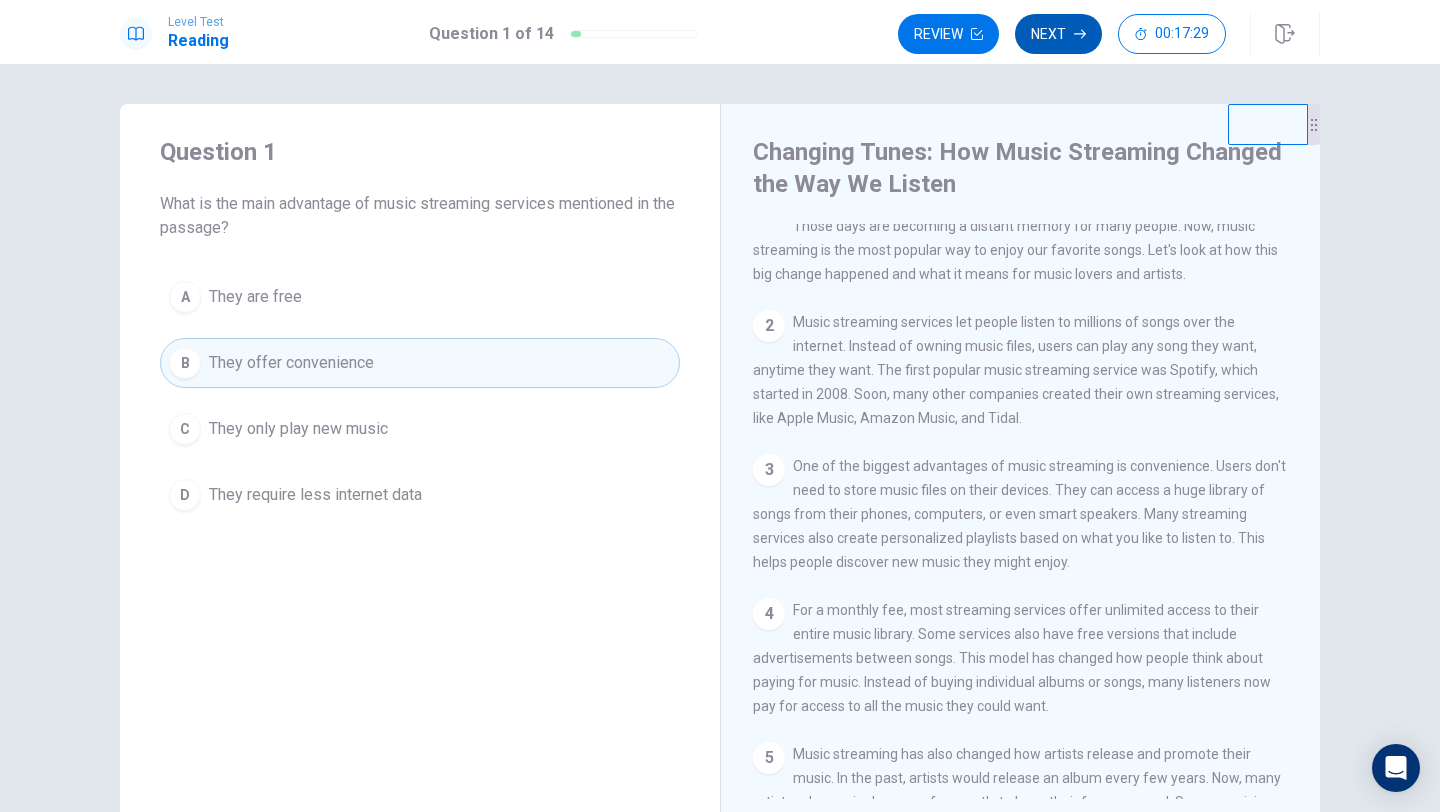 click on "Next" at bounding box center (1058, 34) 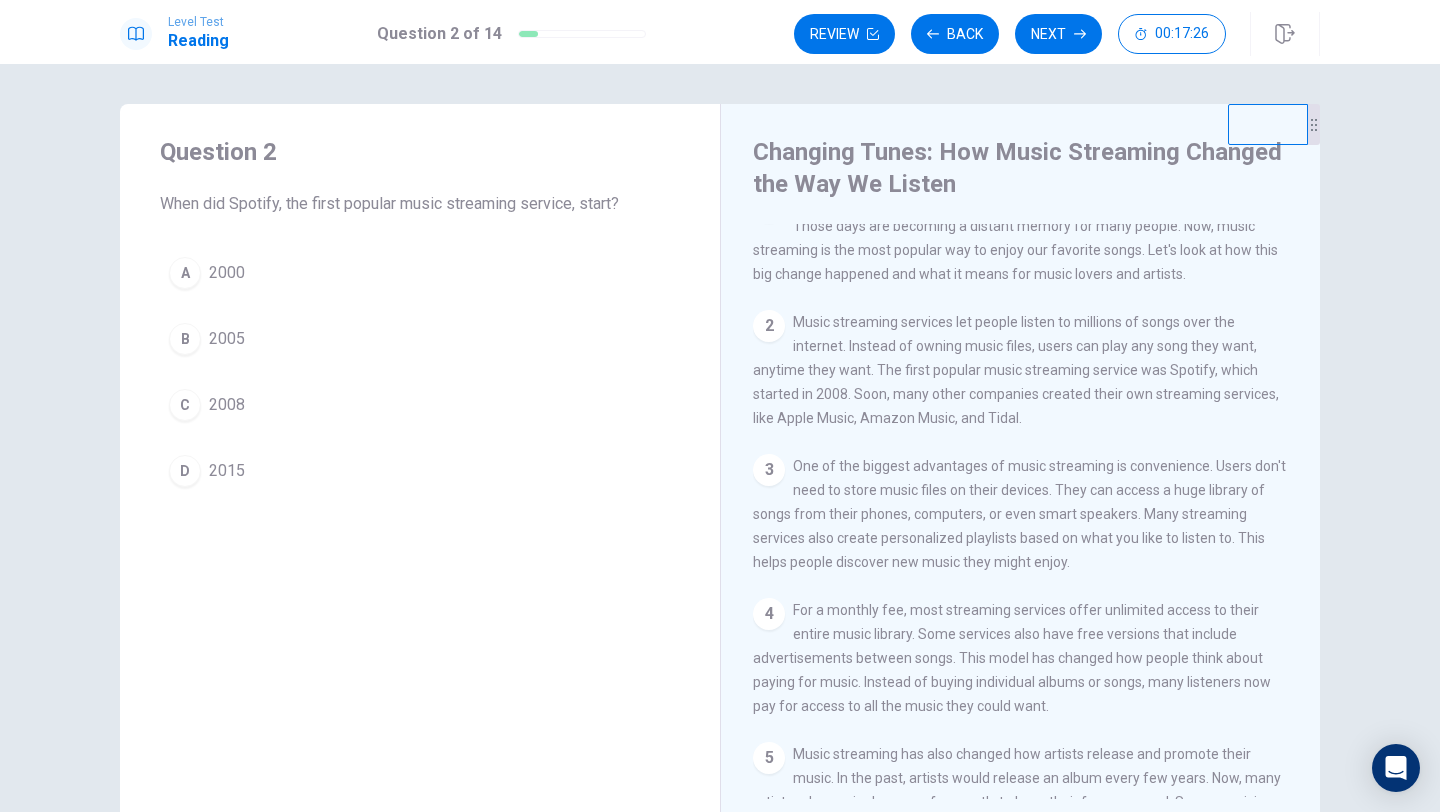 scroll, scrollTop: 0, scrollLeft: 0, axis: both 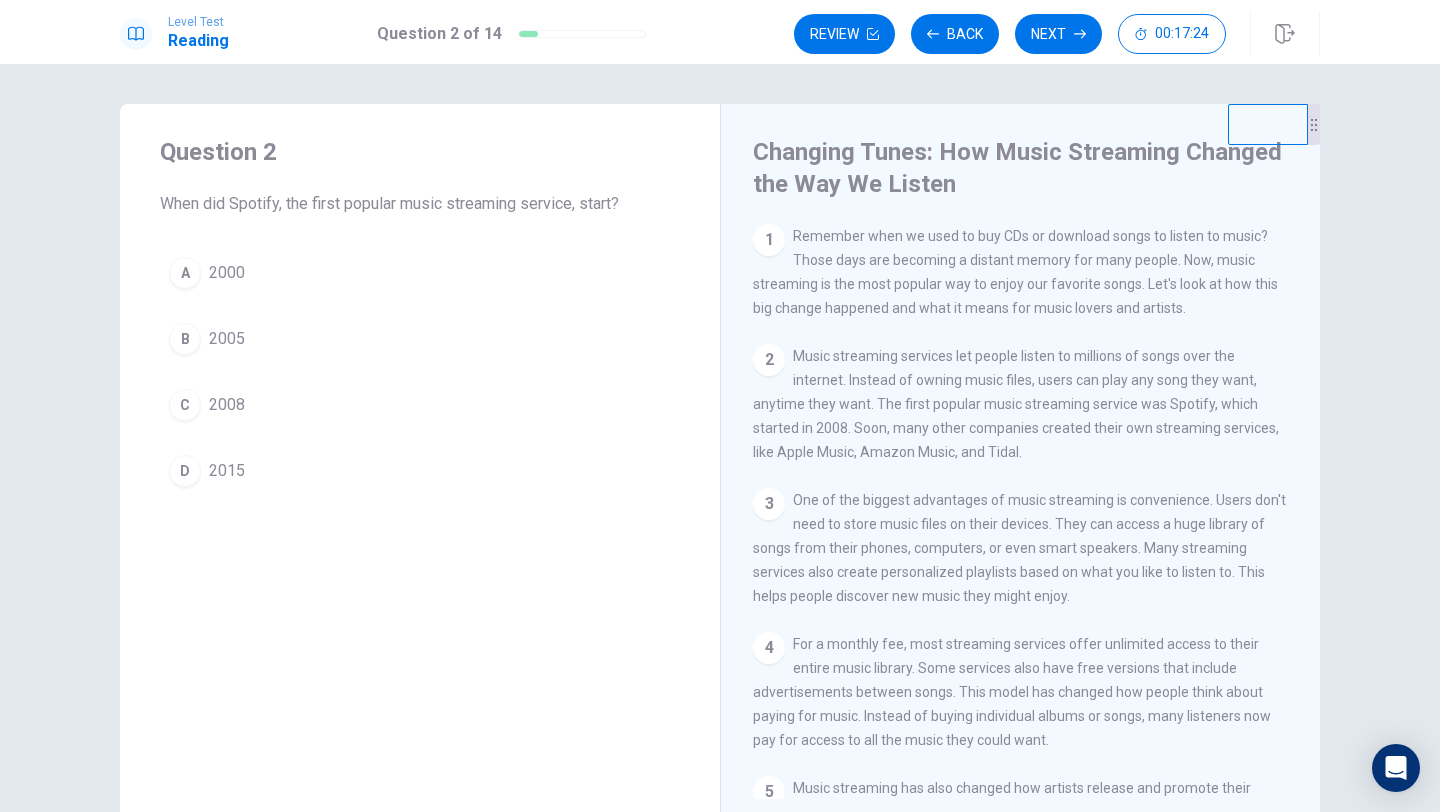 click on "2008" at bounding box center [227, 273] 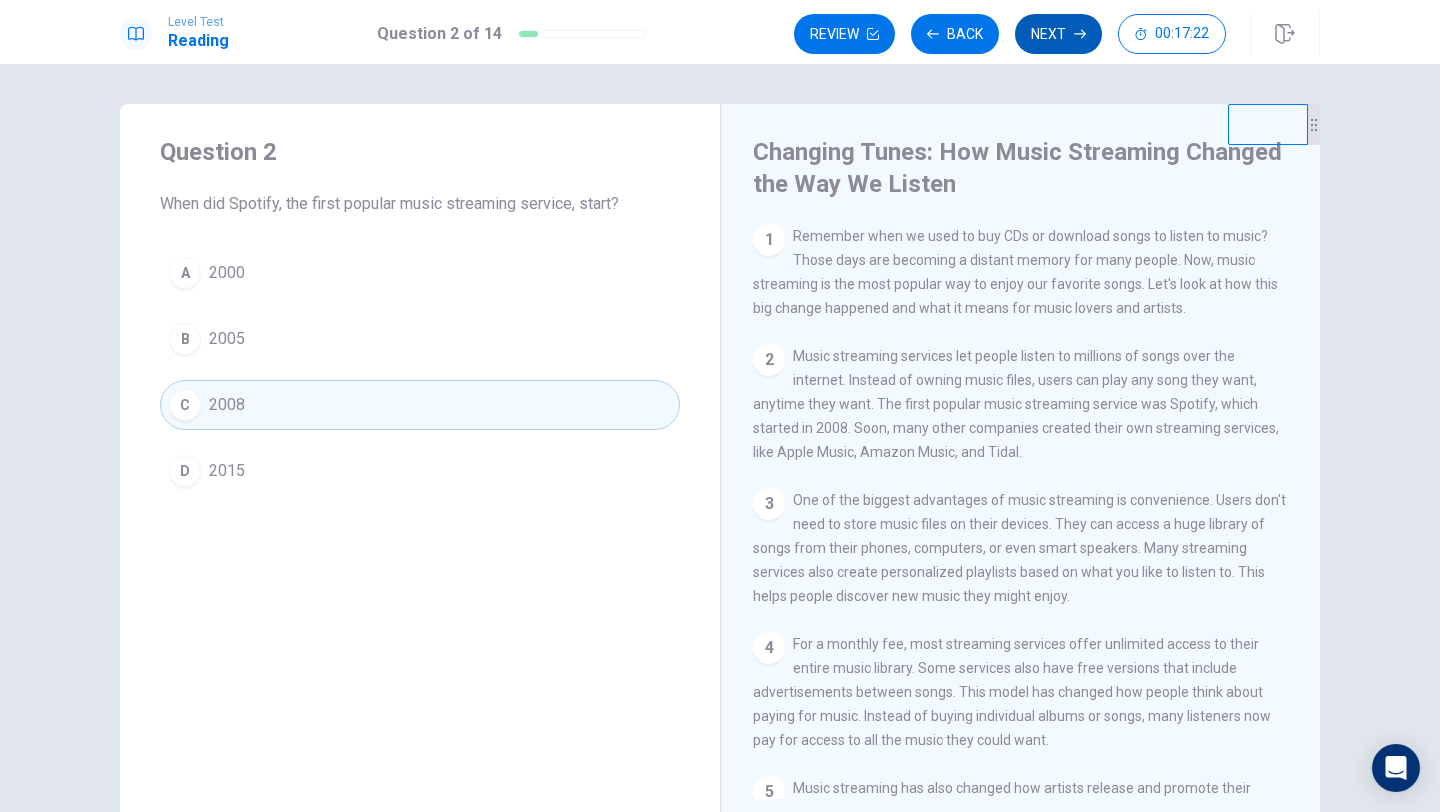 click on "Next" at bounding box center (1058, 34) 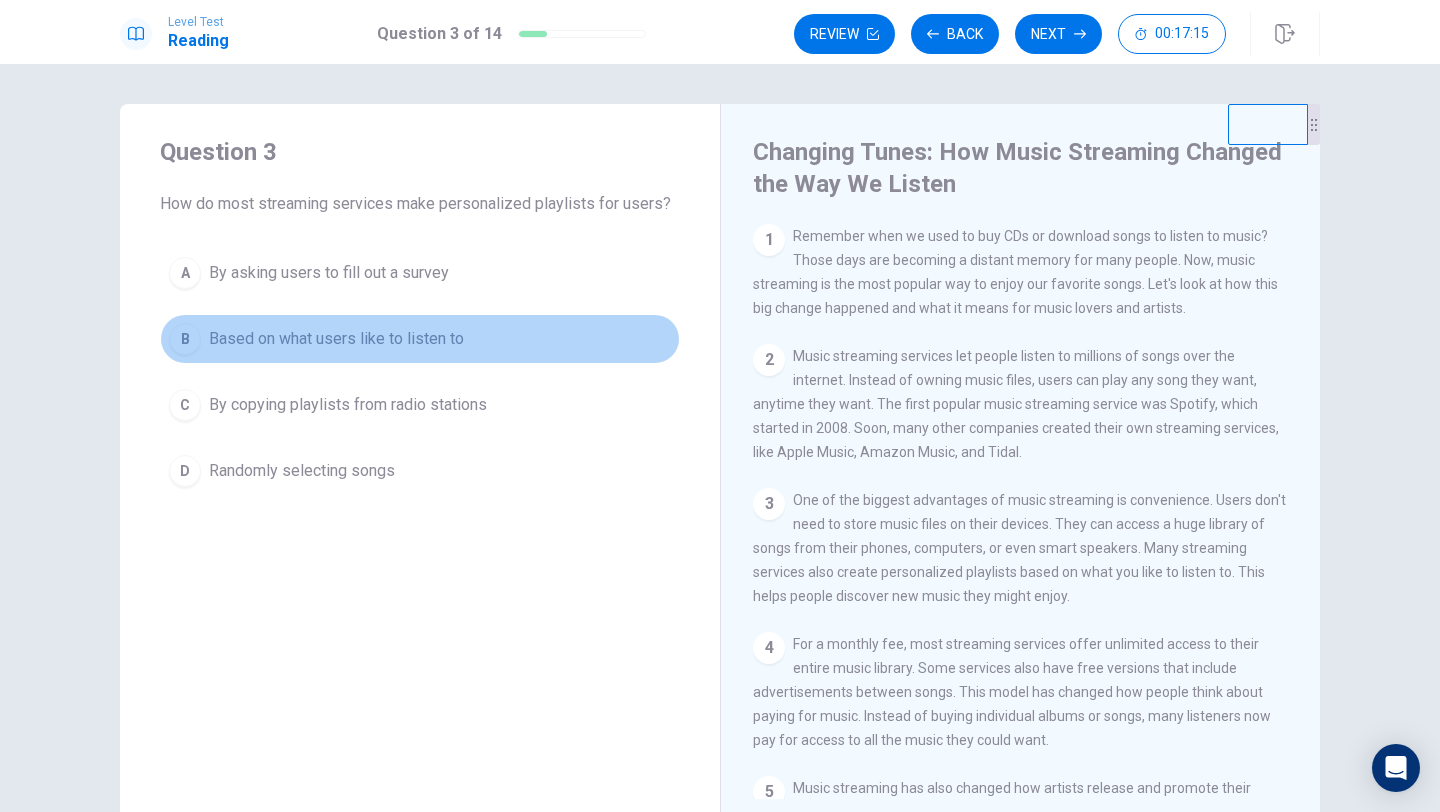 click on "Based on what users like to listen to" at bounding box center [329, 273] 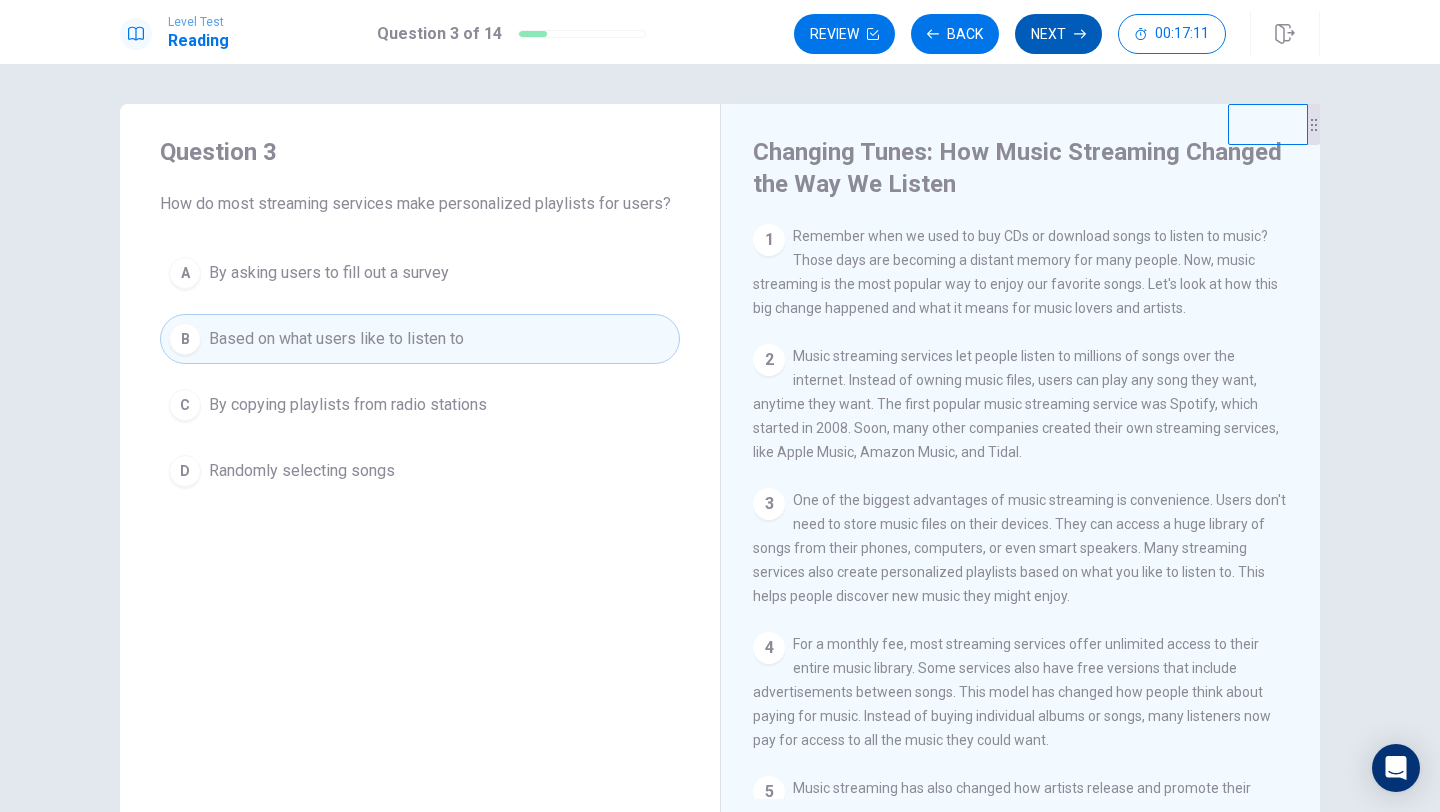 click on "Next" at bounding box center (1058, 34) 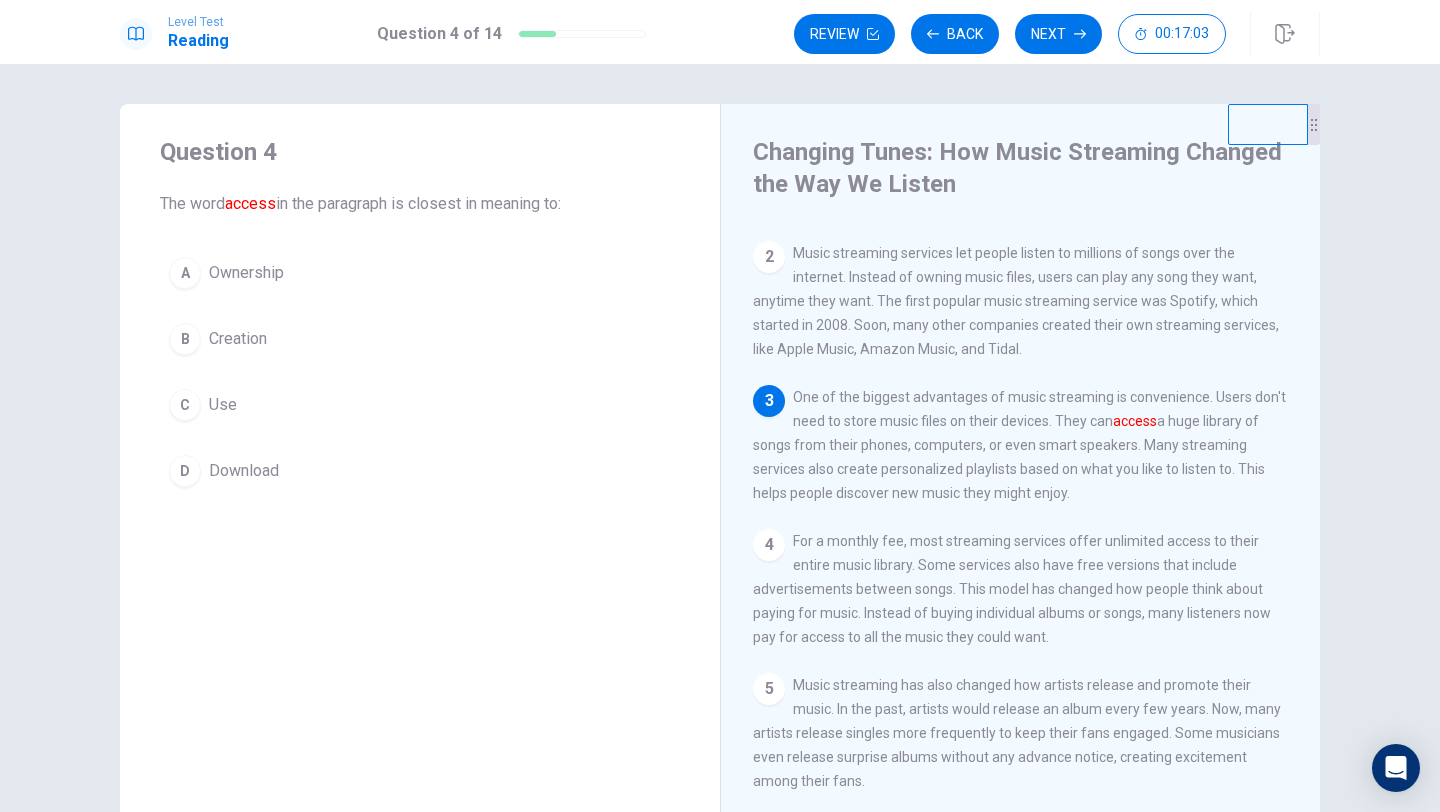 scroll, scrollTop: 110, scrollLeft: 0, axis: vertical 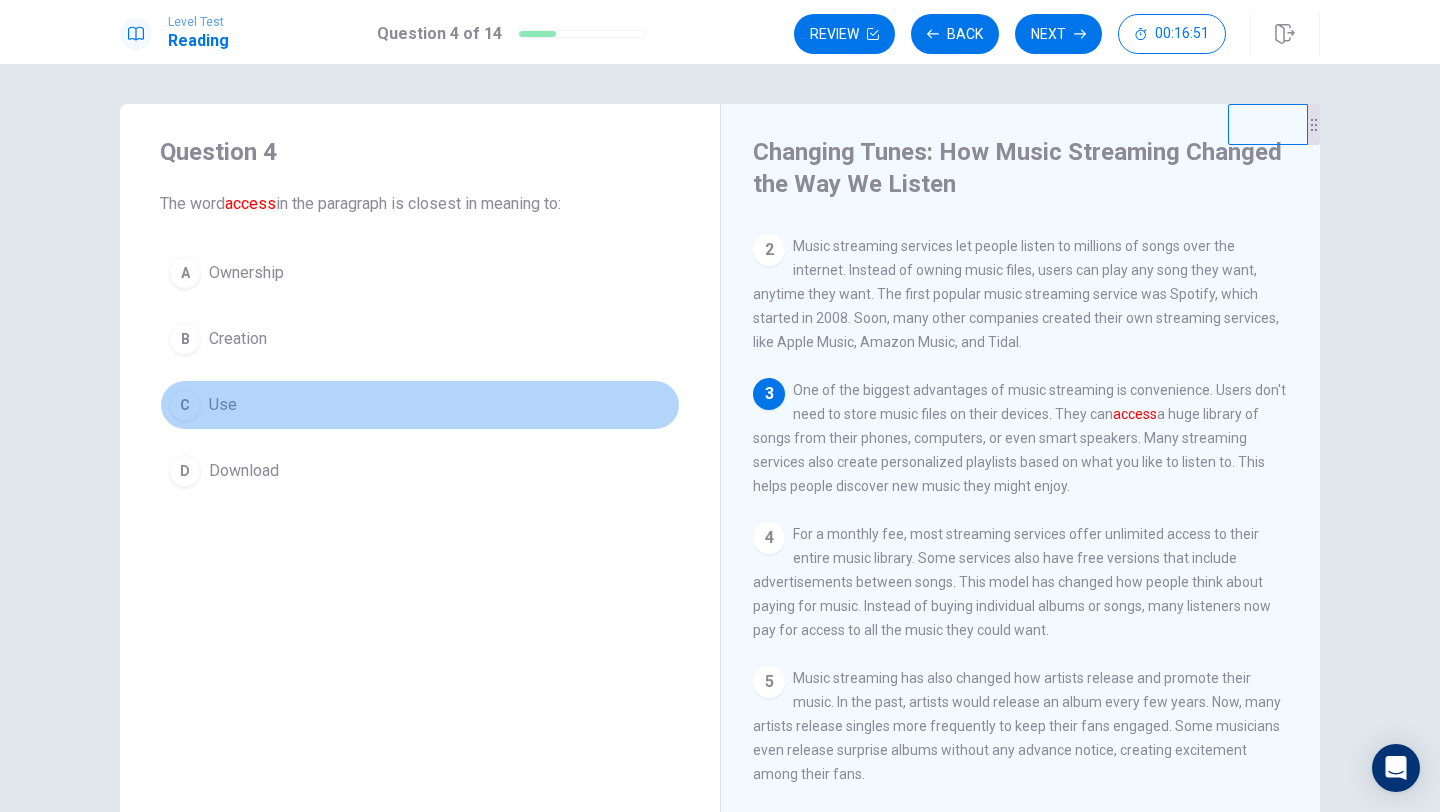 click on "C" at bounding box center [185, 273] 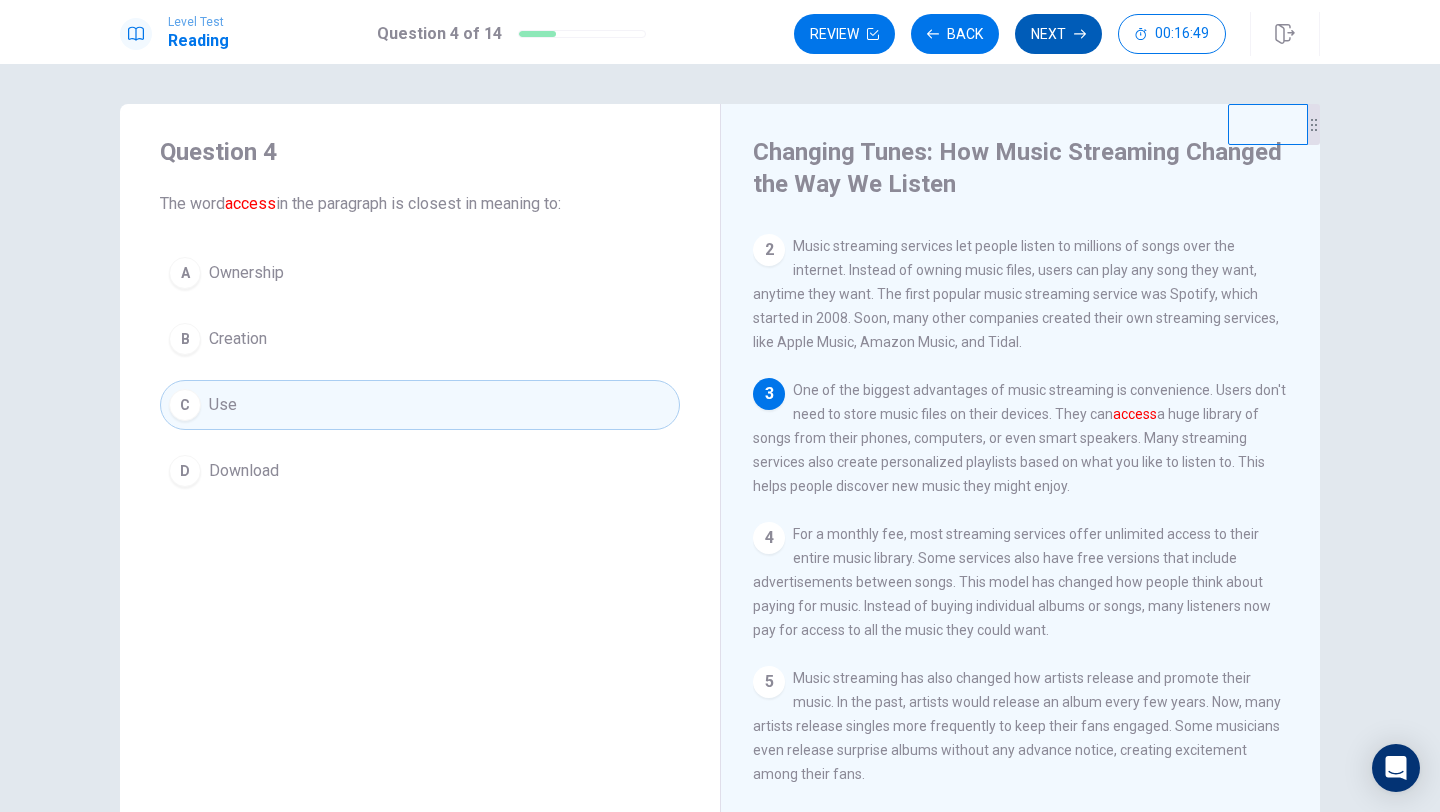 click on "Next" at bounding box center (1058, 34) 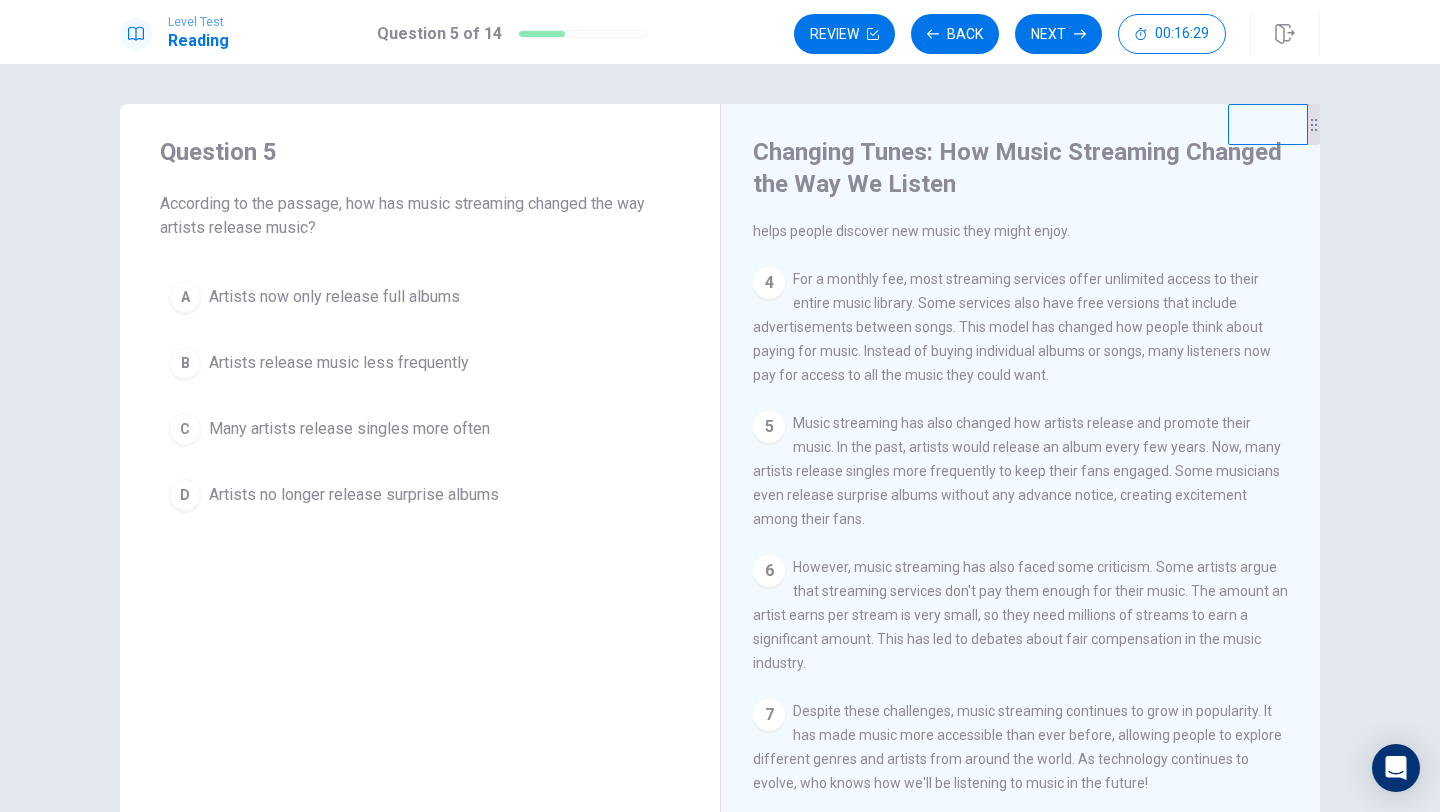 scroll, scrollTop: 371, scrollLeft: 0, axis: vertical 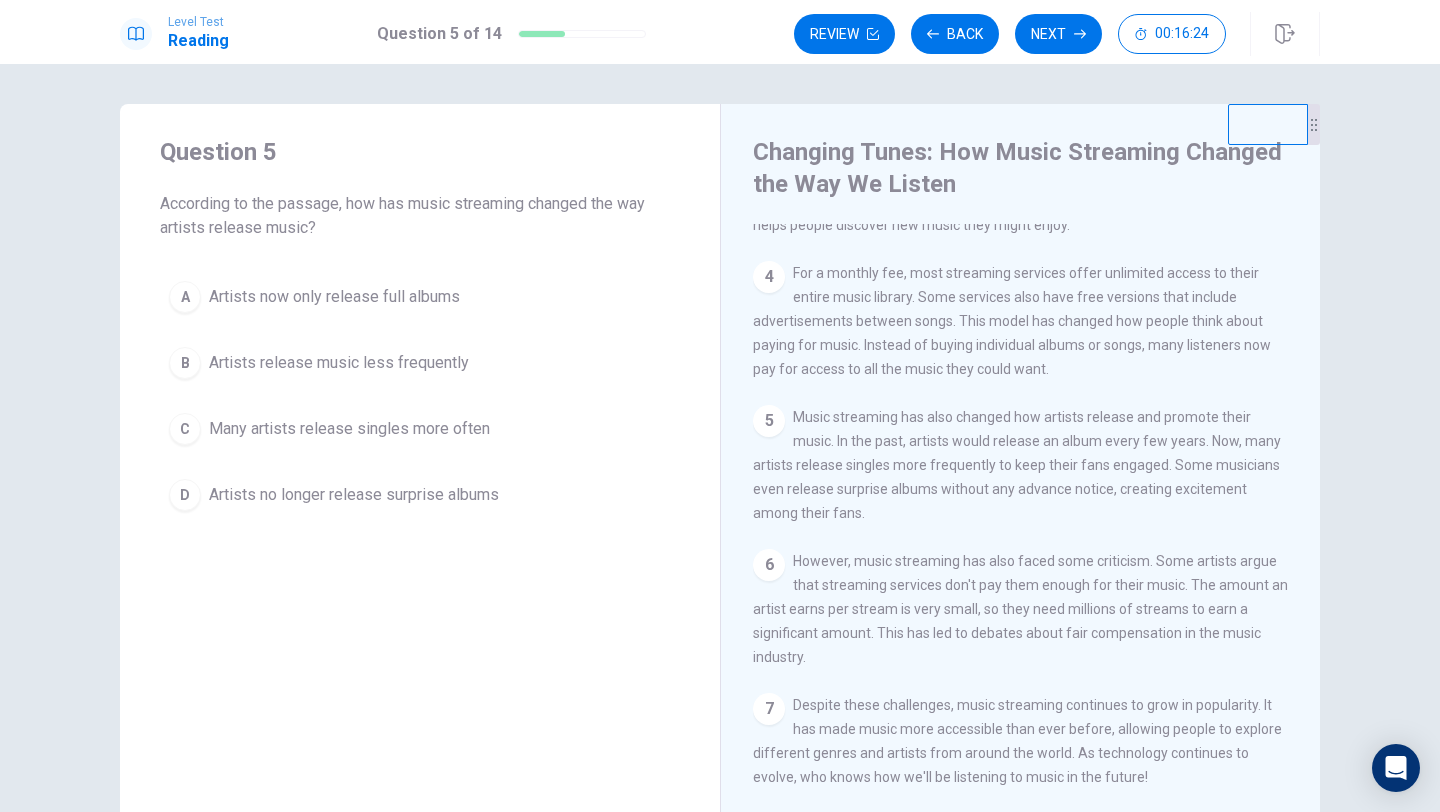 click on "C Many artists release singles more often" at bounding box center [420, 429] 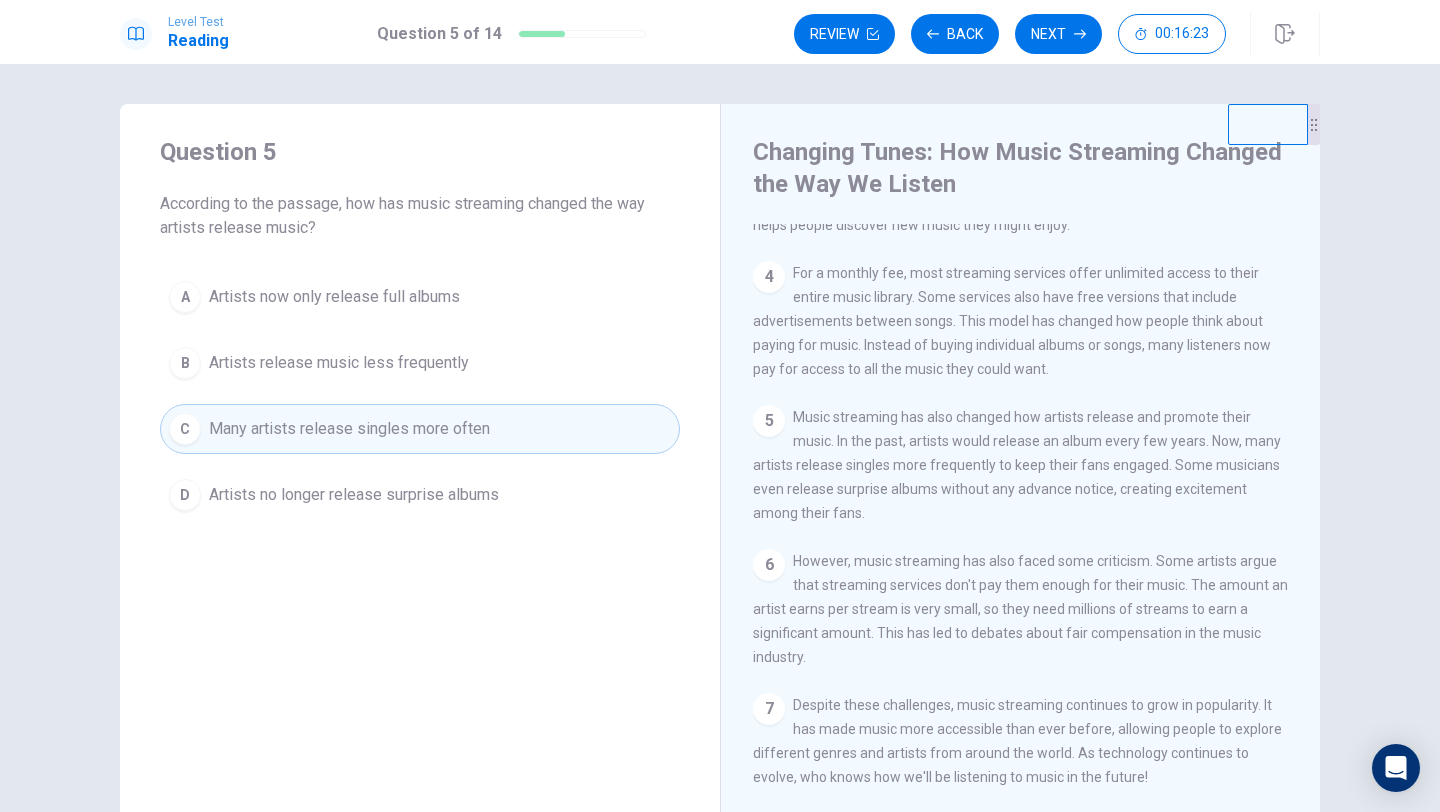 scroll, scrollTop: 358, scrollLeft: 0, axis: vertical 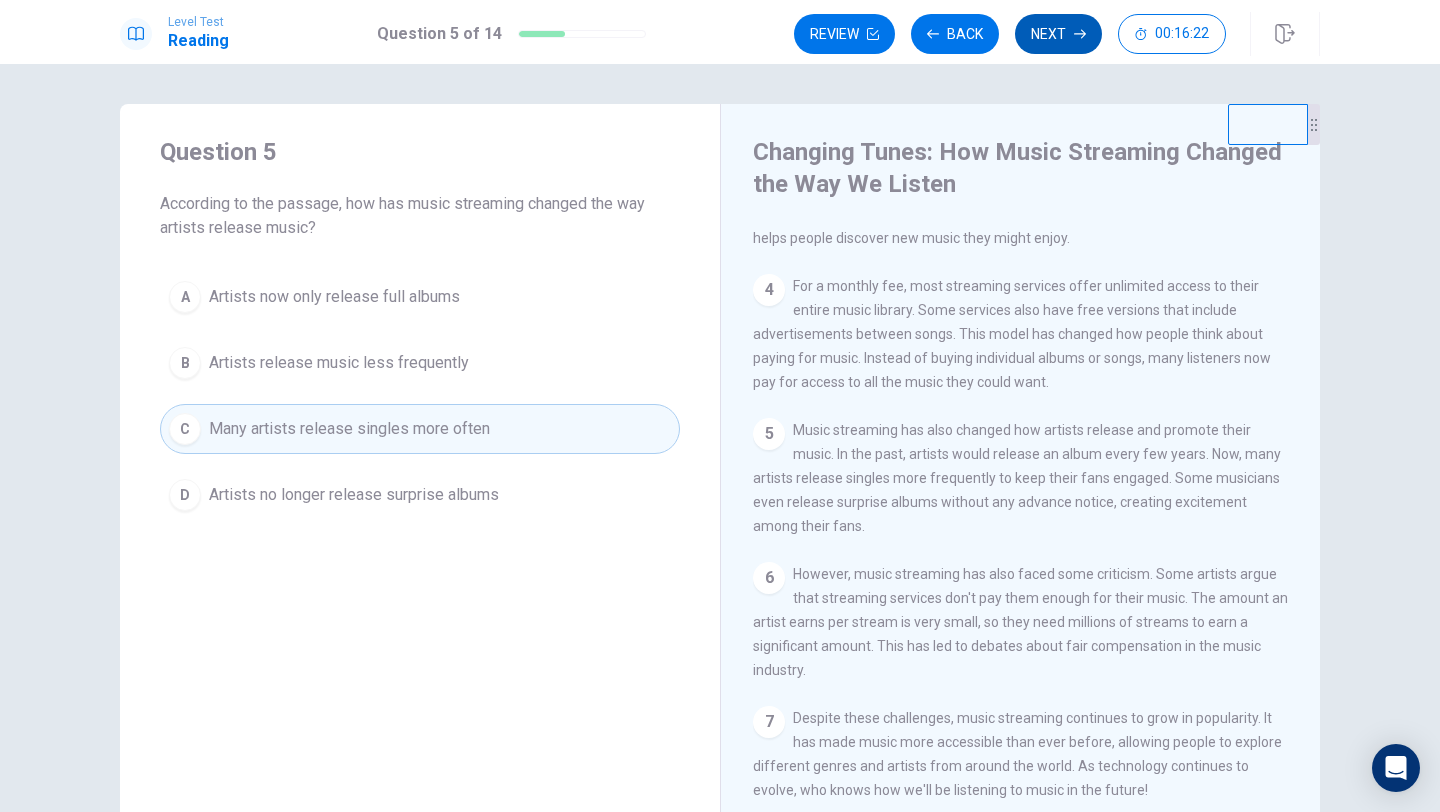 click on "Next" at bounding box center [1058, 34] 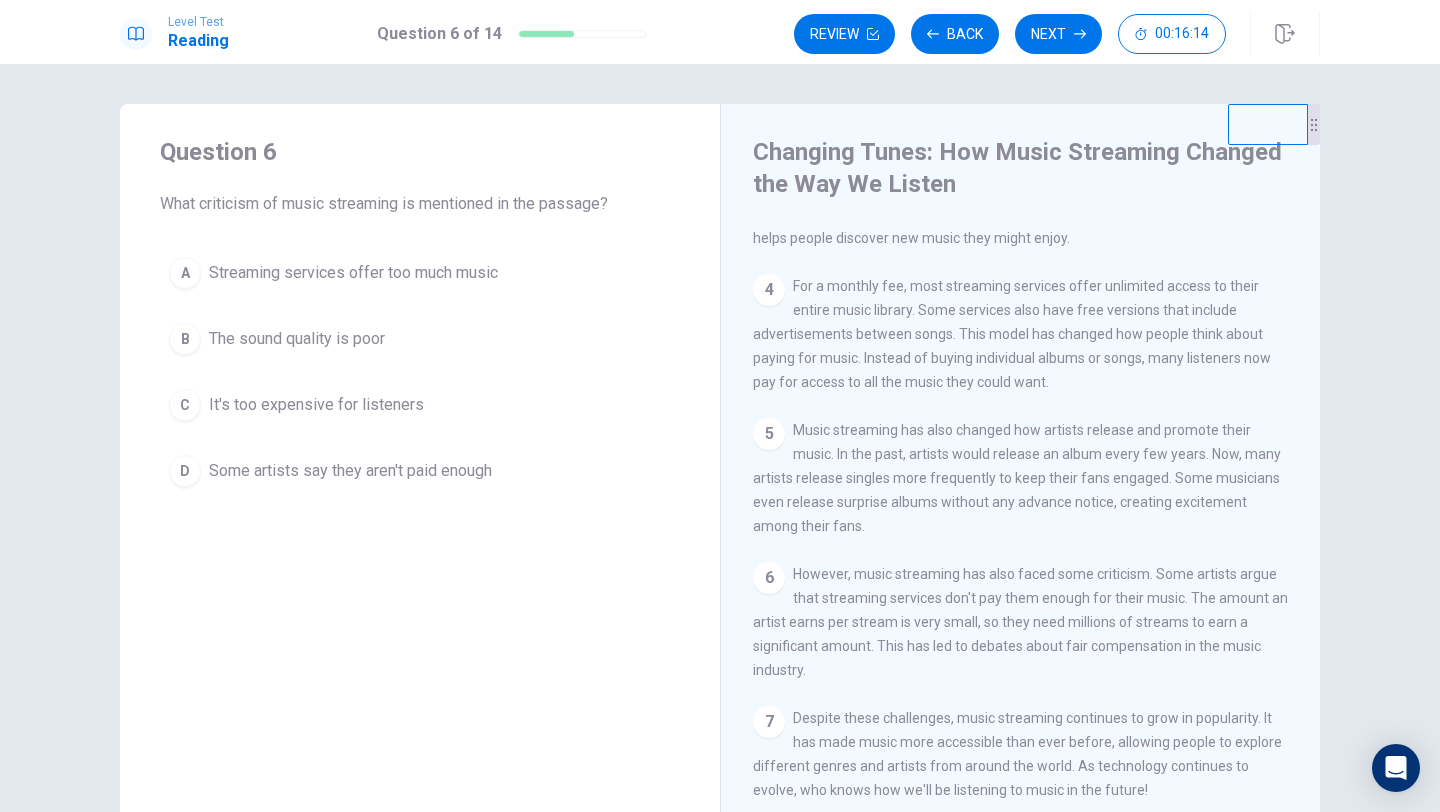 click on "D Some artists say they aren't paid enough" at bounding box center [420, 471] 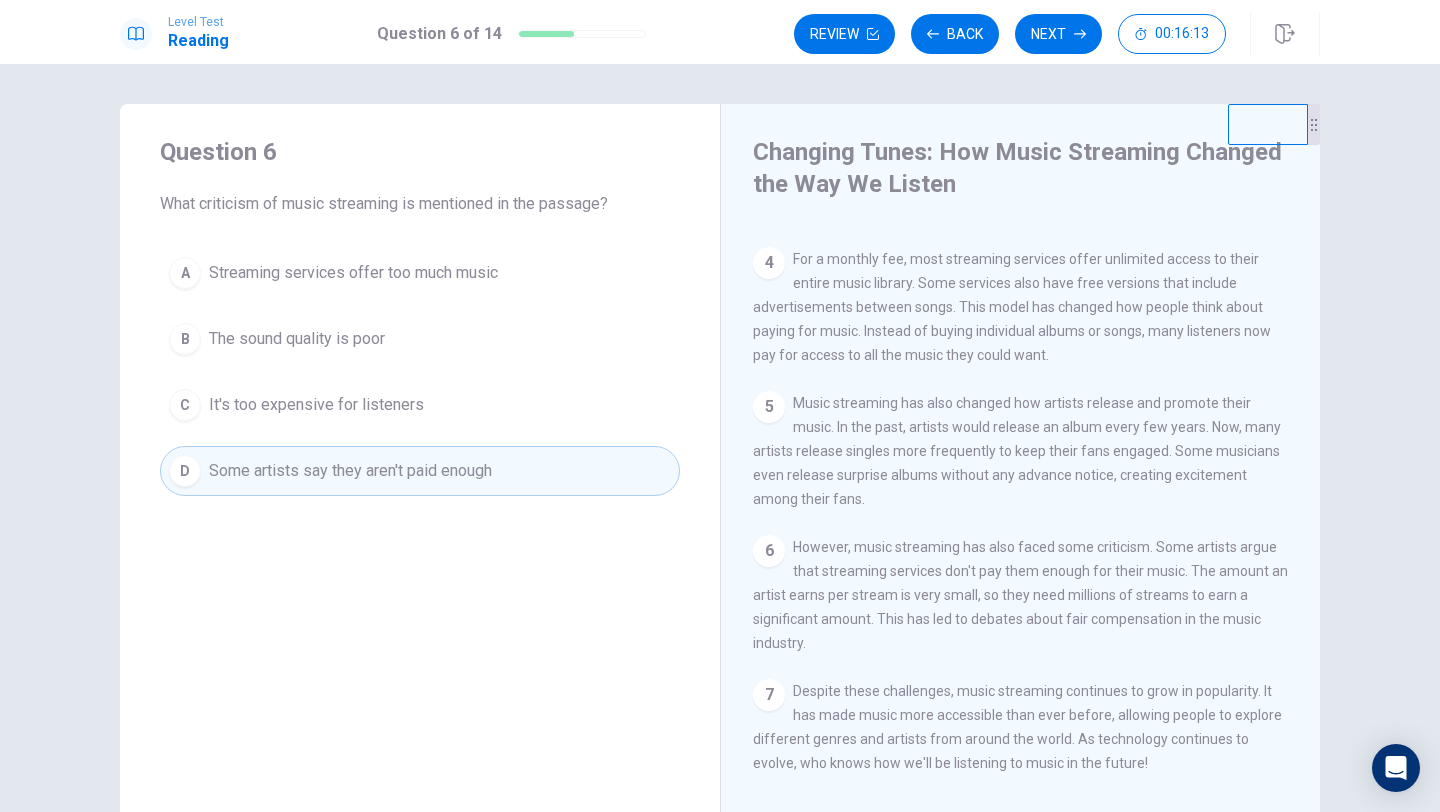 scroll, scrollTop: 418, scrollLeft: 0, axis: vertical 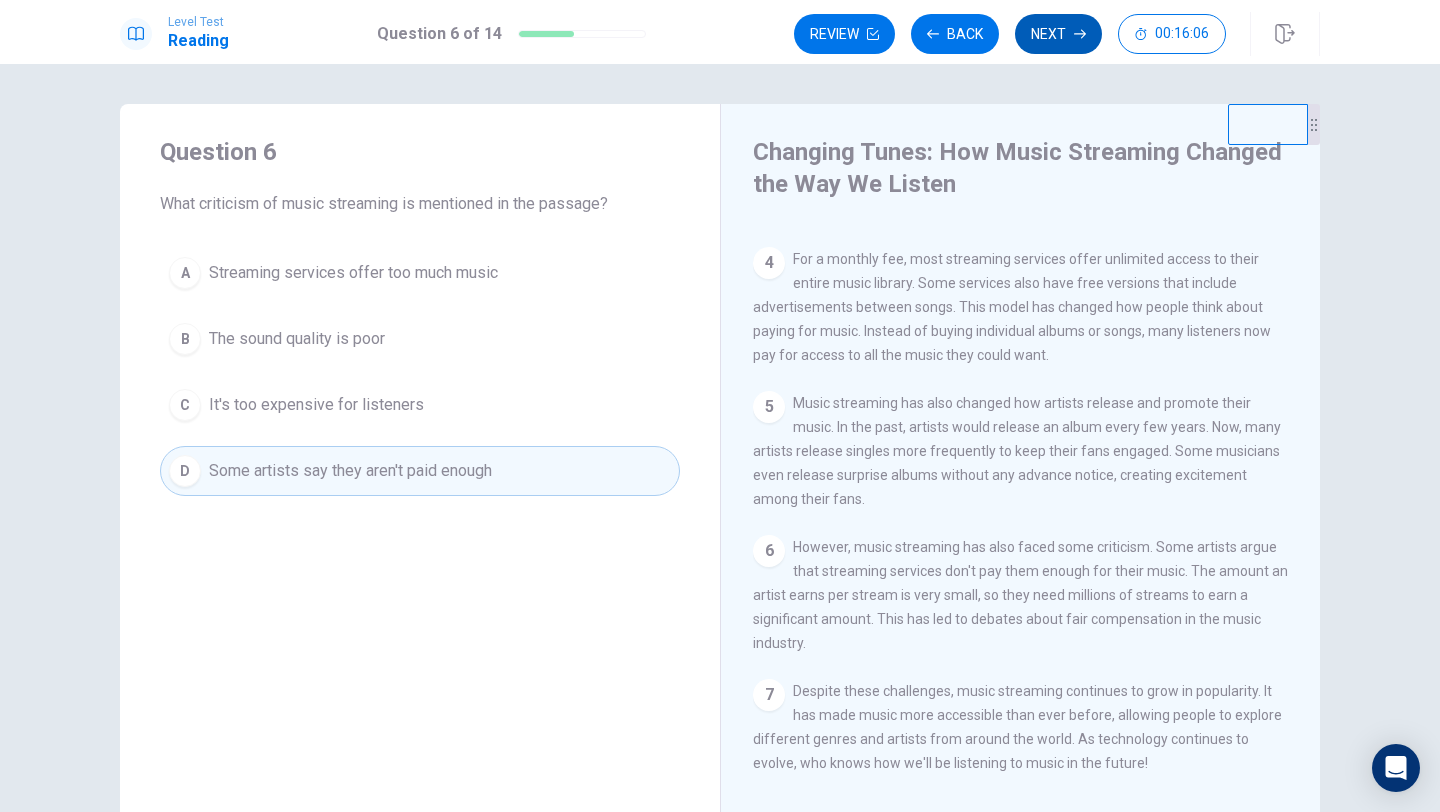 click on "Next" at bounding box center [1058, 34] 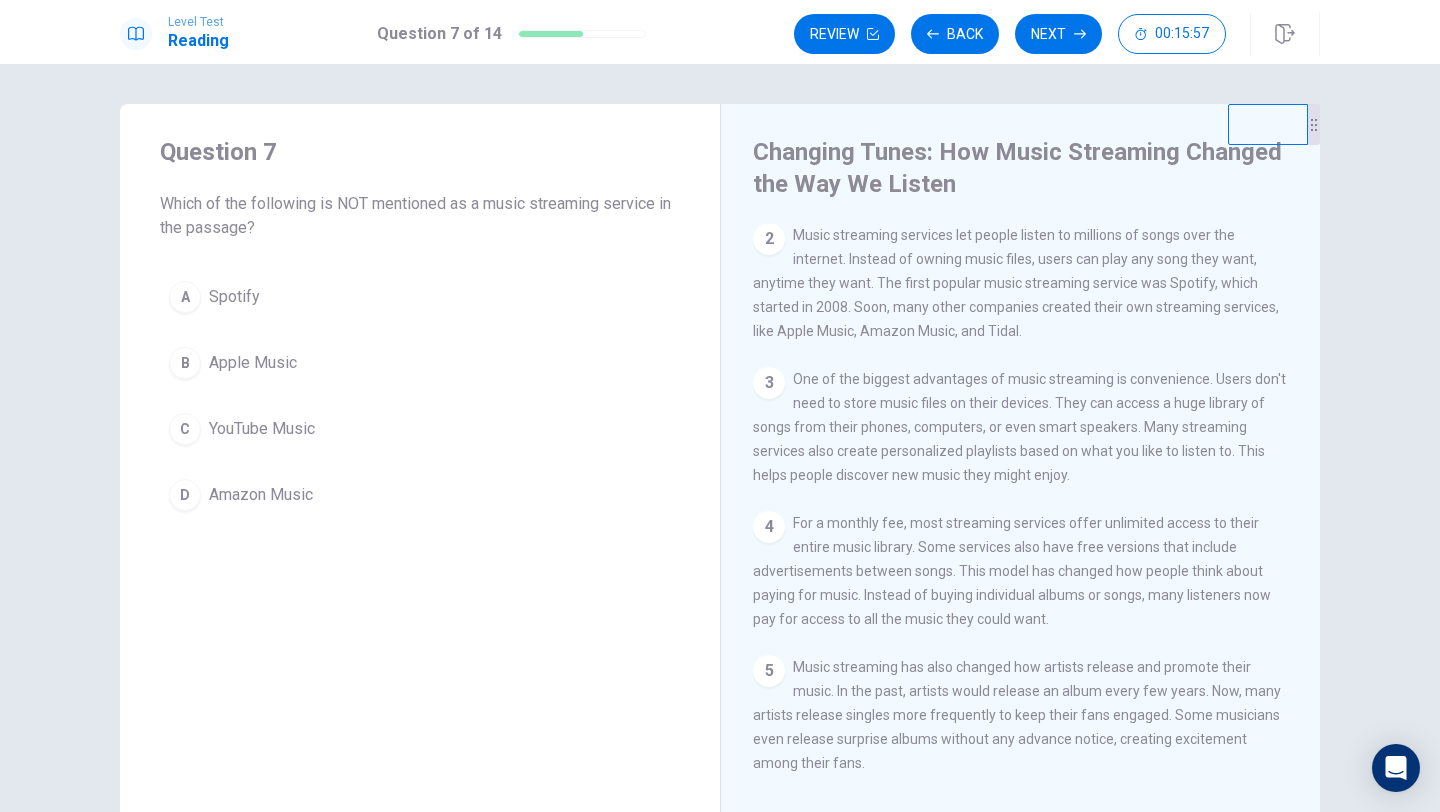 scroll, scrollTop: 113, scrollLeft: 0, axis: vertical 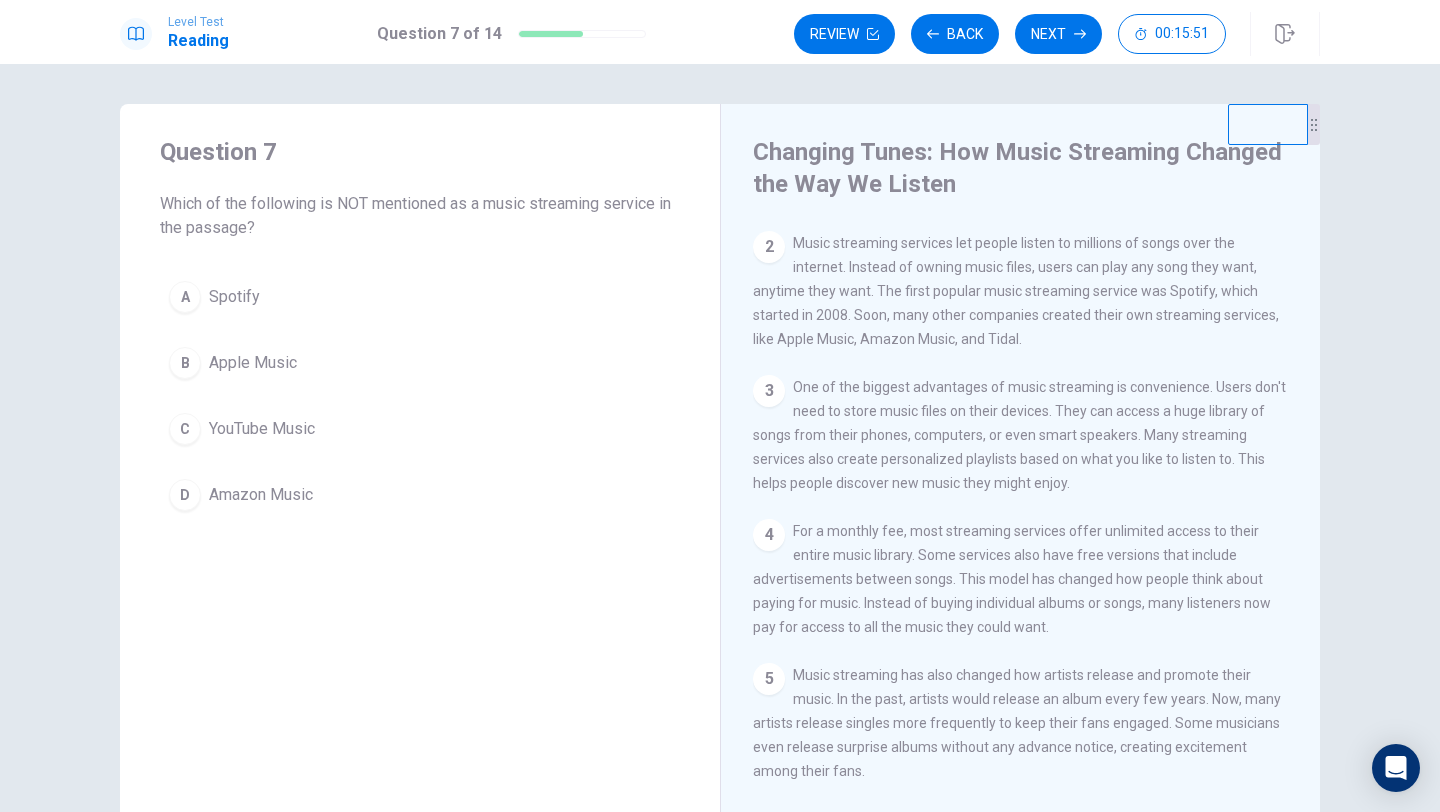 click on "YouTube Music" at bounding box center [234, 297] 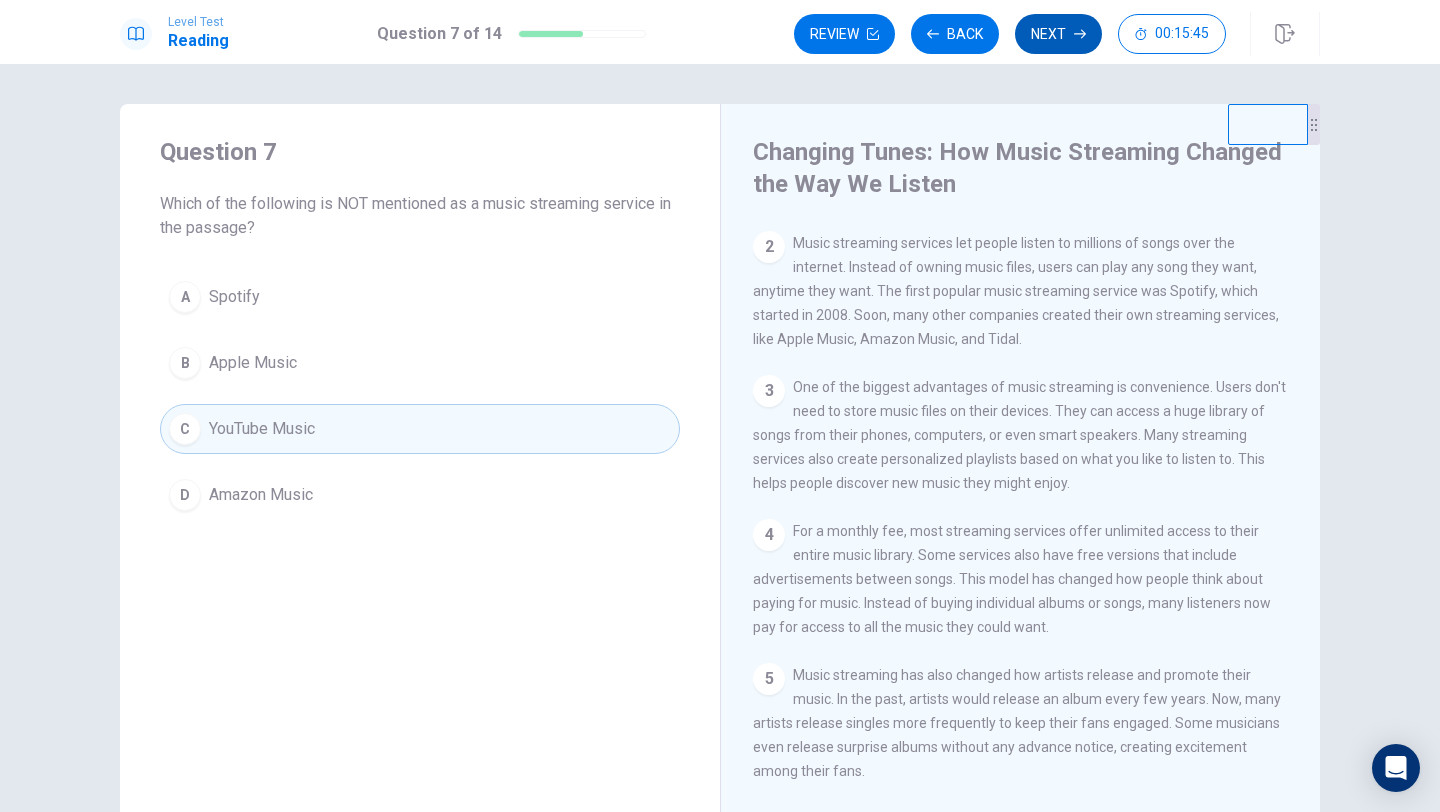 click on "Next" at bounding box center (1058, 34) 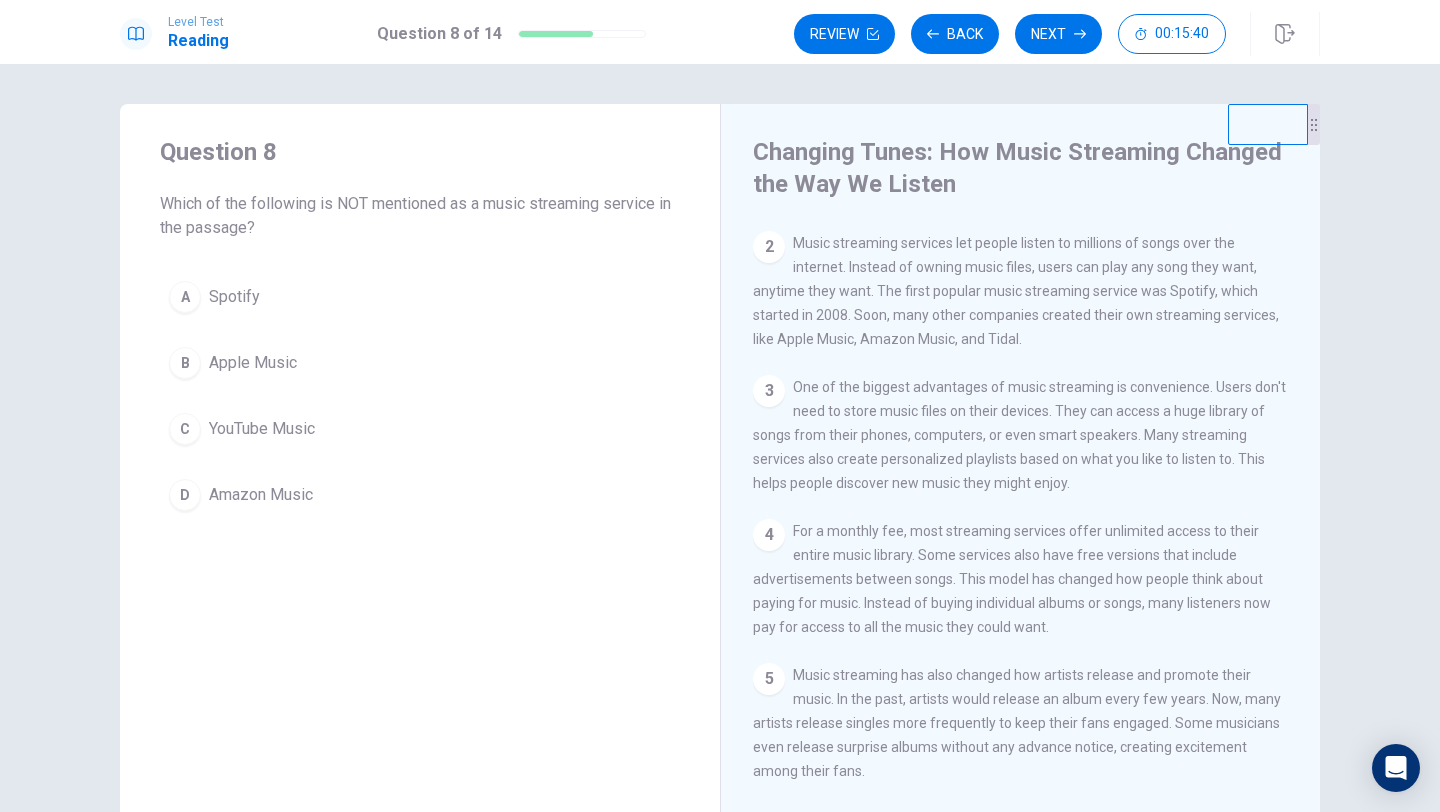 click on "YouTube Music" at bounding box center [234, 297] 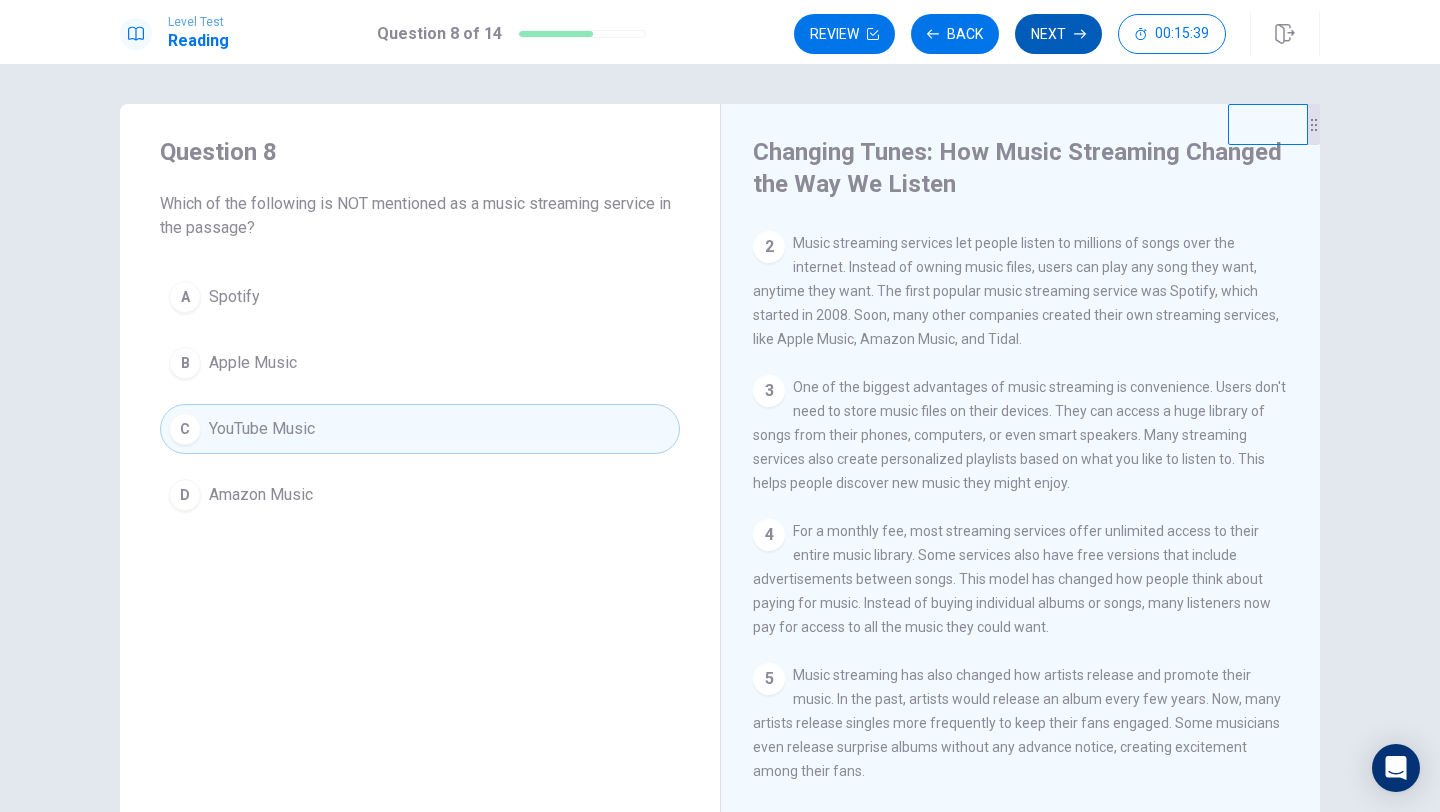 click on "Next" at bounding box center [1058, 34] 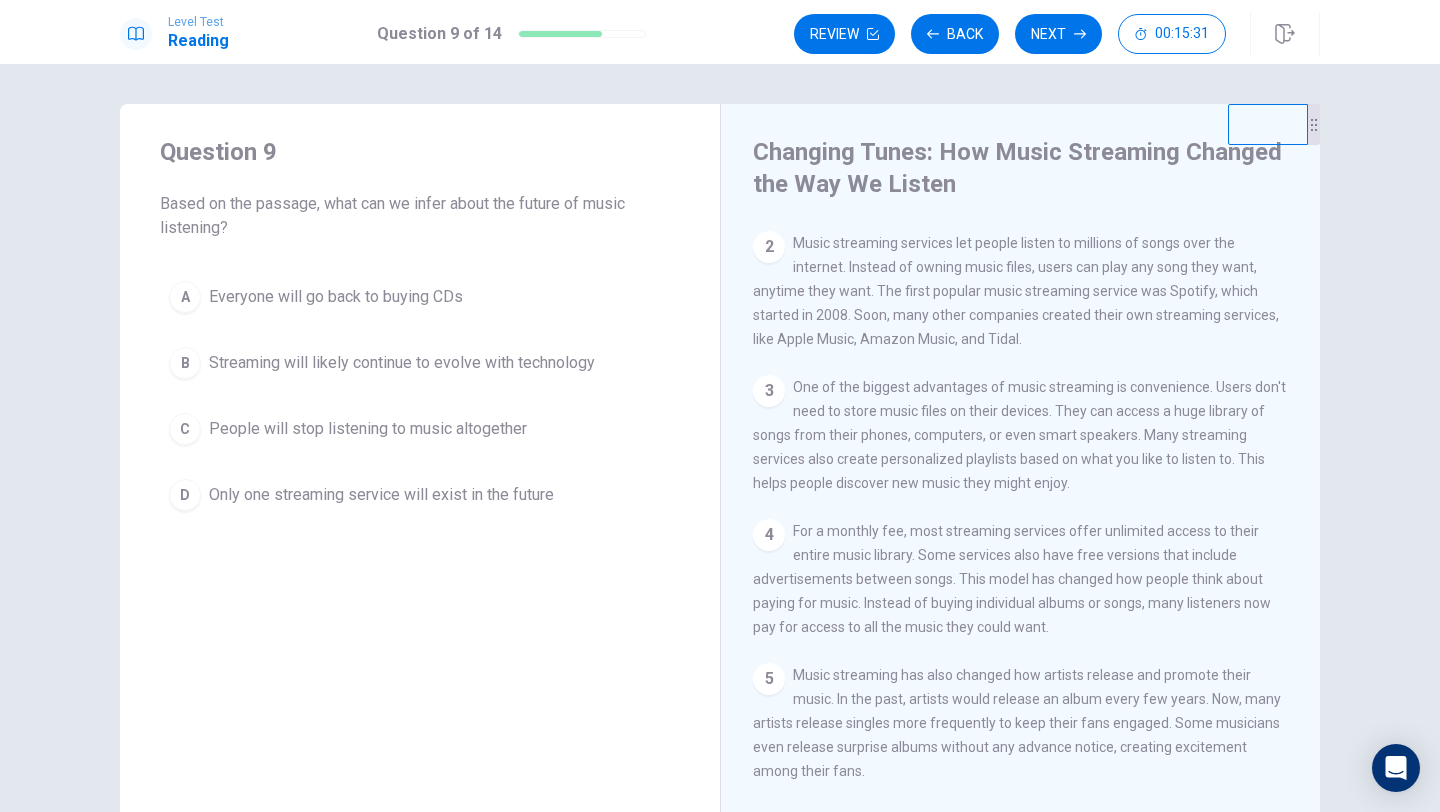 click on "Streaming will likely continue to evolve with technology" at bounding box center [336, 297] 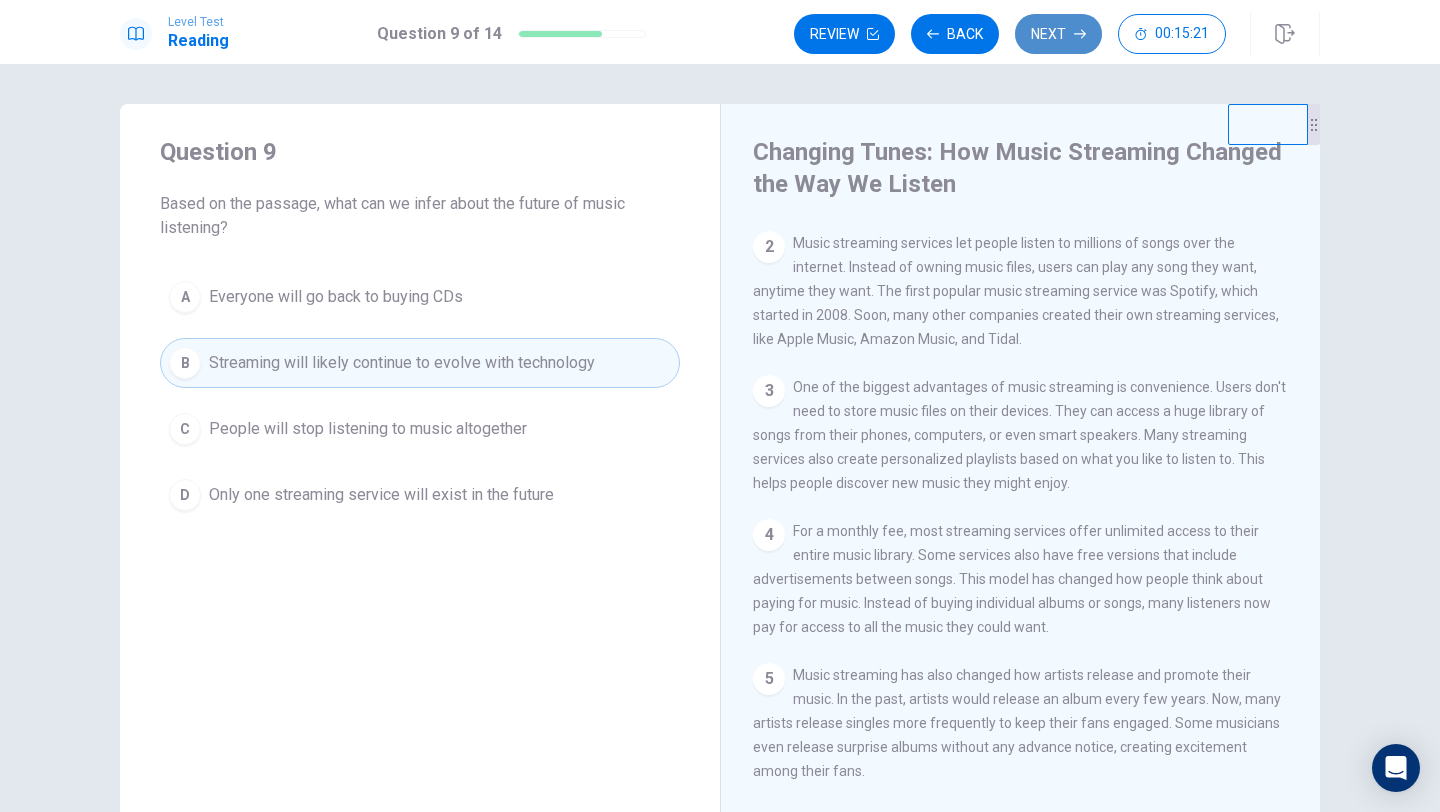 click on "Next" at bounding box center (1058, 34) 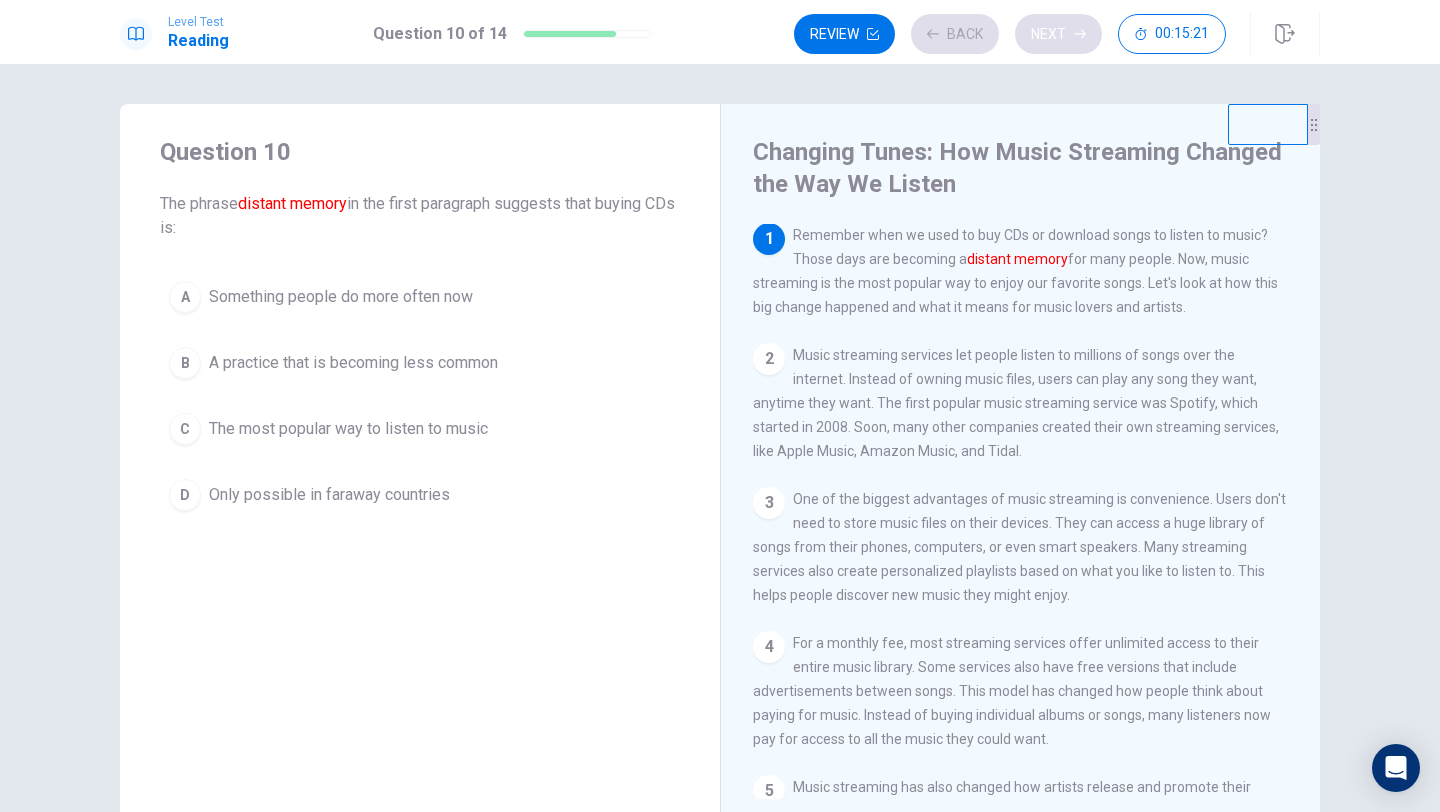 scroll, scrollTop: 0, scrollLeft: 0, axis: both 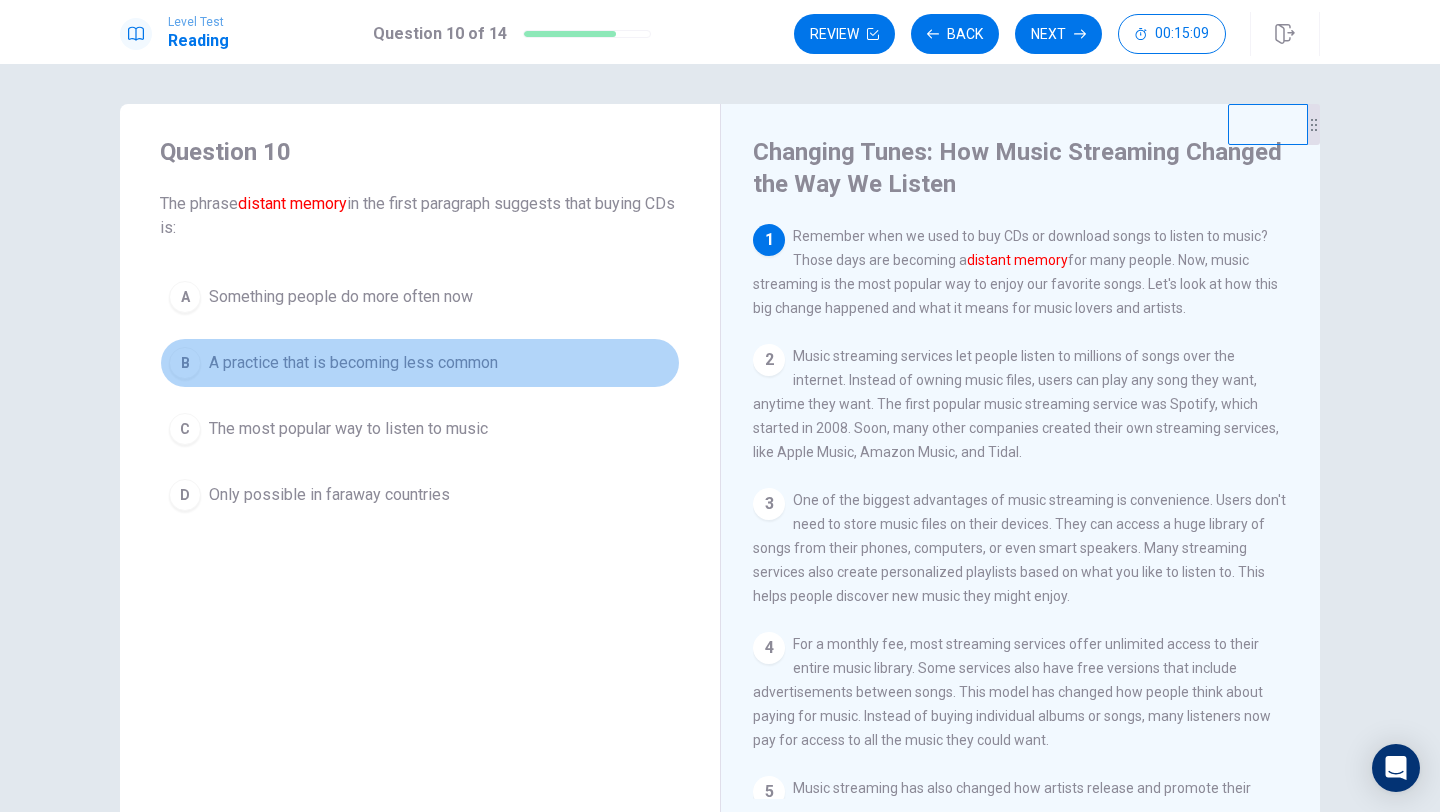 click on "A practice that is becoming less common" at bounding box center [341, 297] 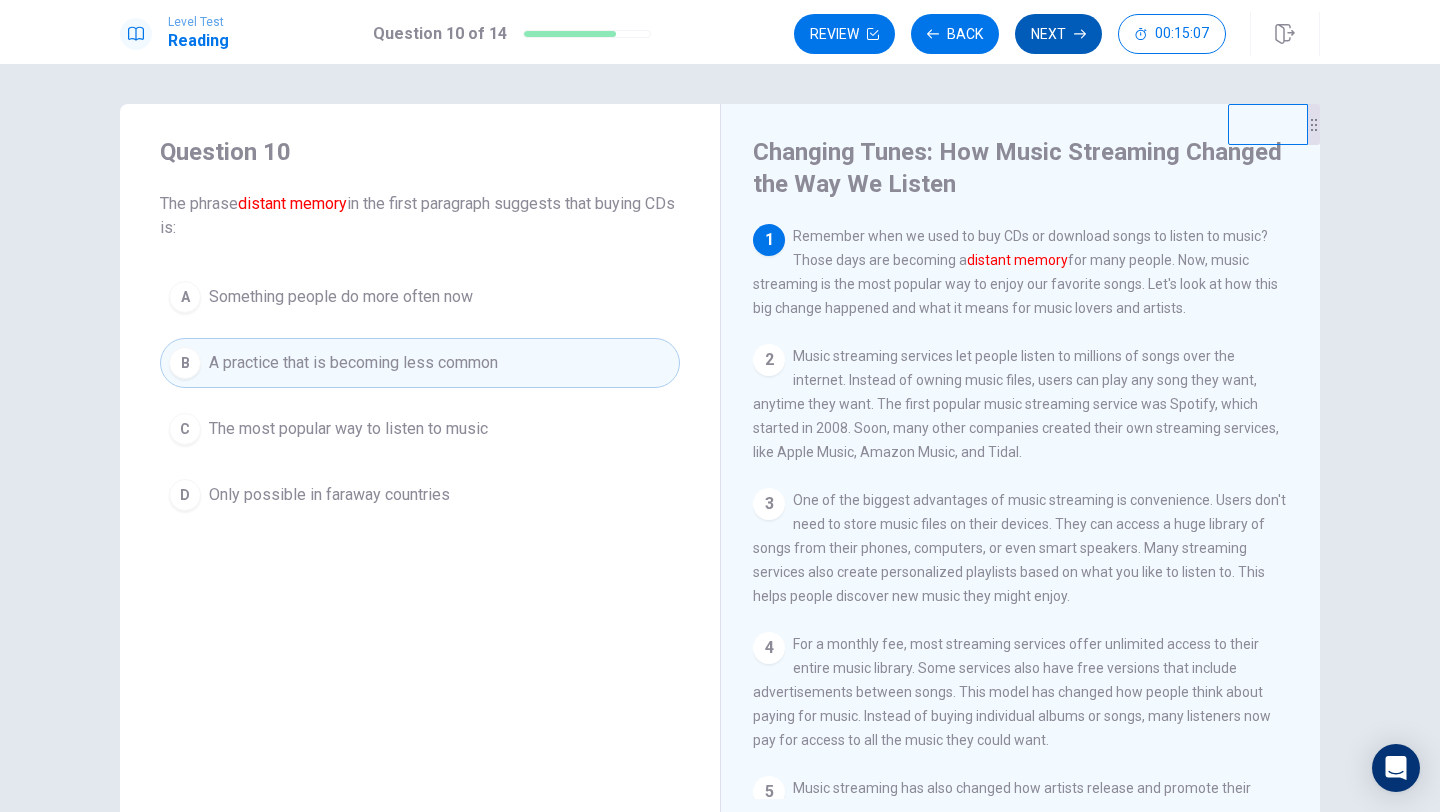click on "Next" at bounding box center [1058, 34] 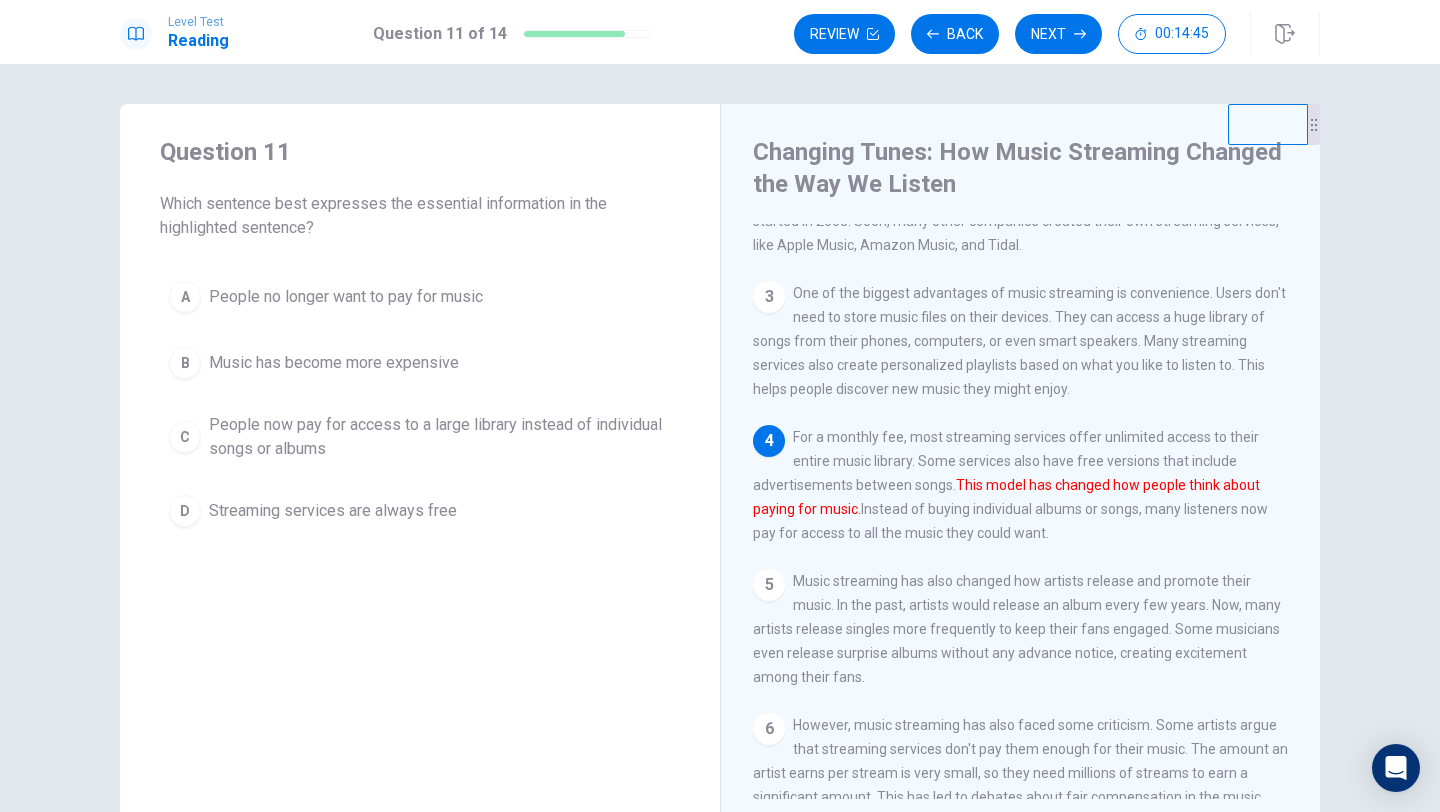 scroll, scrollTop: 210, scrollLeft: 0, axis: vertical 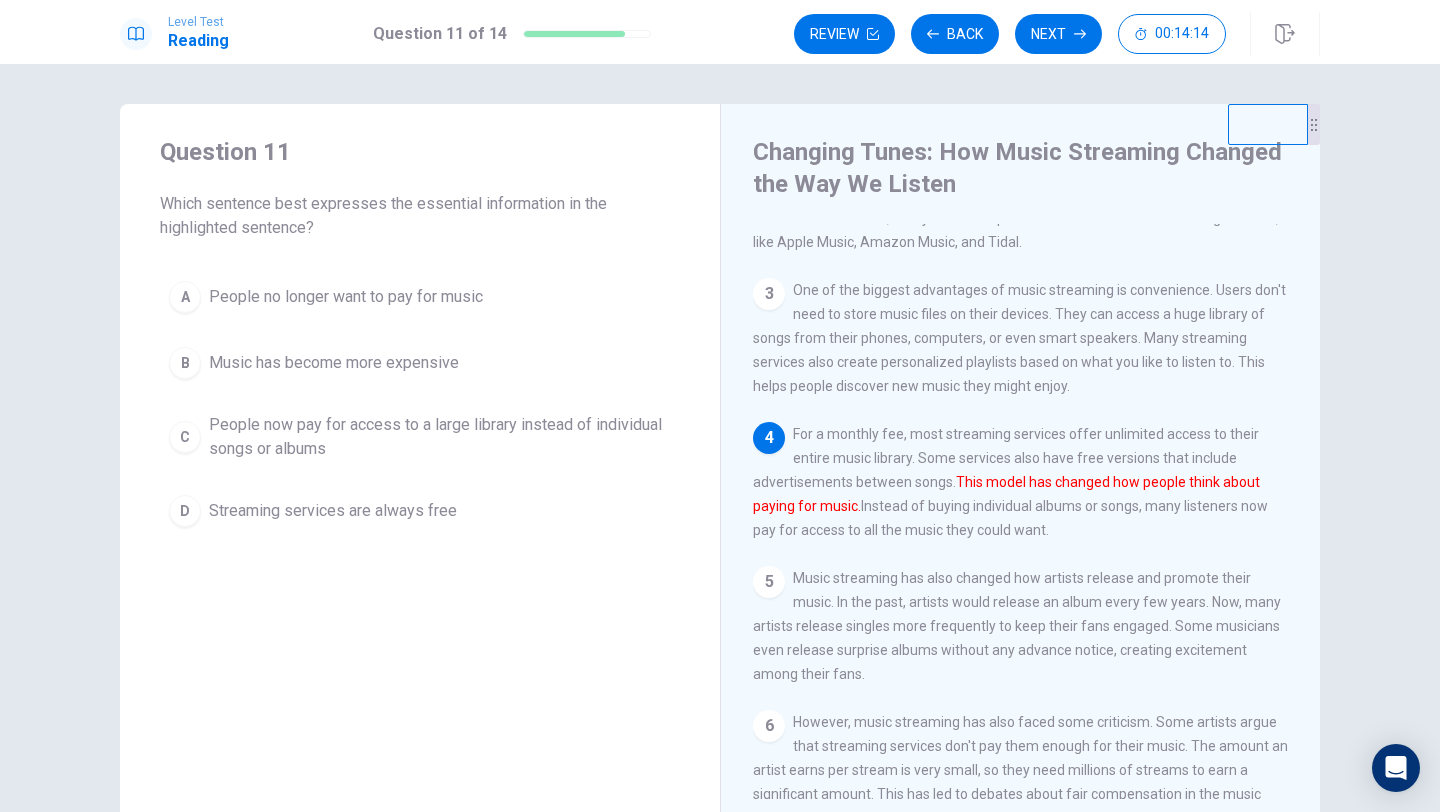 click on "People now pay for access to a large library instead of individual songs or albums" at bounding box center [346, 297] 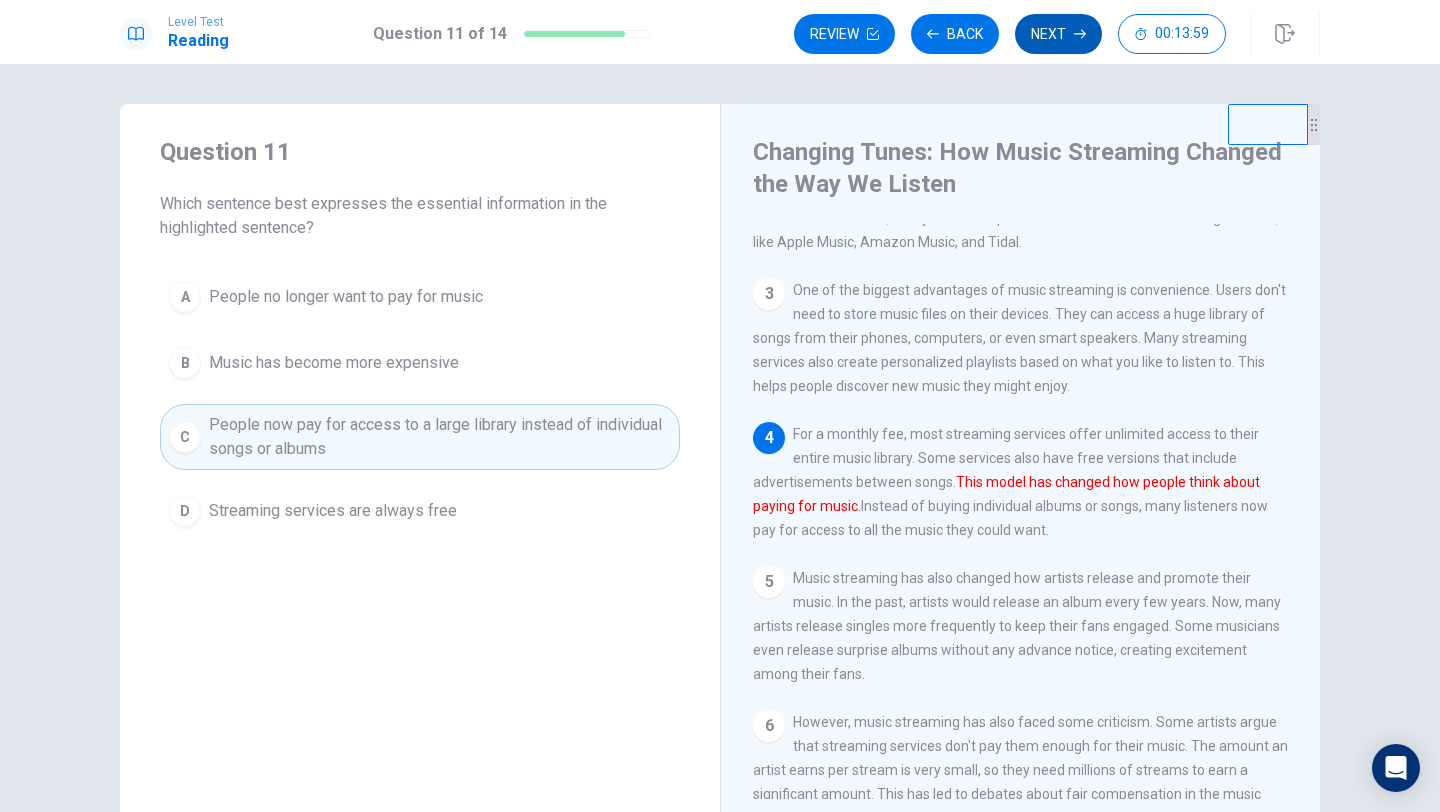 click on "Next" at bounding box center [1058, 34] 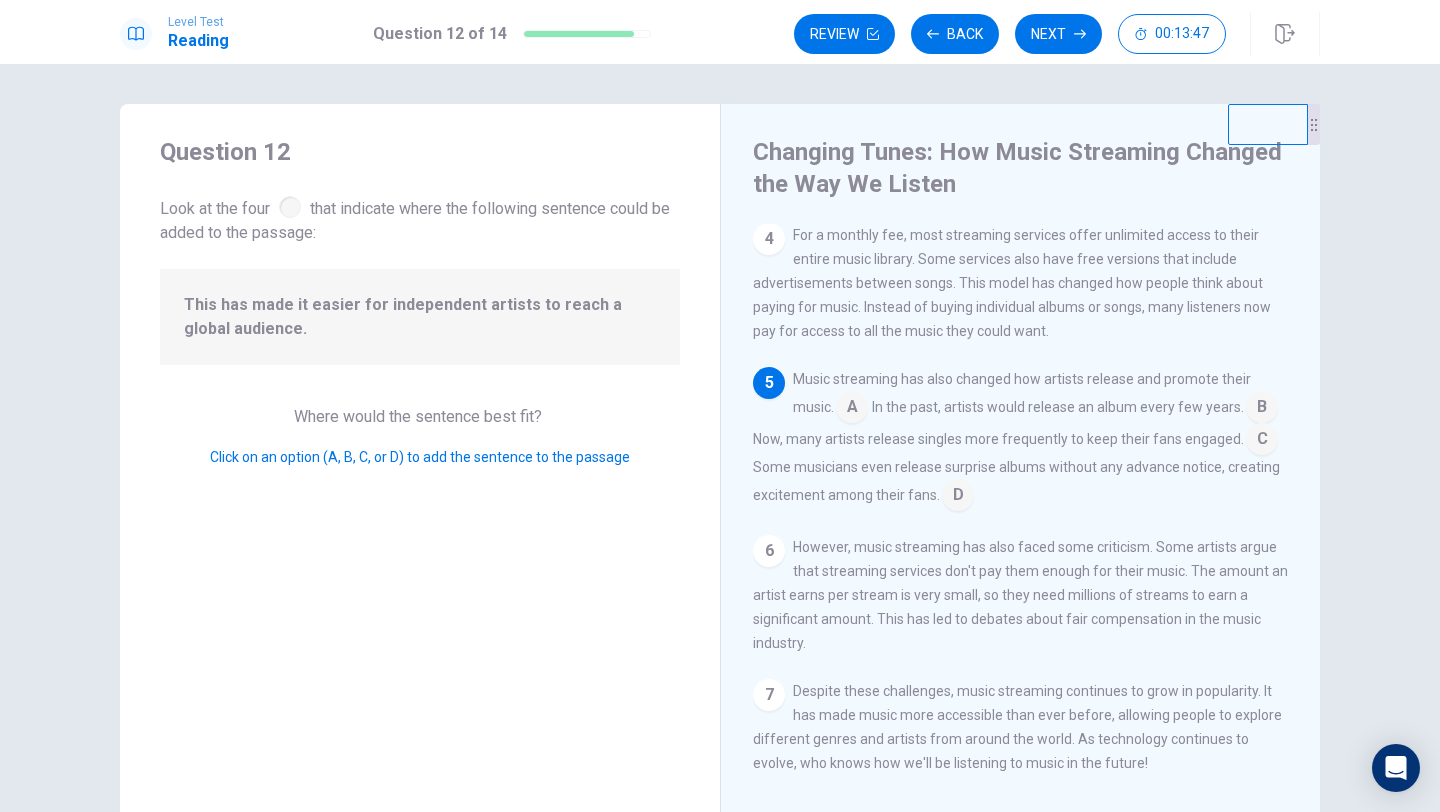 scroll, scrollTop: 437, scrollLeft: 0, axis: vertical 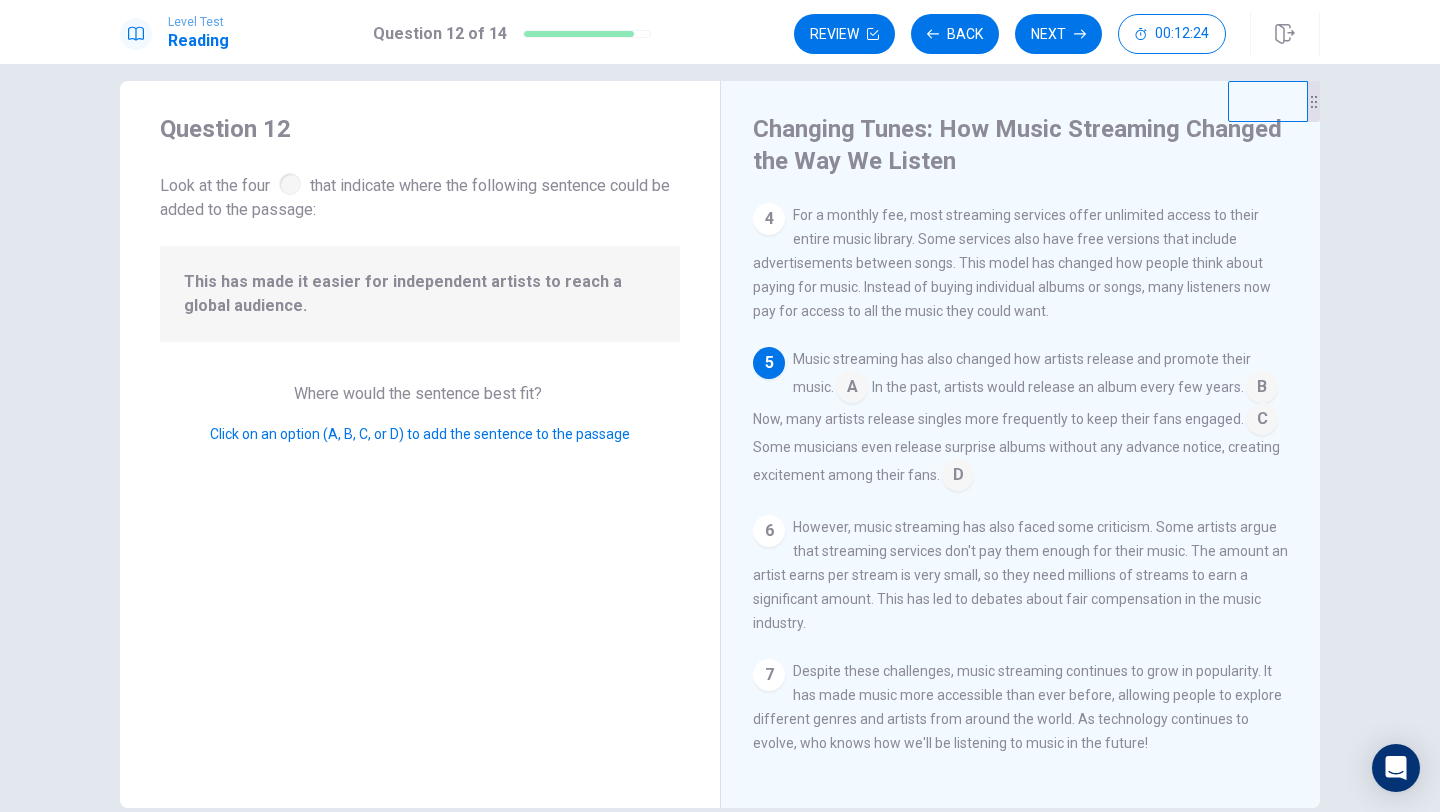 click at bounding box center (852, 389) 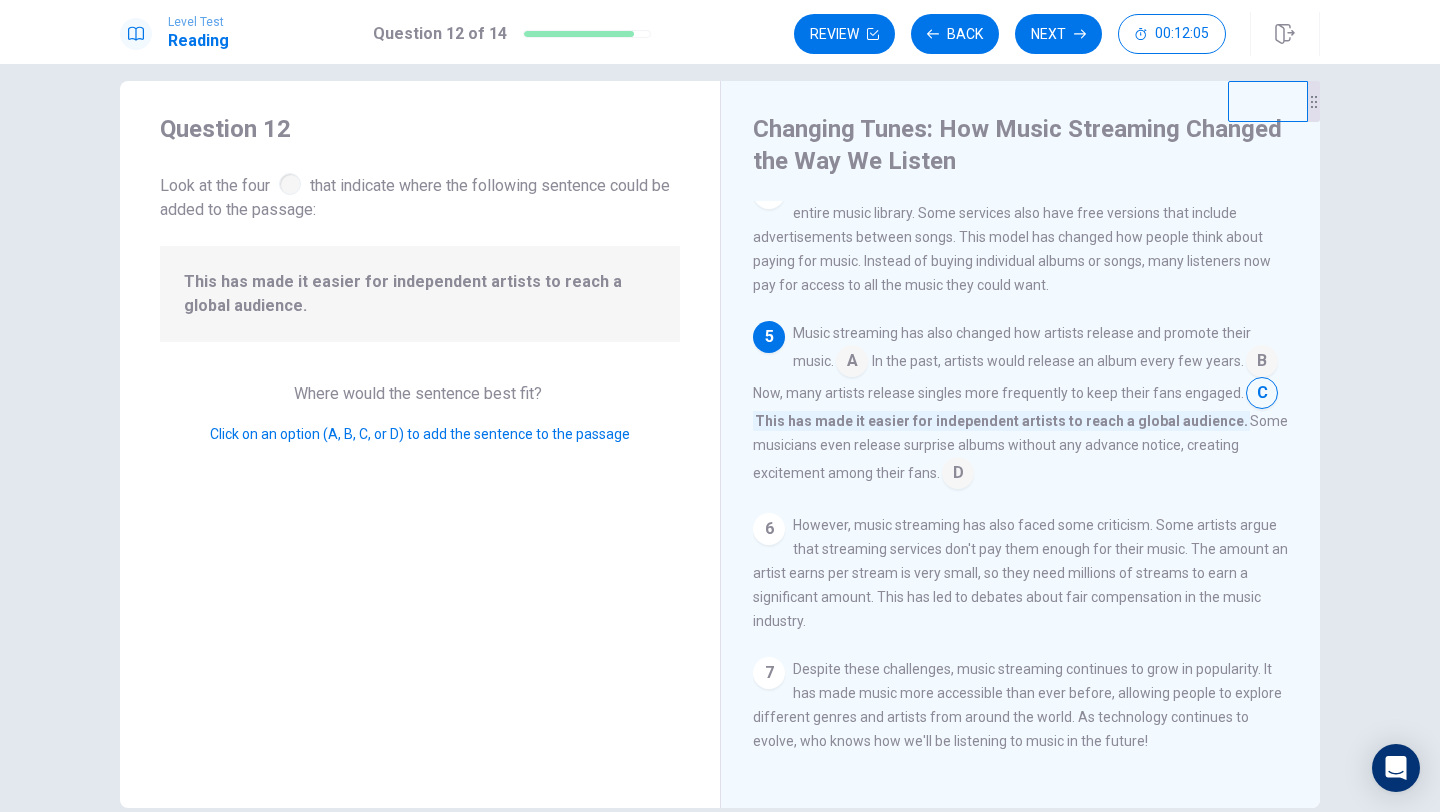 scroll, scrollTop: 439, scrollLeft: 0, axis: vertical 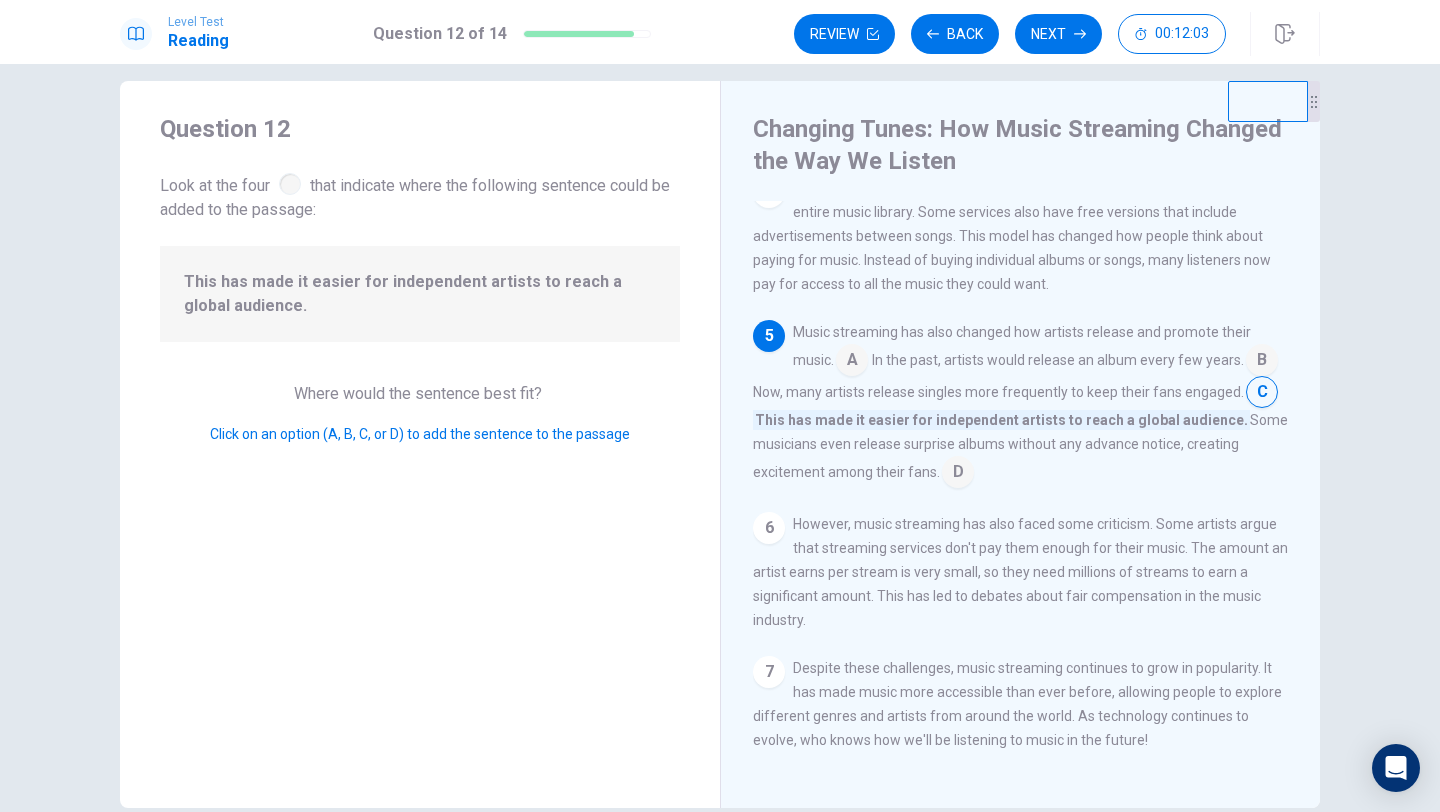 click at bounding box center [852, 362] 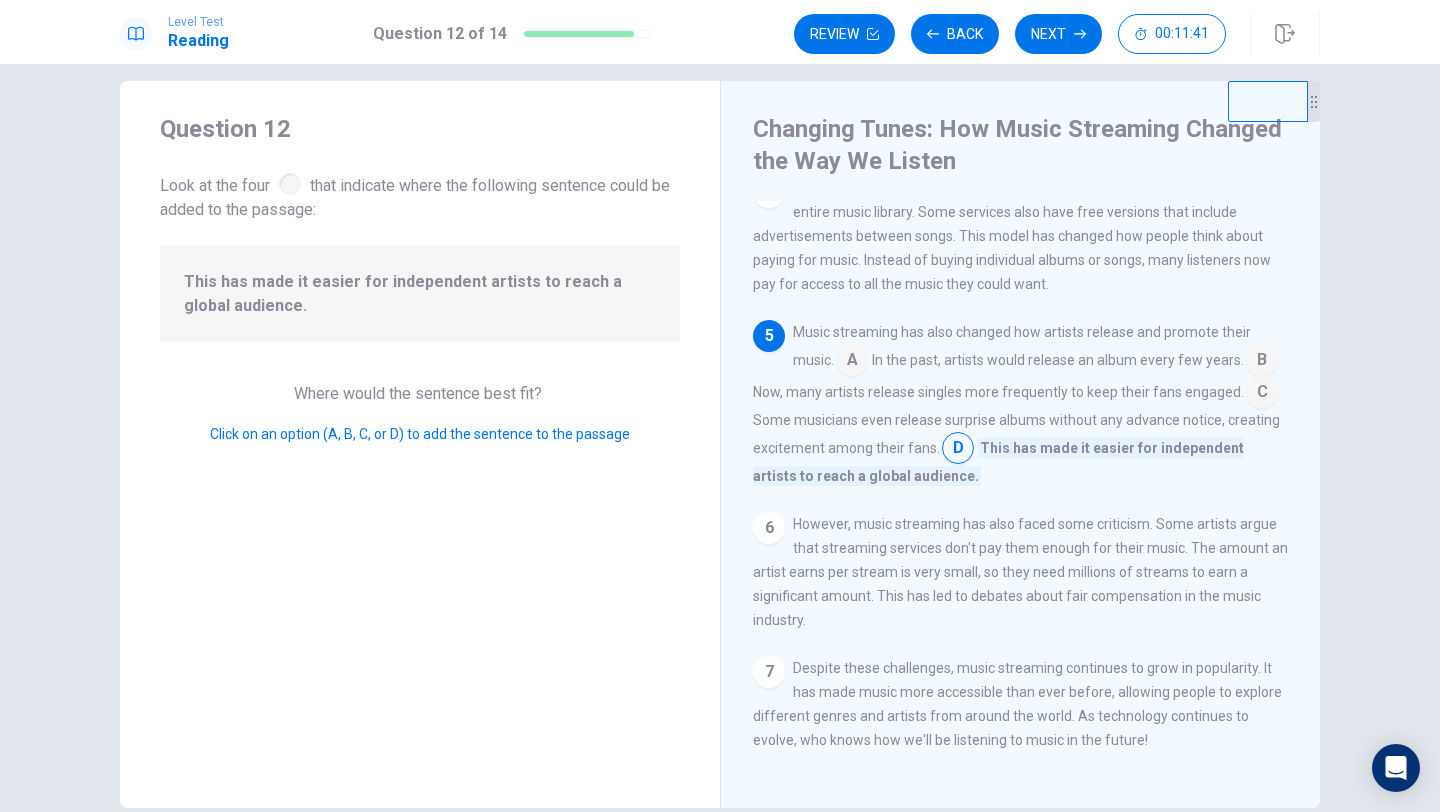 click at bounding box center (852, 362) 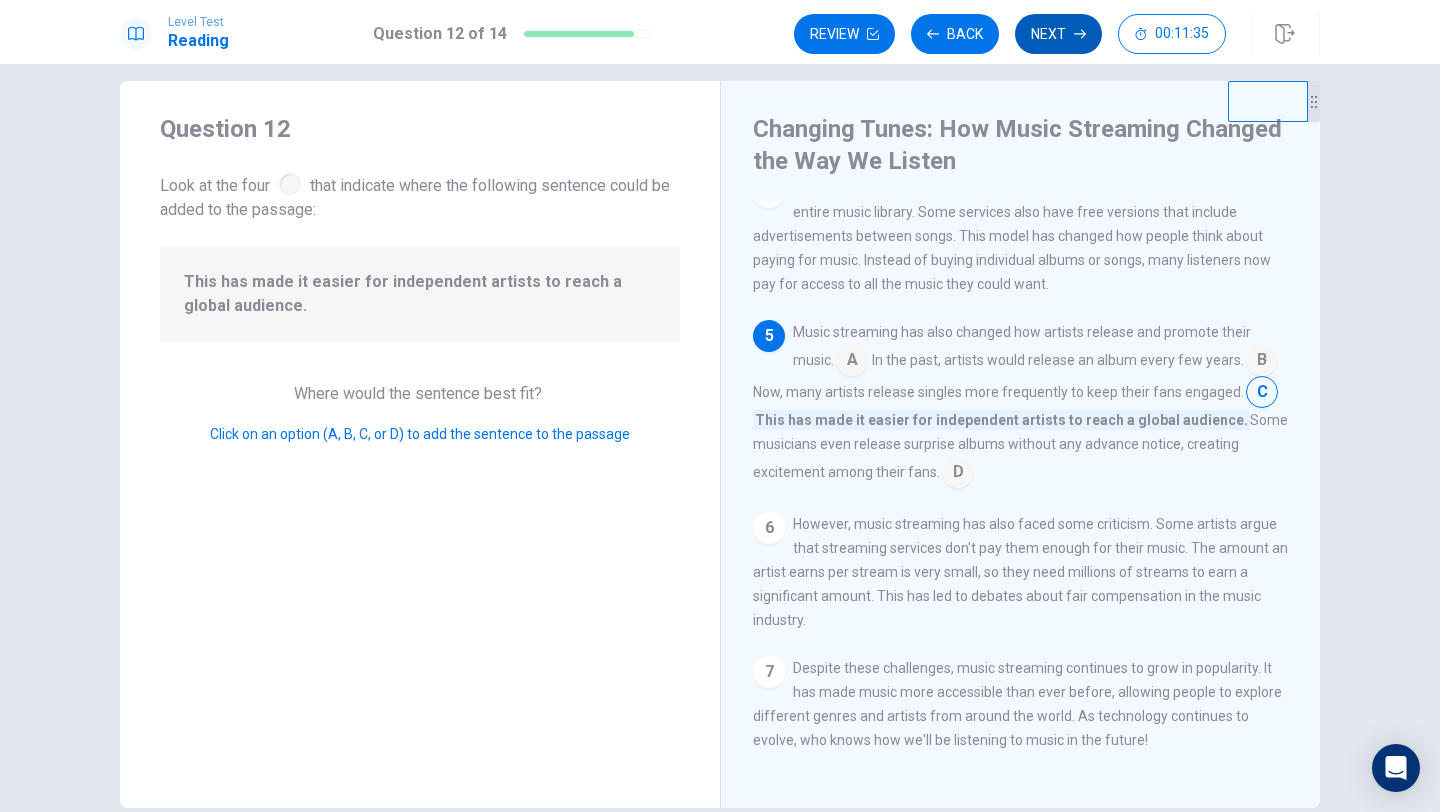 click on "Next" at bounding box center [1058, 34] 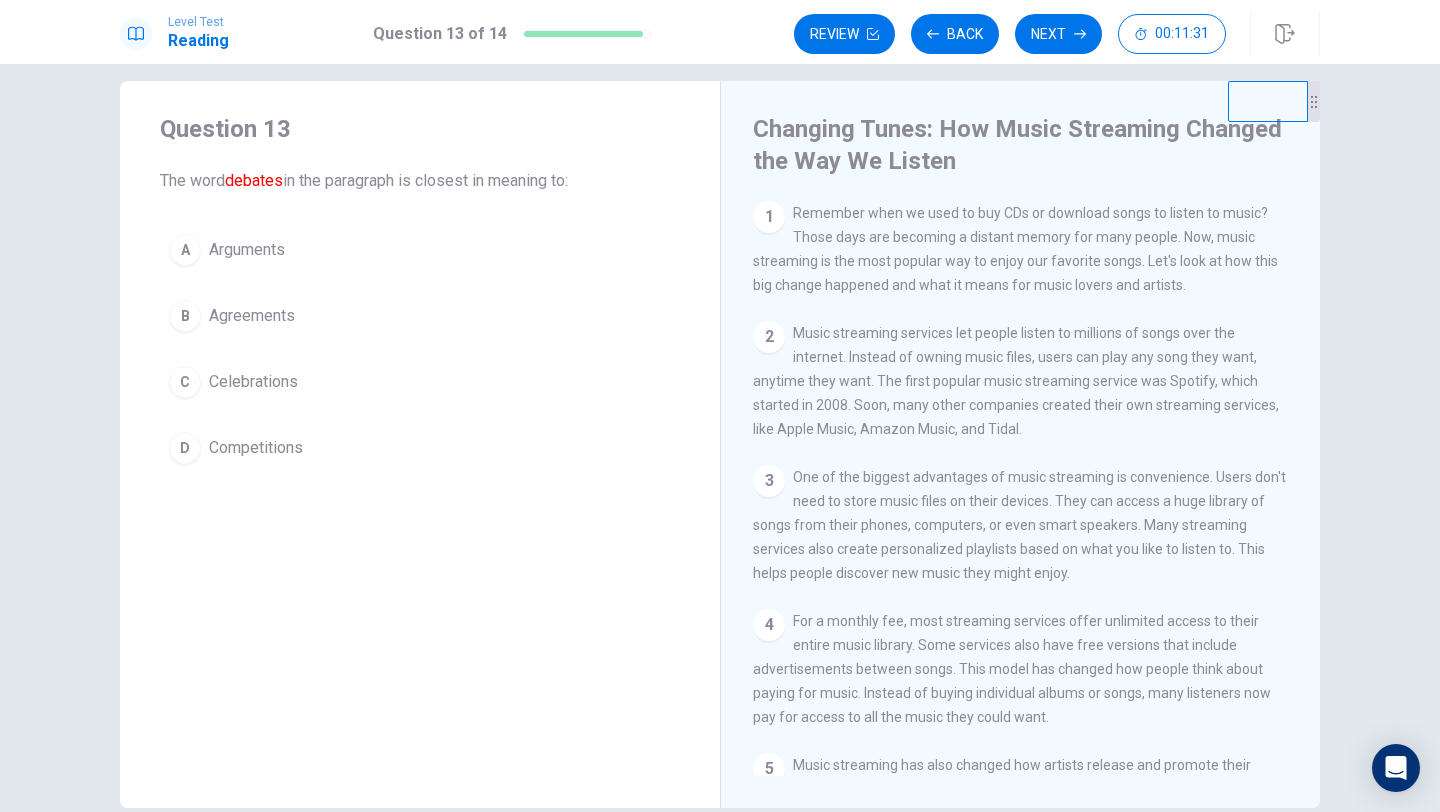 click on "Arguments" at bounding box center [247, 250] 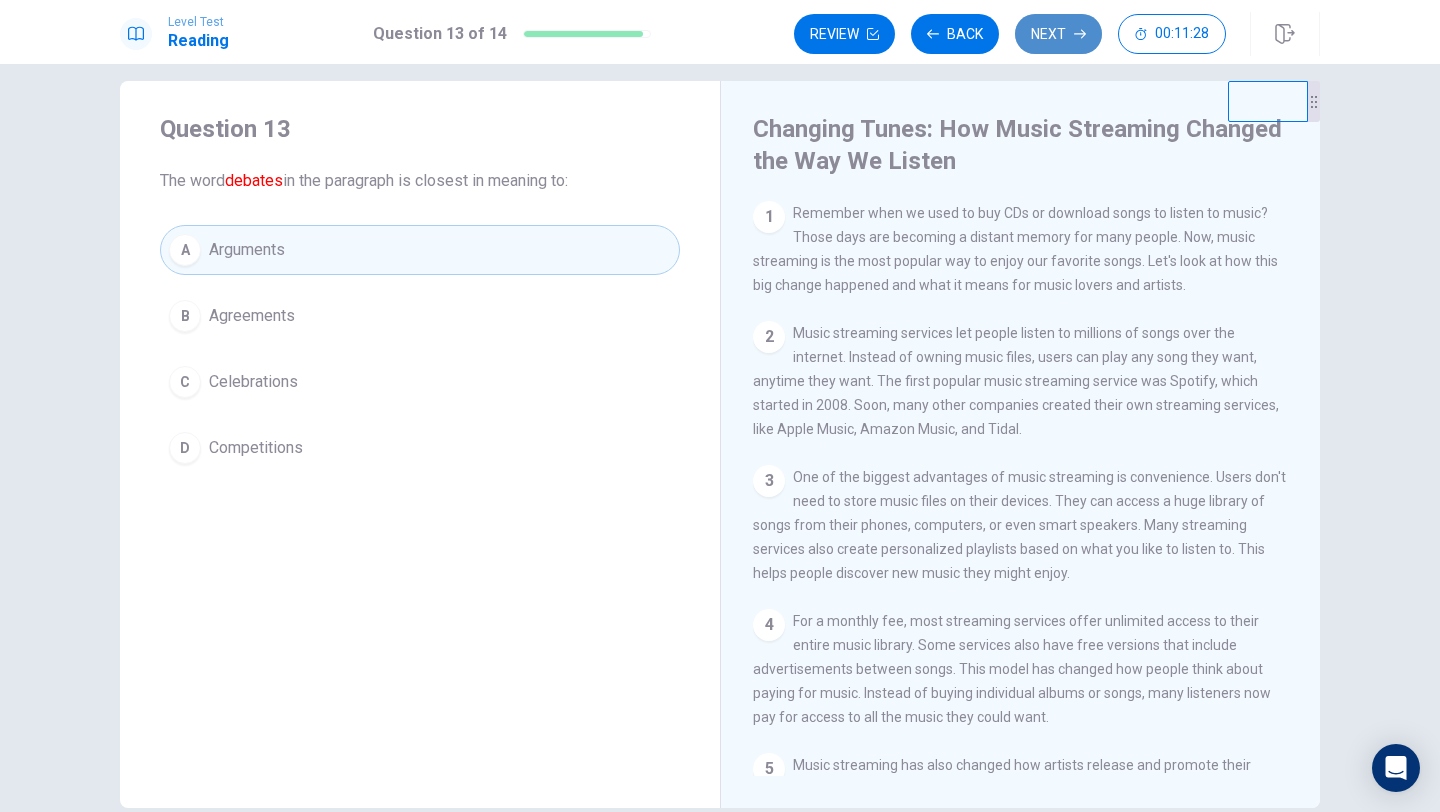 click on "Next" at bounding box center [1058, 34] 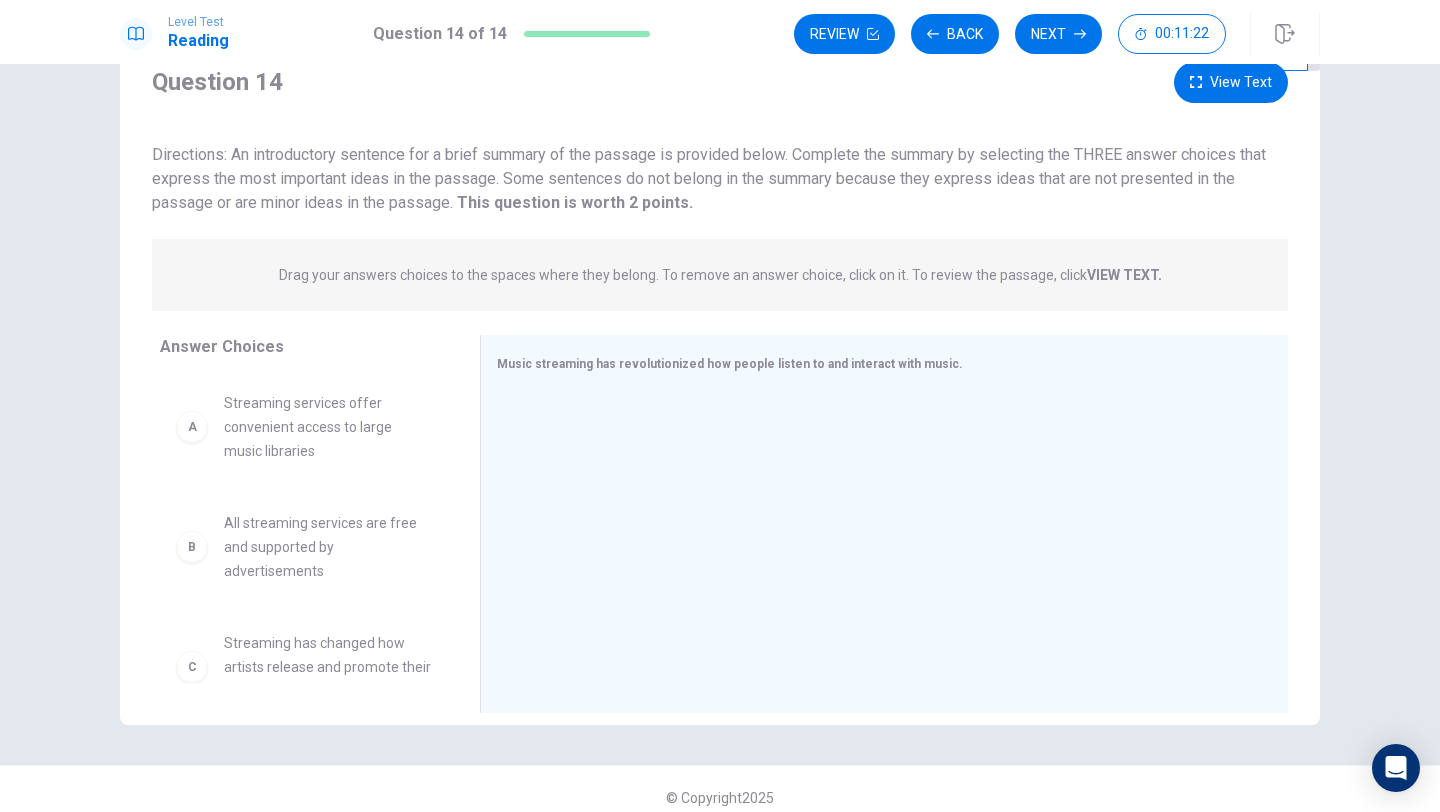 scroll, scrollTop: 69, scrollLeft: 0, axis: vertical 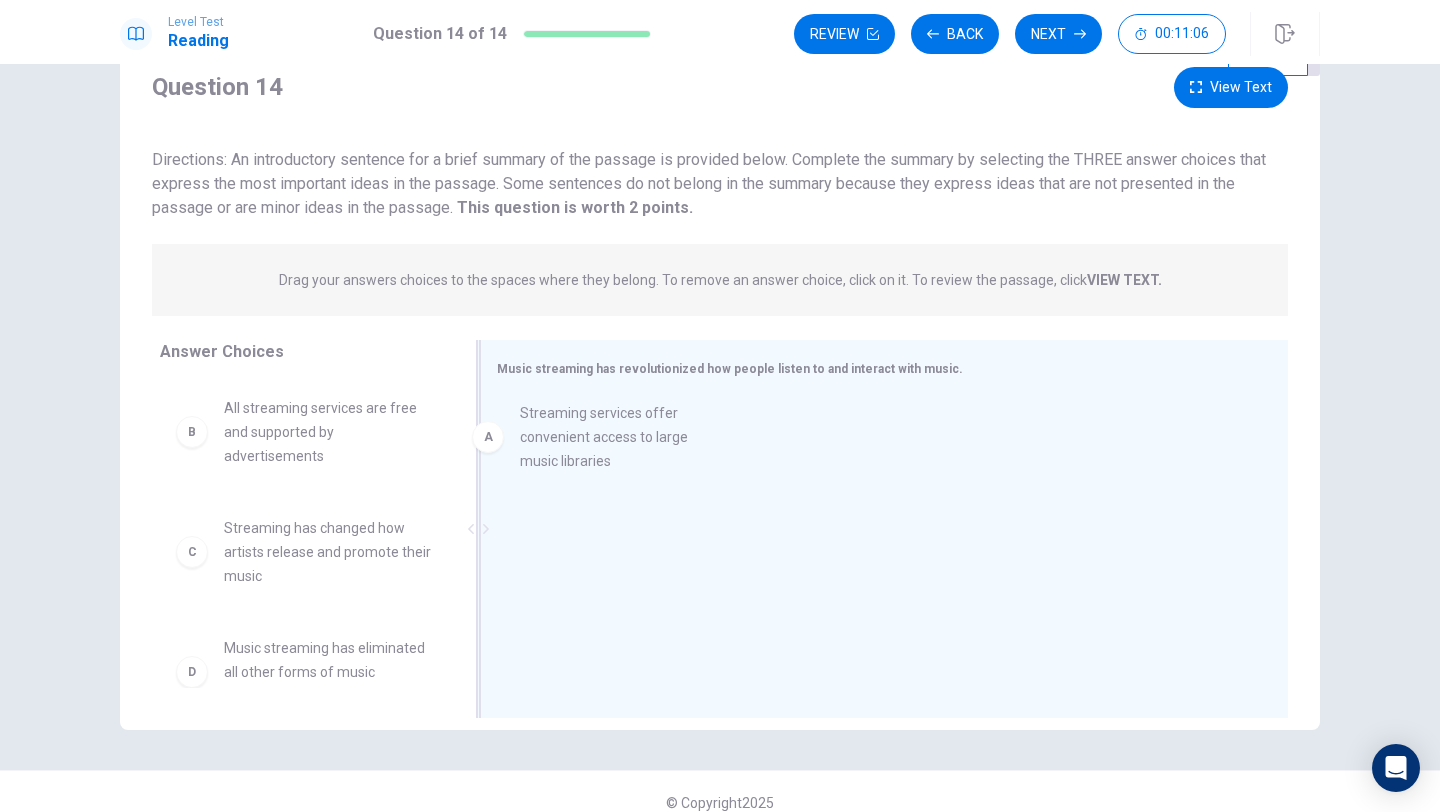 drag, startPoint x: 378, startPoint y: 451, endPoint x: 686, endPoint y: 455, distance: 308.02597 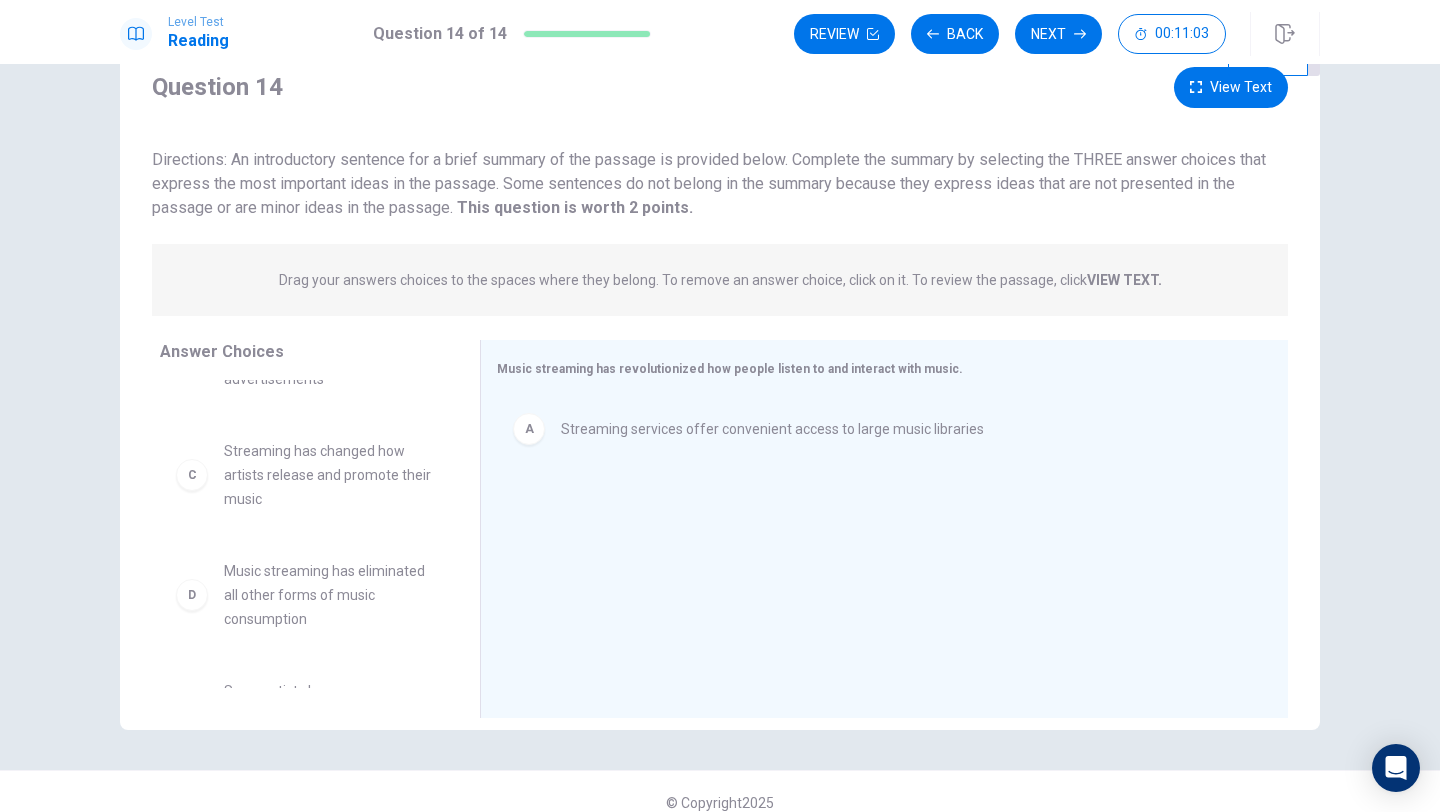 scroll, scrollTop: 81, scrollLeft: 0, axis: vertical 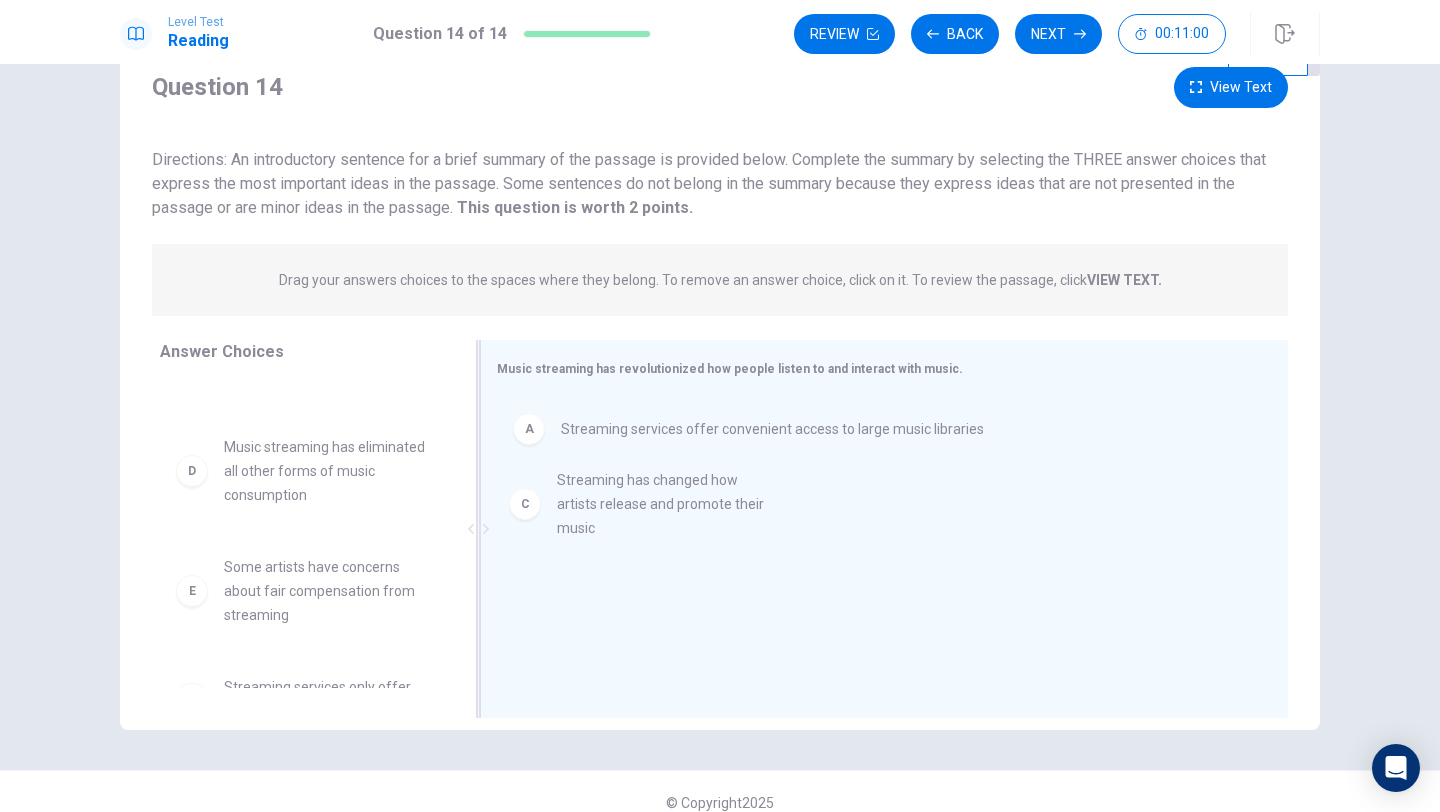 drag, startPoint x: 370, startPoint y: 486, endPoint x: 712, endPoint y: 515, distance: 343.22733 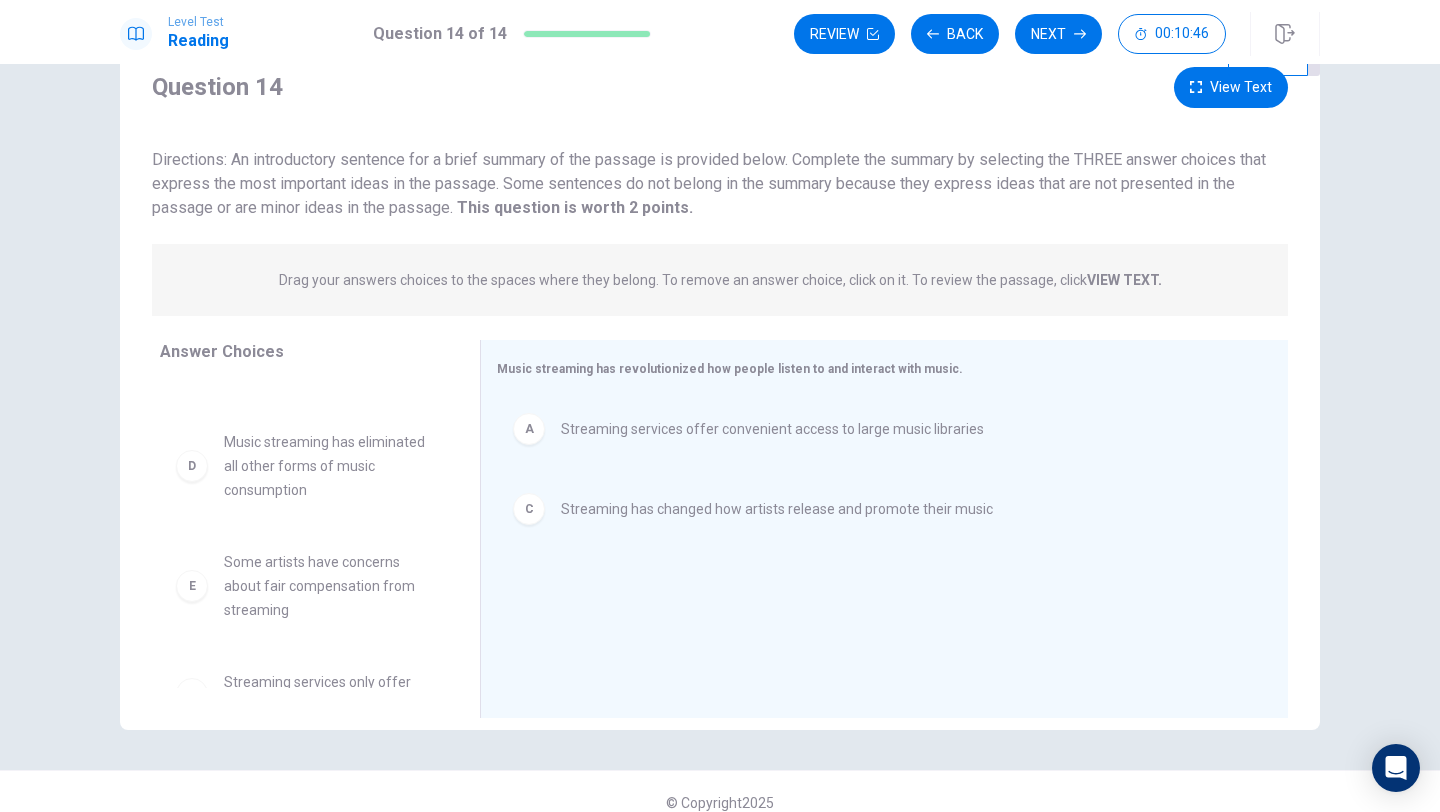 scroll, scrollTop: 95, scrollLeft: 0, axis: vertical 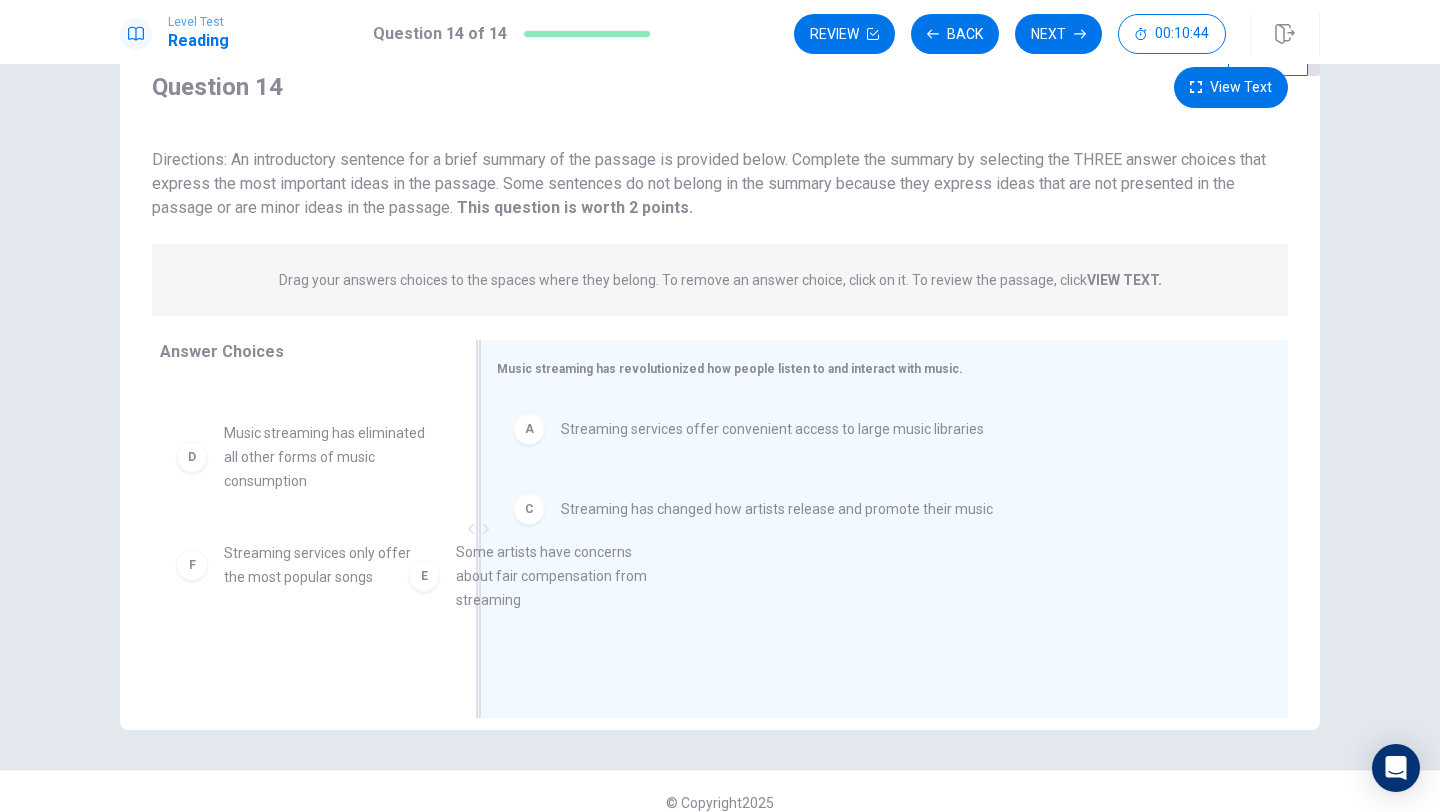 drag, startPoint x: 322, startPoint y: 561, endPoint x: 695, endPoint y: 559, distance: 373.00537 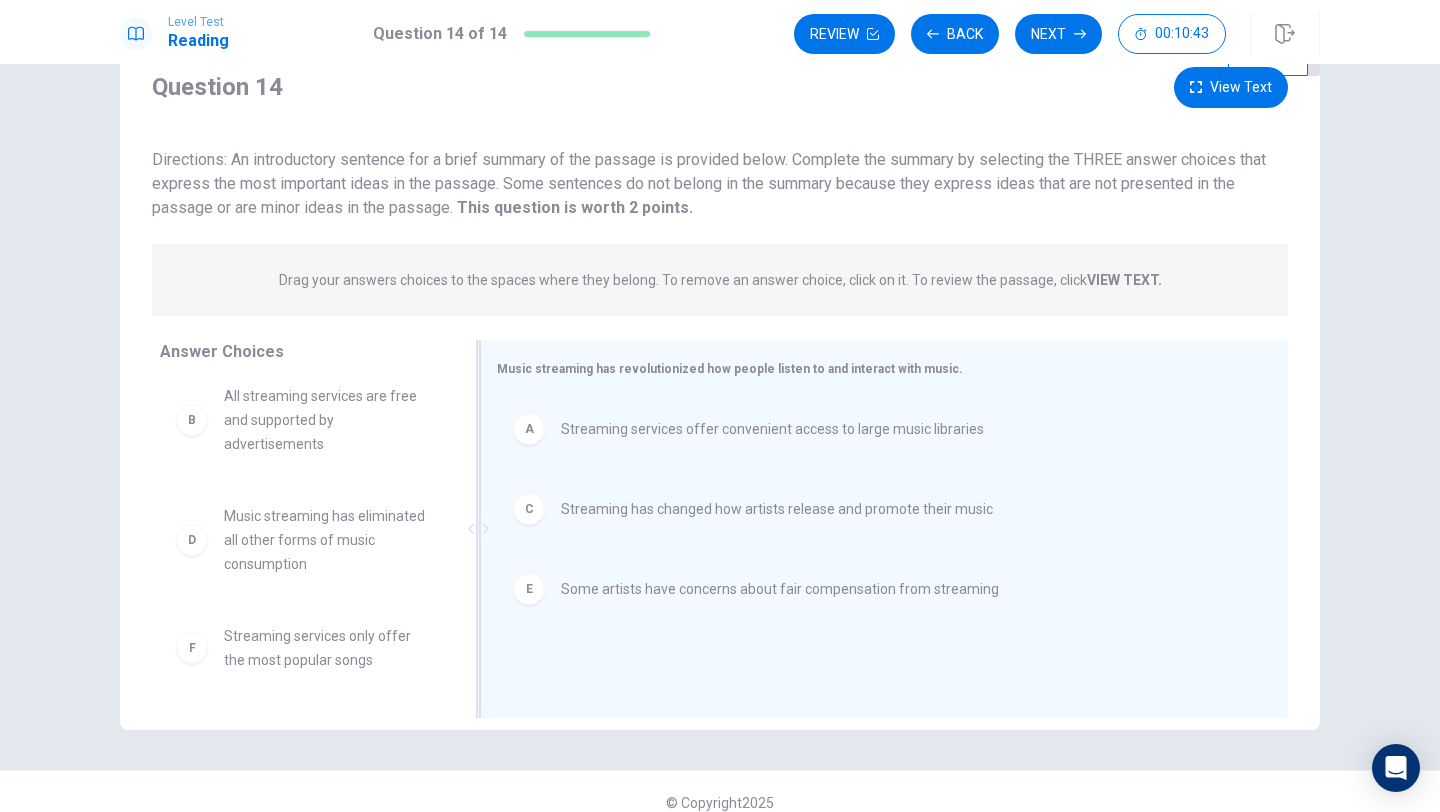 scroll, scrollTop: 12, scrollLeft: 0, axis: vertical 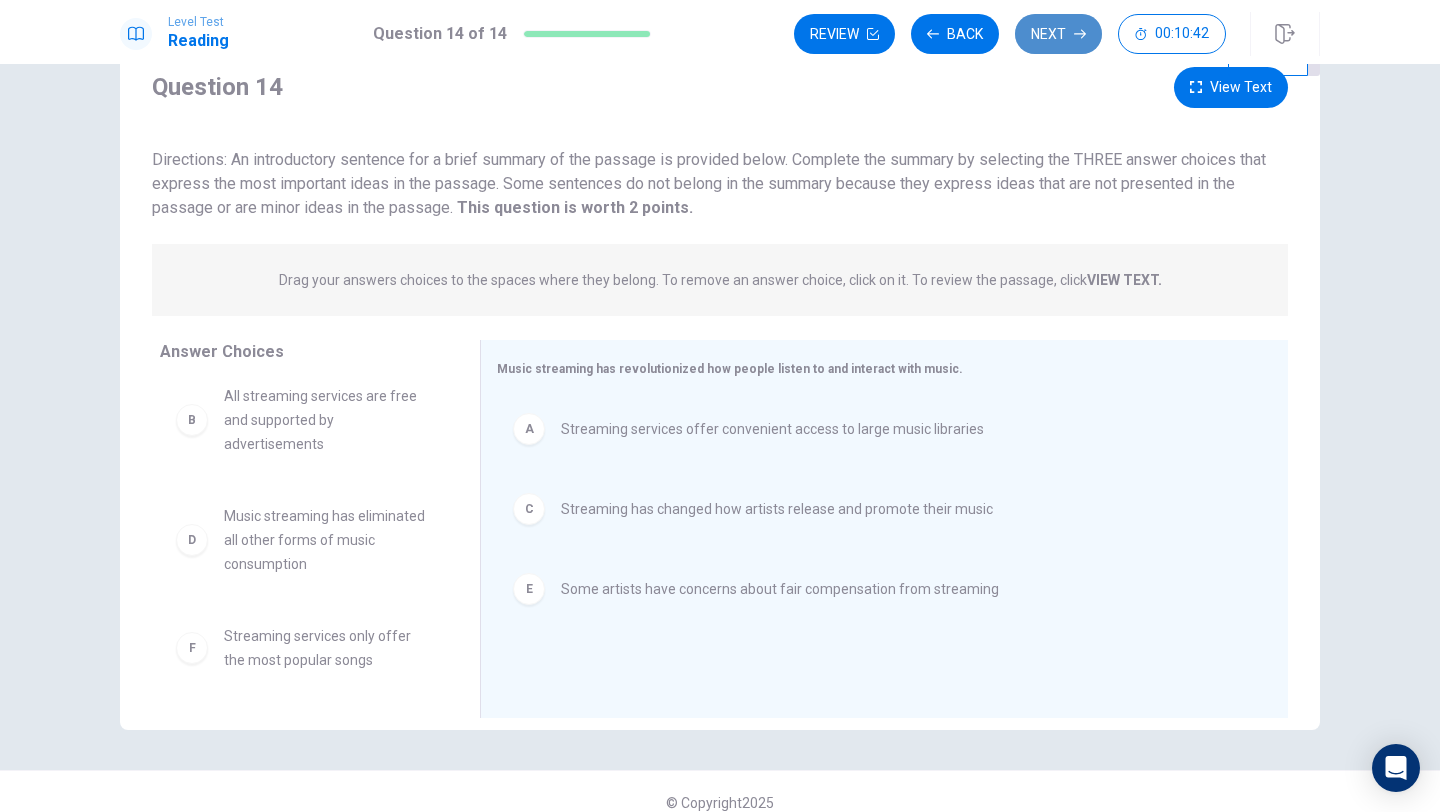 click on "Next" at bounding box center (1058, 34) 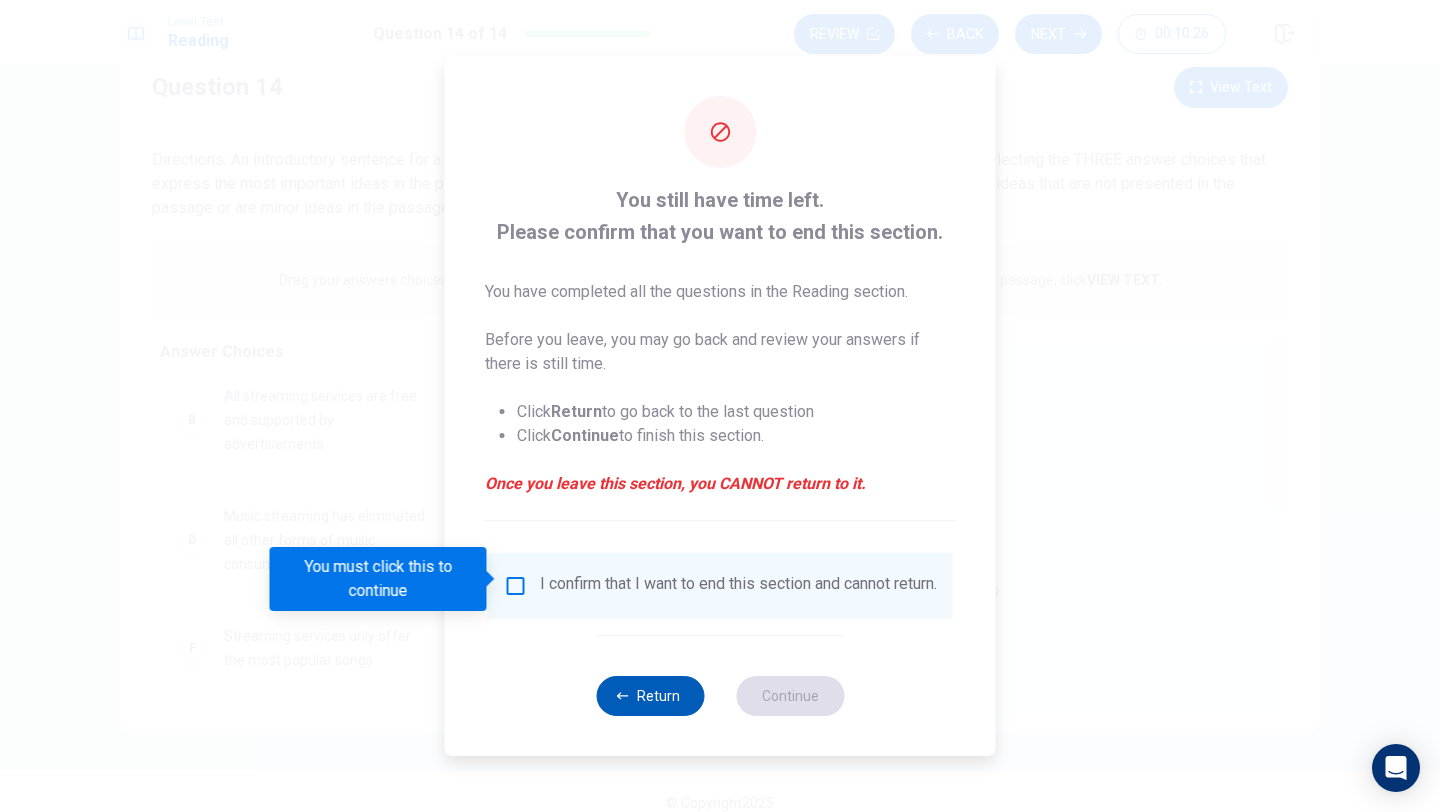 click on "Return" at bounding box center [650, 696] 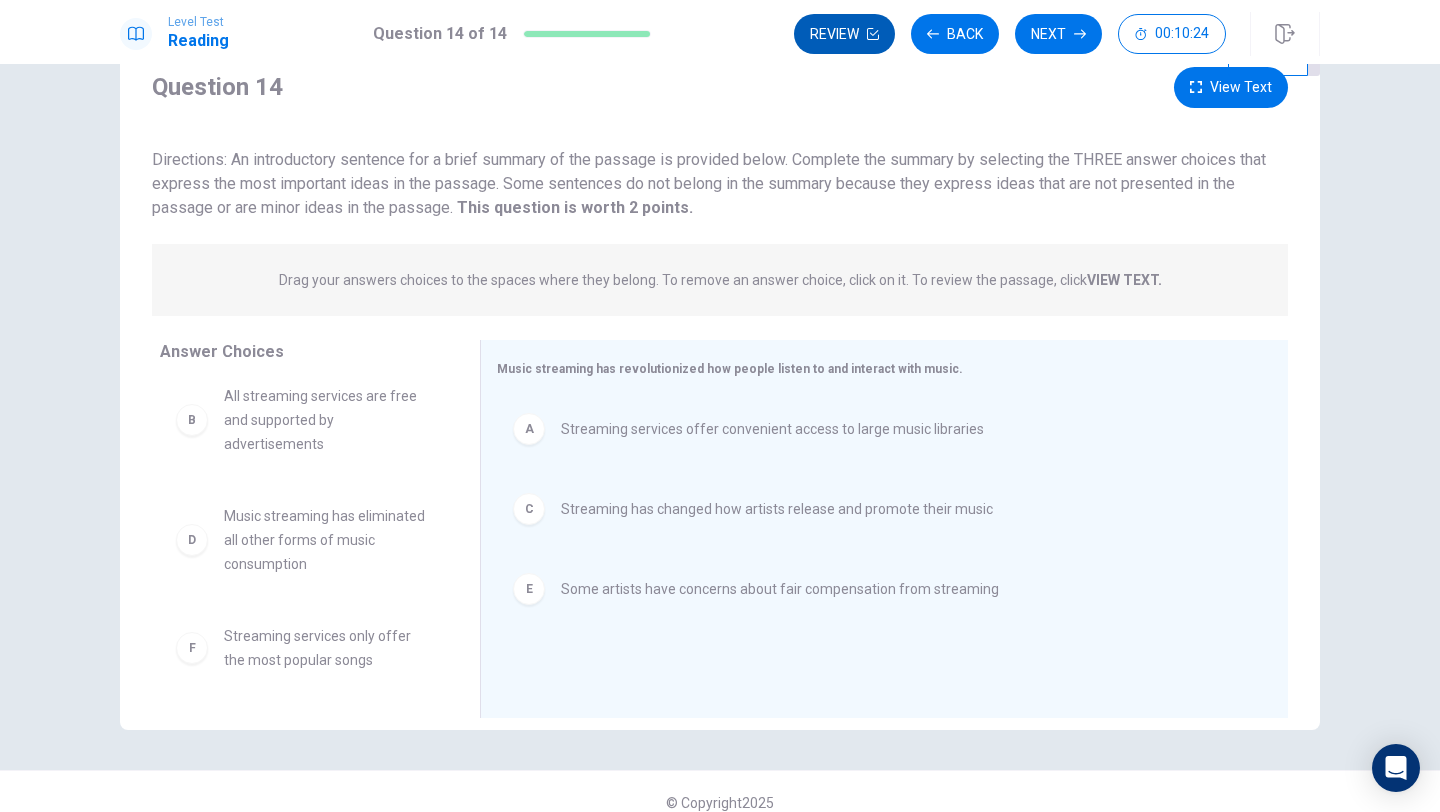 click on "Review" at bounding box center (844, 34) 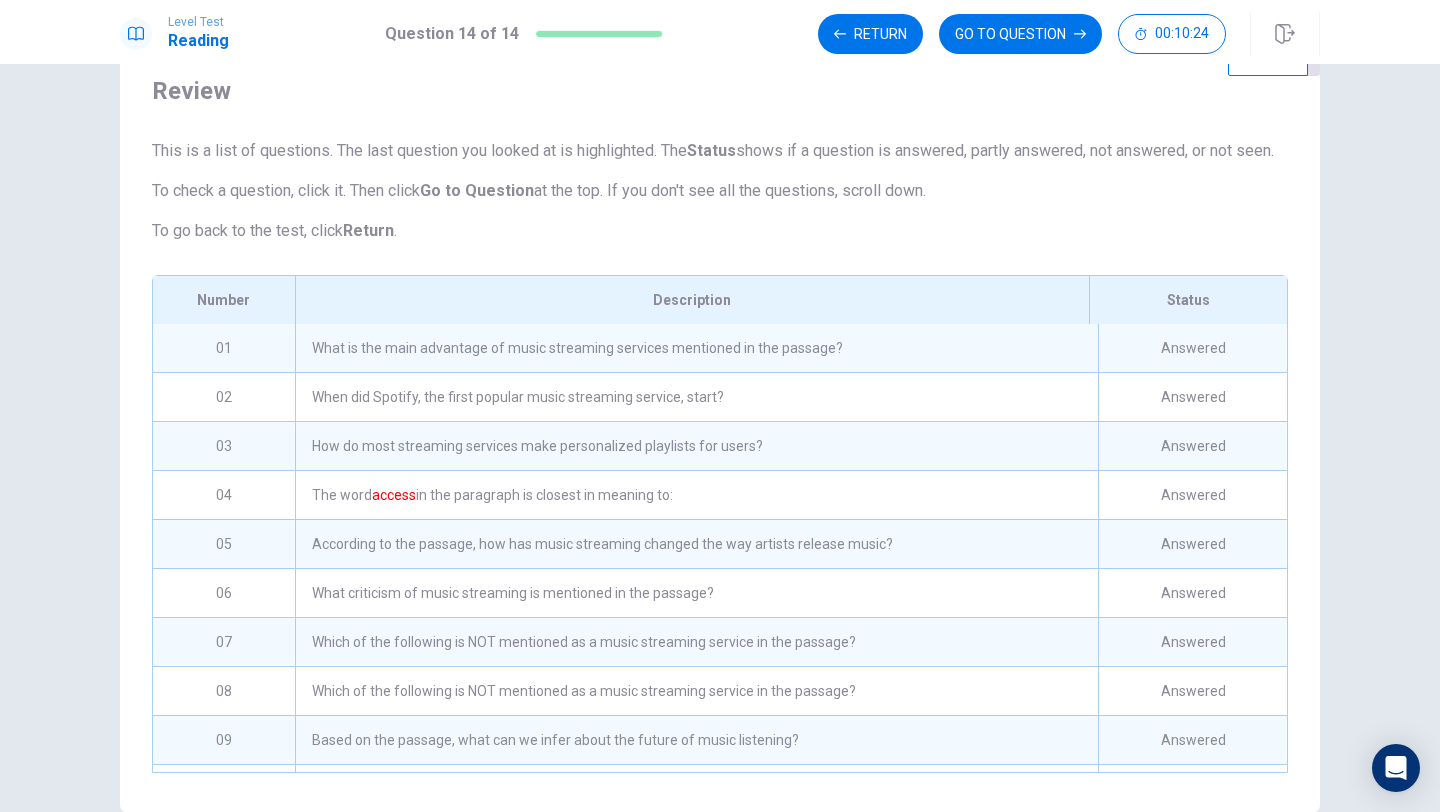 scroll, scrollTop: 133, scrollLeft: 0, axis: vertical 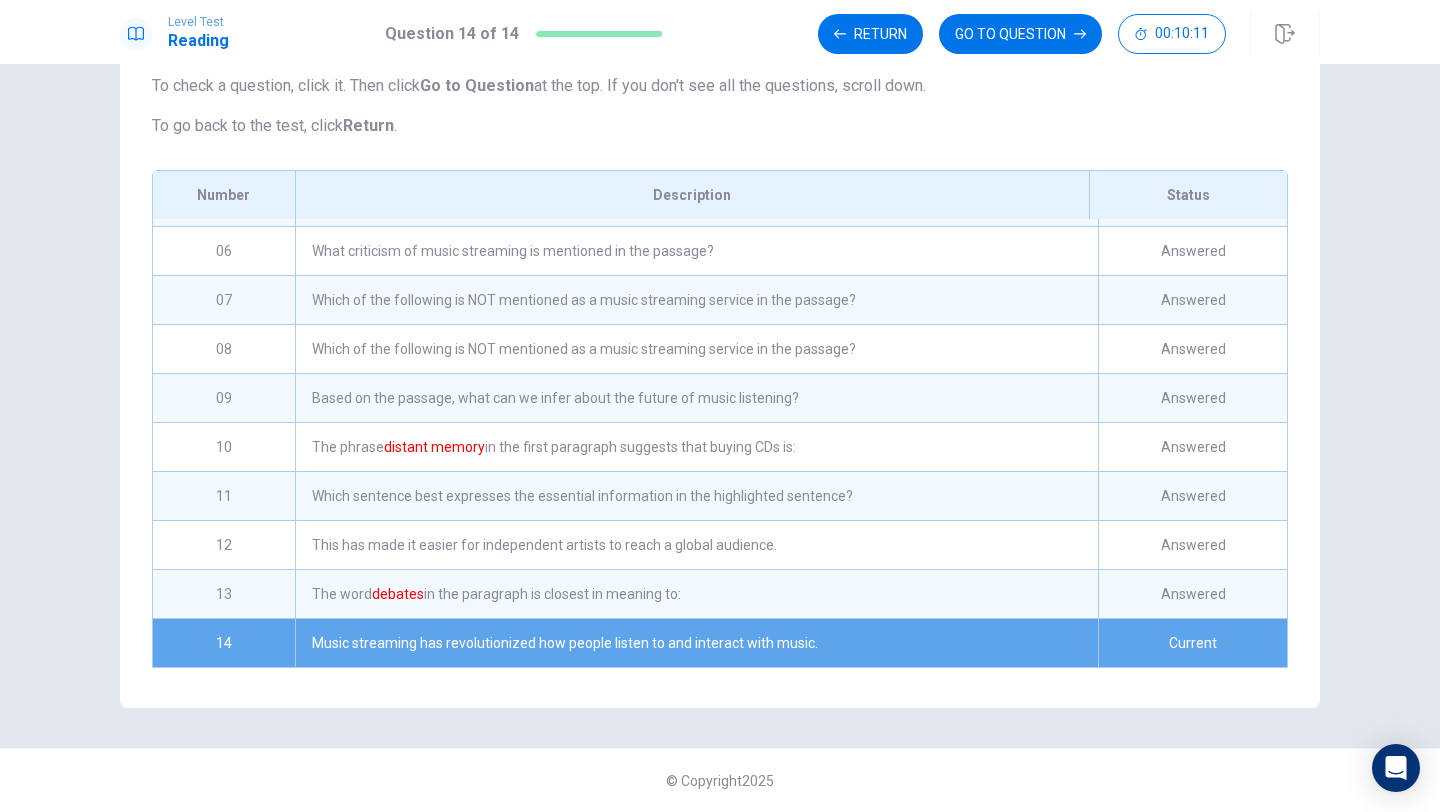 click on "Which sentence best expresses the essential information in the highlighted sentence?" at bounding box center [696, 6] 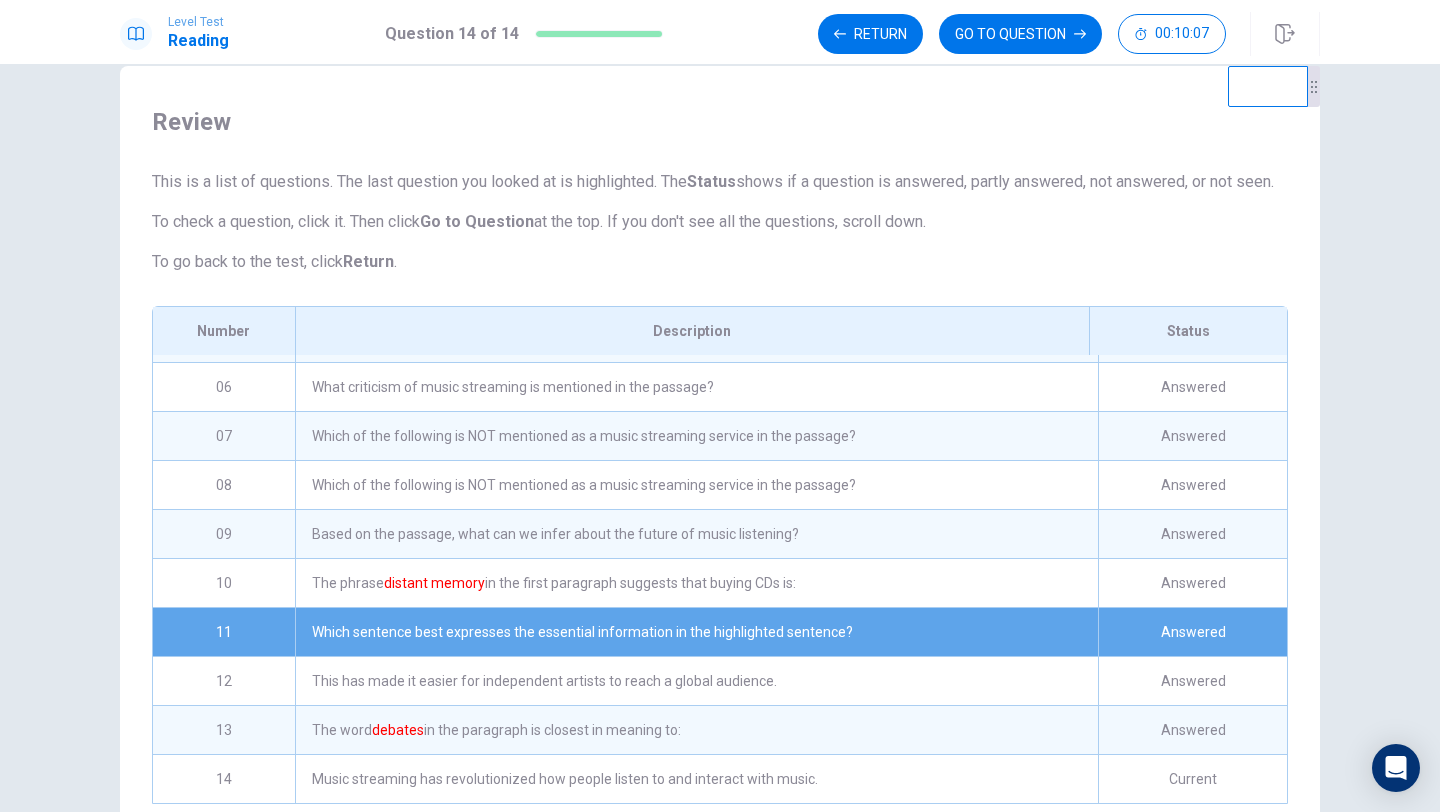 scroll, scrollTop: 35, scrollLeft: 0, axis: vertical 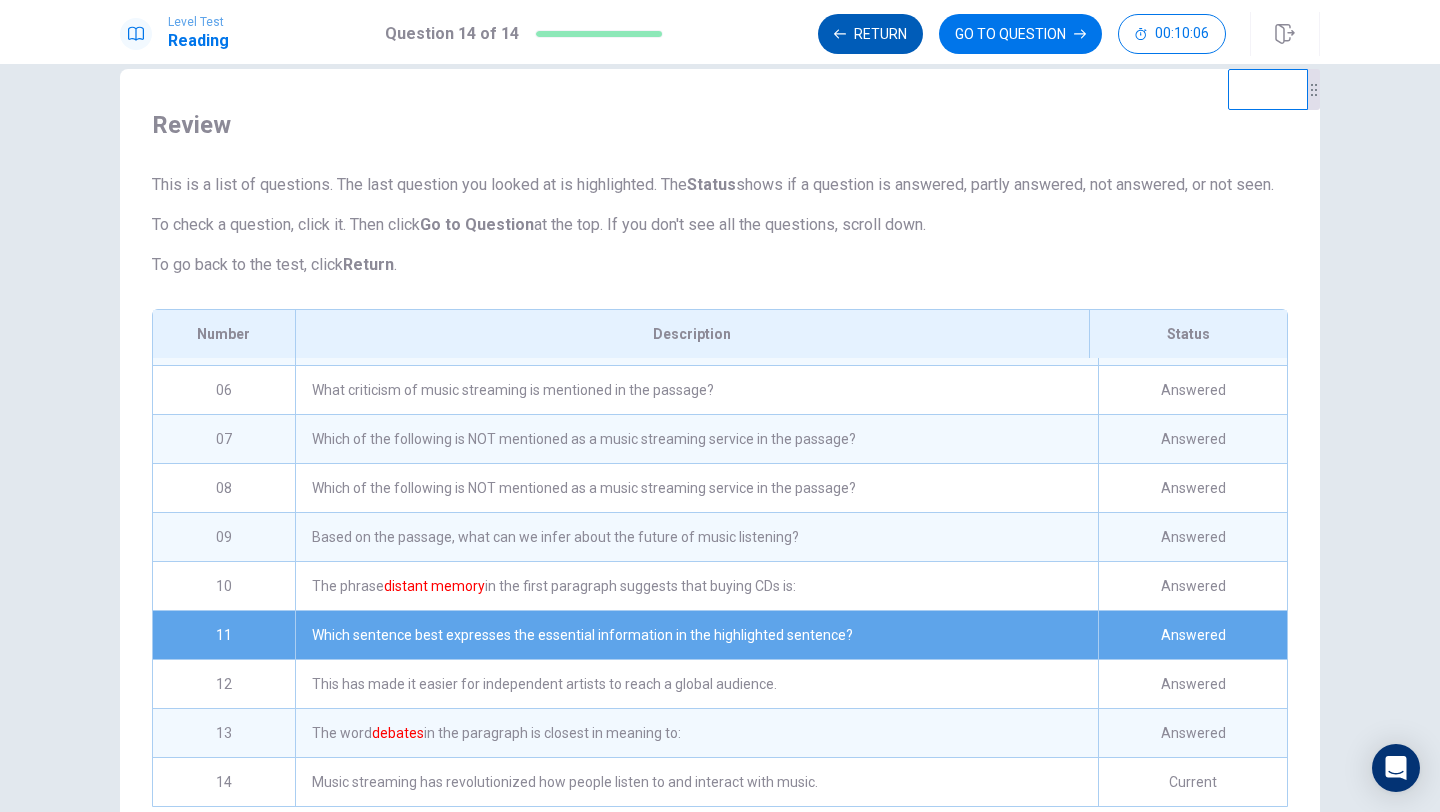 click on "Return" at bounding box center [870, 34] 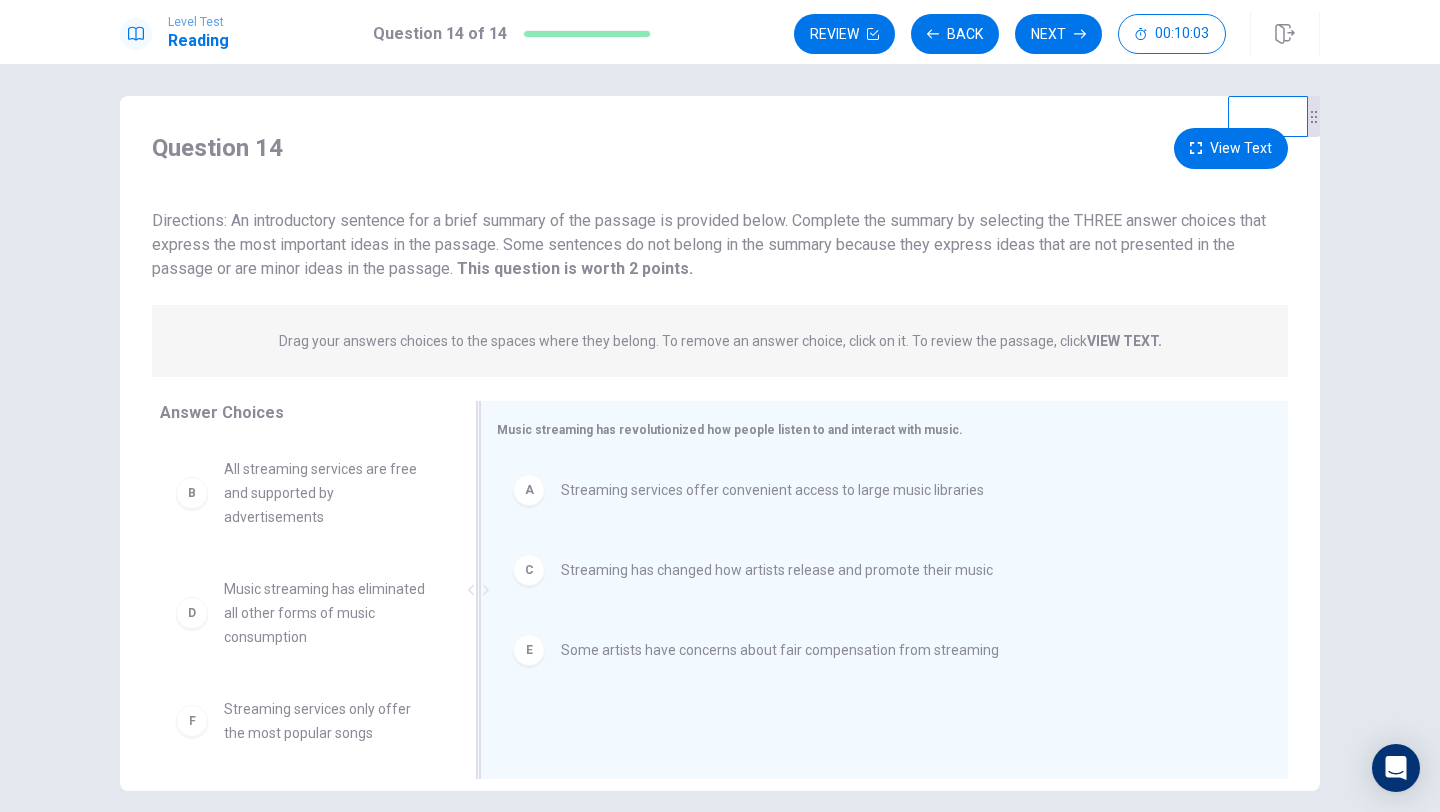 scroll, scrollTop: 0, scrollLeft: 0, axis: both 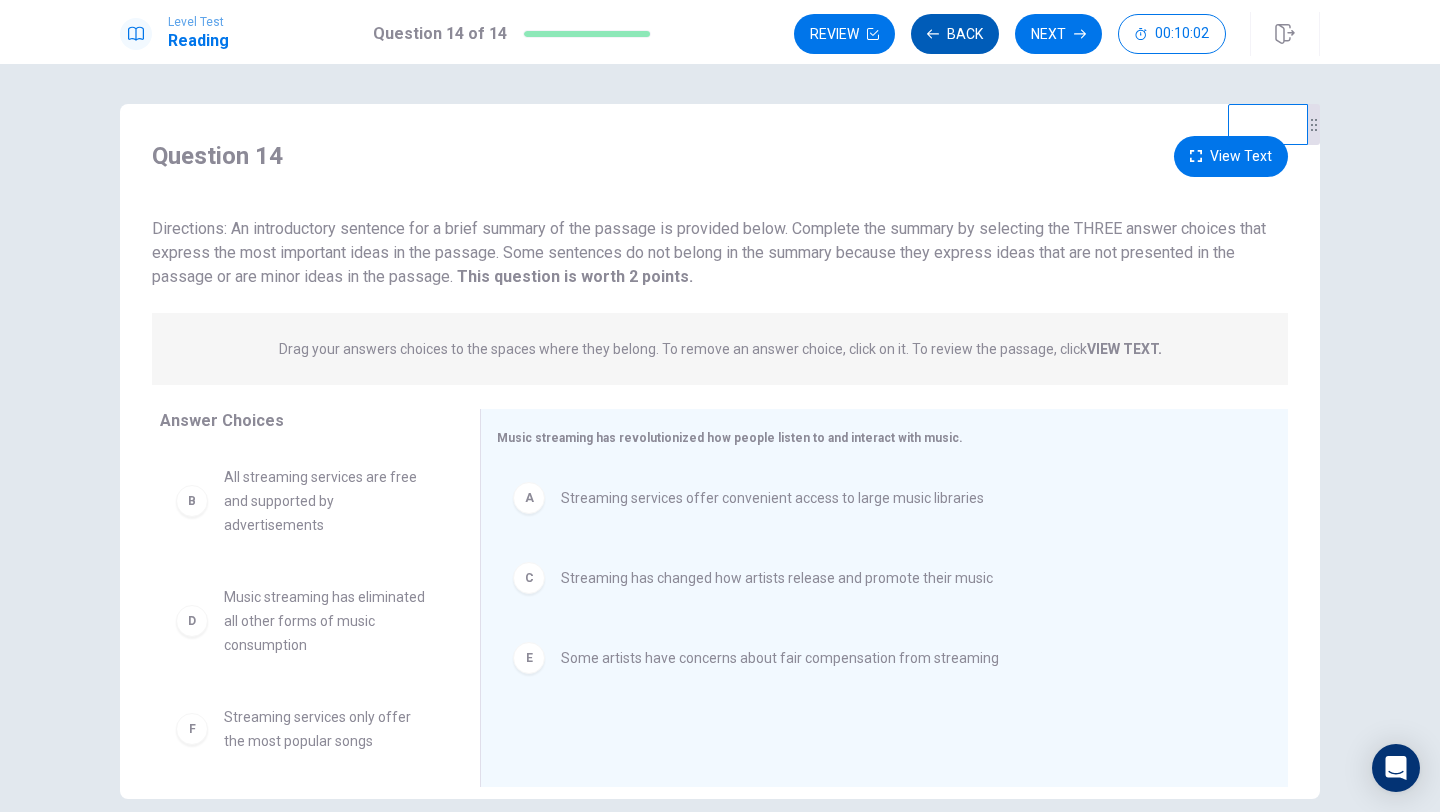 click on "Back" at bounding box center [955, 34] 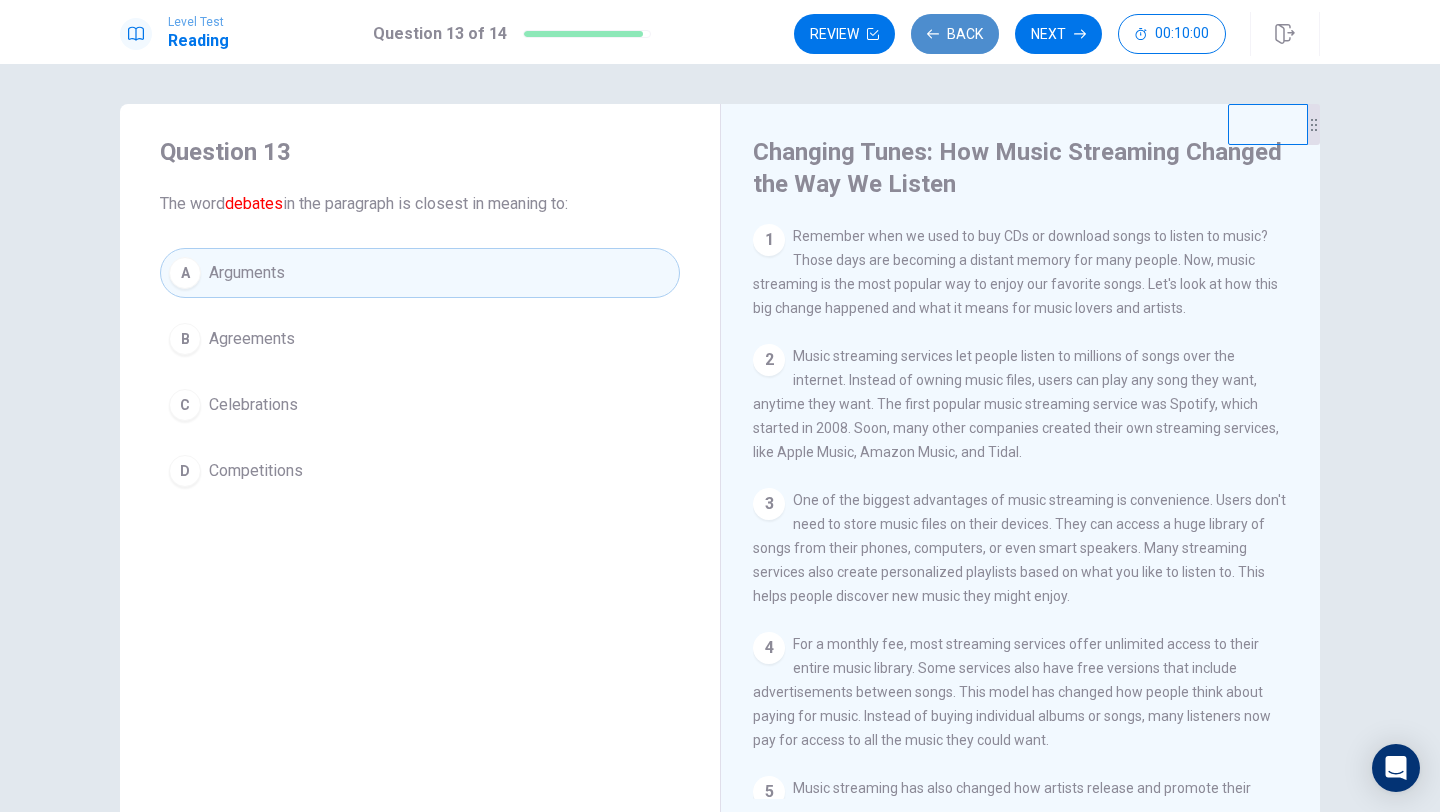 click on "Back" at bounding box center (955, 34) 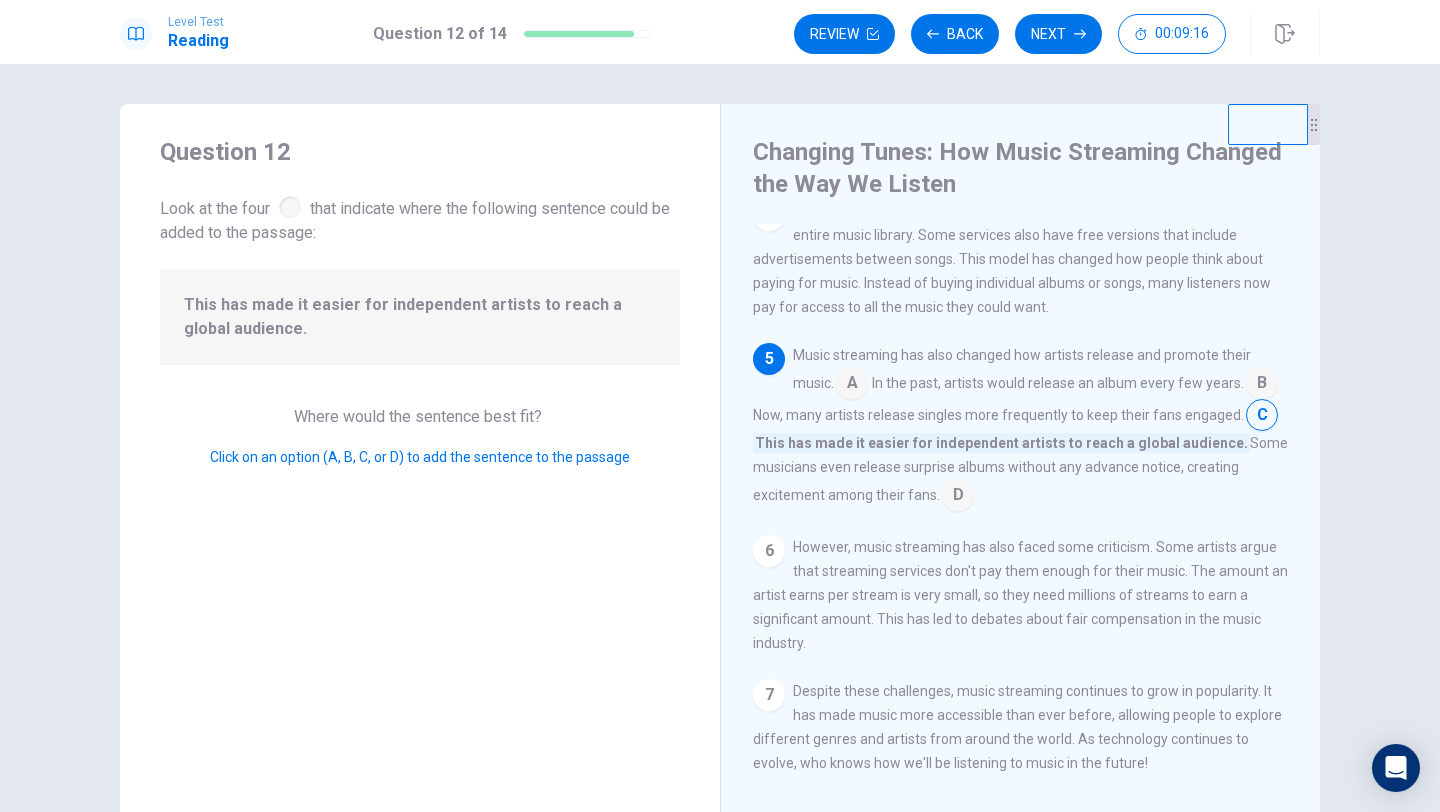 scroll, scrollTop: 458, scrollLeft: 0, axis: vertical 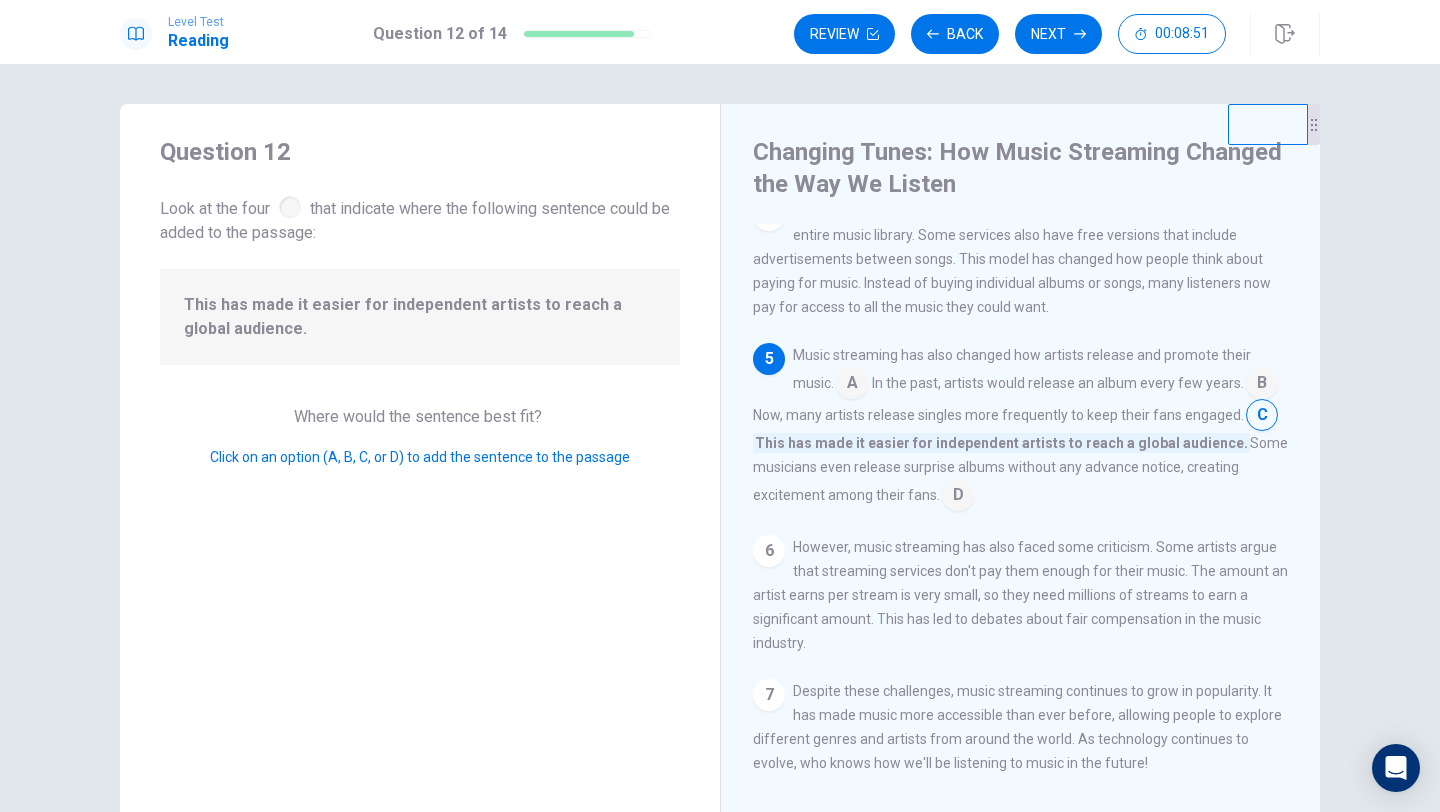 click at bounding box center (852, 385) 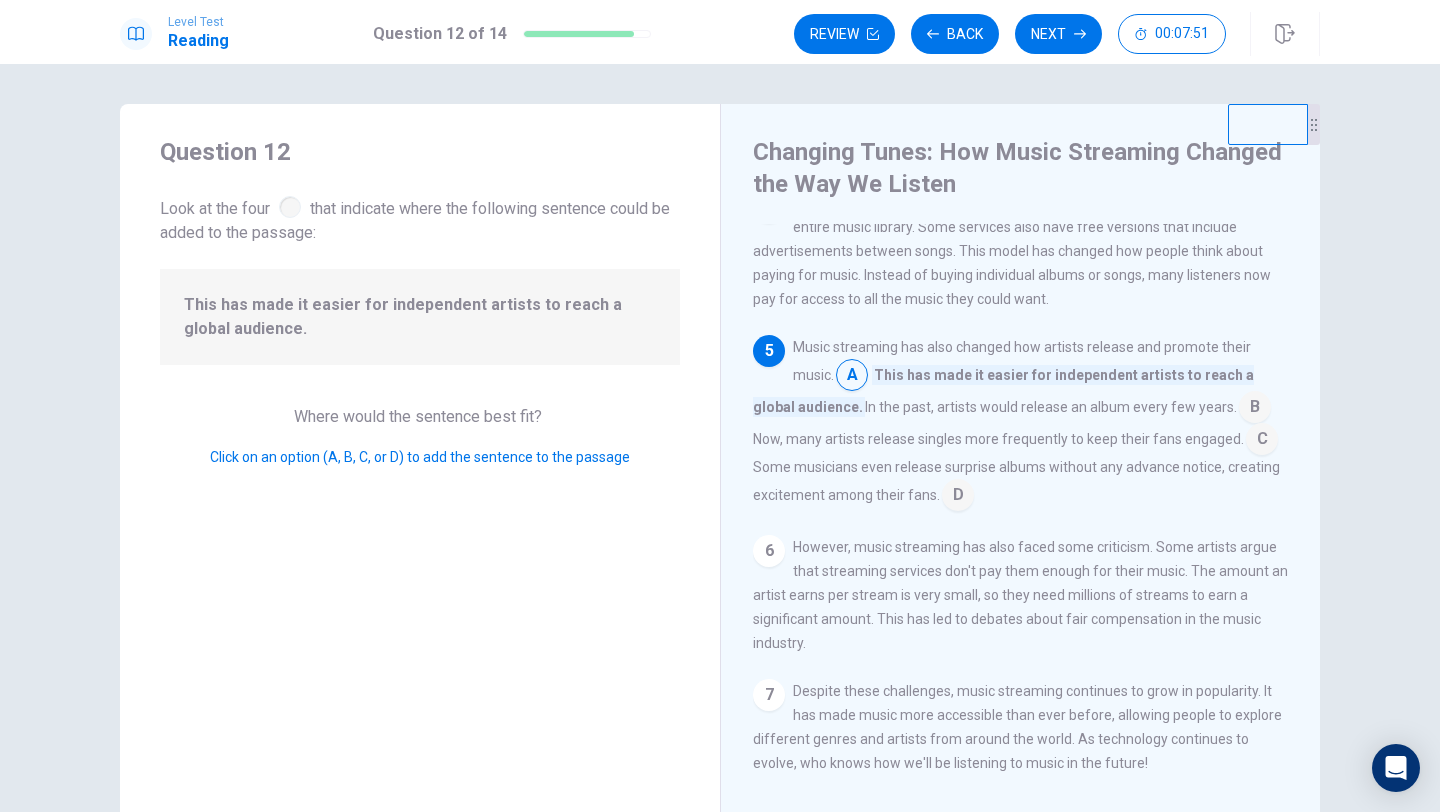 scroll, scrollTop: 445, scrollLeft: 0, axis: vertical 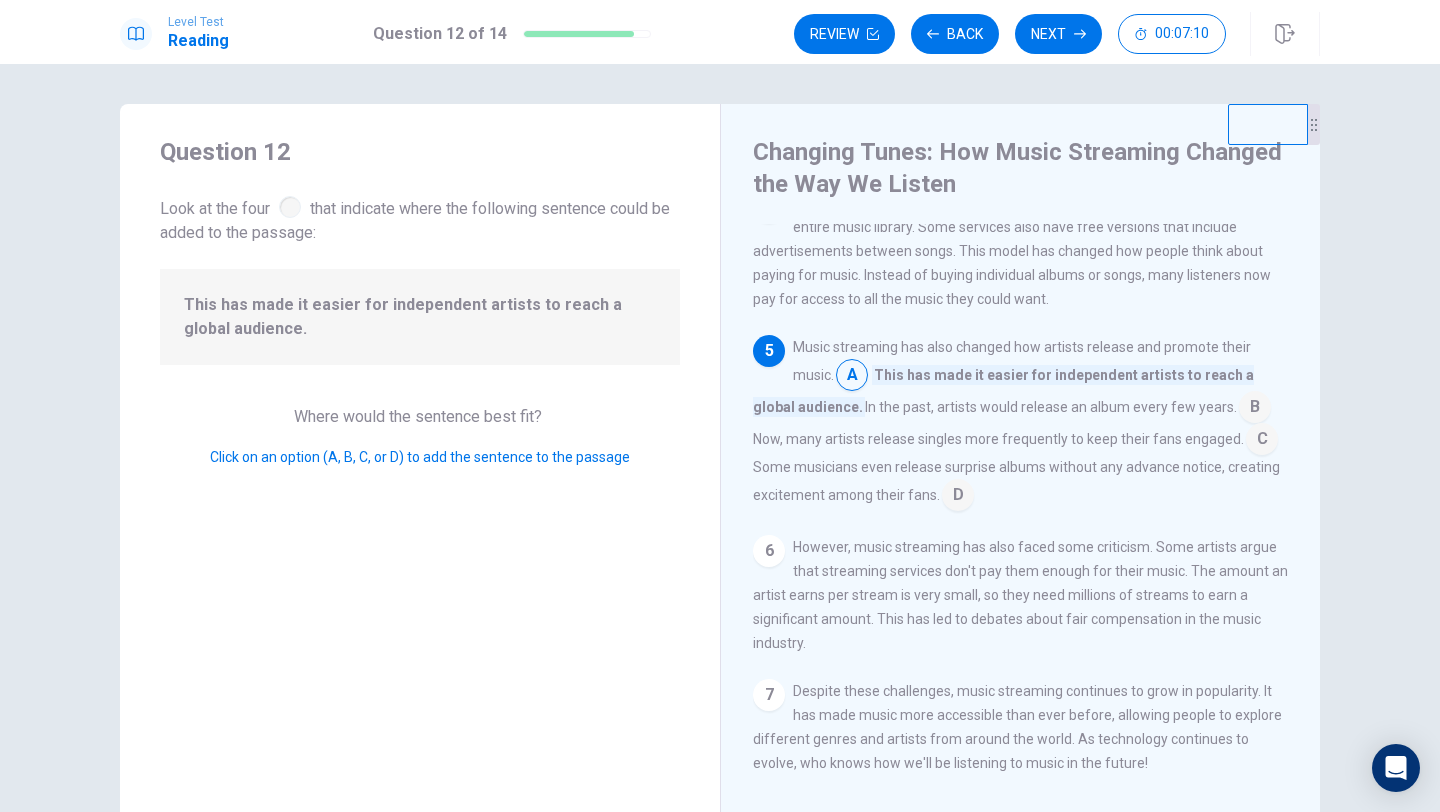 click at bounding box center (852, 377) 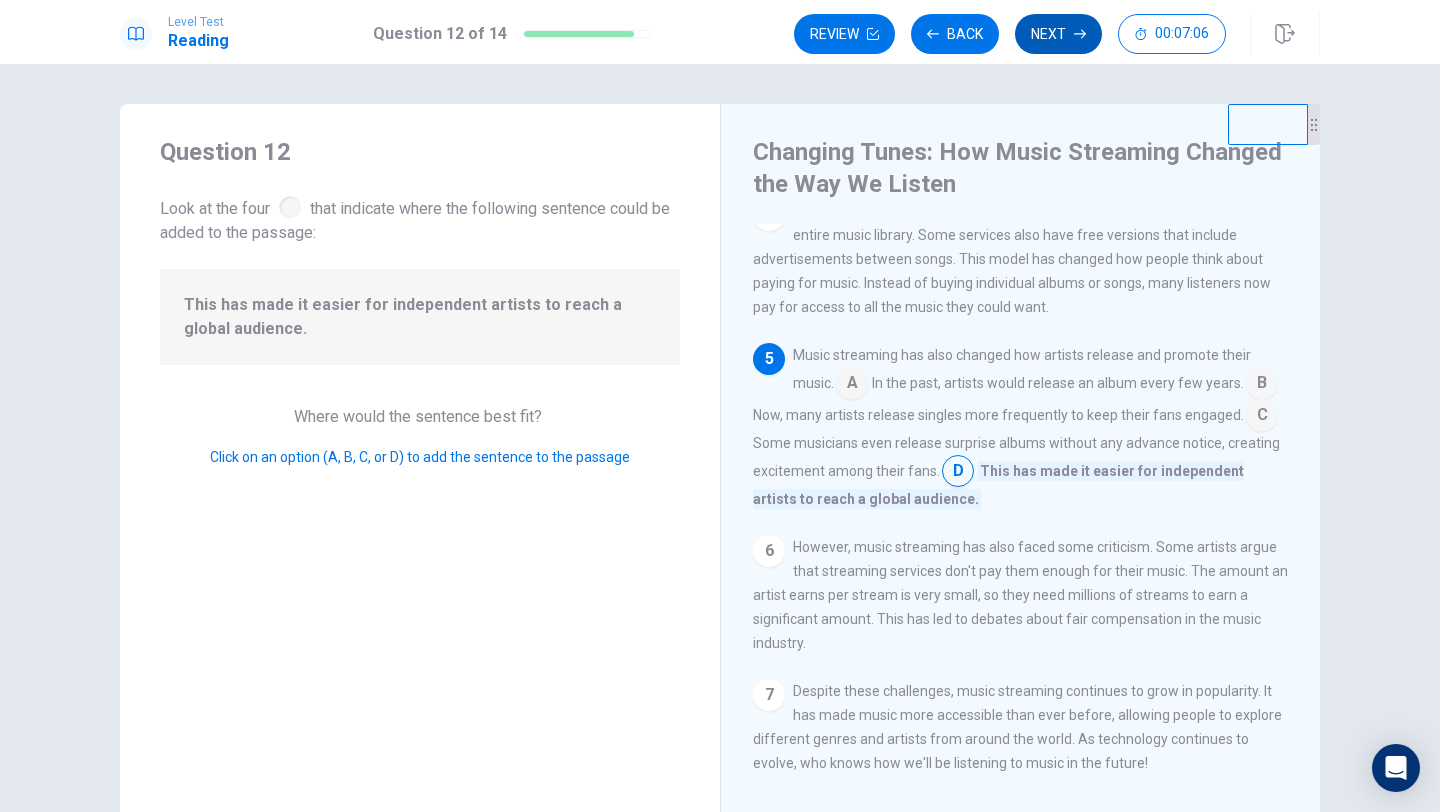 click on "Next" at bounding box center [1058, 34] 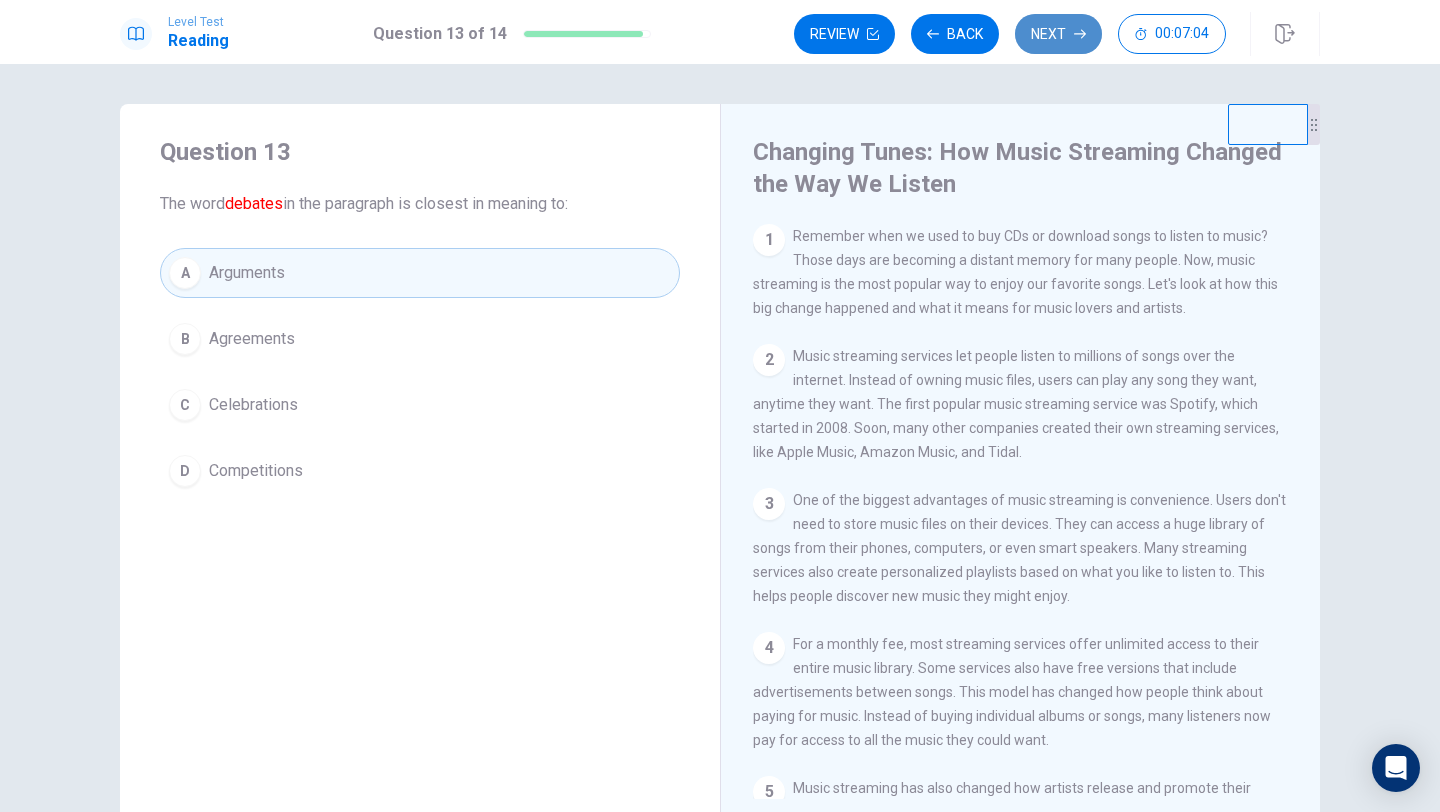 click on "Next" at bounding box center [1058, 34] 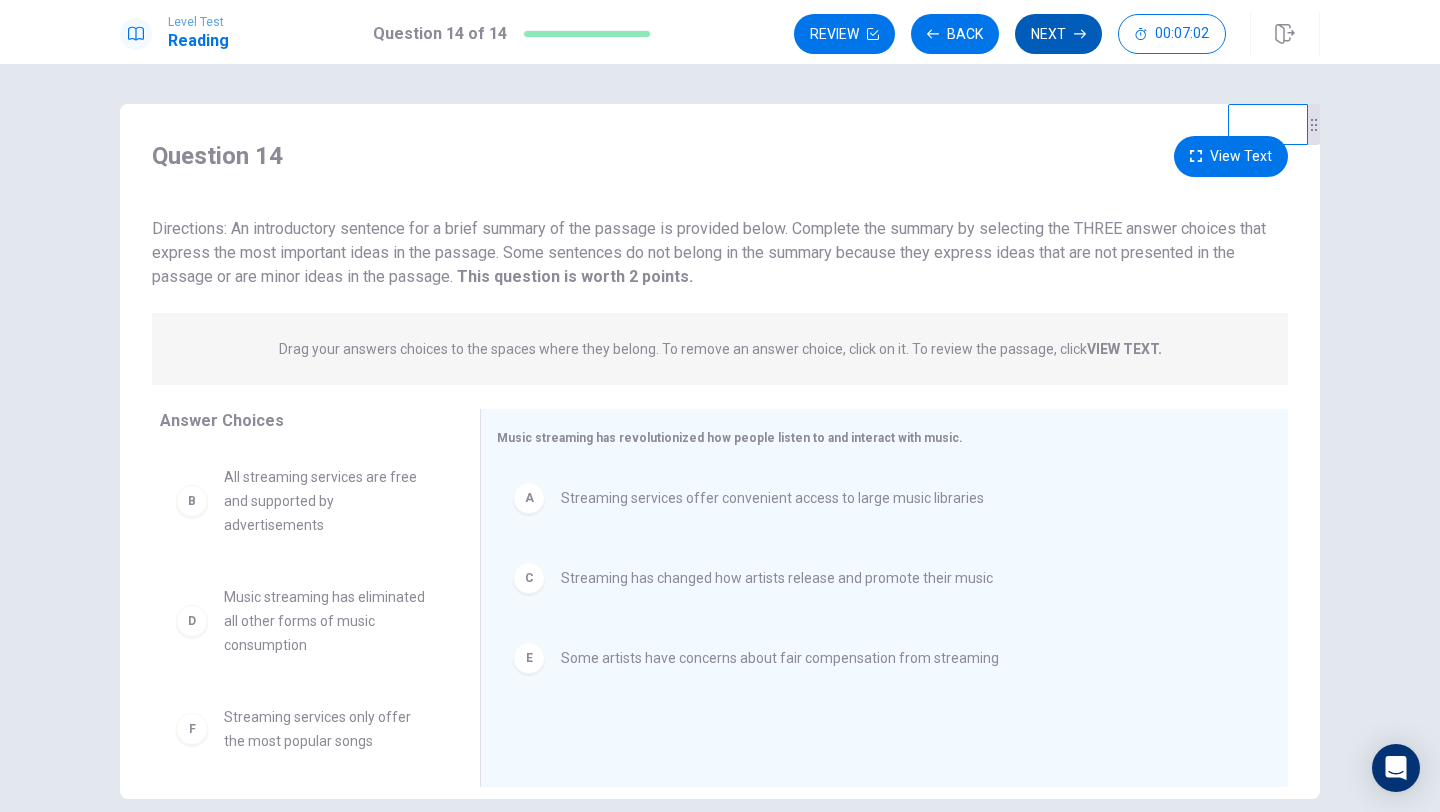 click on "Next" at bounding box center [1058, 34] 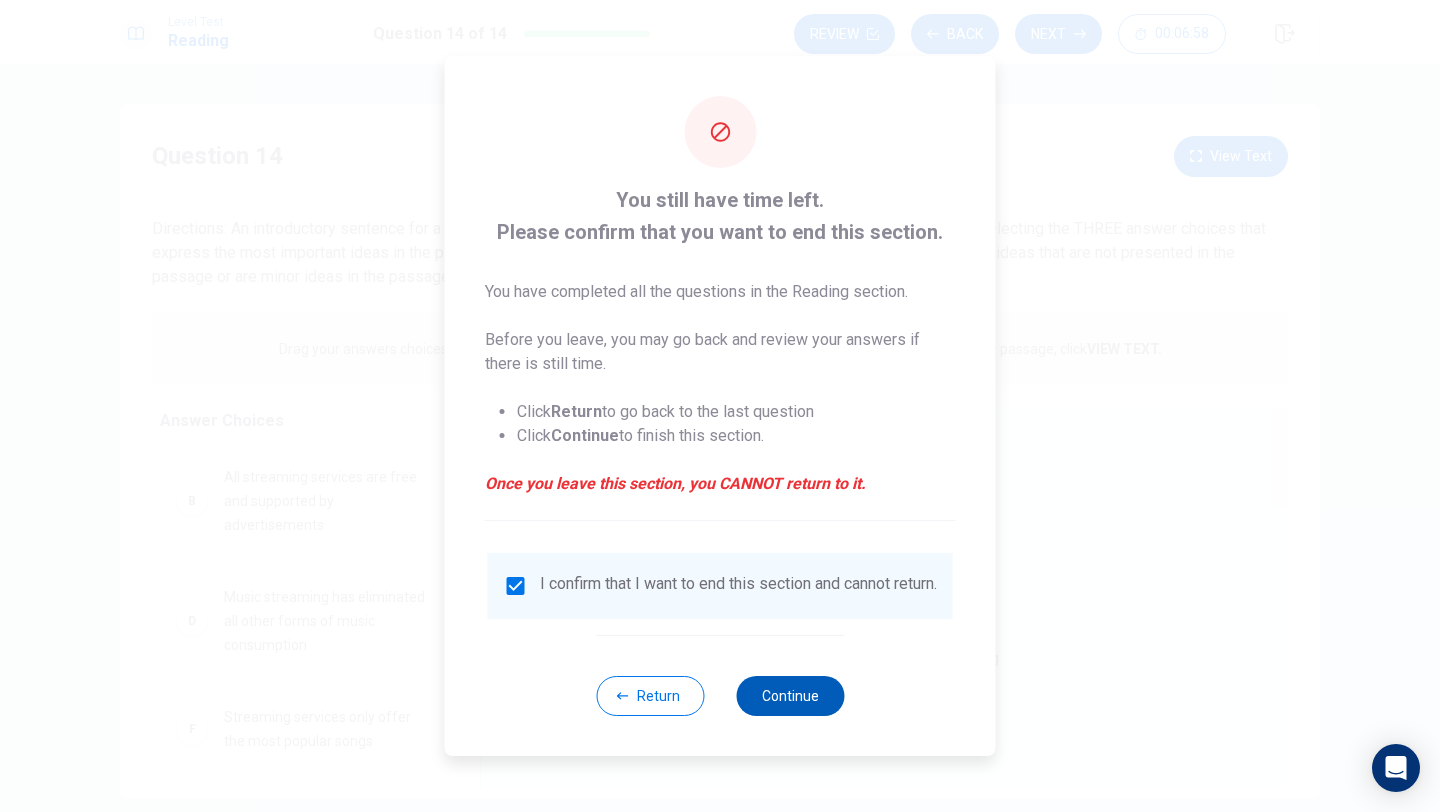 click on "Continue" at bounding box center [790, 696] 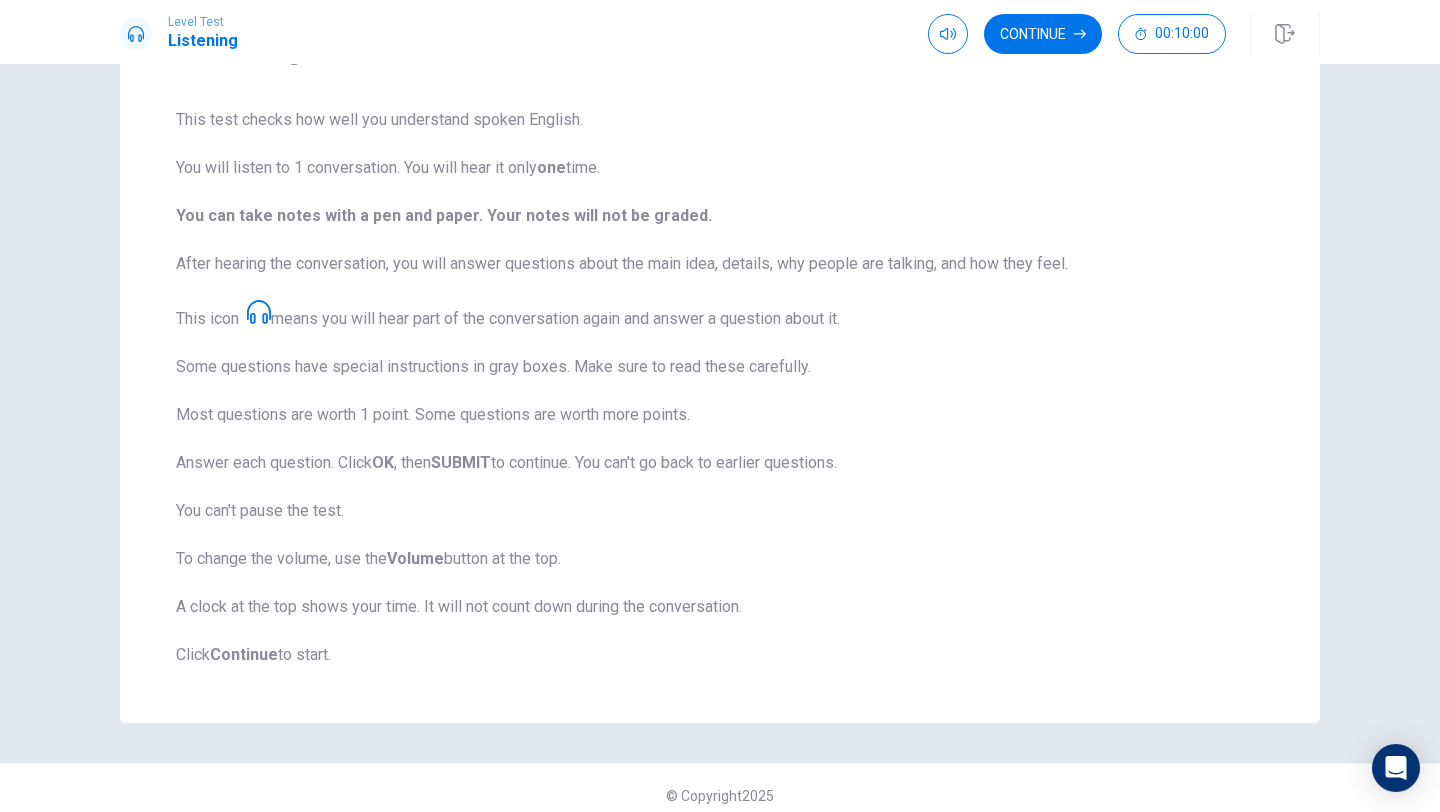 scroll, scrollTop: 146, scrollLeft: 0, axis: vertical 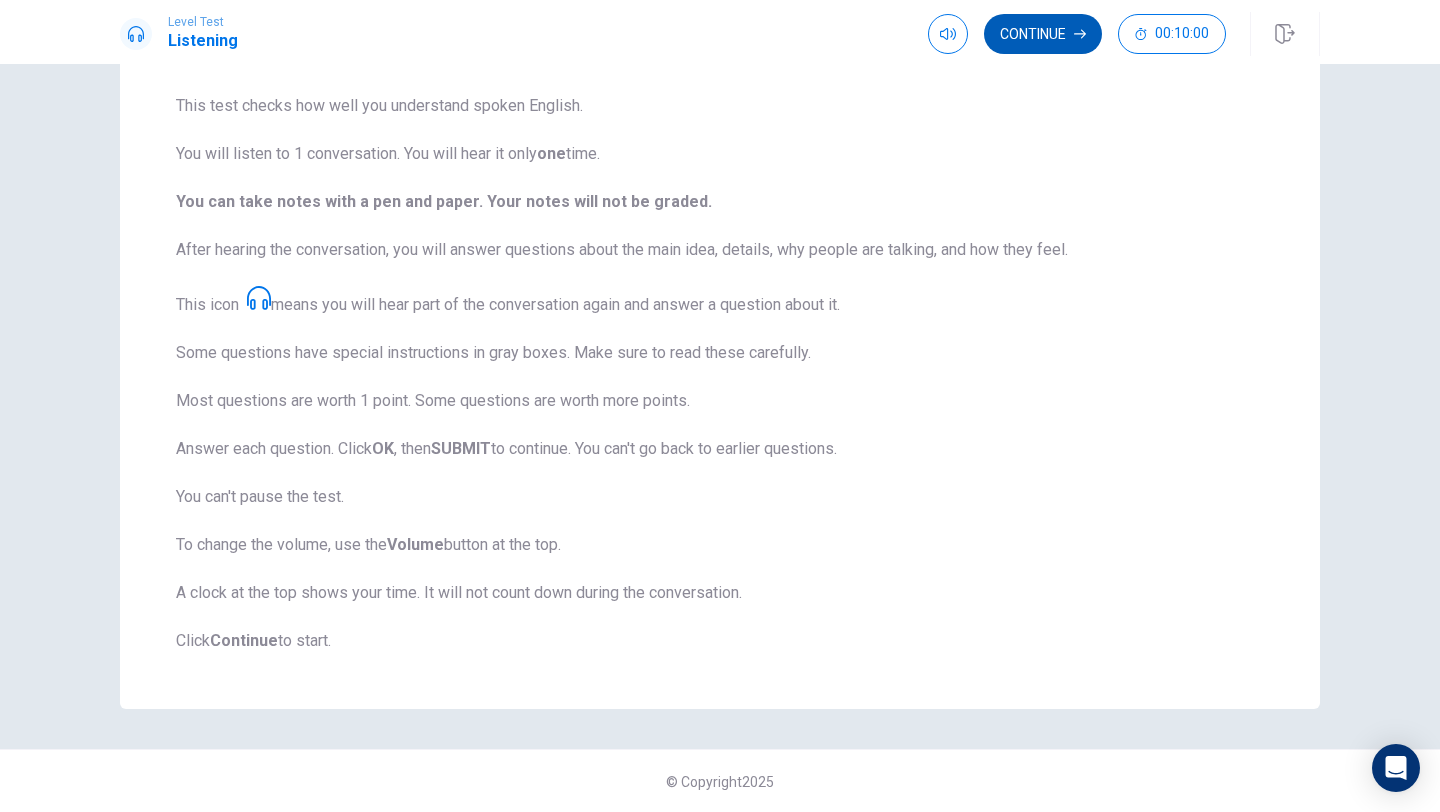 click on "Continue" at bounding box center (1043, 34) 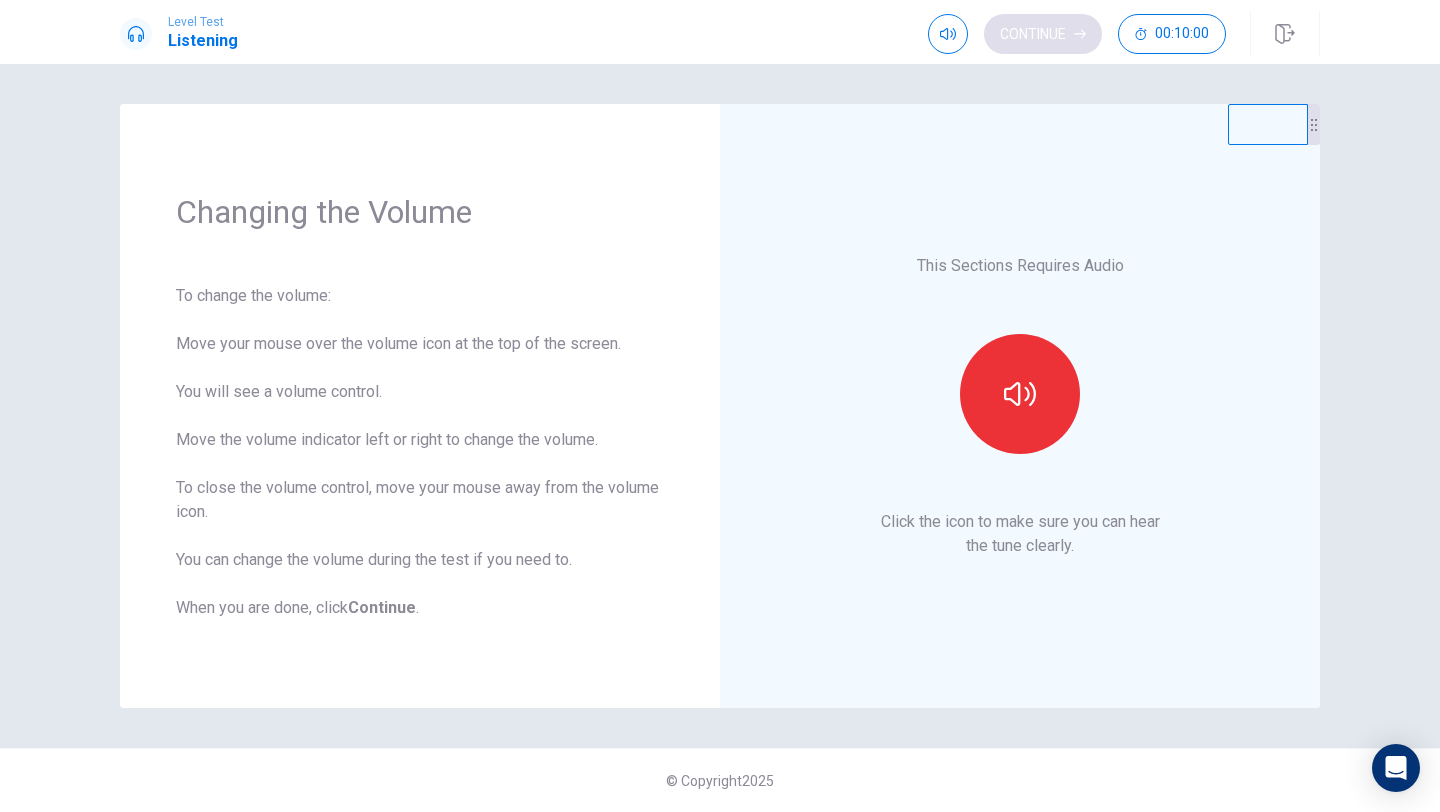 scroll, scrollTop: 0, scrollLeft: 0, axis: both 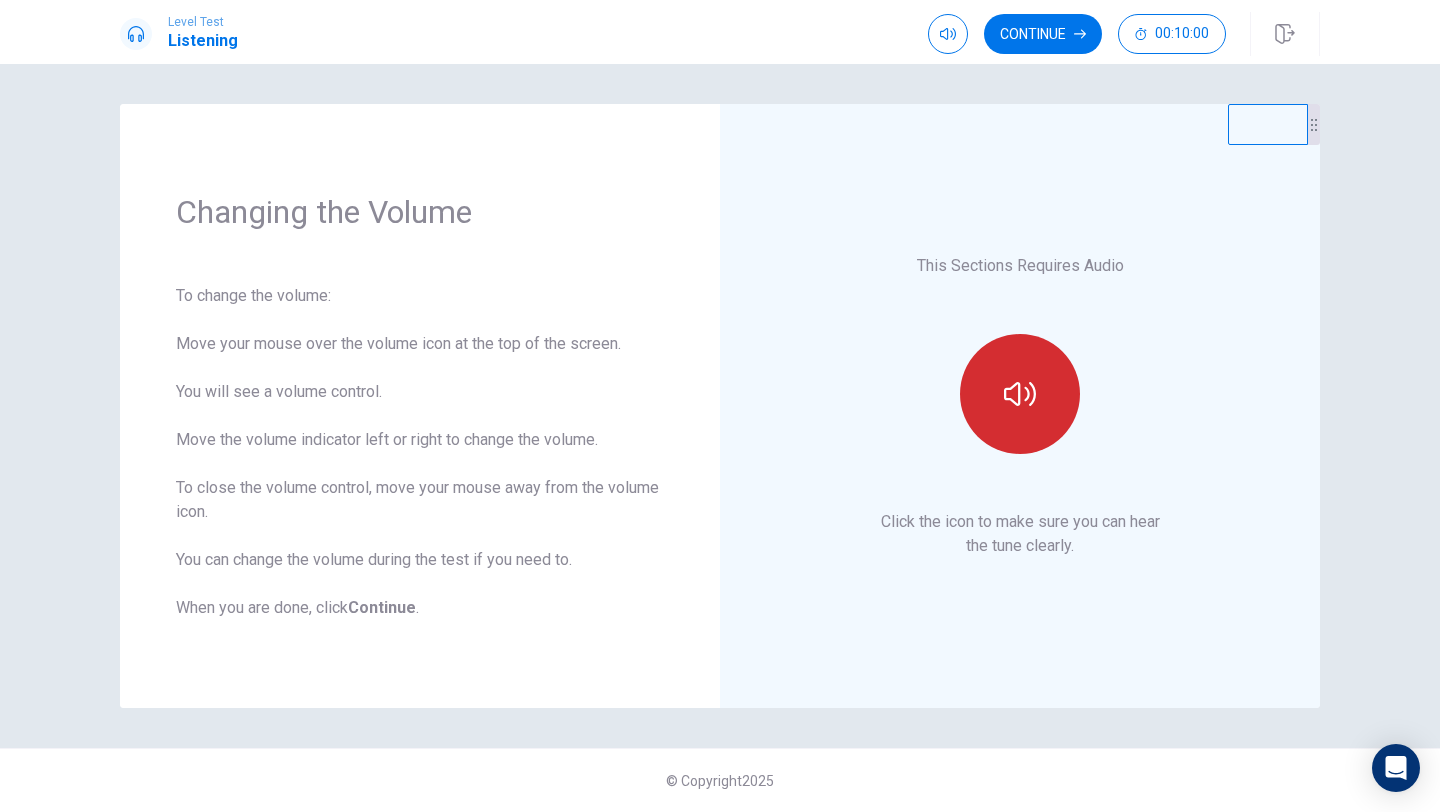 click at bounding box center (1020, 394) 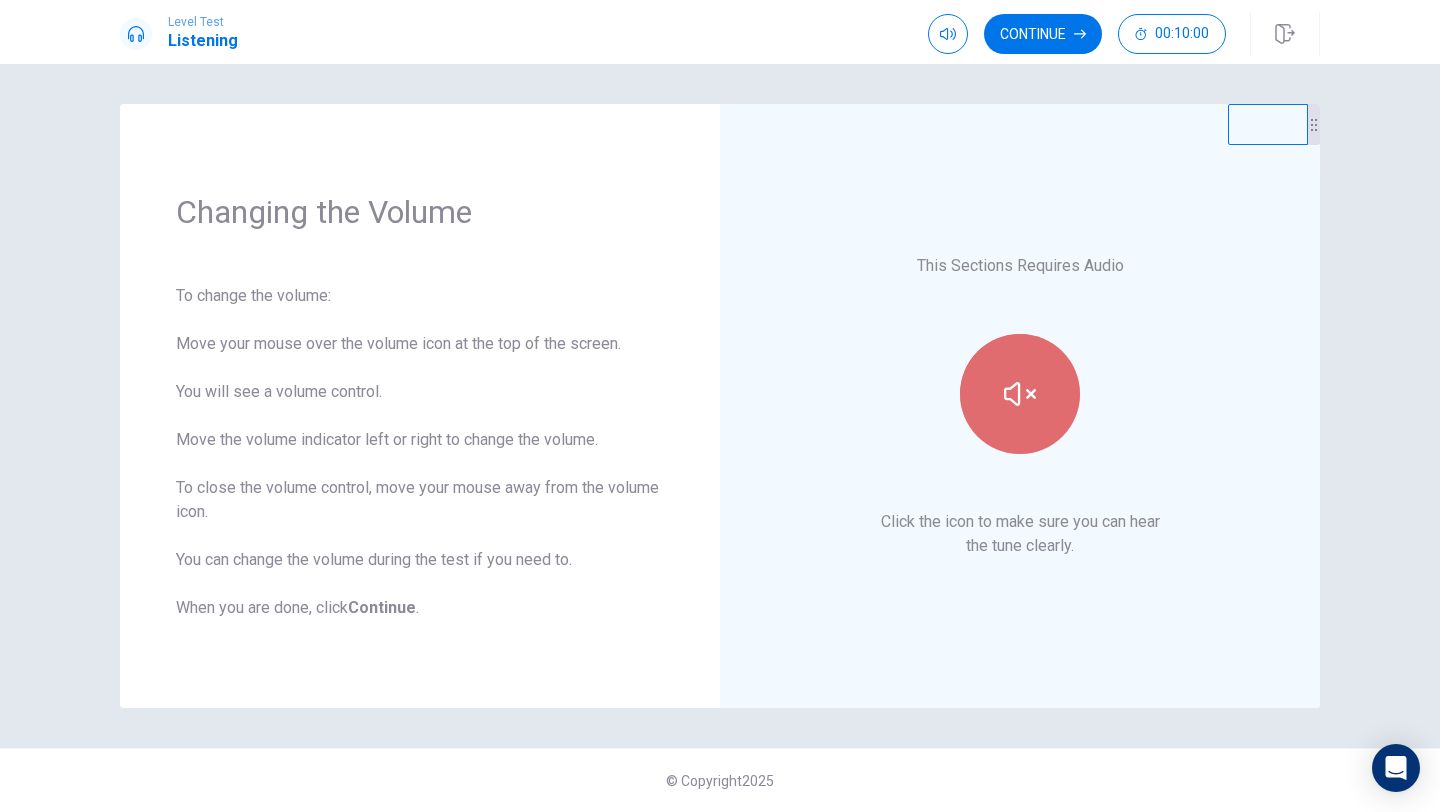 click at bounding box center (1020, 394) 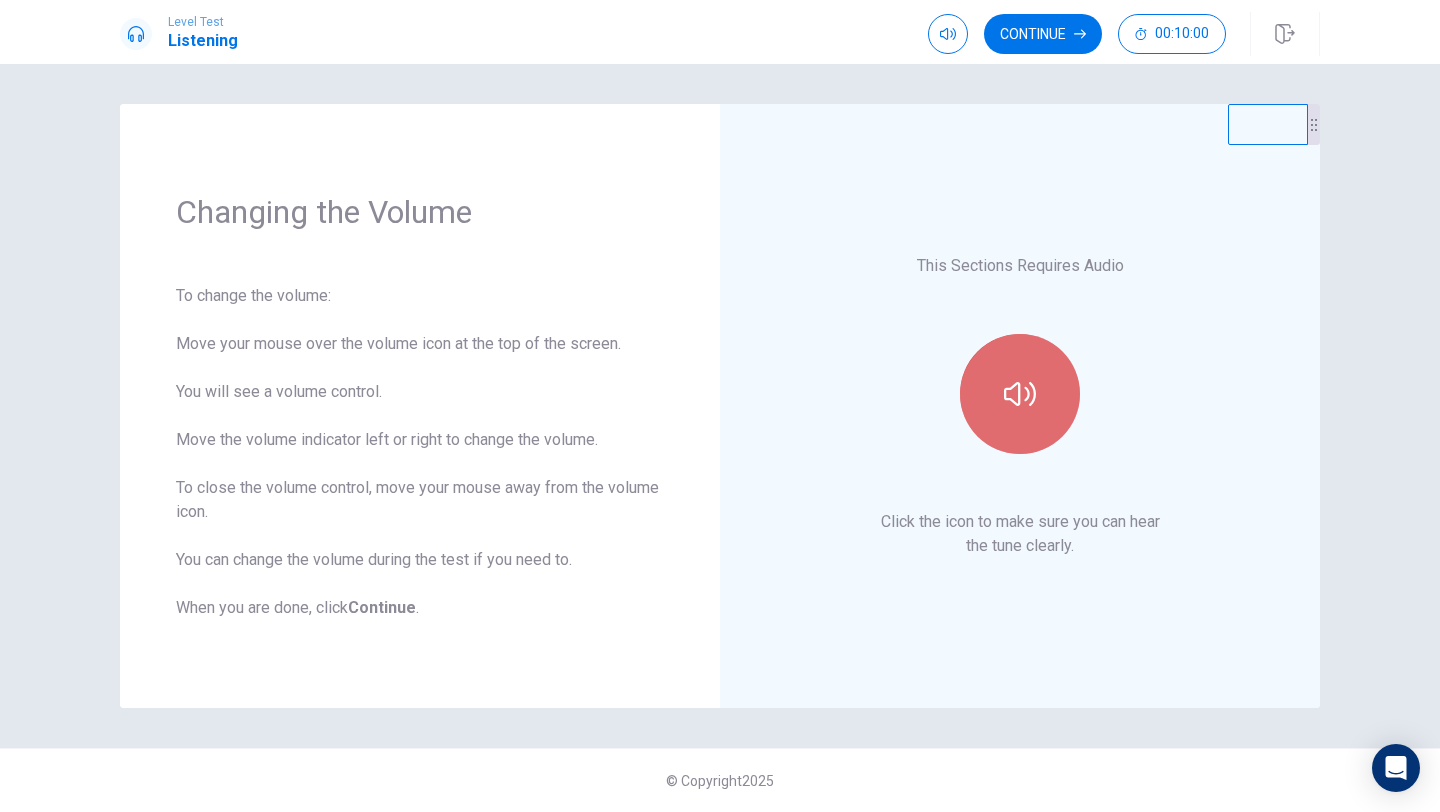 click at bounding box center [1020, 394] 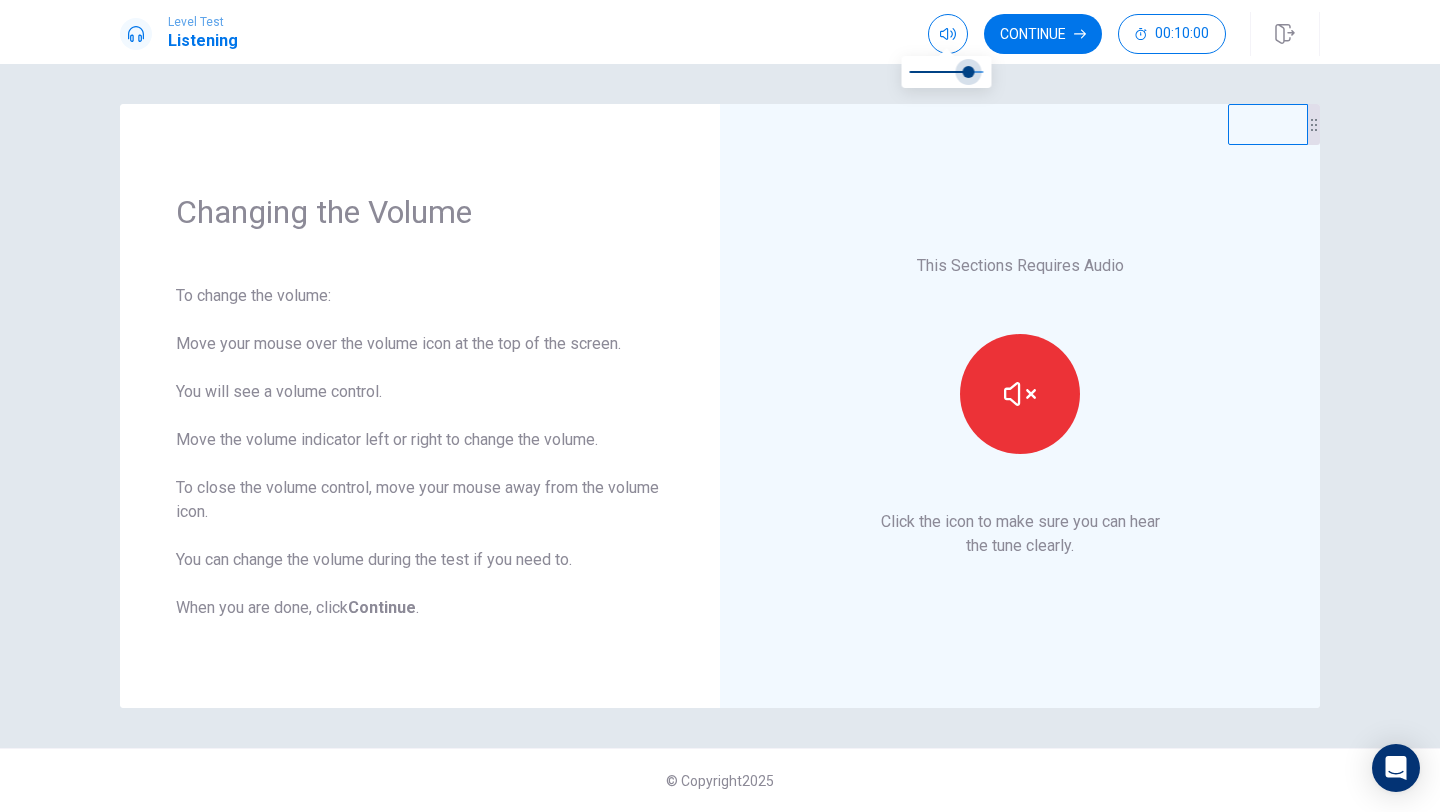 drag, startPoint x: 980, startPoint y: 73, endPoint x: 966, endPoint y: 75, distance: 14.142136 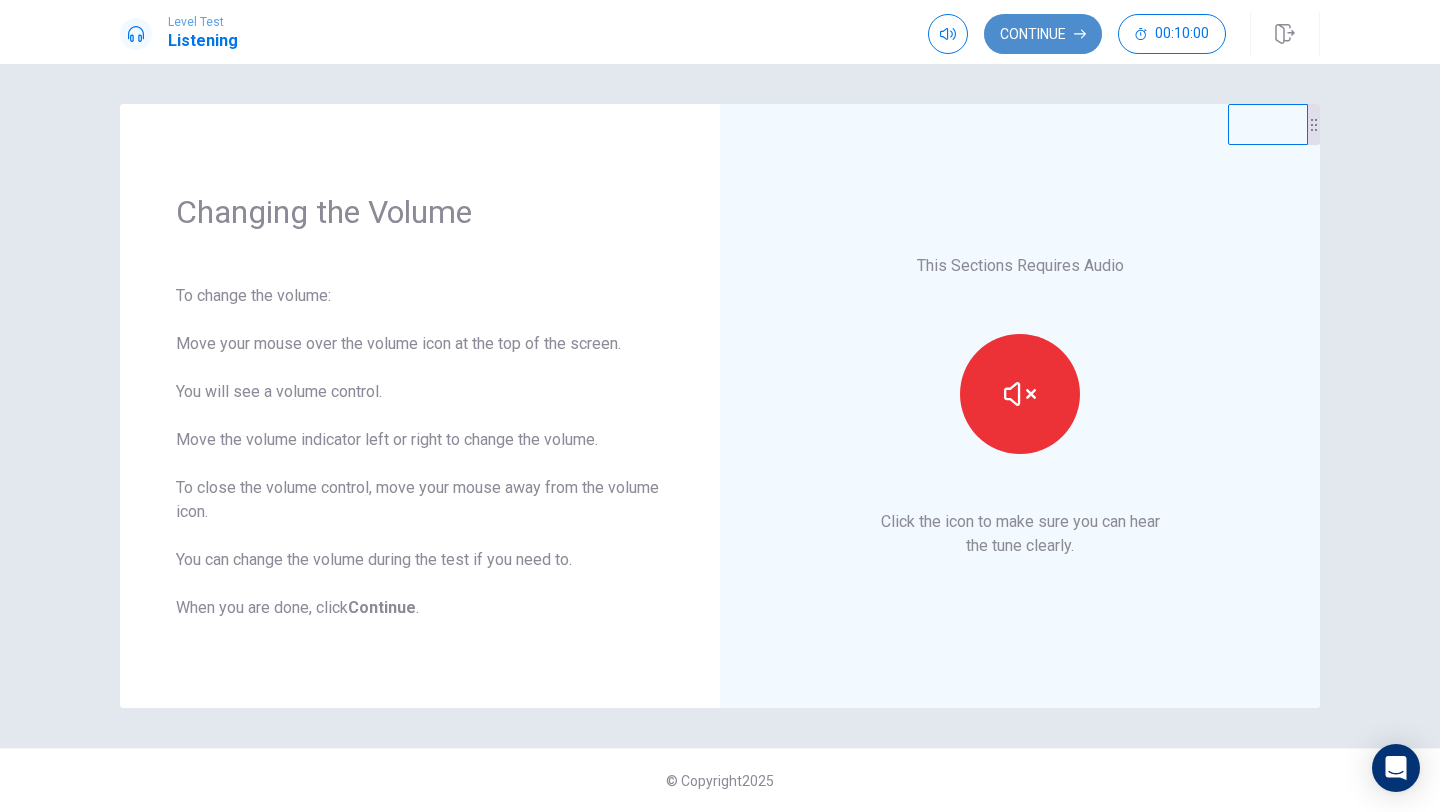 click on "Continue" at bounding box center [1043, 34] 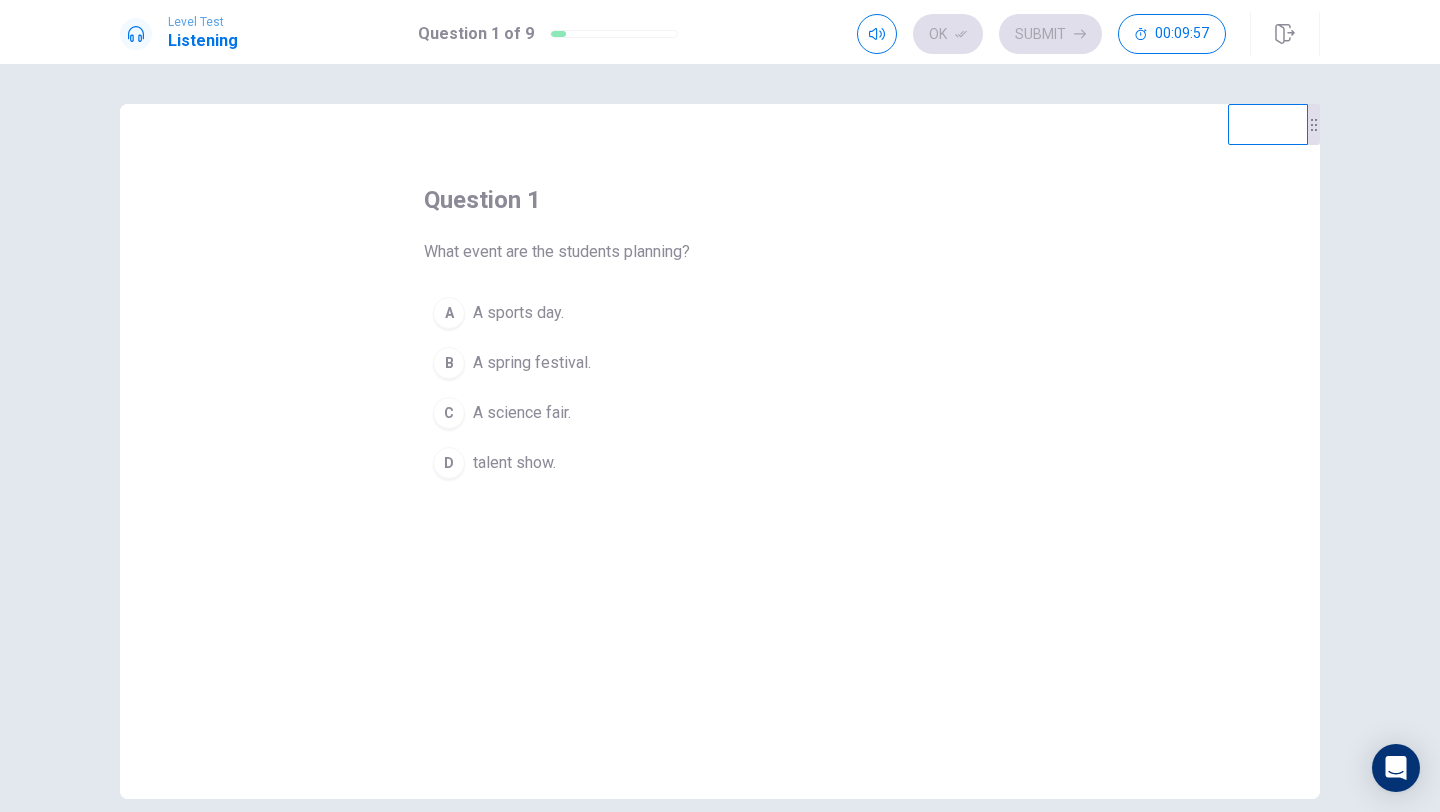 click on "B" at bounding box center (449, 313) 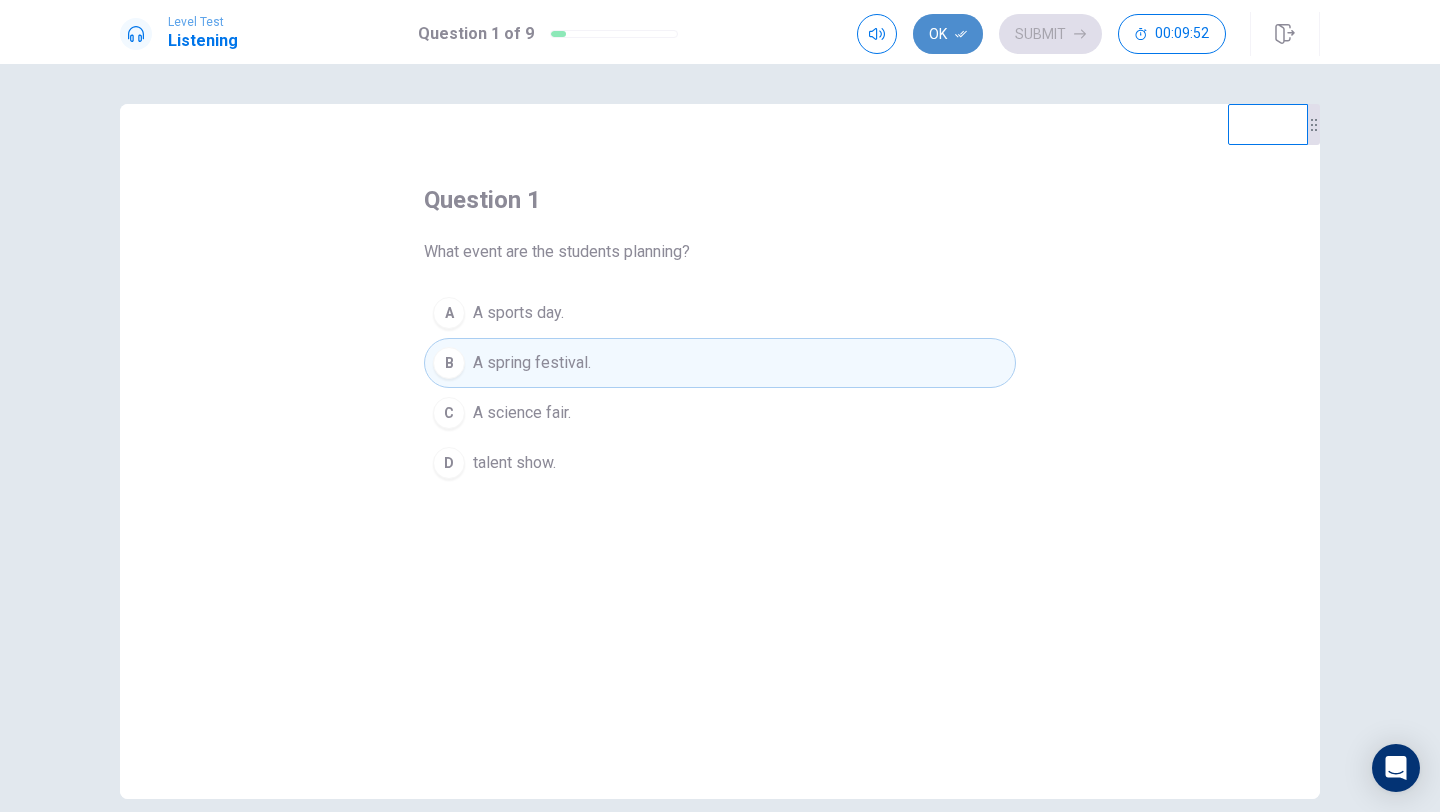 click on "Ok" at bounding box center [948, 34] 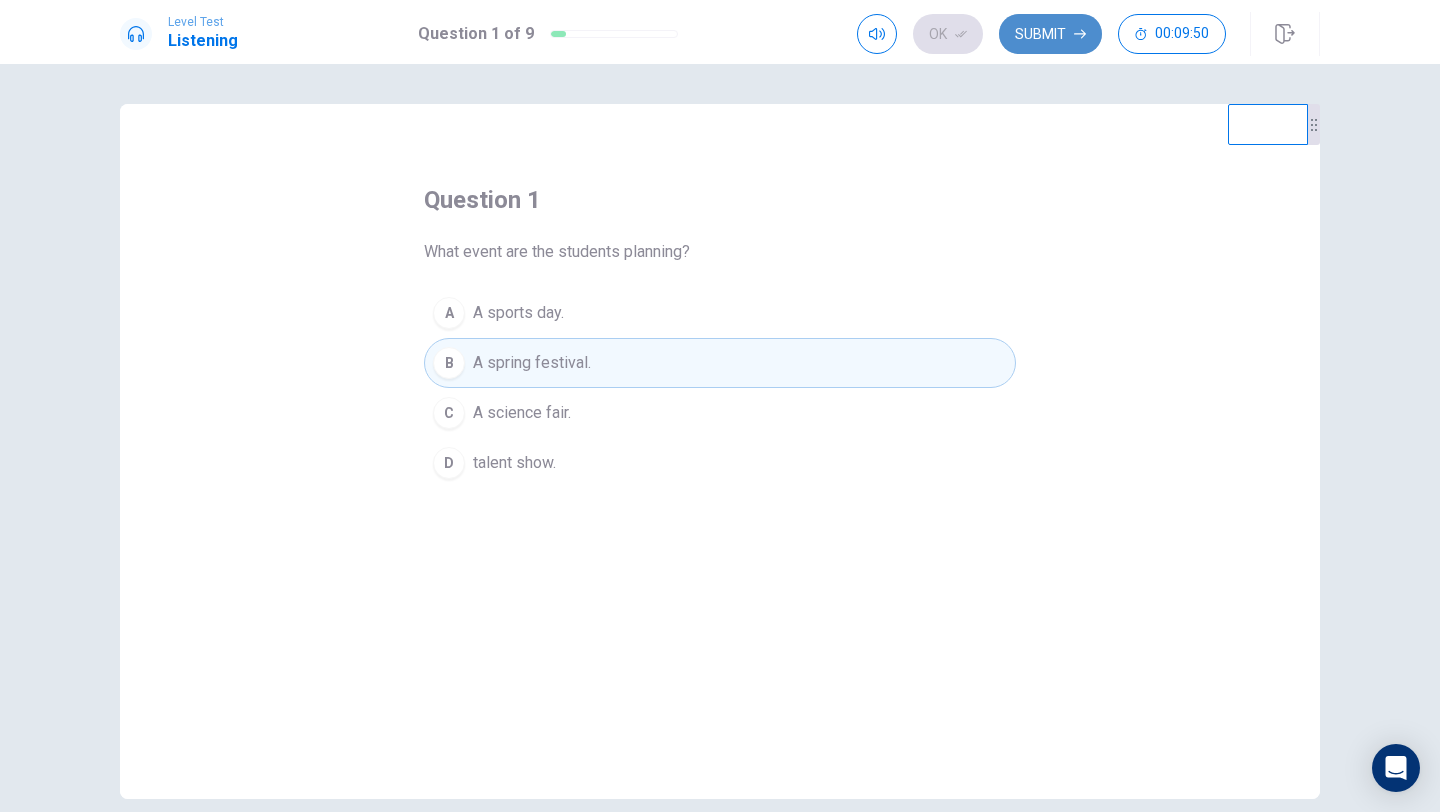 click on "Submit" at bounding box center [1050, 34] 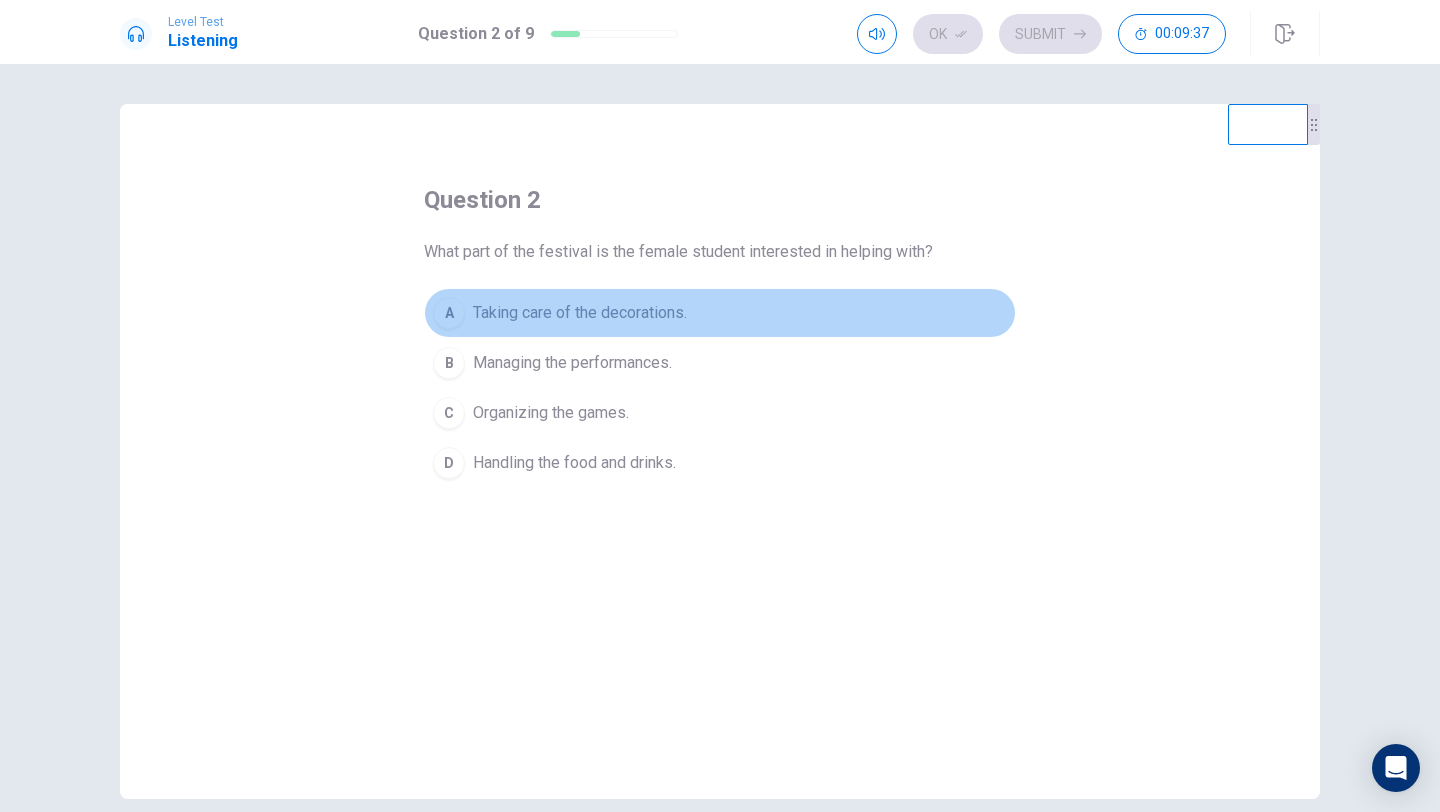 click on "Taking care of the decorations." at bounding box center (580, 313) 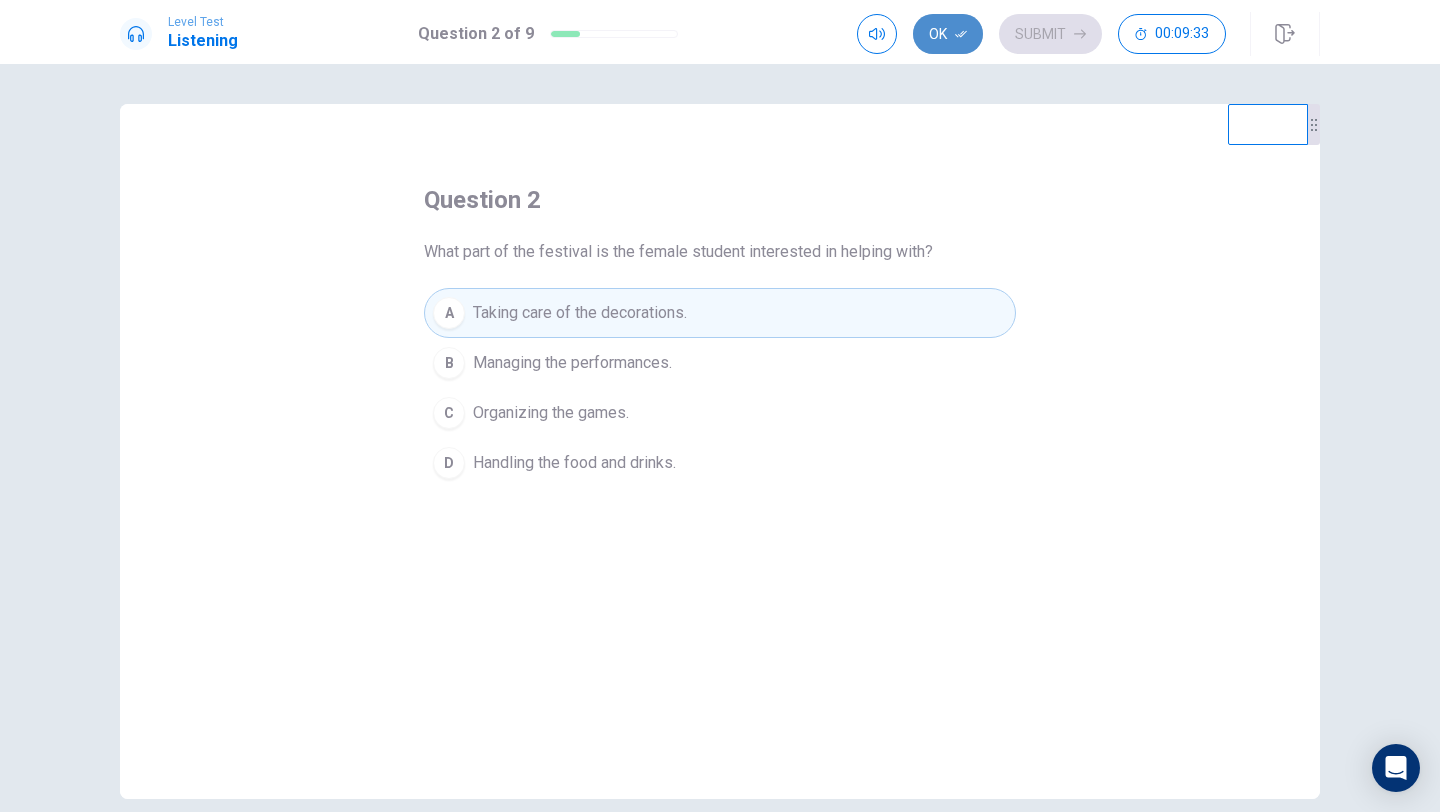 click on "Ok" at bounding box center [948, 34] 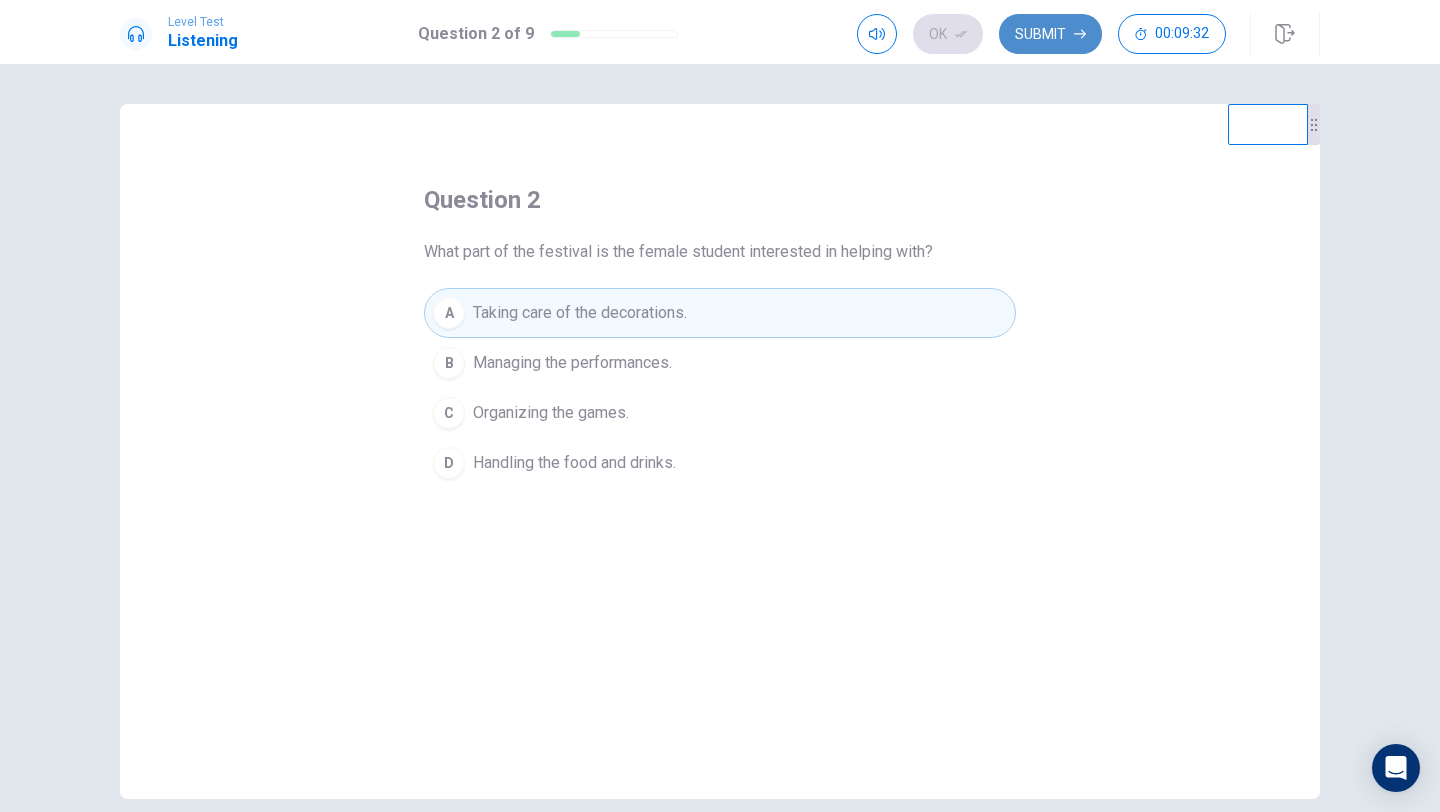 click on "Submit" at bounding box center (1050, 34) 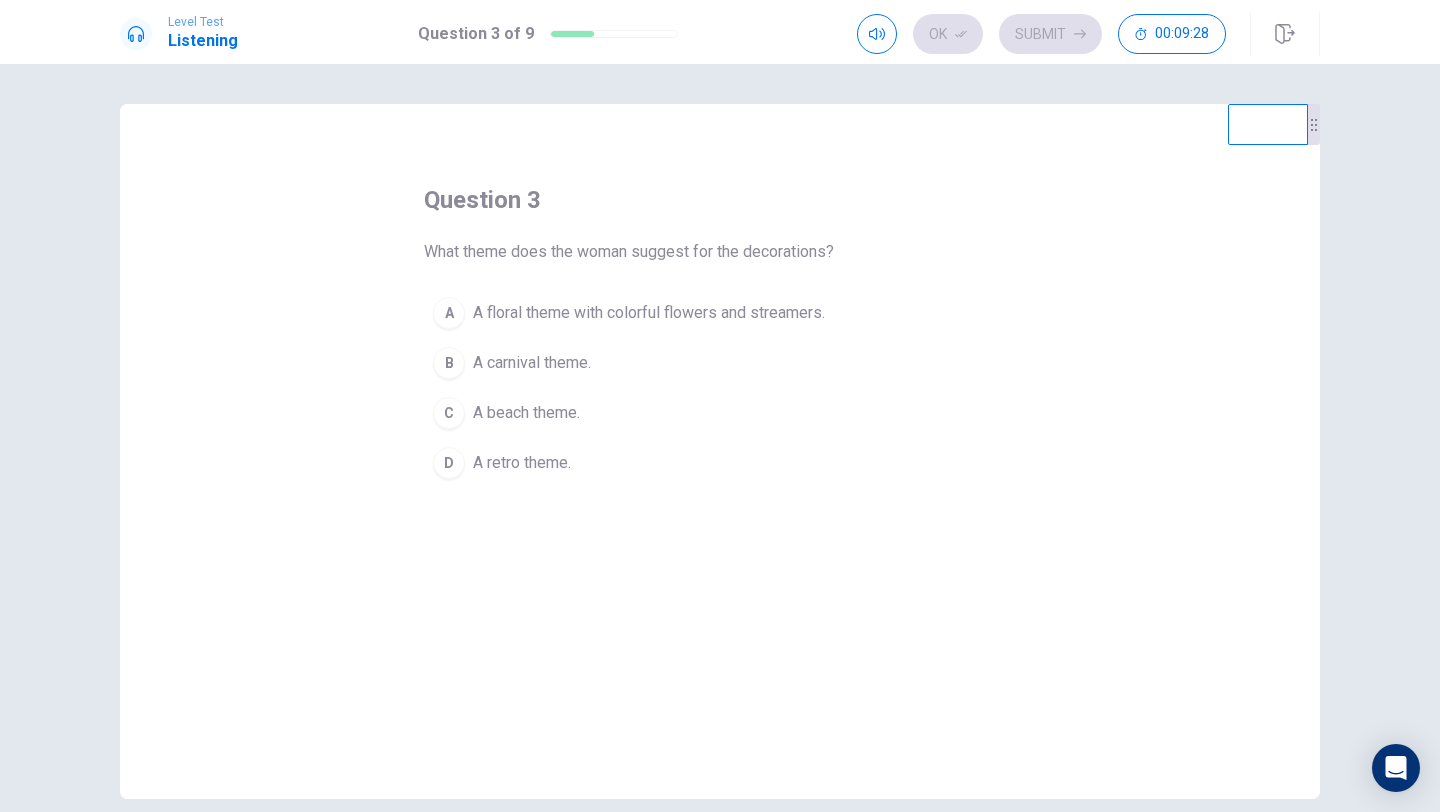 click on "A floral theme with colorful flowers and streamers." at bounding box center (649, 313) 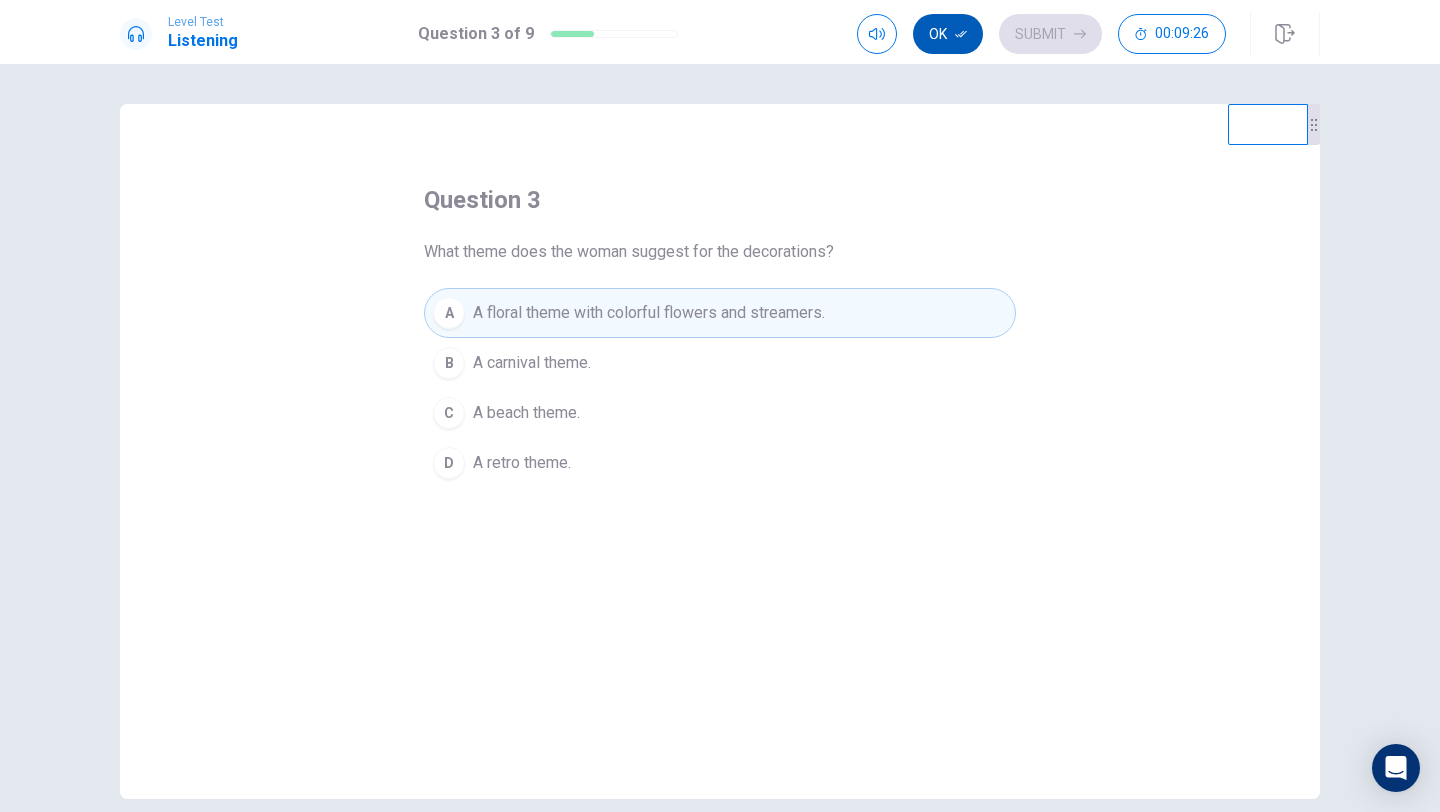 click on "Ok" at bounding box center (948, 34) 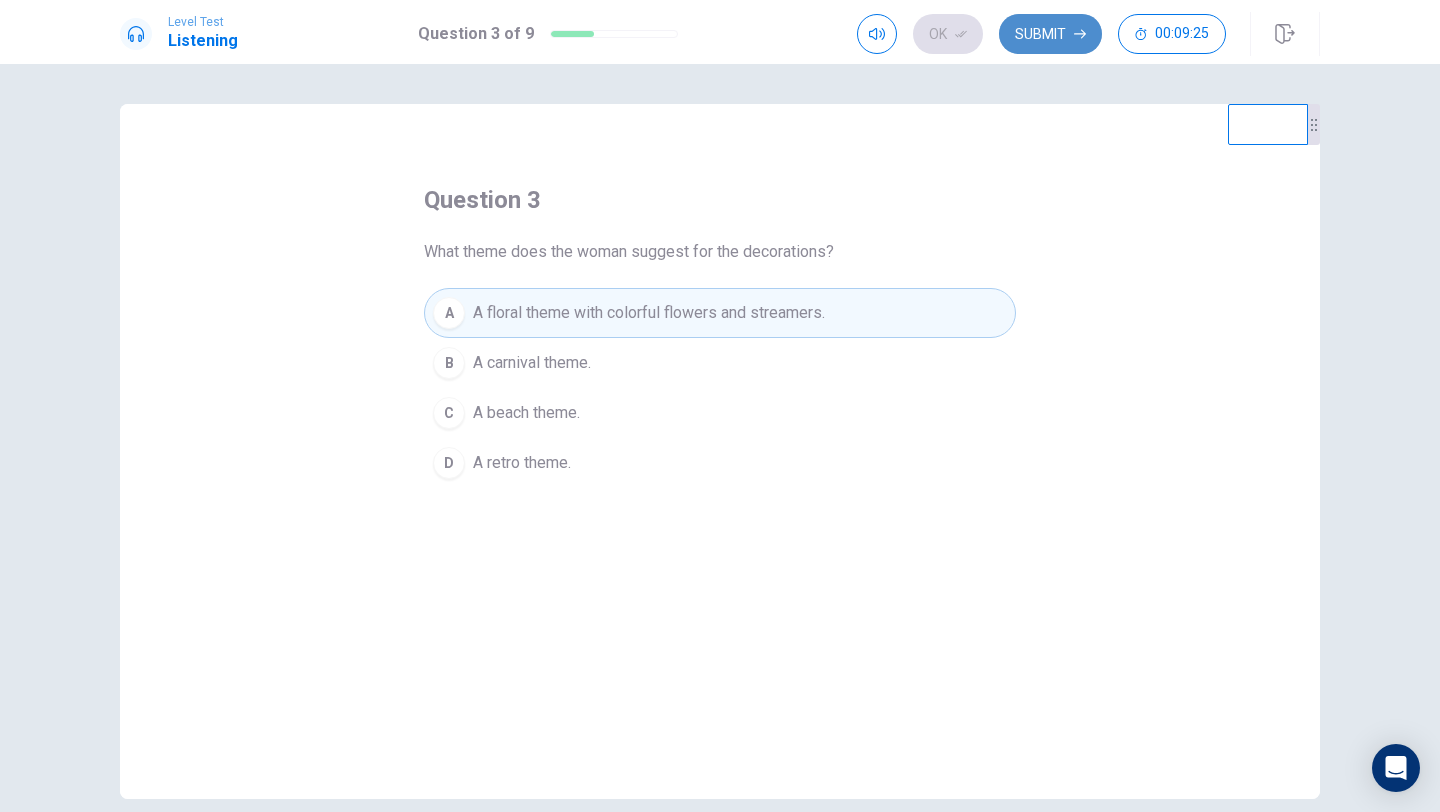 click at bounding box center (961, 34) 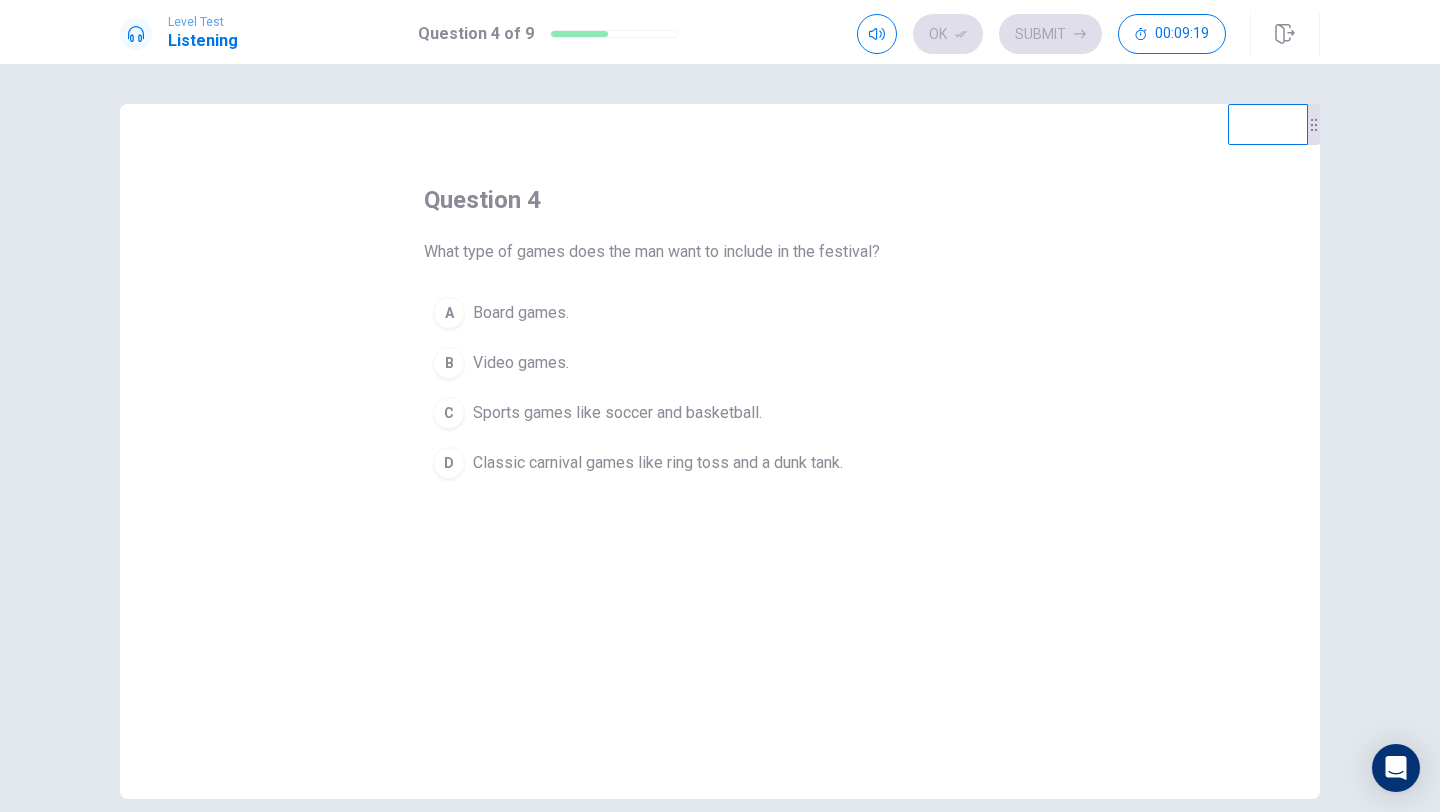 click on "Classic carnival games like ring toss and a dunk tank." at bounding box center [521, 313] 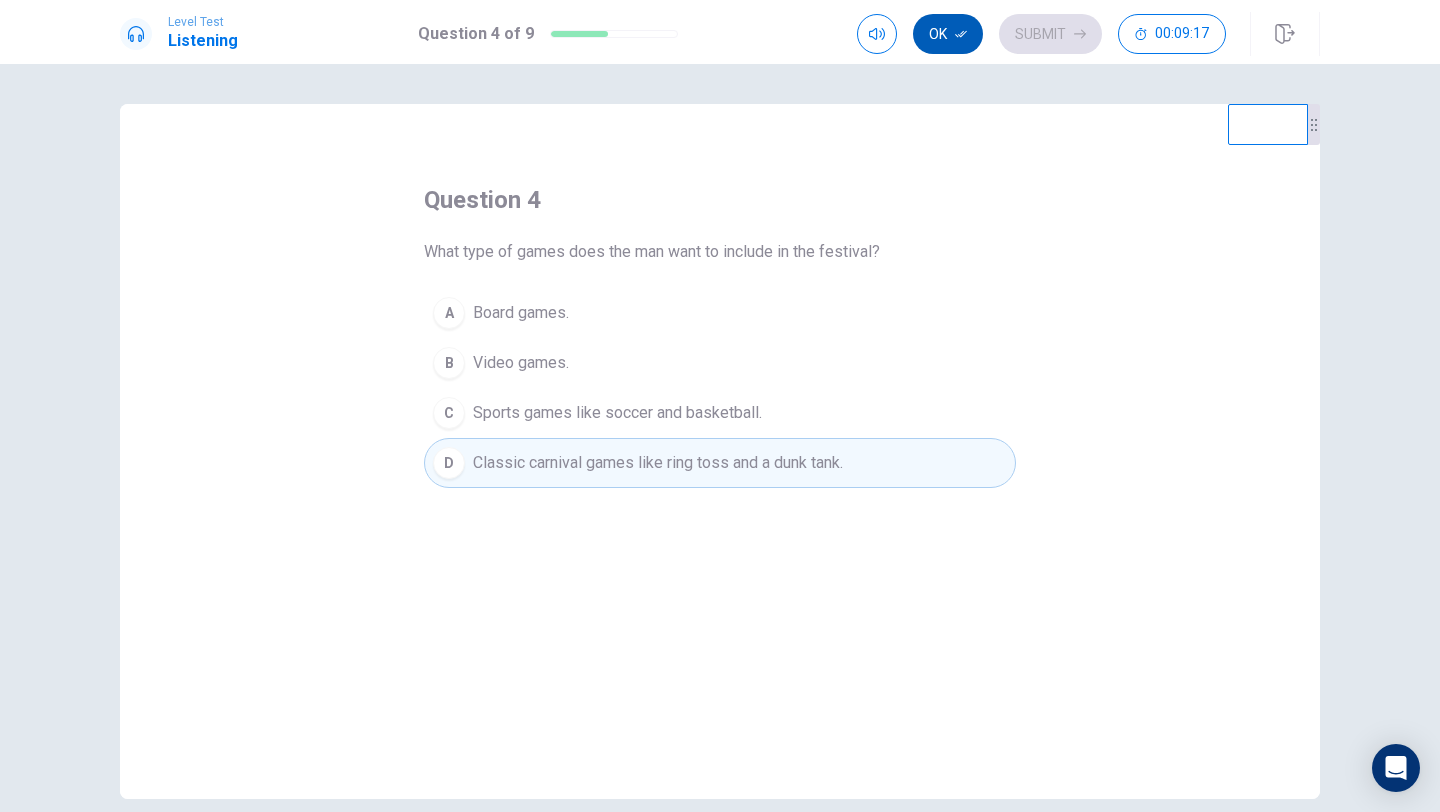 click on "Ok" at bounding box center (948, 34) 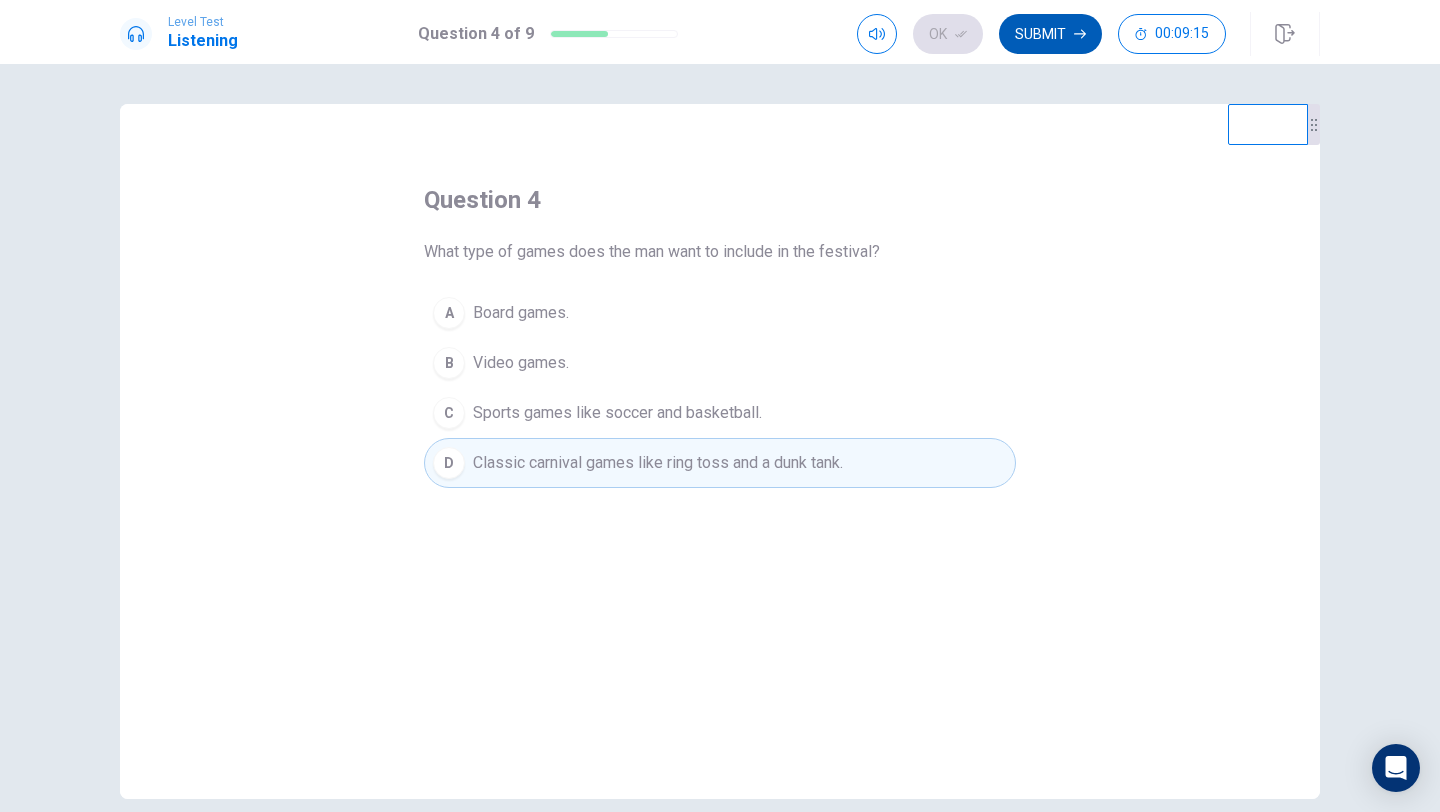 click on "Submit" at bounding box center [1050, 34] 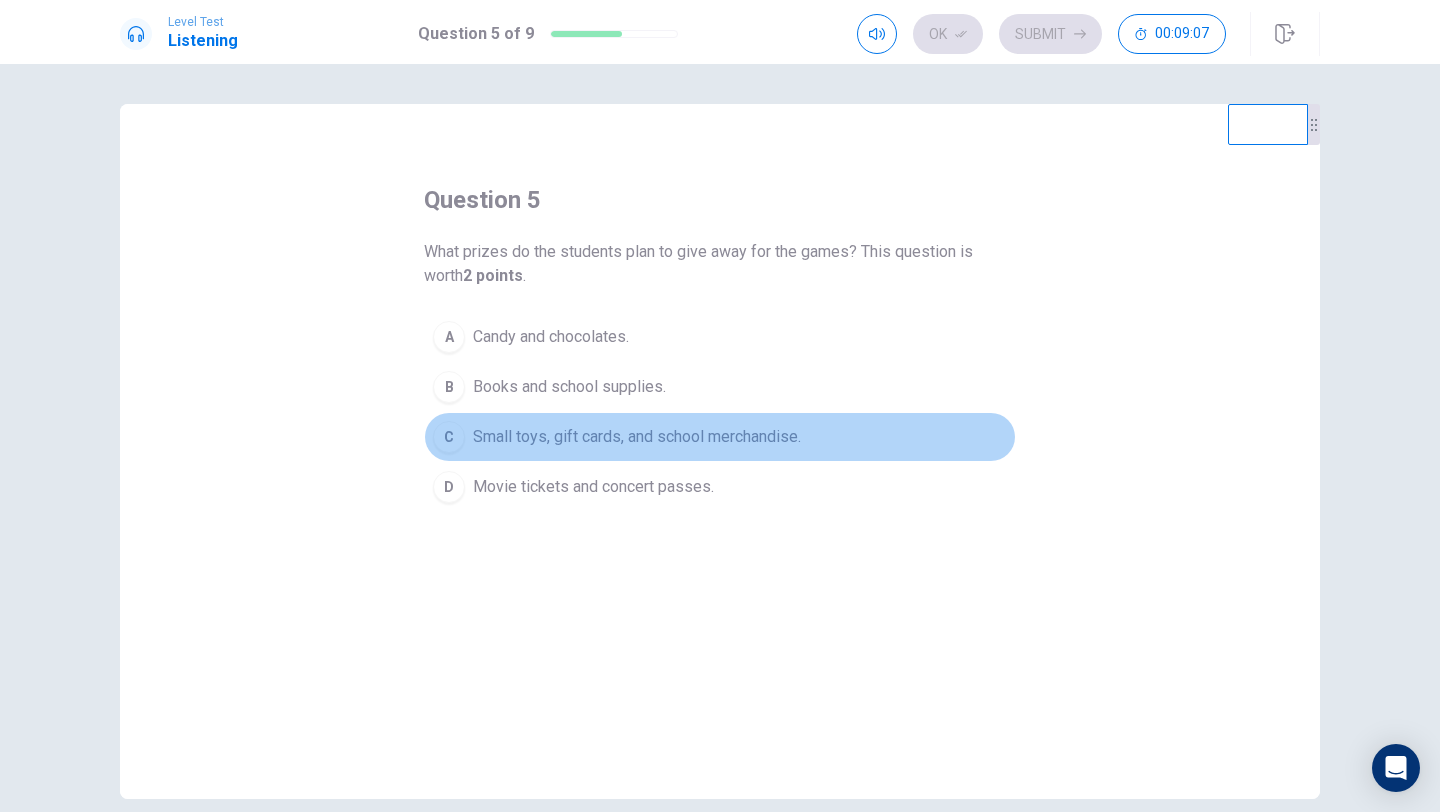 click on "C Small toys, gift cards, and school merchandise." at bounding box center [720, 437] 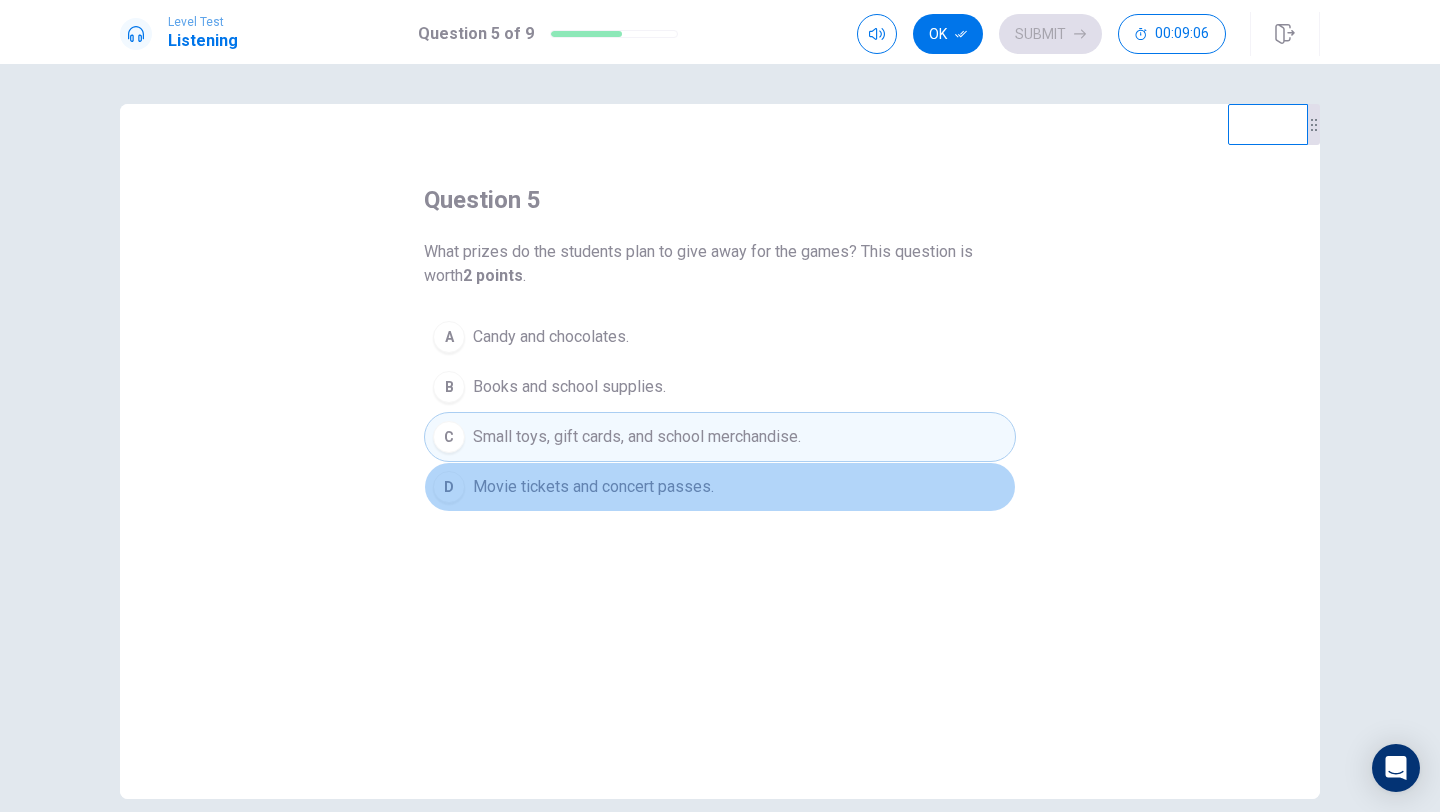 click on "Movie tickets and concert passes." at bounding box center (551, 337) 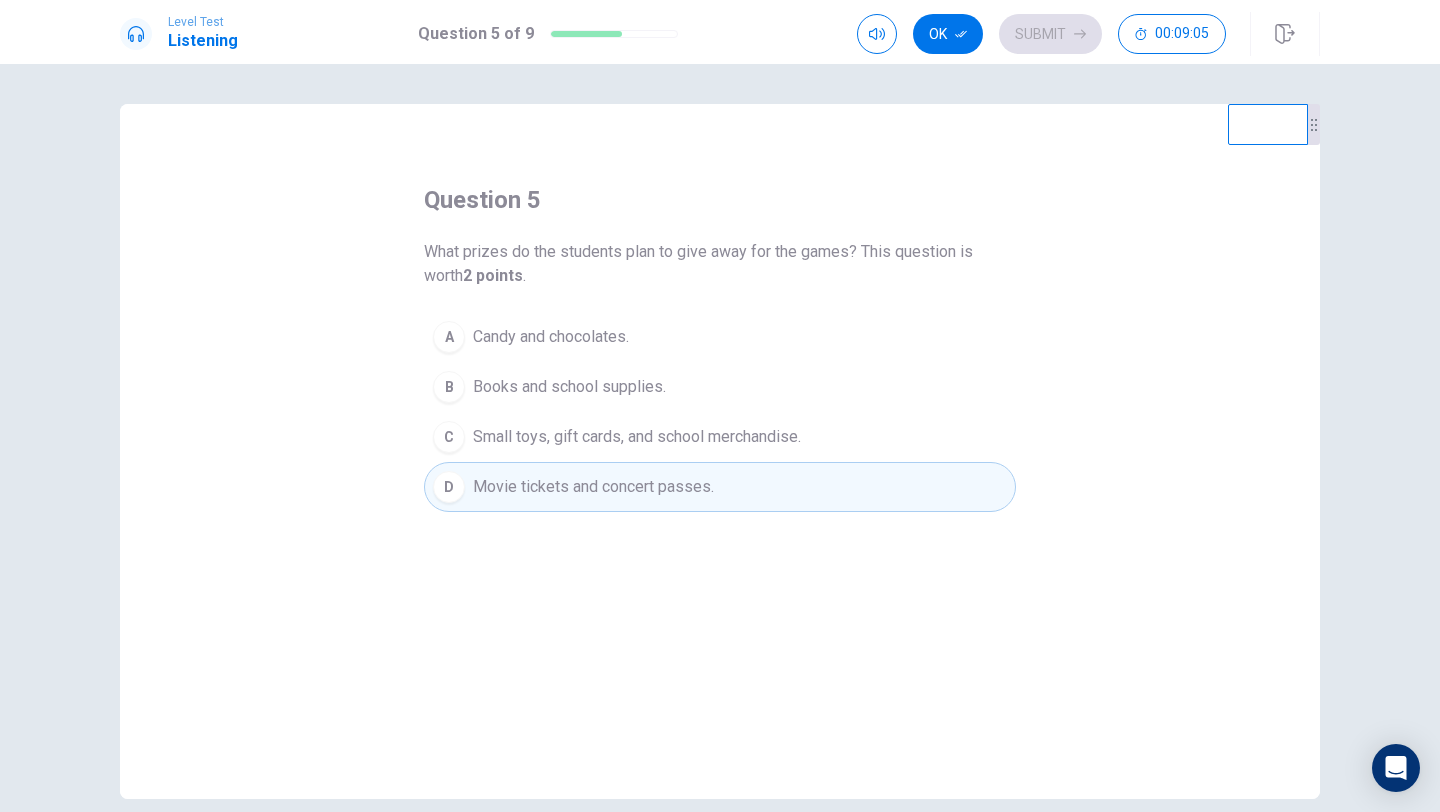 click on "Small toys, gift cards, and school merchandise." at bounding box center [551, 337] 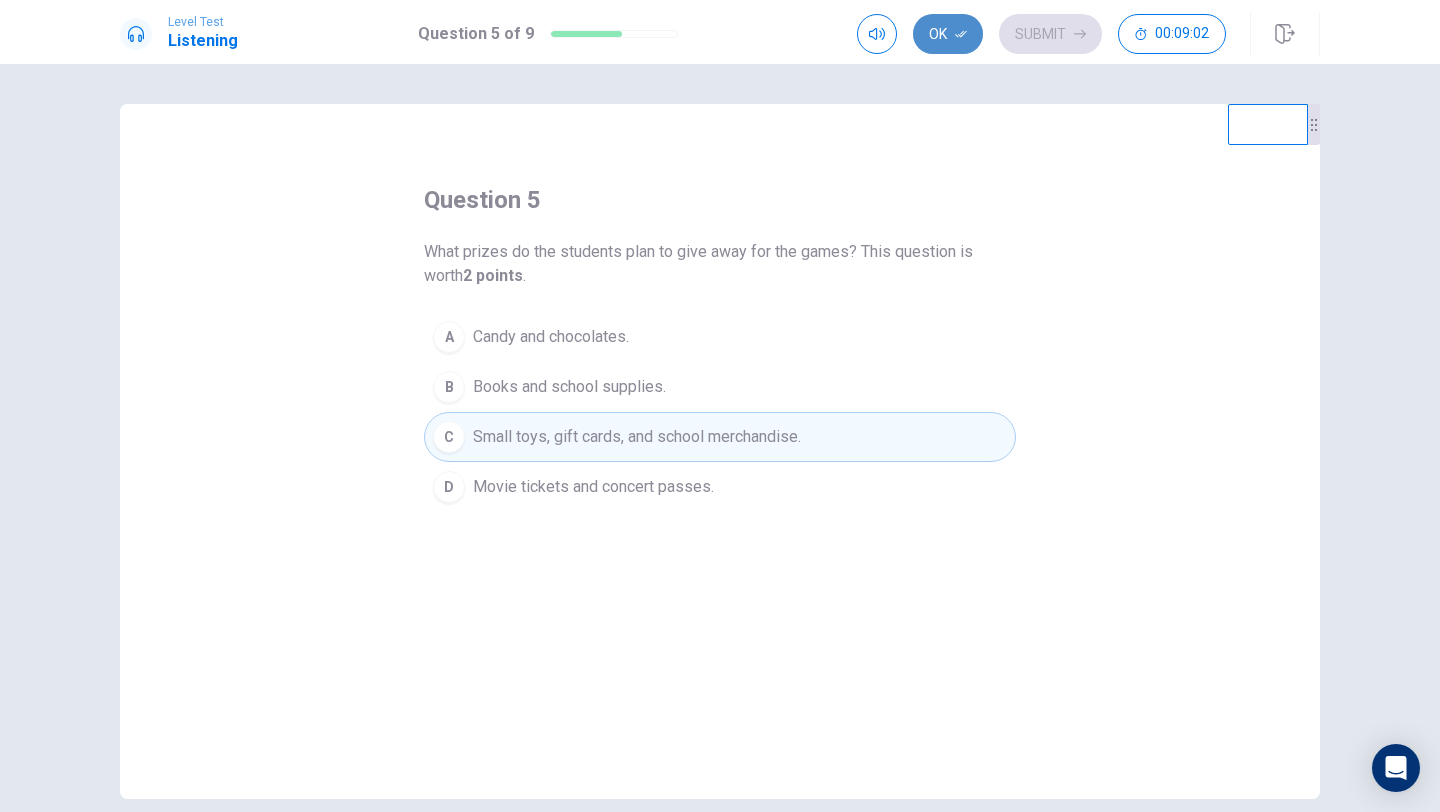 click on "Ok" at bounding box center [948, 34] 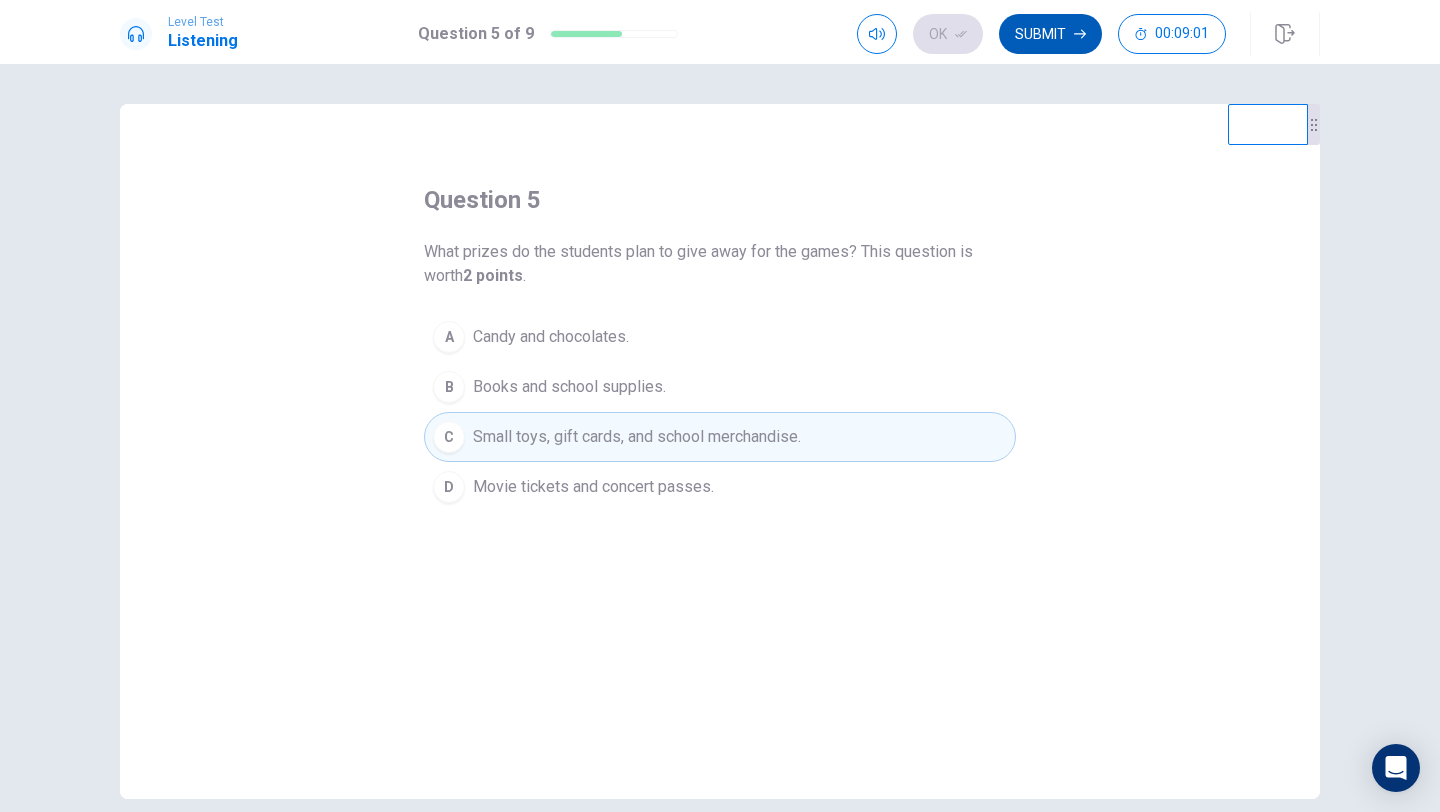 click on "Submit" at bounding box center (1050, 34) 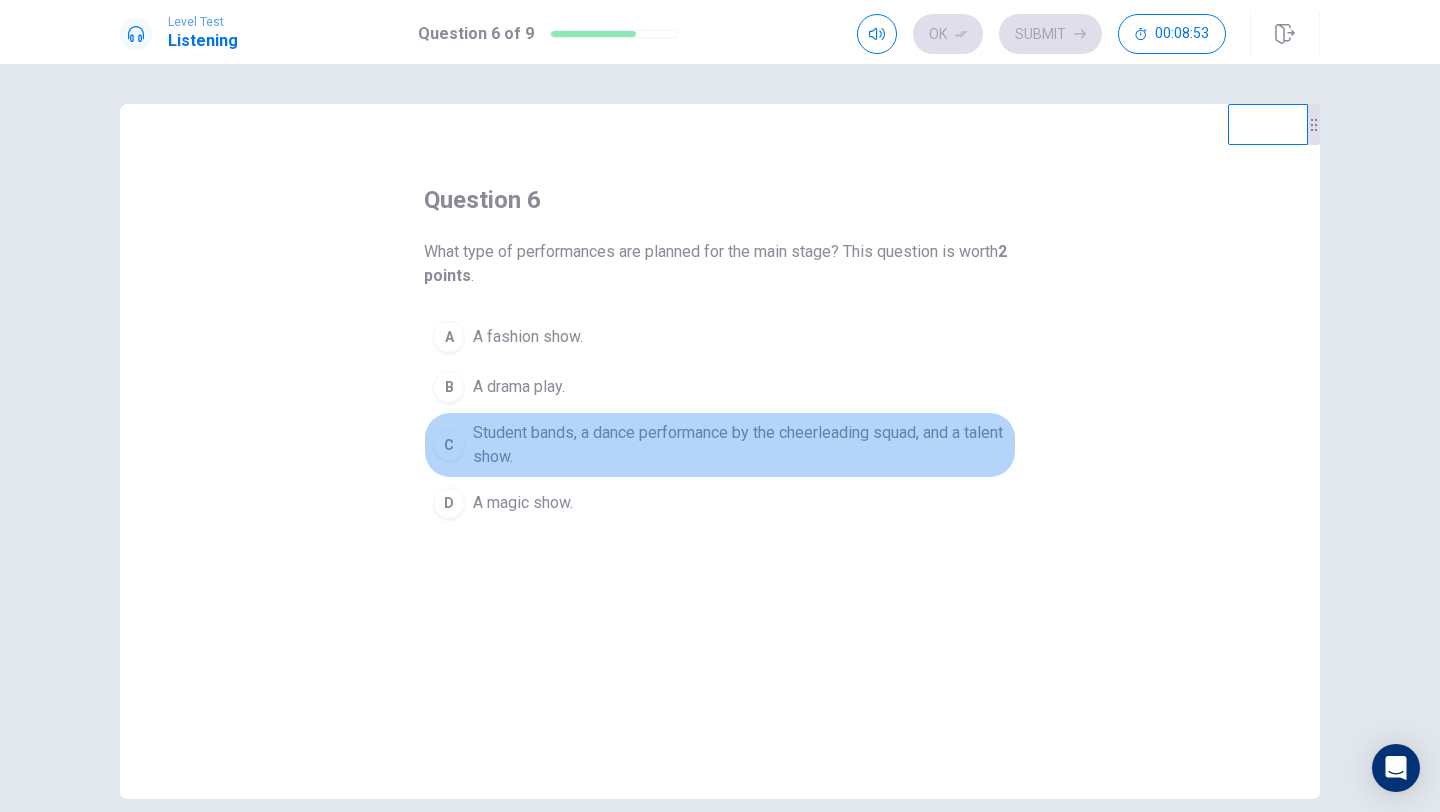 click on "Student bands, a dance performance by the cheerleading squad, and a talent show." at bounding box center [528, 337] 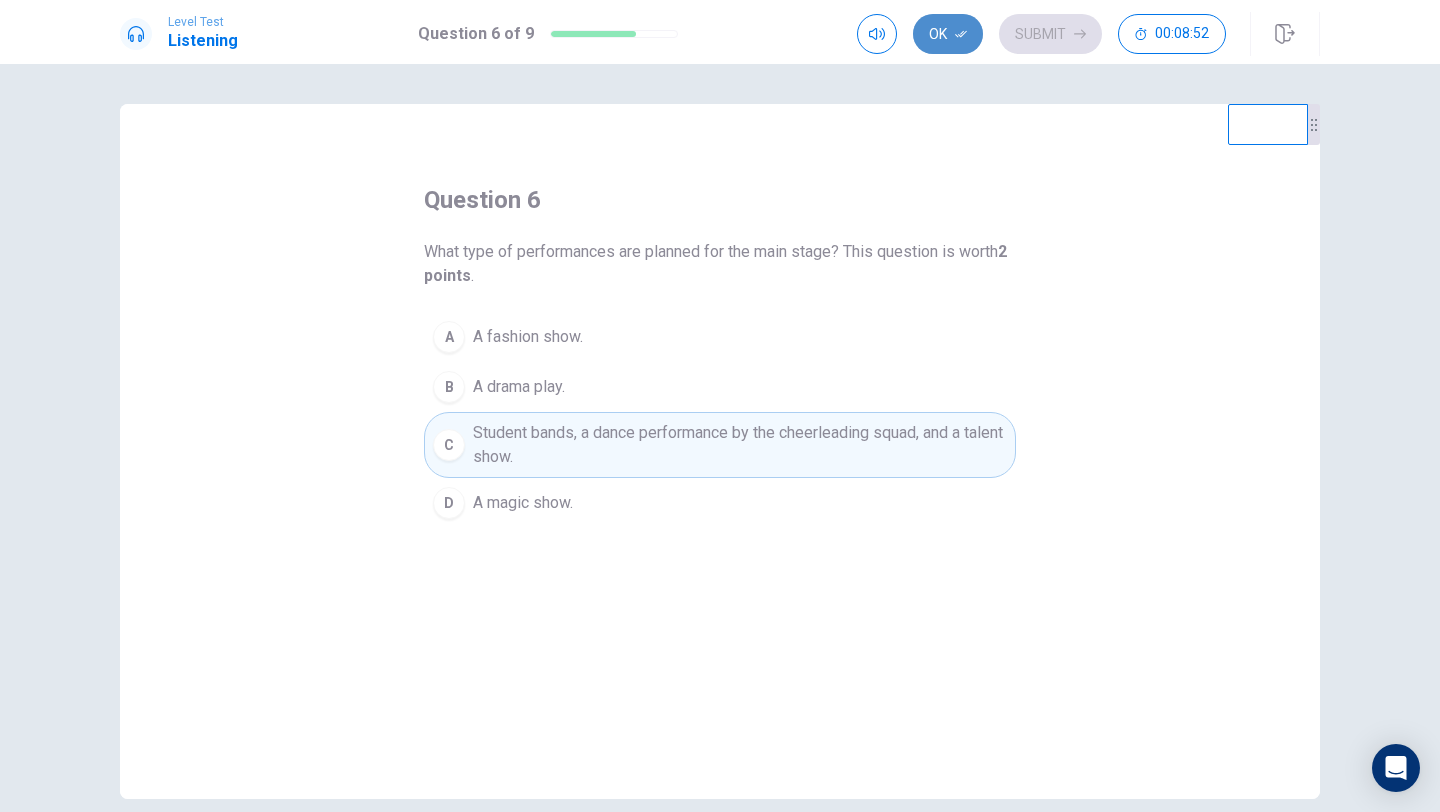 click on "Ok" at bounding box center (948, 34) 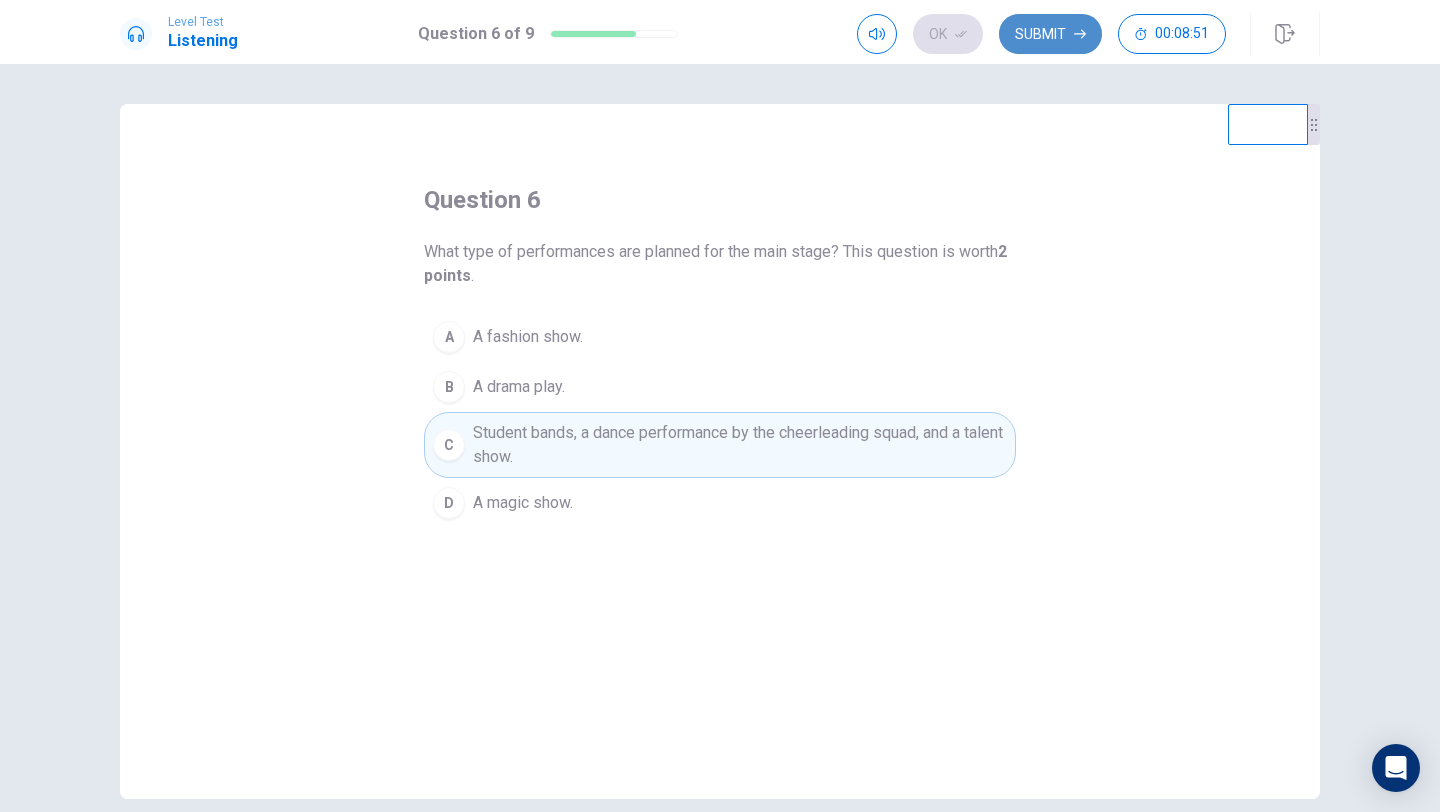 click on "Submit" at bounding box center [1050, 34] 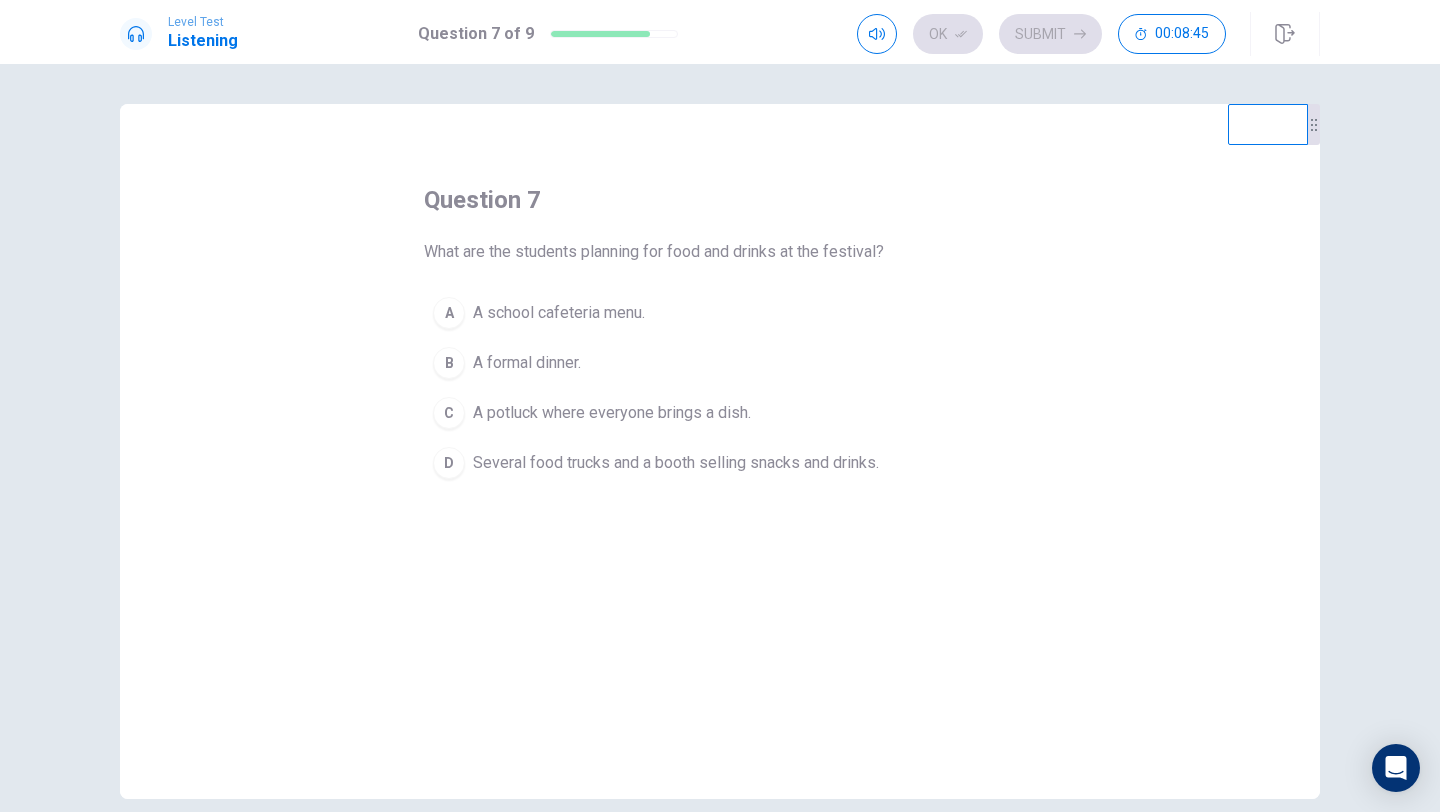 click on "Several food trucks and a booth selling snacks and drinks." at bounding box center (559, 313) 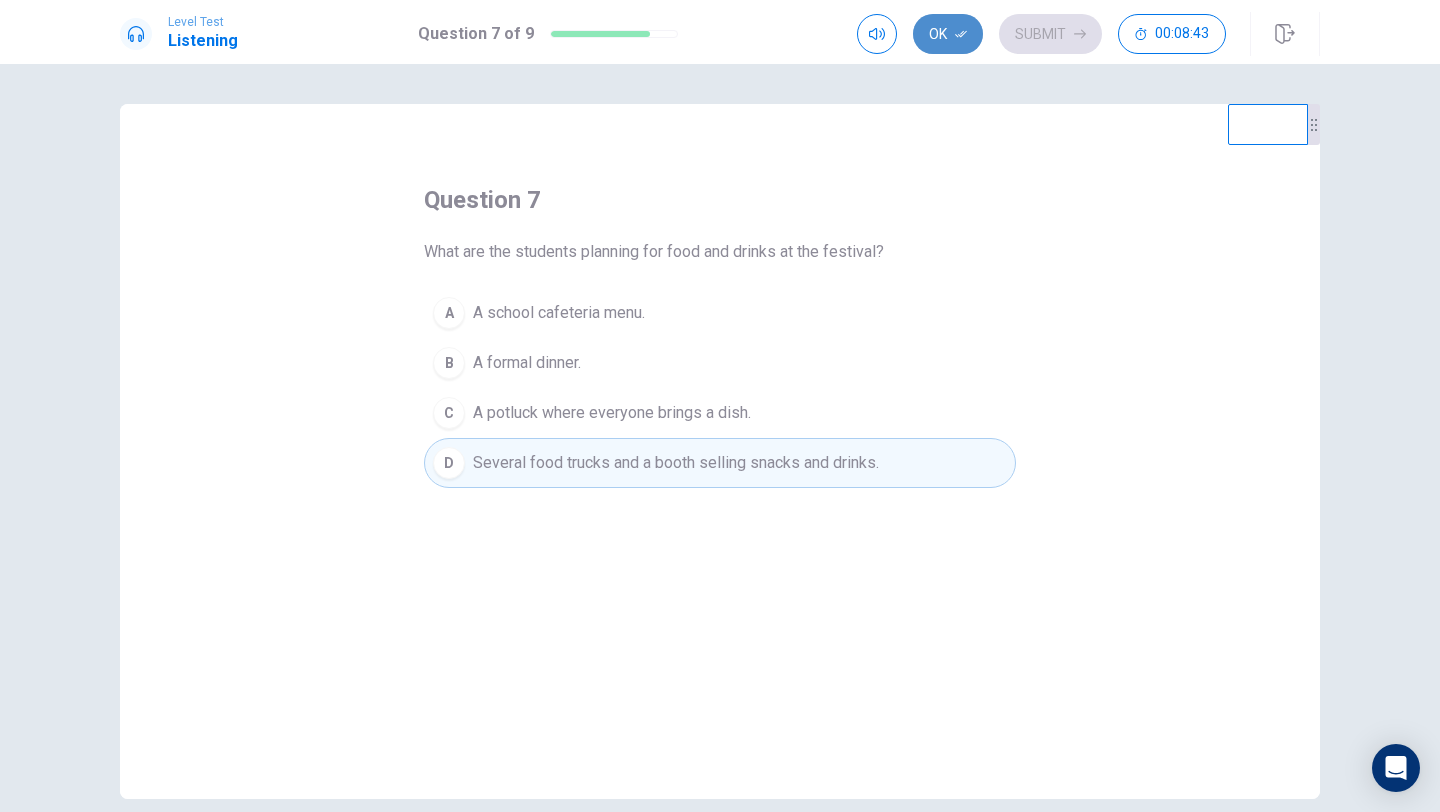 click on "Ok" at bounding box center (948, 34) 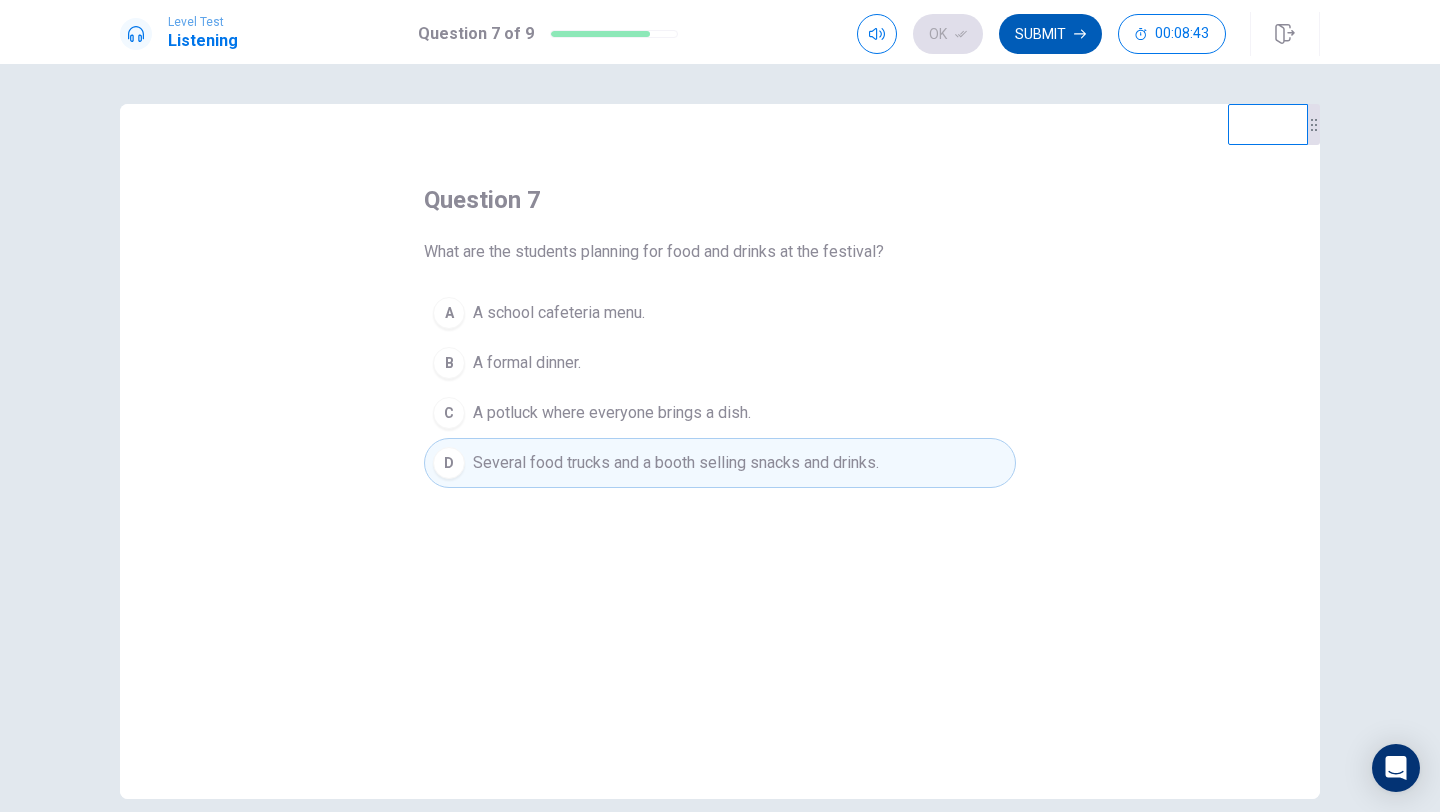 click on "Submit" at bounding box center [1050, 34] 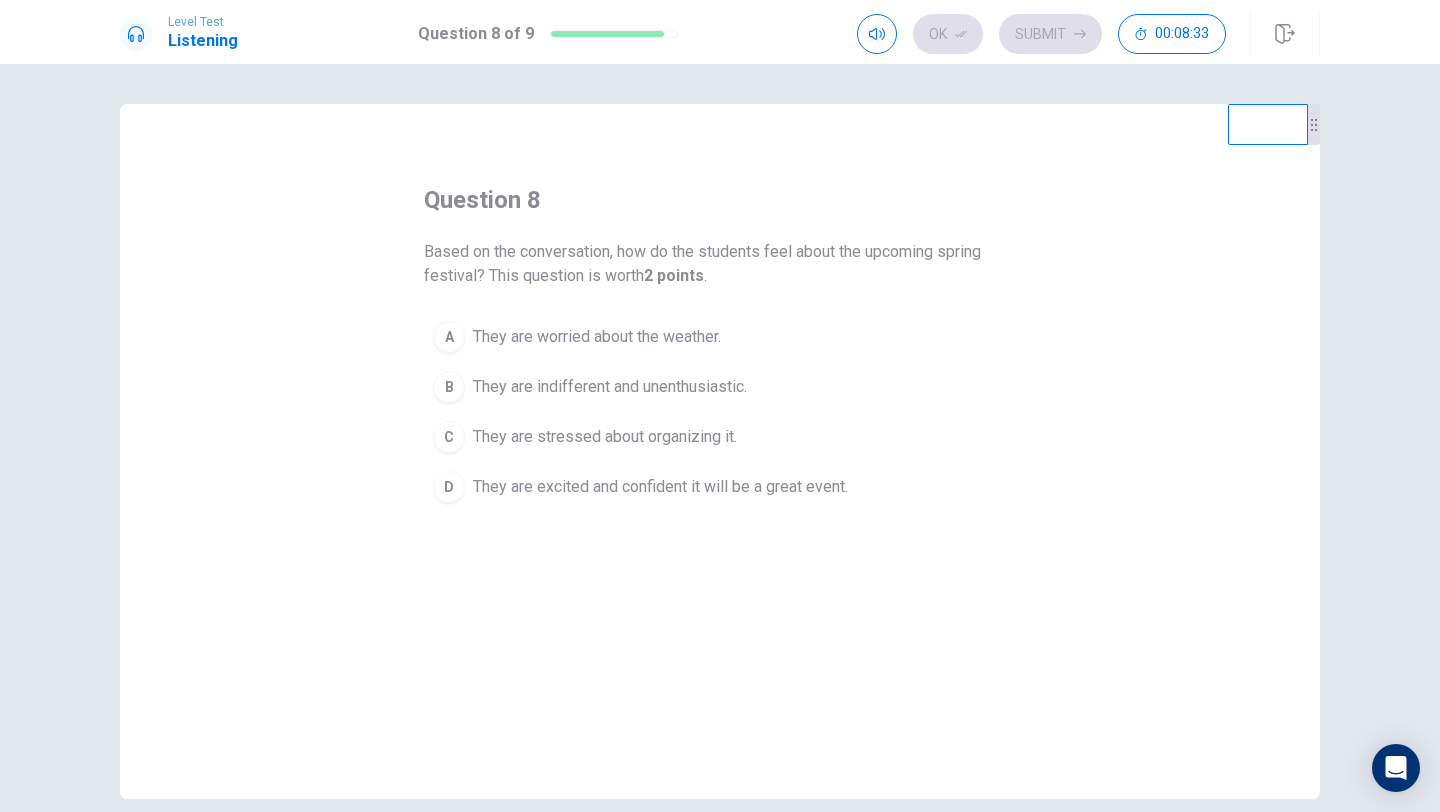 click on "They are excited and confident it will be a great event." at bounding box center [597, 337] 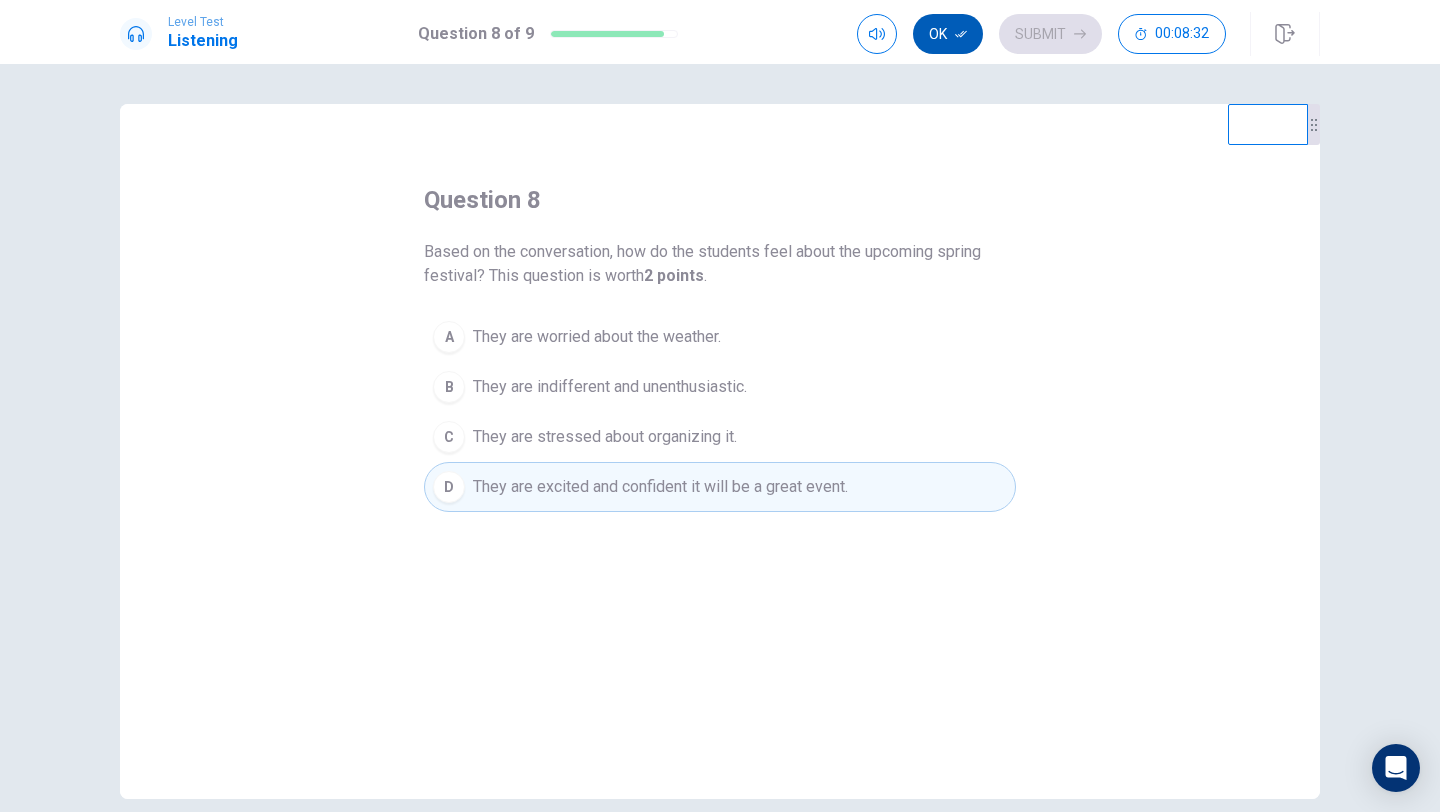 click on "Ok" at bounding box center (948, 34) 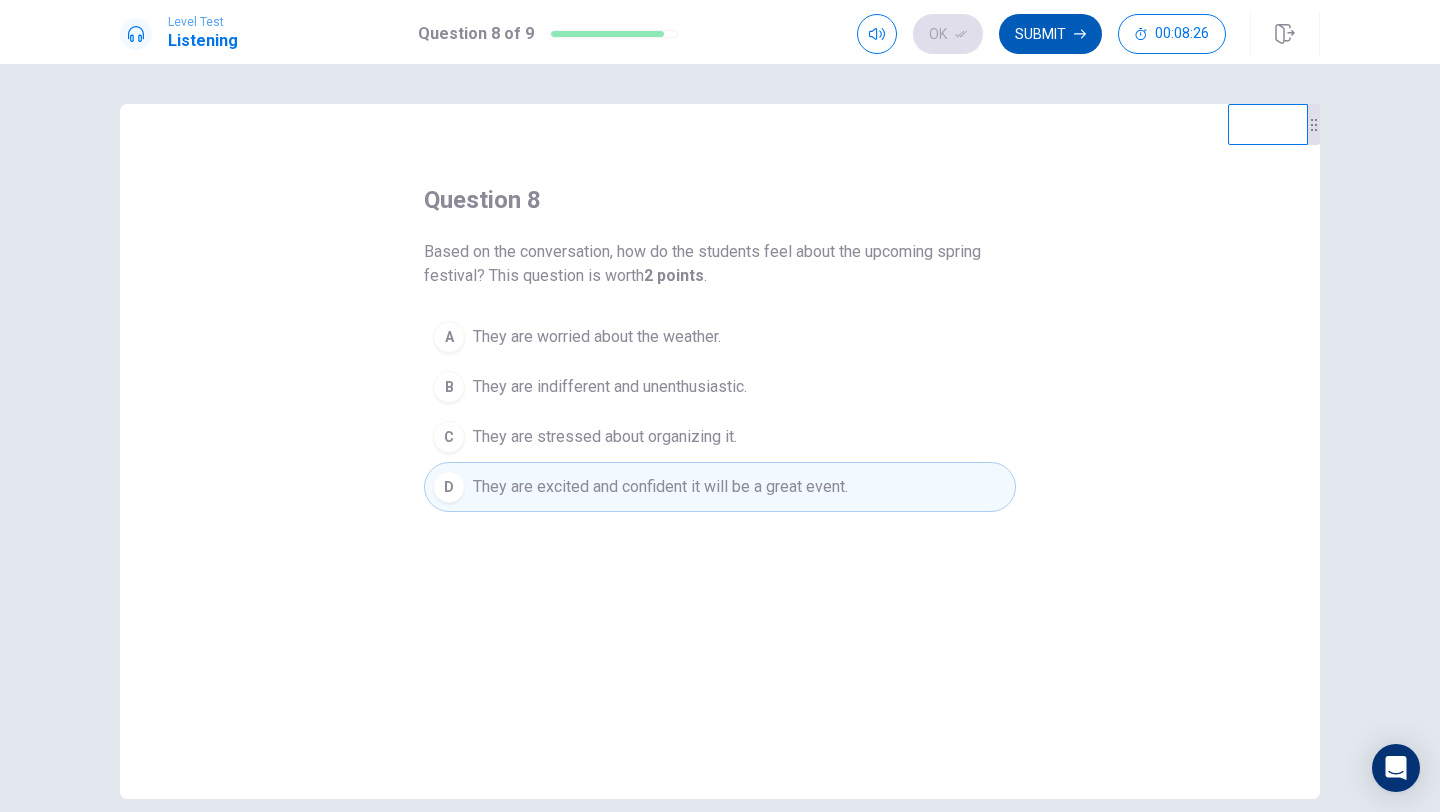 click on "Submit" at bounding box center [1050, 34] 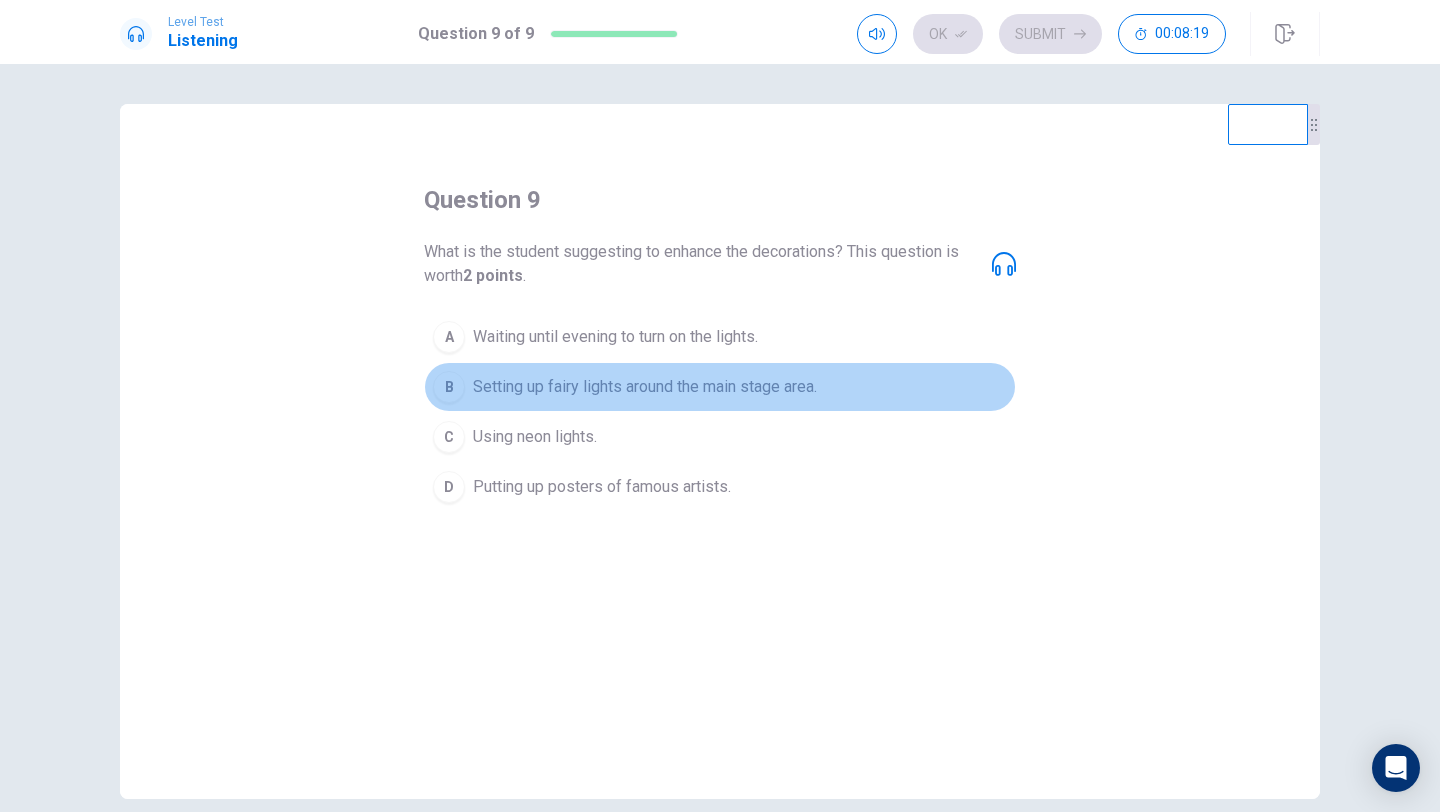 click on "Setting up fairy lights around the main stage area." at bounding box center [615, 337] 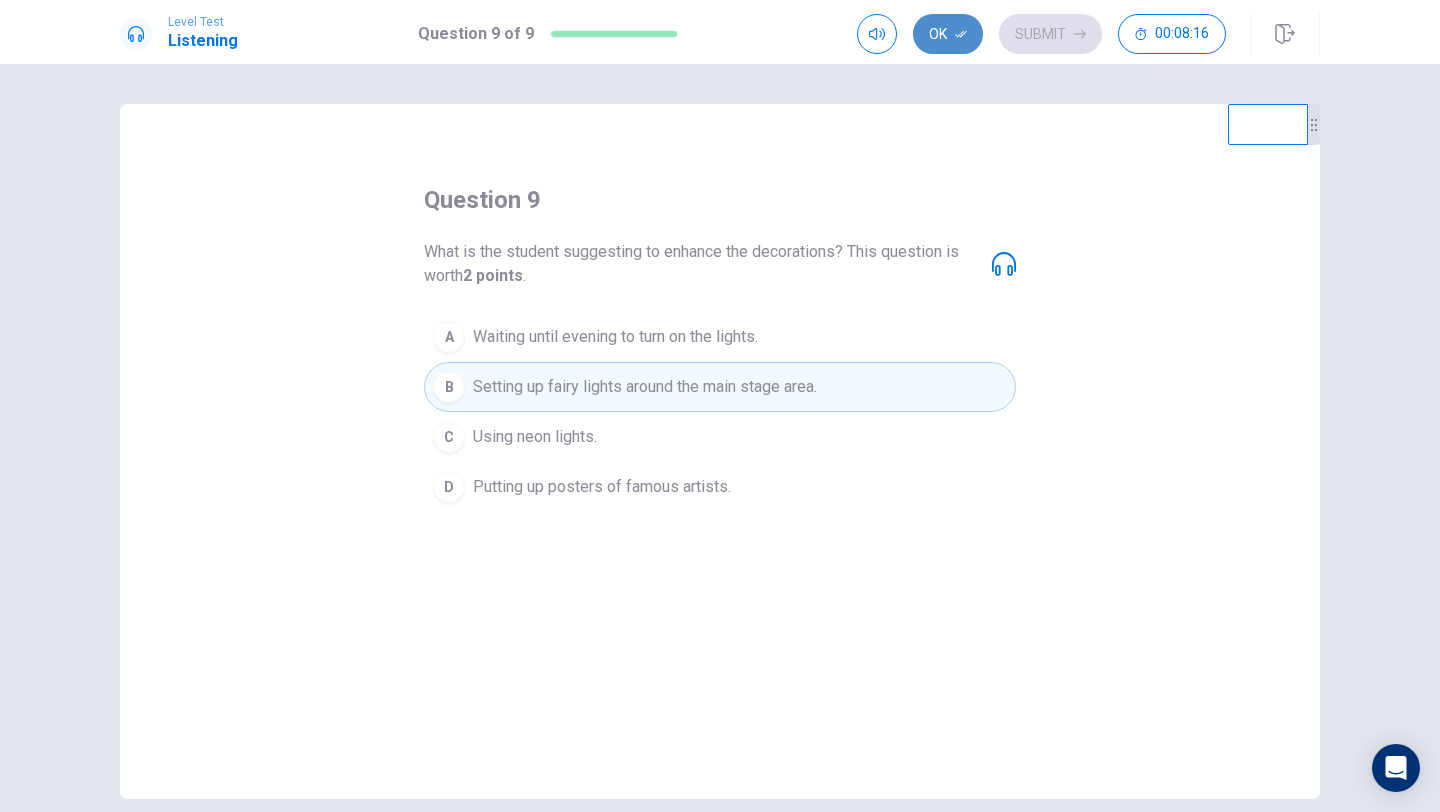 click on "Ok" at bounding box center [948, 34] 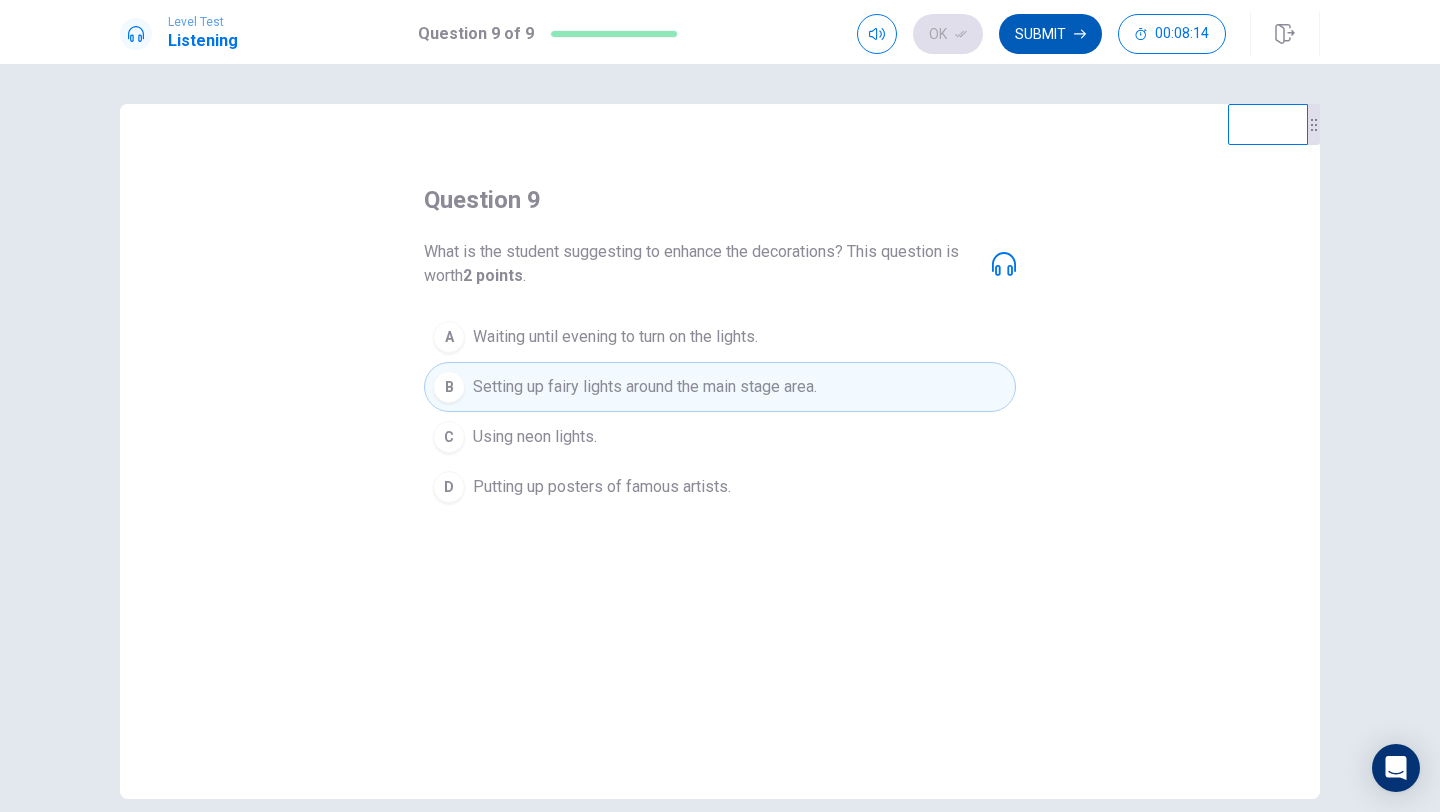 click on "Submit" at bounding box center [1050, 34] 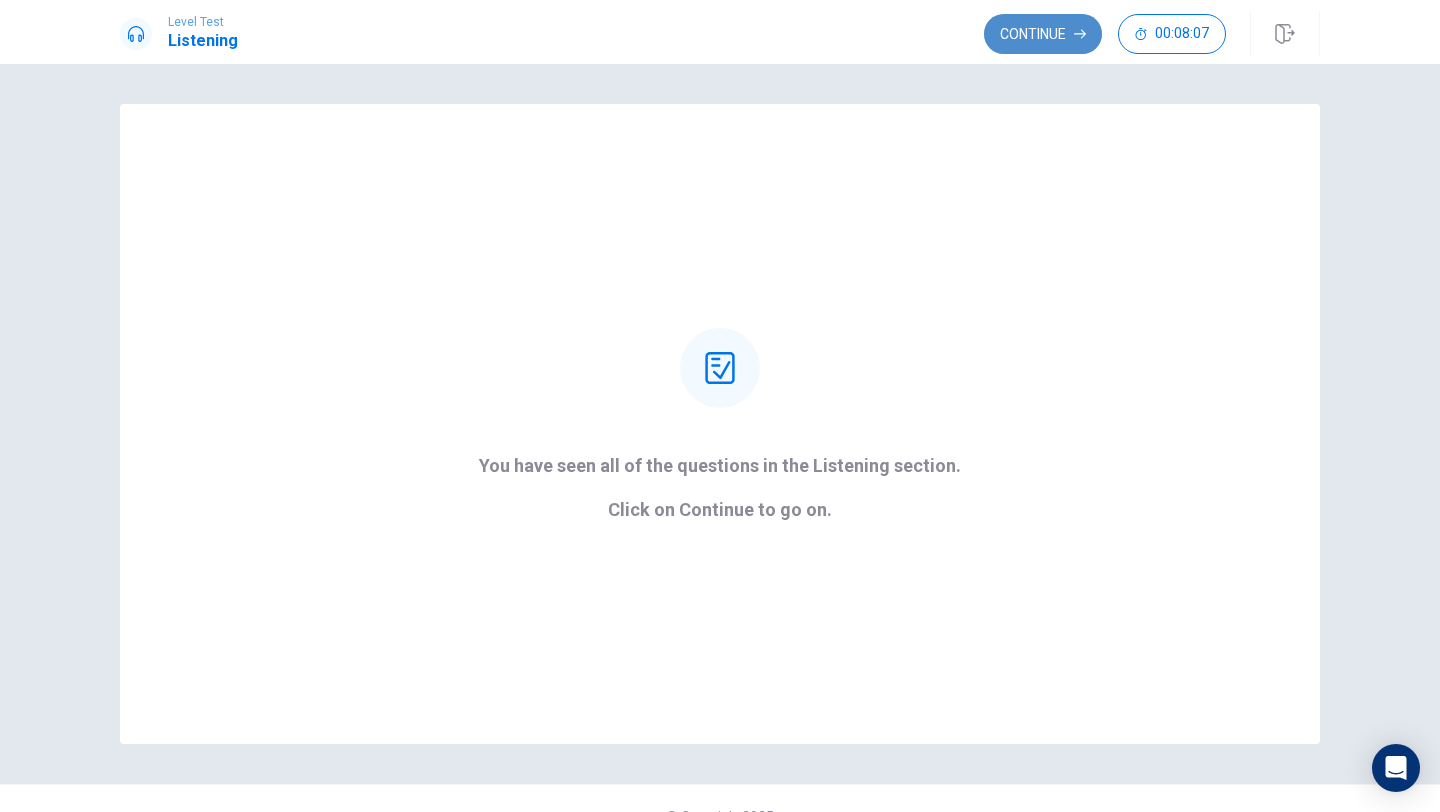 click on "Continue" at bounding box center [1043, 34] 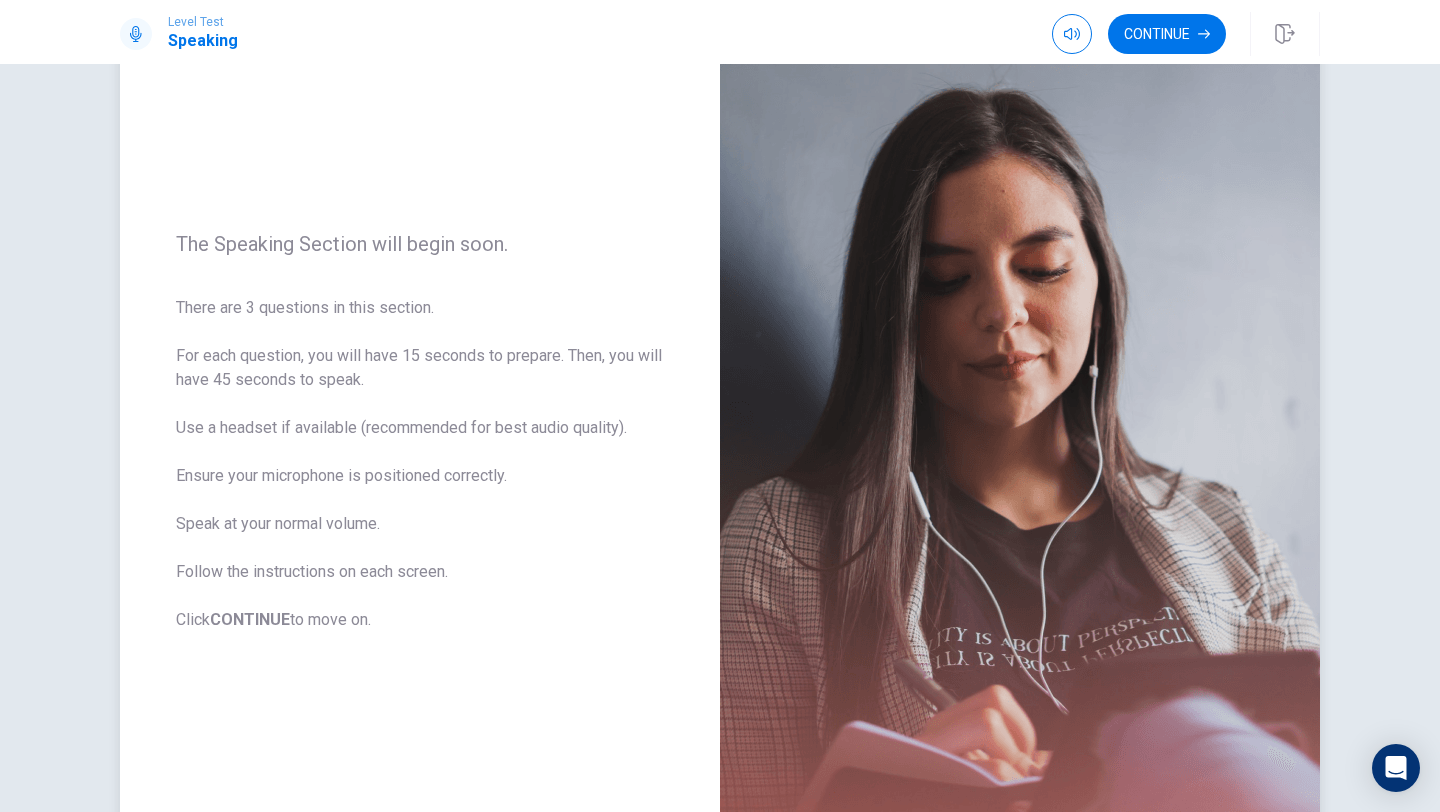 scroll, scrollTop: 111, scrollLeft: 0, axis: vertical 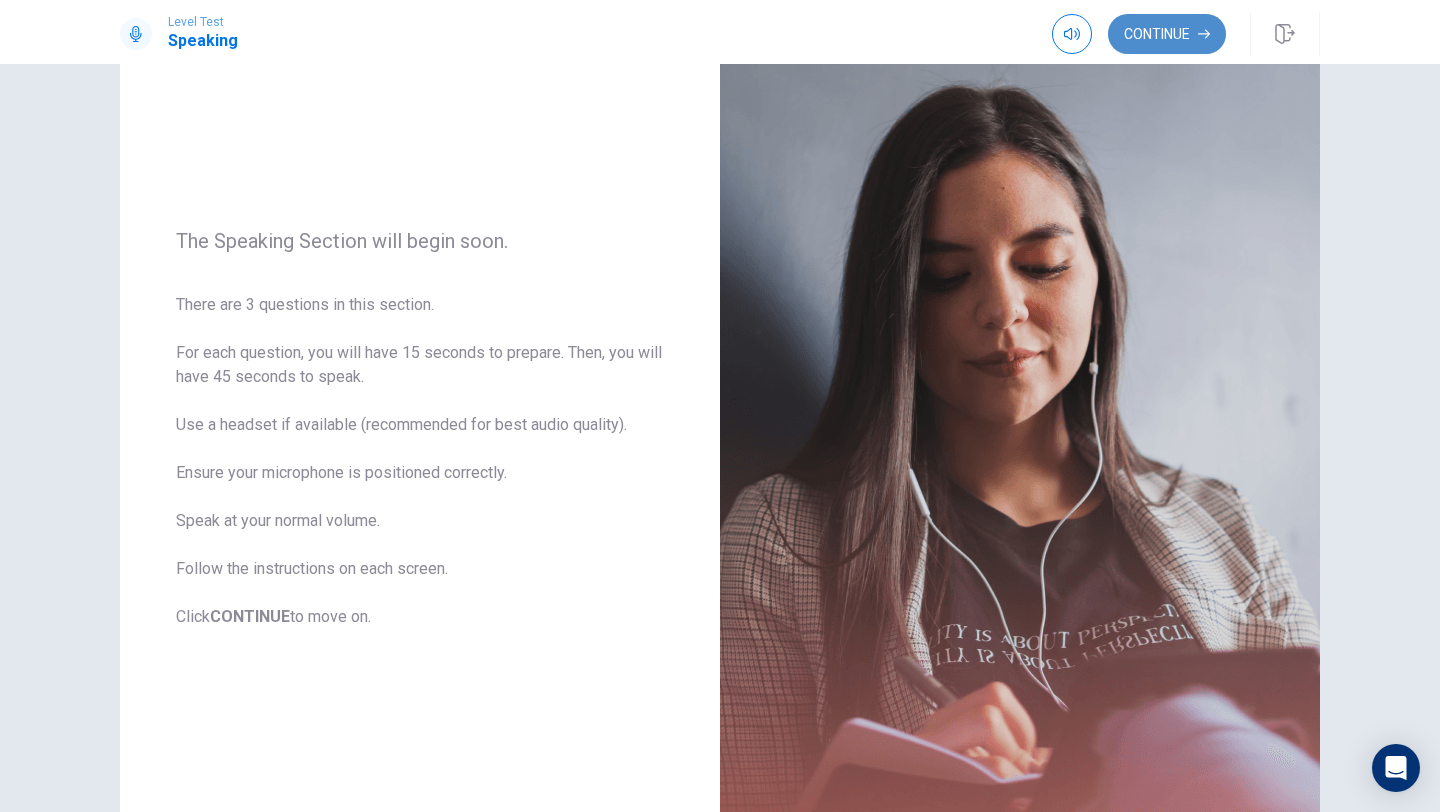 click on "Continue" at bounding box center [1167, 34] 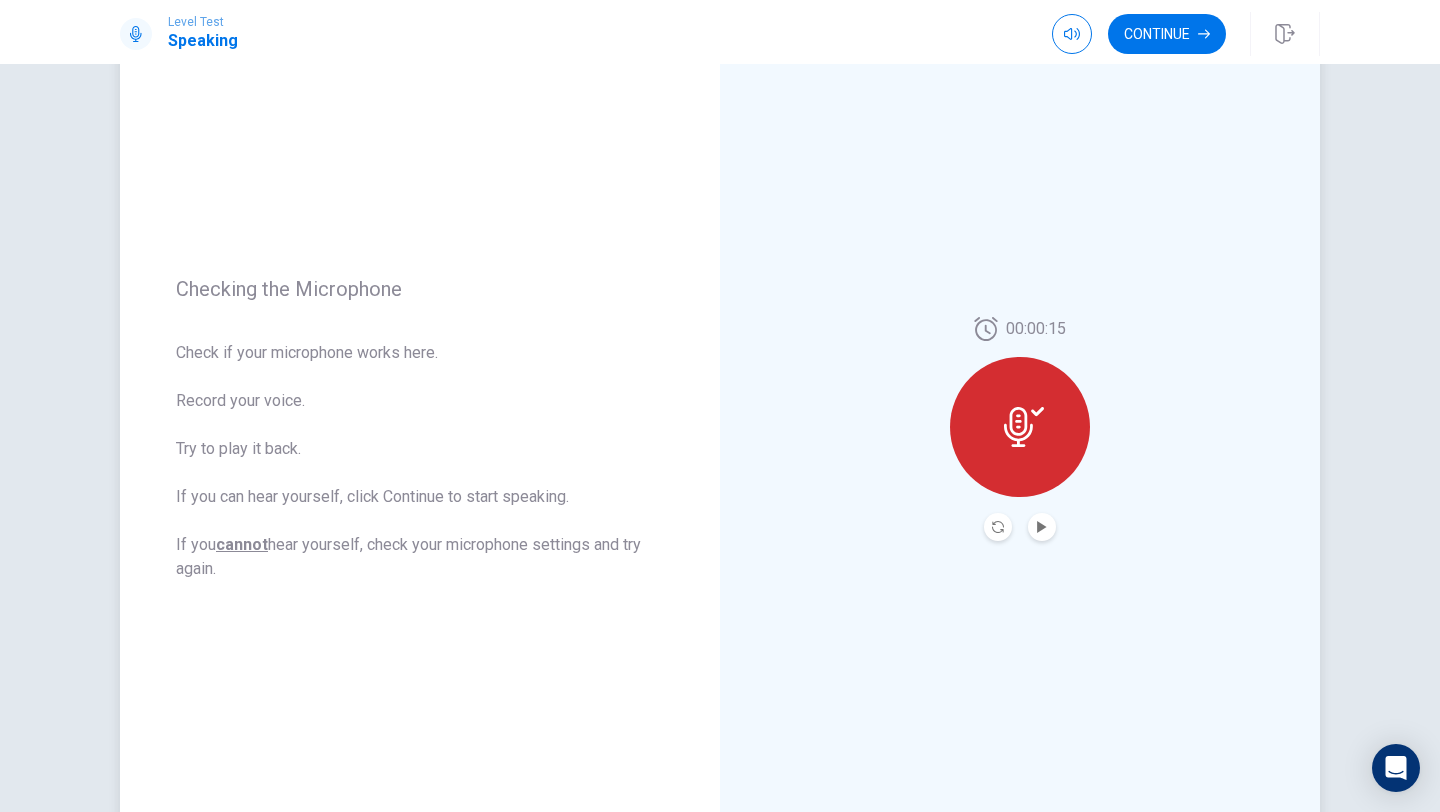click at bounding box center [1042, 527] 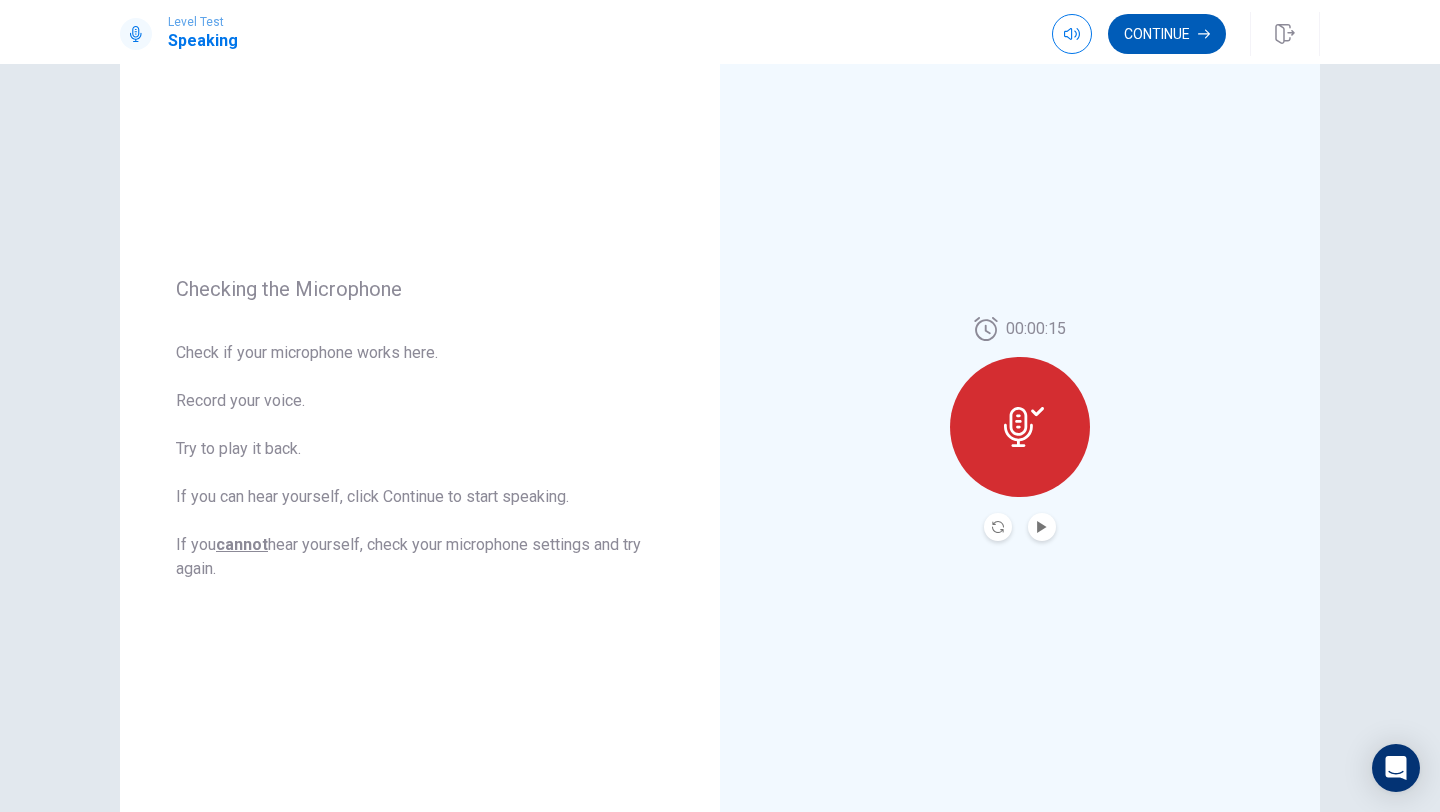 click on "Continue" at bounding box center (1167, 34) 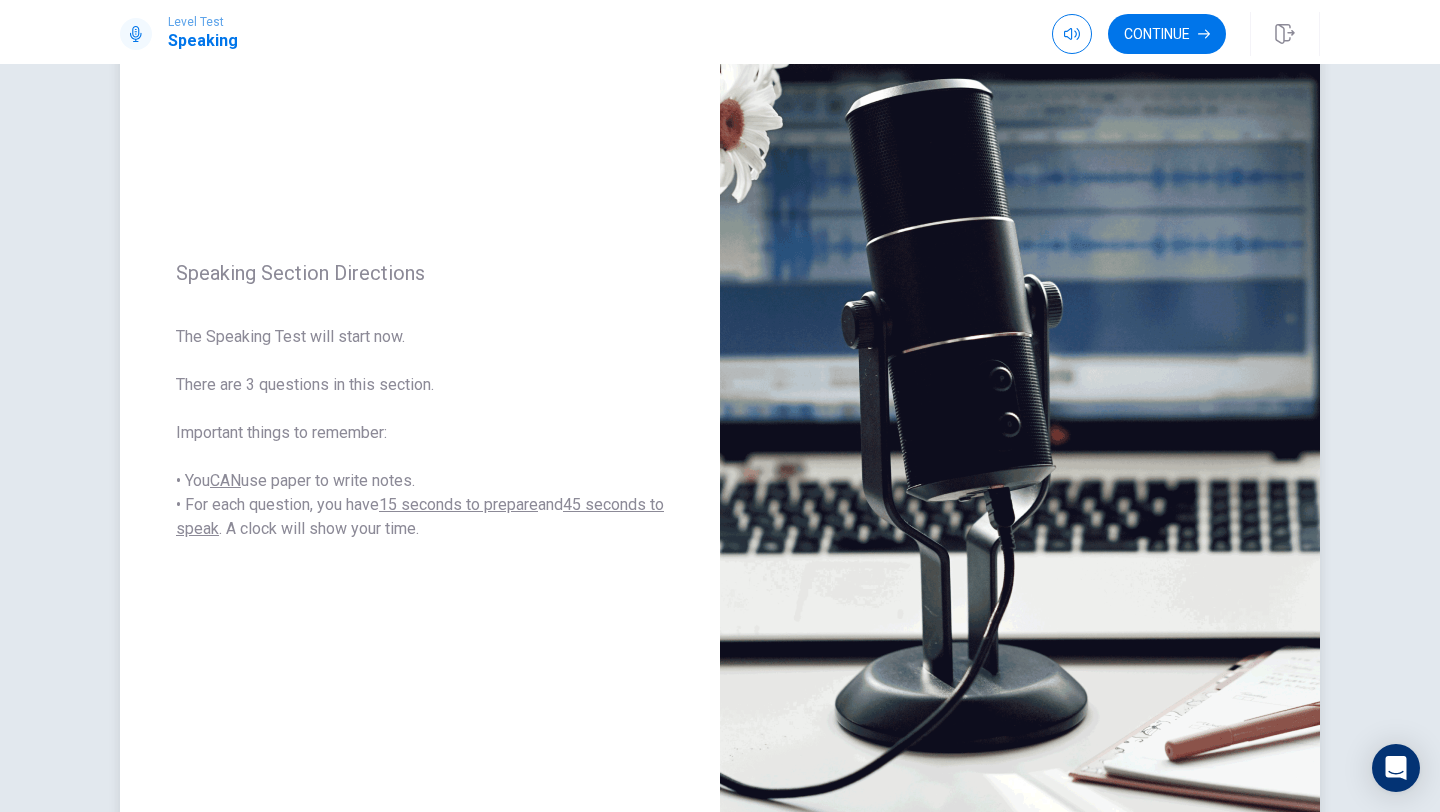 scroll, scrollTop: 145, scrollLeft: 0, axis: vertical 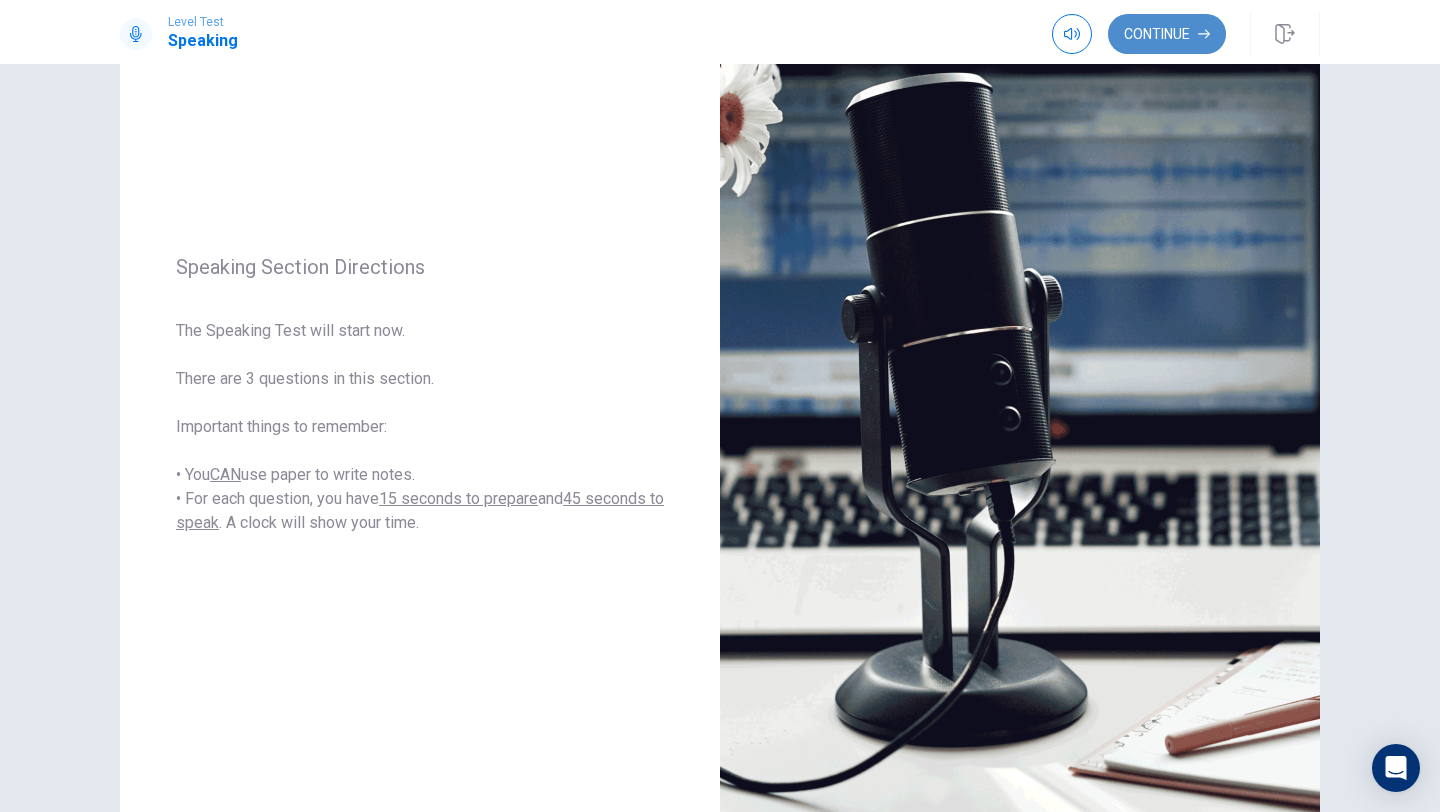 click on "Continue" at bounding box center [1167, 34] 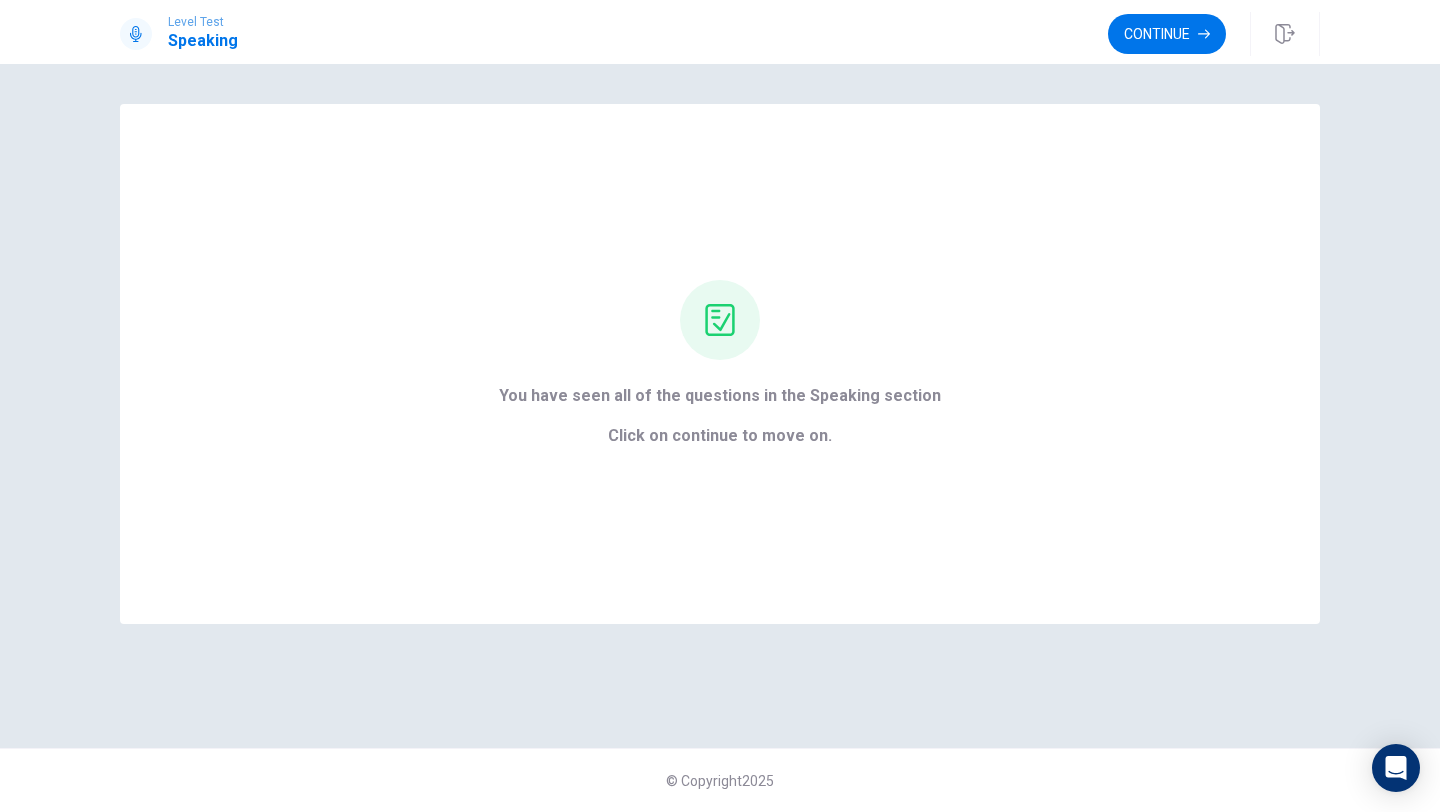 scroll, scrollTop: 0, scrollLeft: 0, axis: both 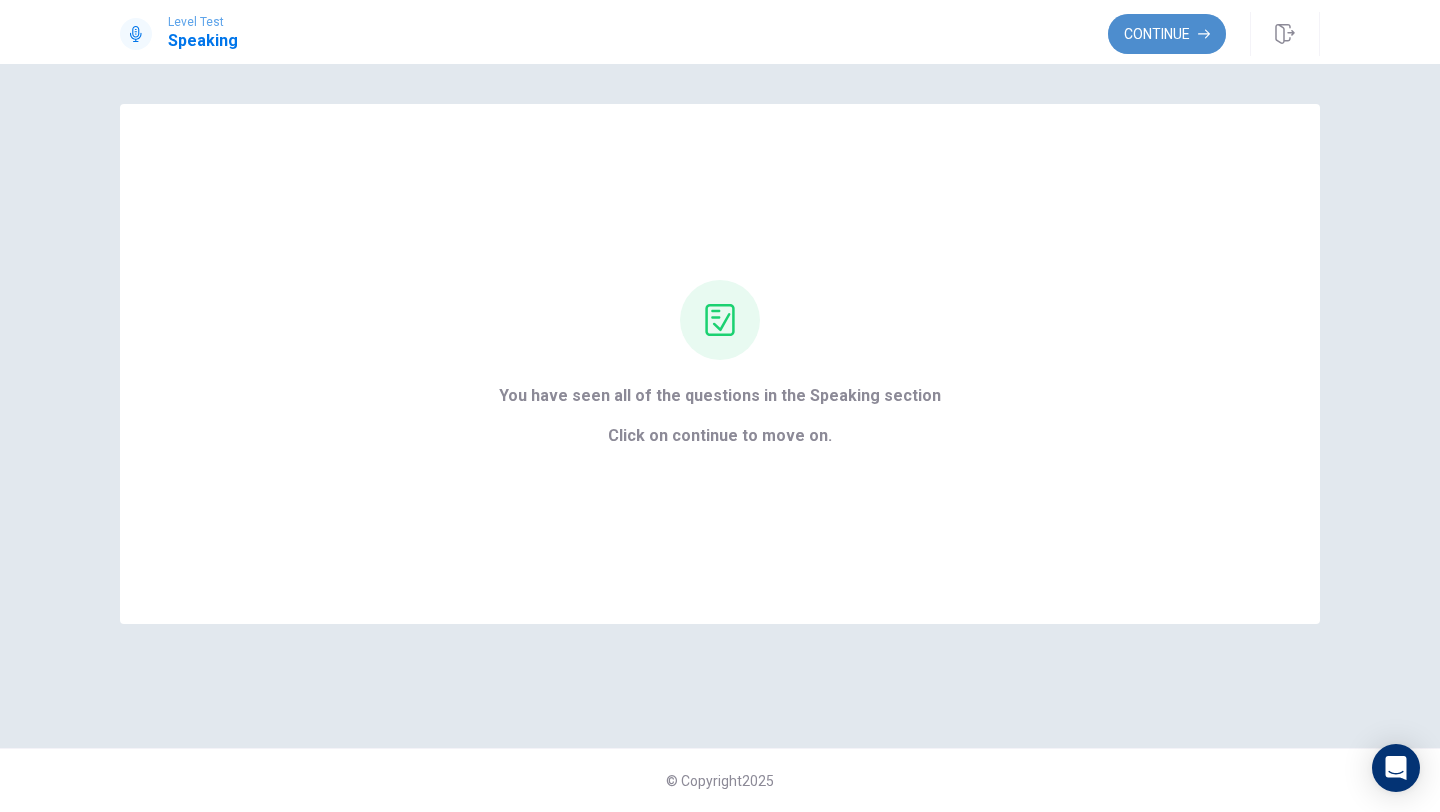 click on "Continue" at bounding box center [1167, 34] 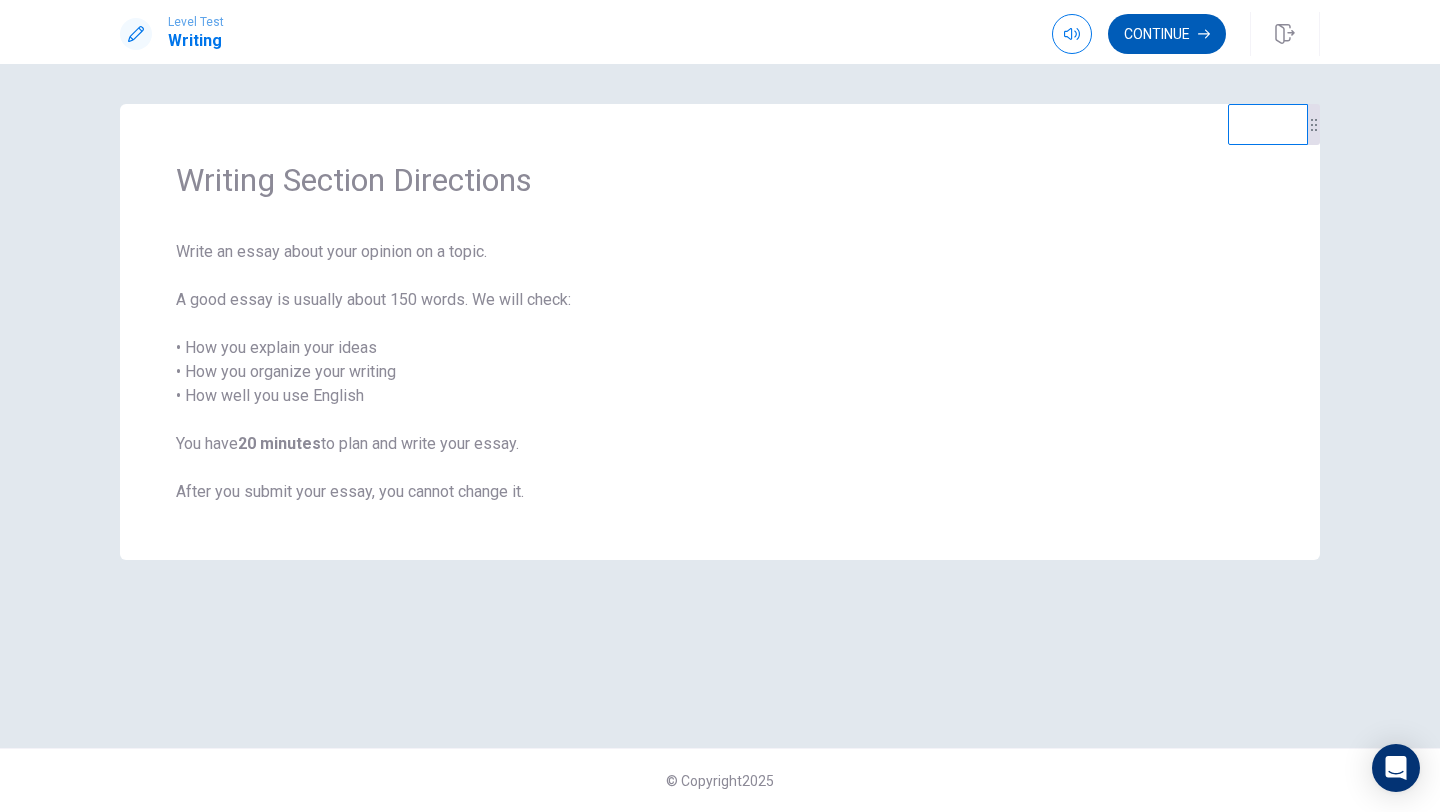 click on "Continue" at bounding box center (1167, 34) 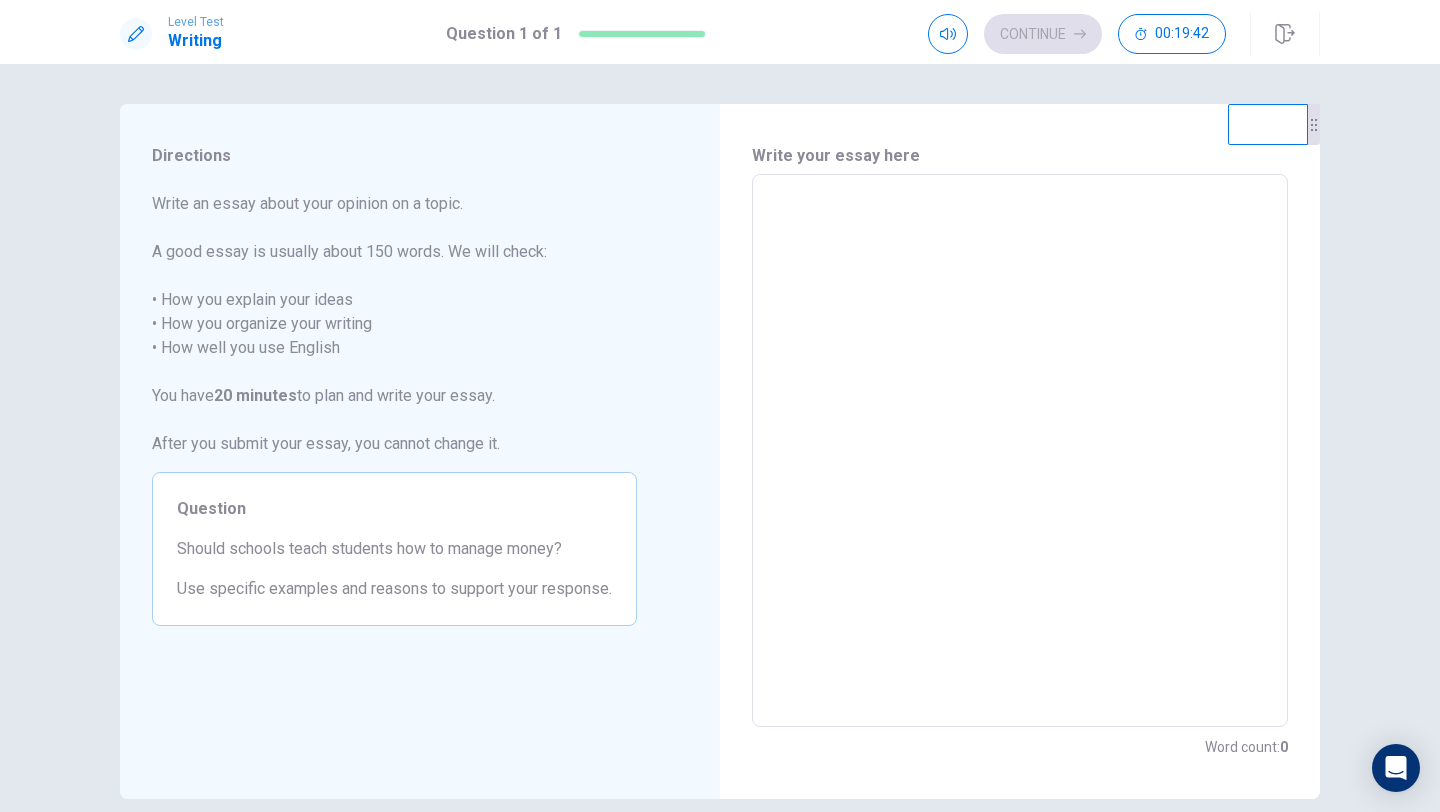 click at bounding box center [1020, 451] 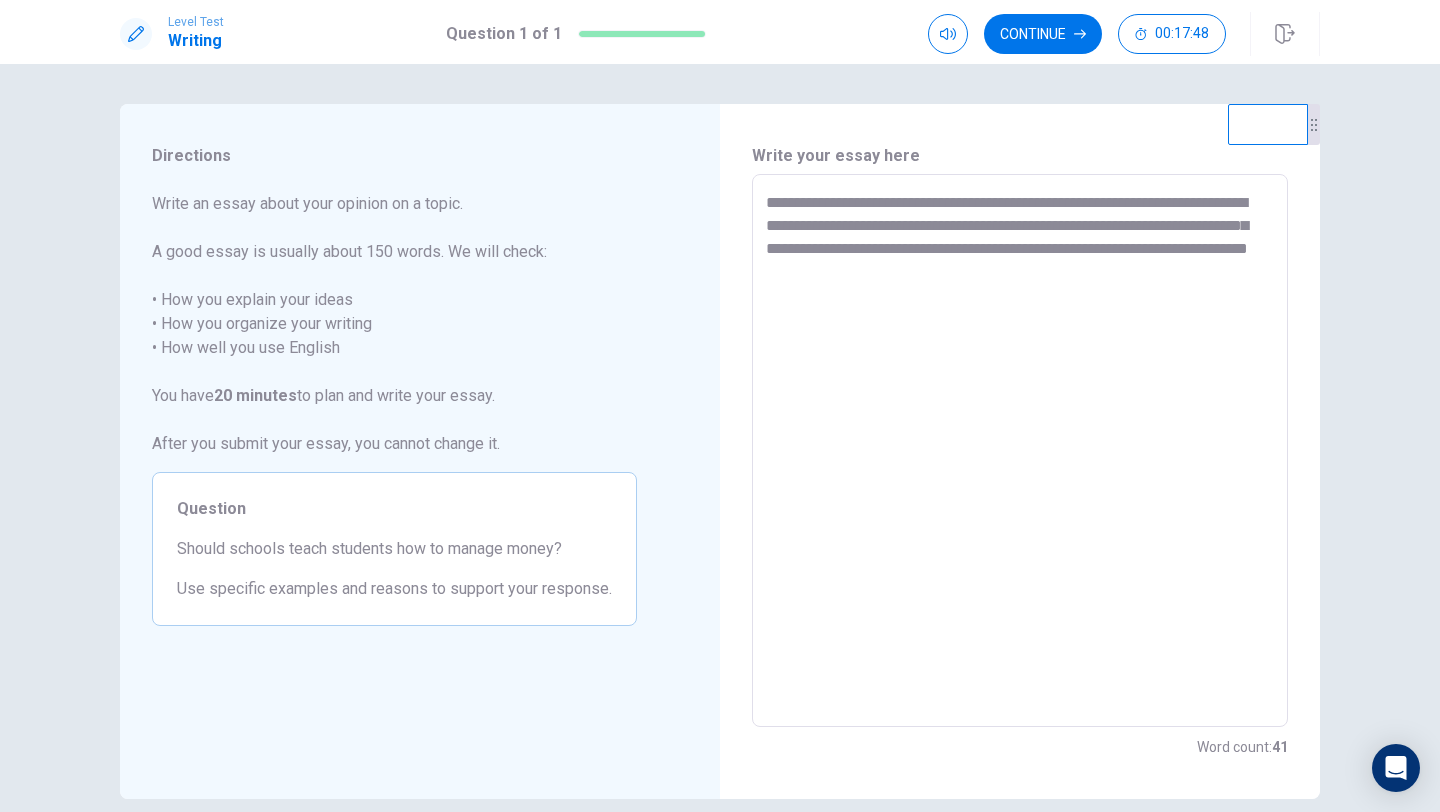click on "**********" at bounding box center (1020, 451) 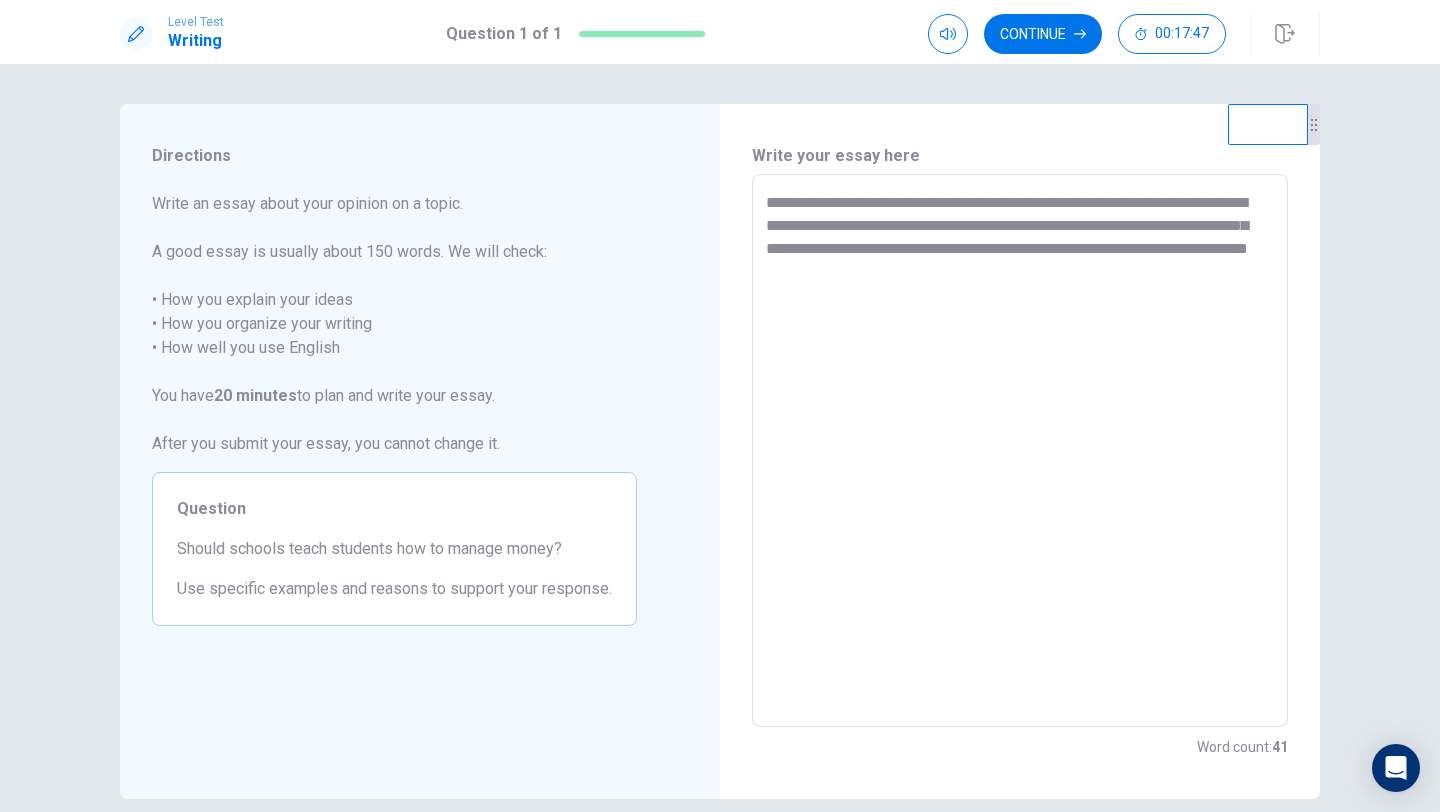 click on "**********" at bounding box center (1020, 451) 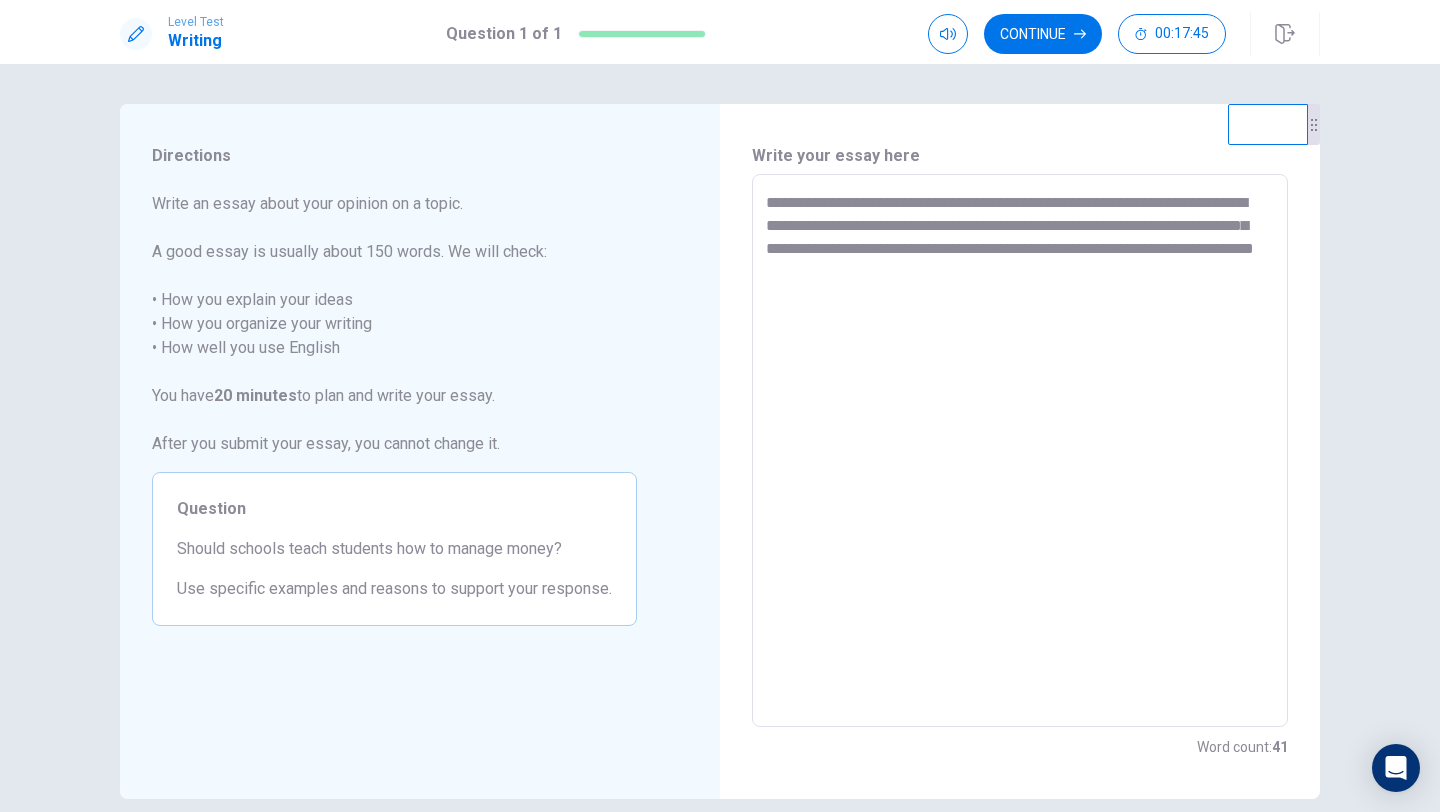 click on "**********" at bounding box center (1020, 451) 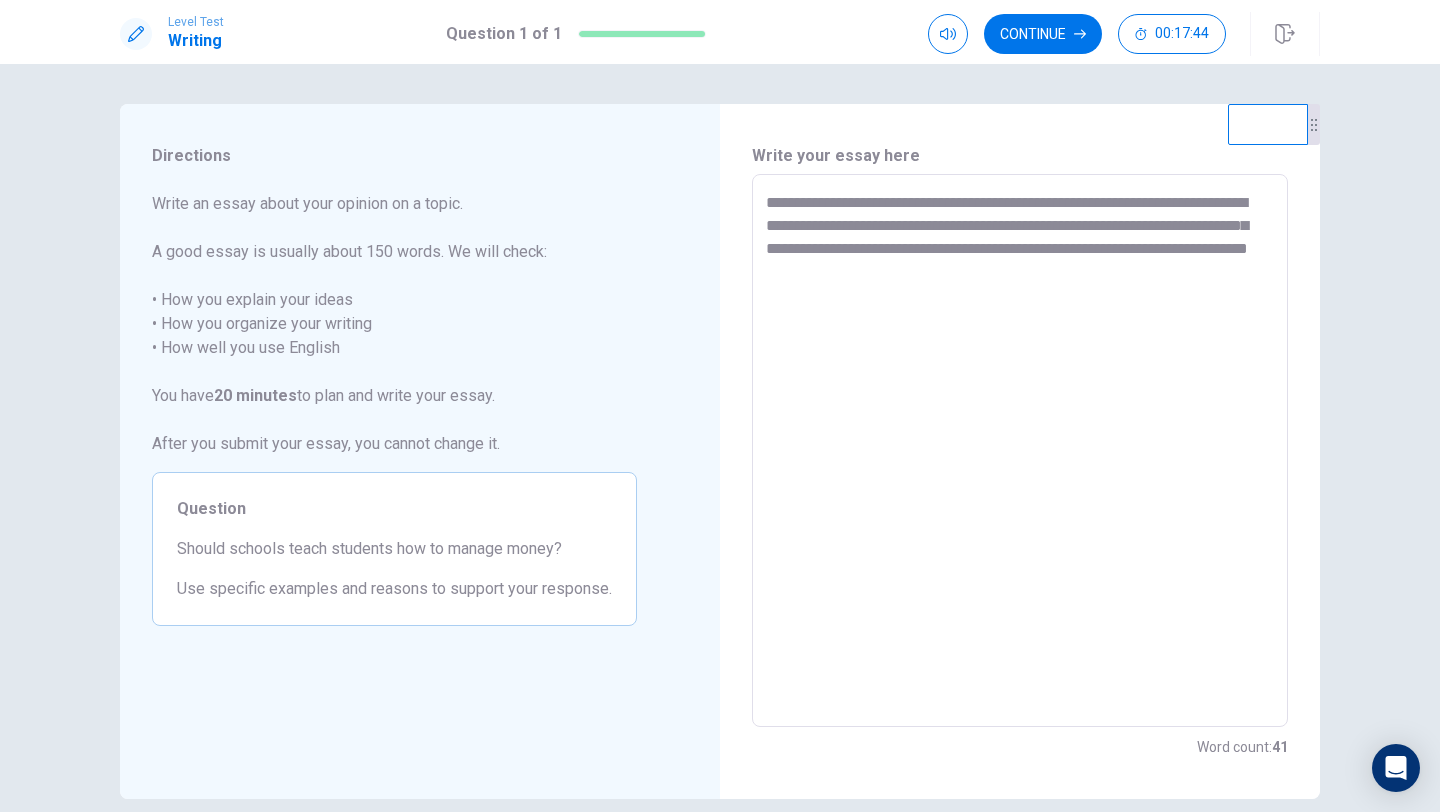click on "**********" at bounding box center [1020, 451] 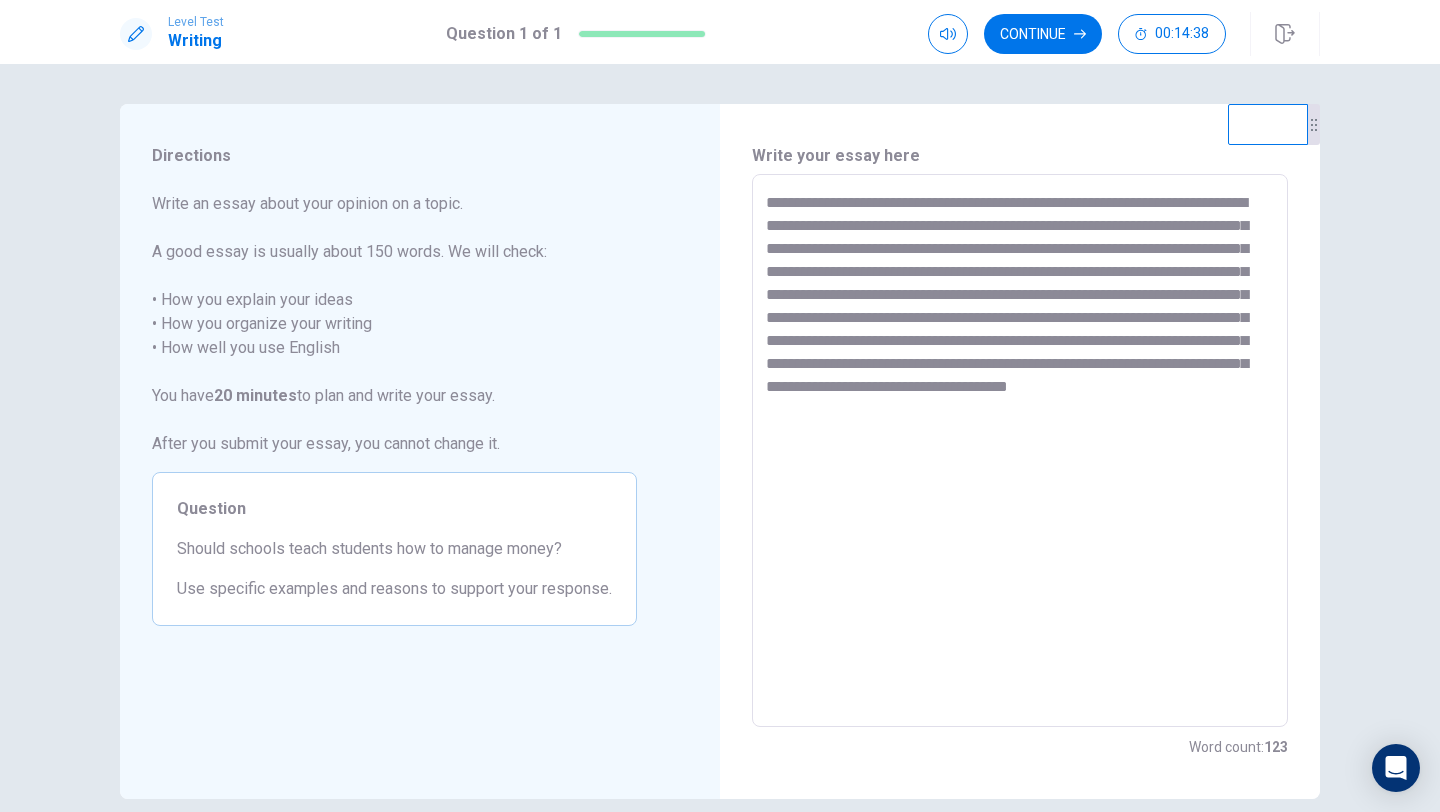 drag, startPoint x: 1237, startPoint y: 415, endPoint x: 948, endPoint y: 413, distance: 289.00693 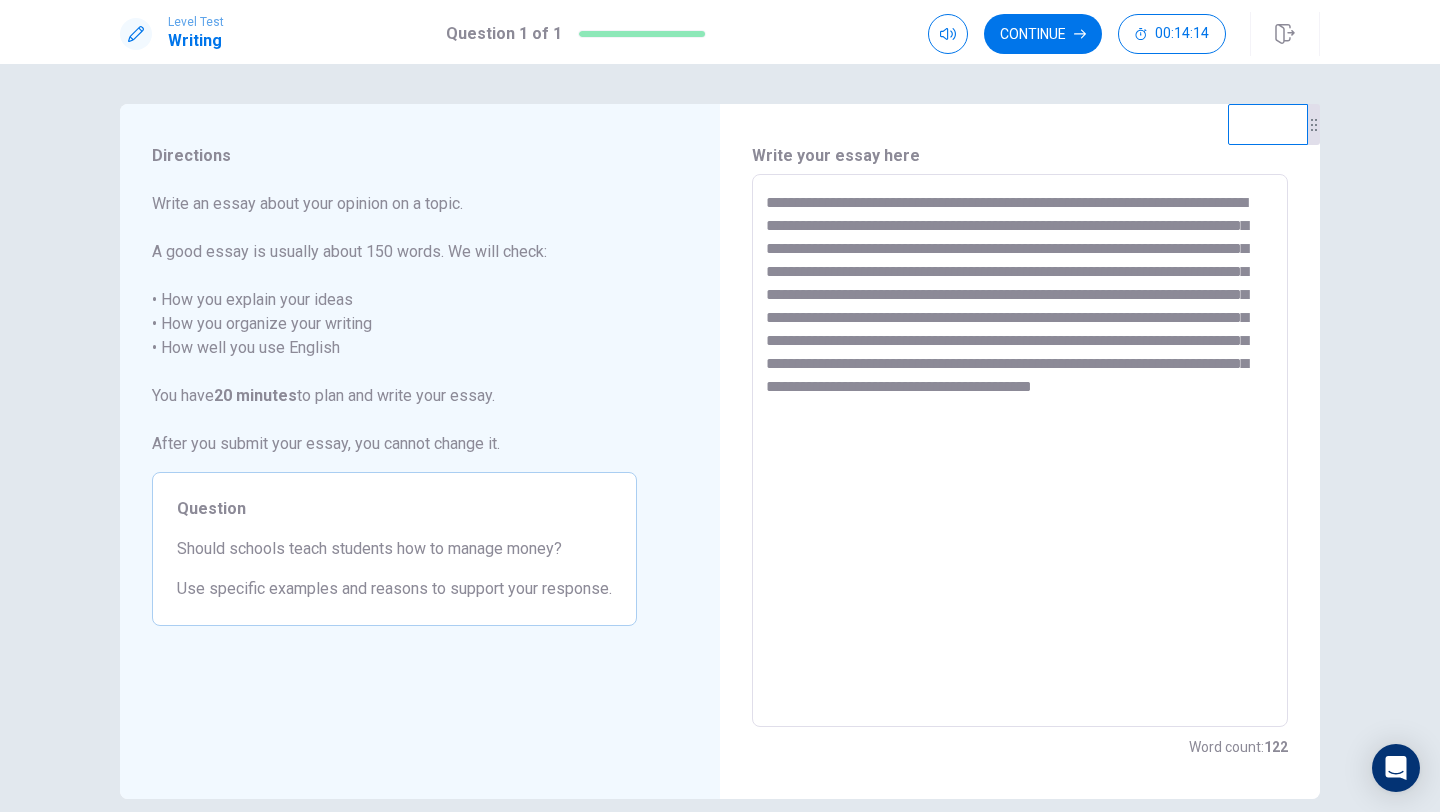 click on "**********" at bounding box center [1020, 451] 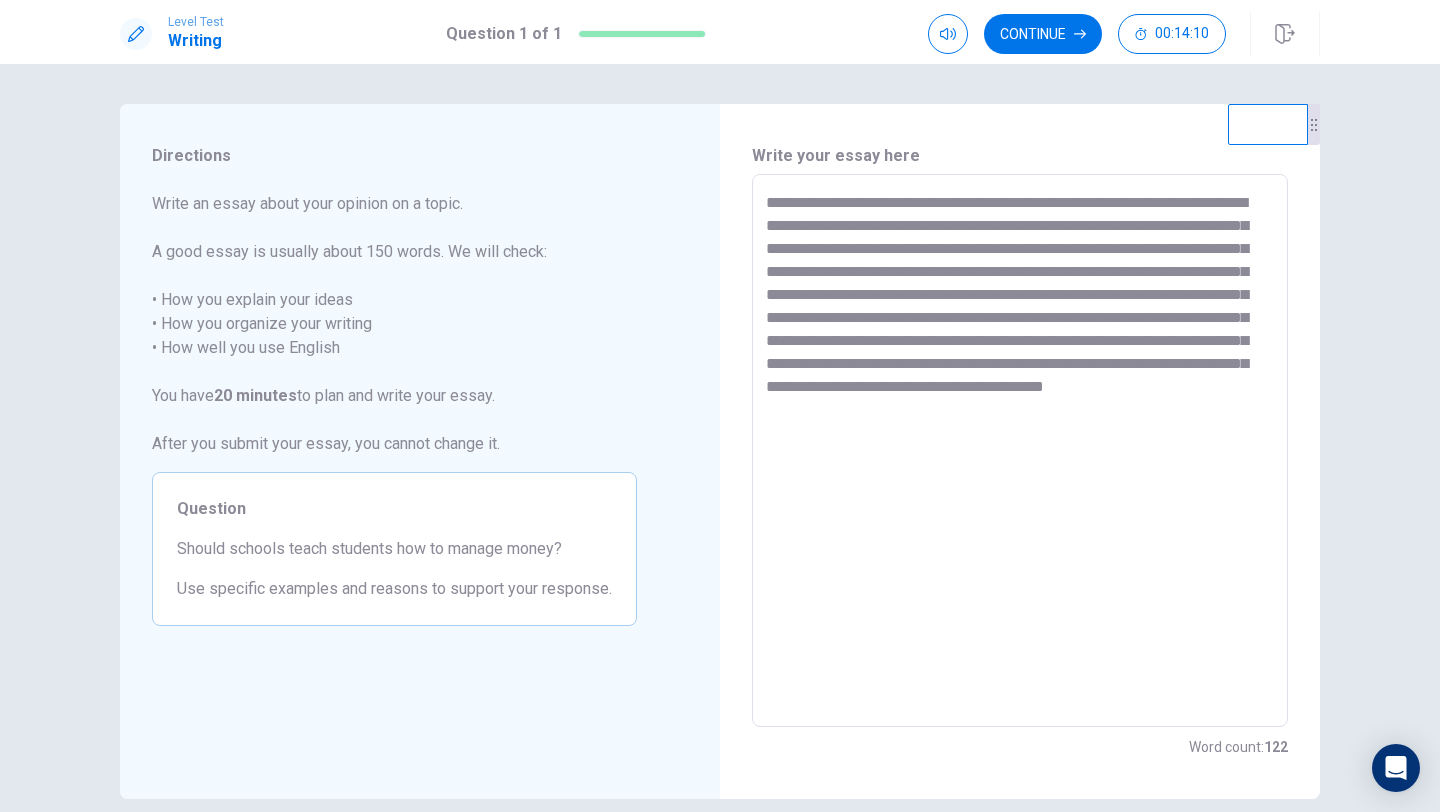 click on "**********" at bounding box center (1020, 451) 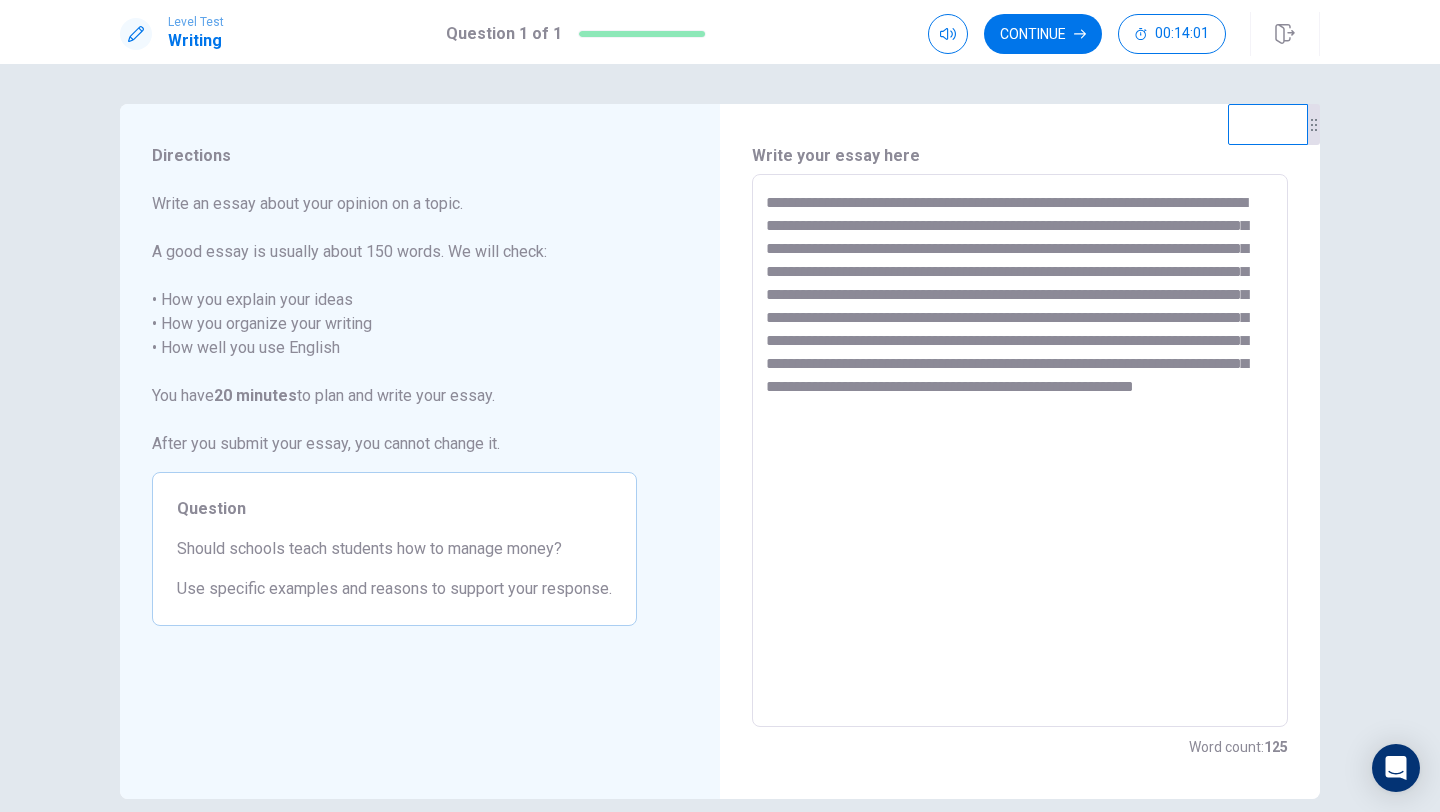 click on "**********" at bounding box center (1020, 451) 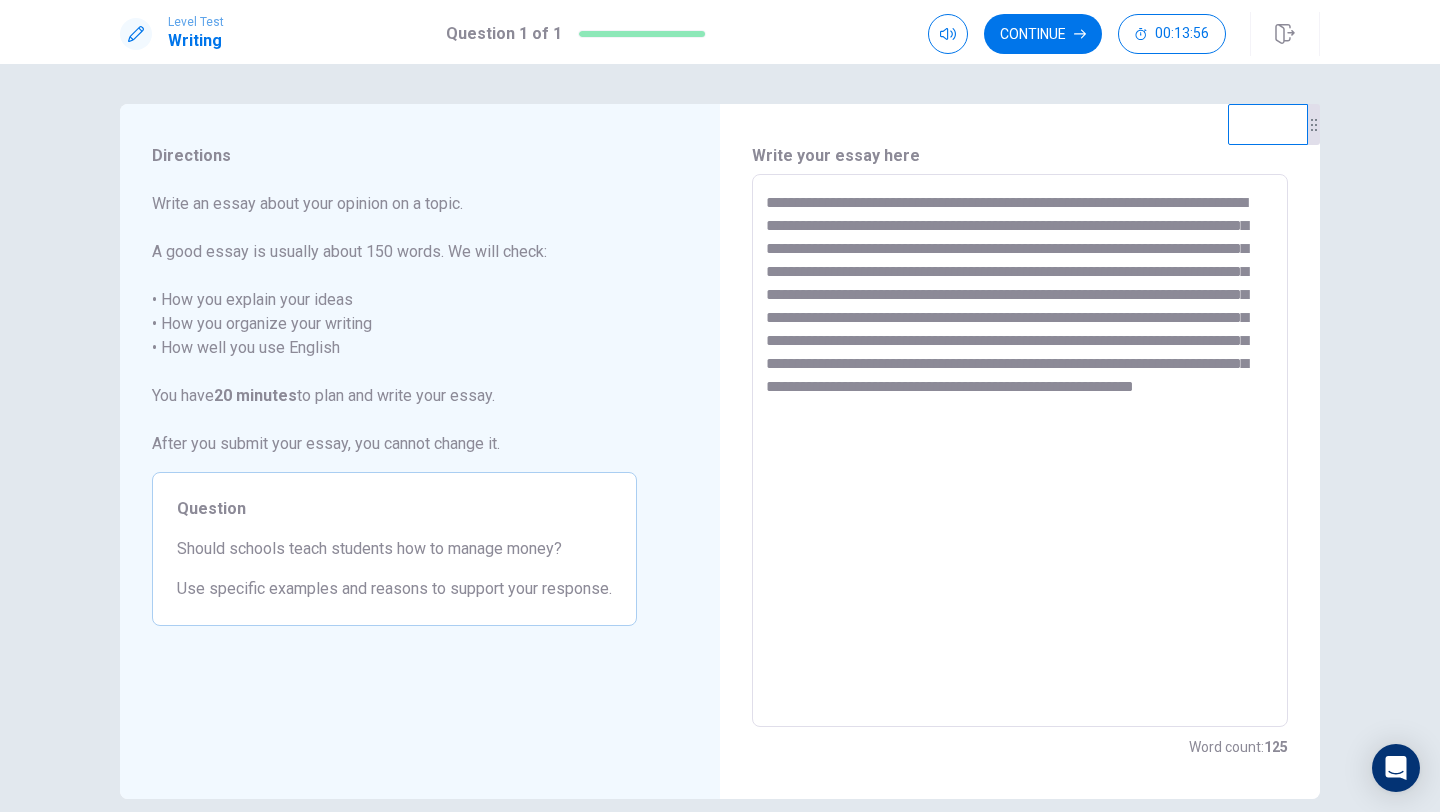drag, startPoint x: 885, startPoint y: 434, endPoint x: 765, endPoint y: 436, distance: 120.01666 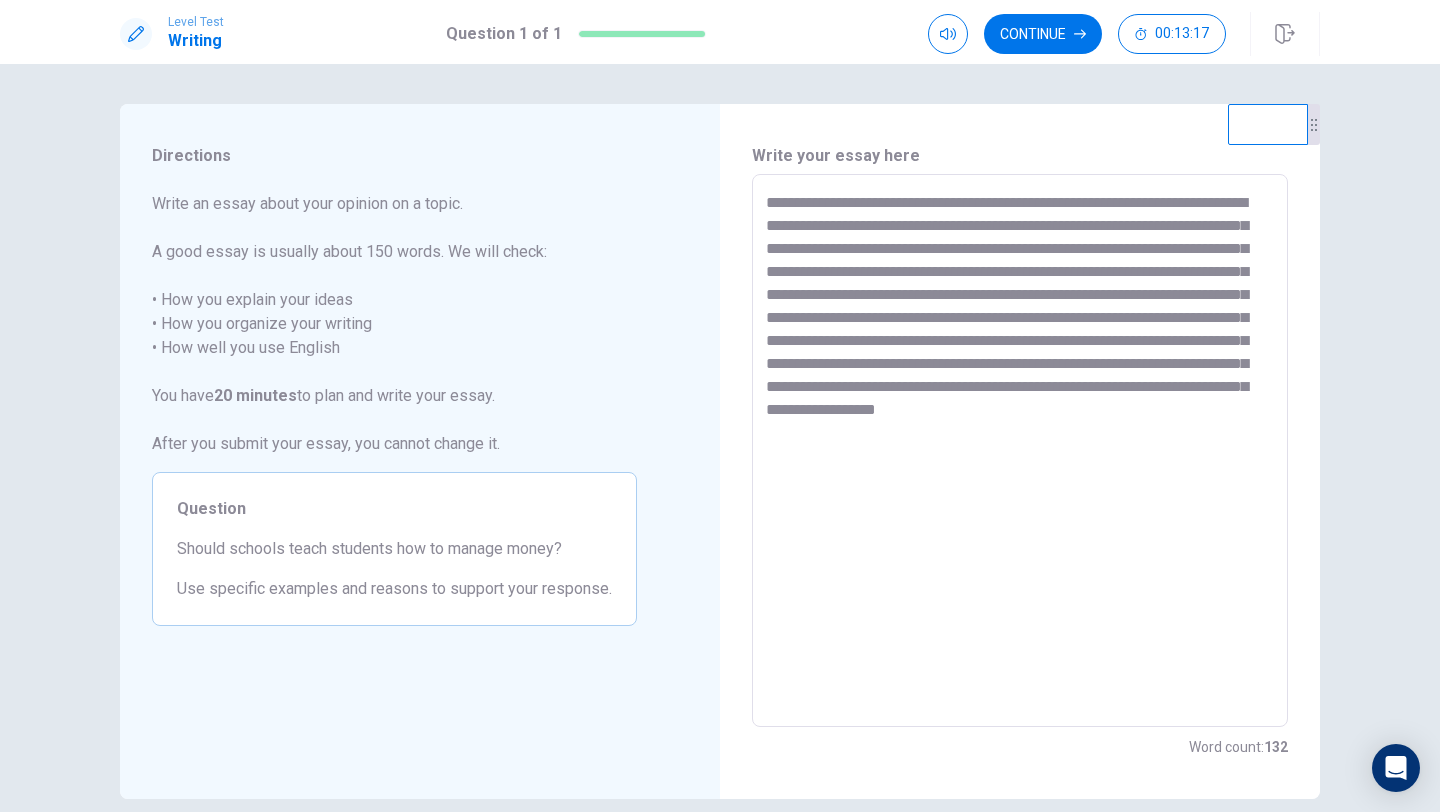 drag, startPoint x: 1111, startPoint y: 435, endPoint x: 993, endPoint y: 435, distance: 118 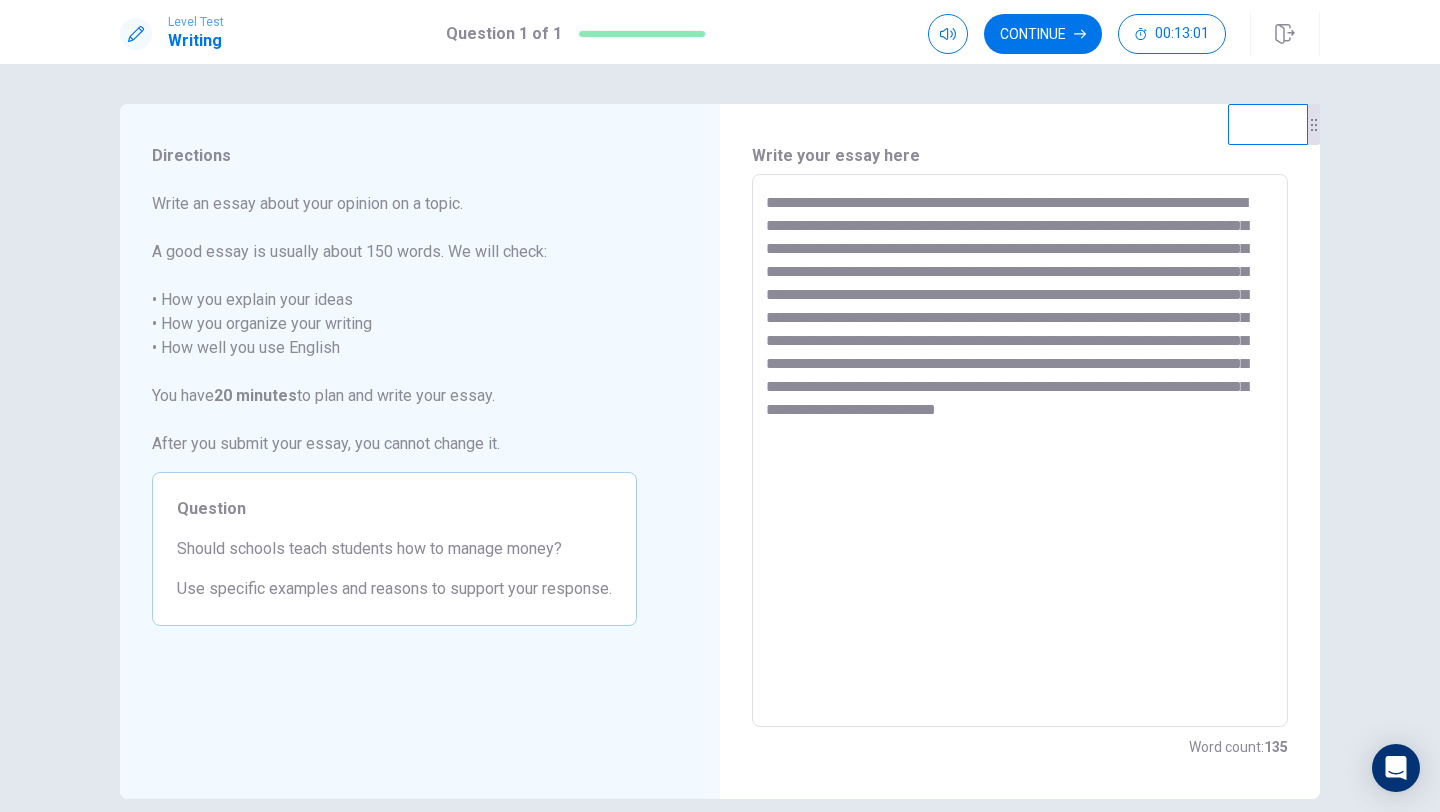 drag, startPoint x: 1232, startPoint y: 429, endPoint x: 1213, endPoint y: 429, distance: 19 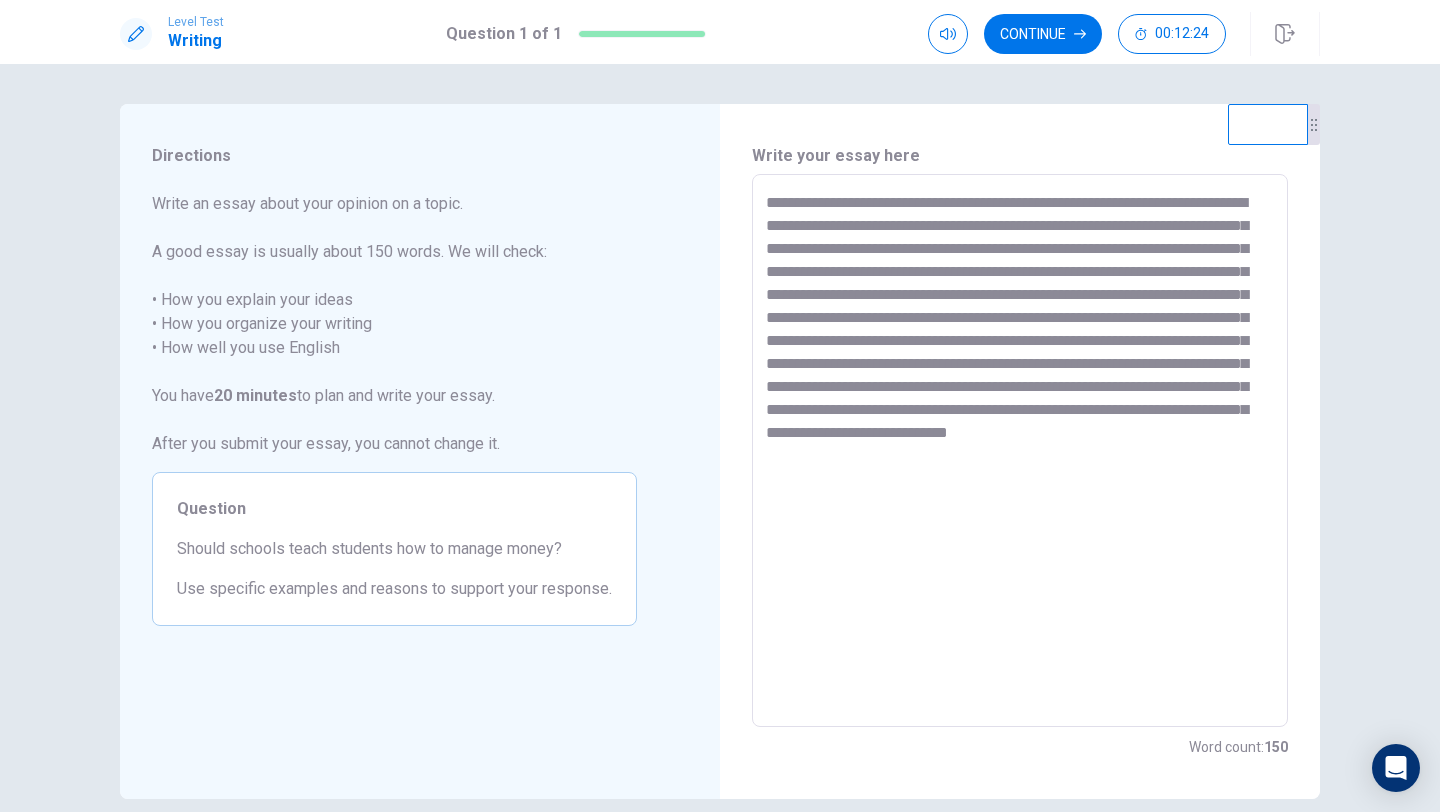 scroll, scrollTop: 36, scrollLeft: 0, axis: vertical 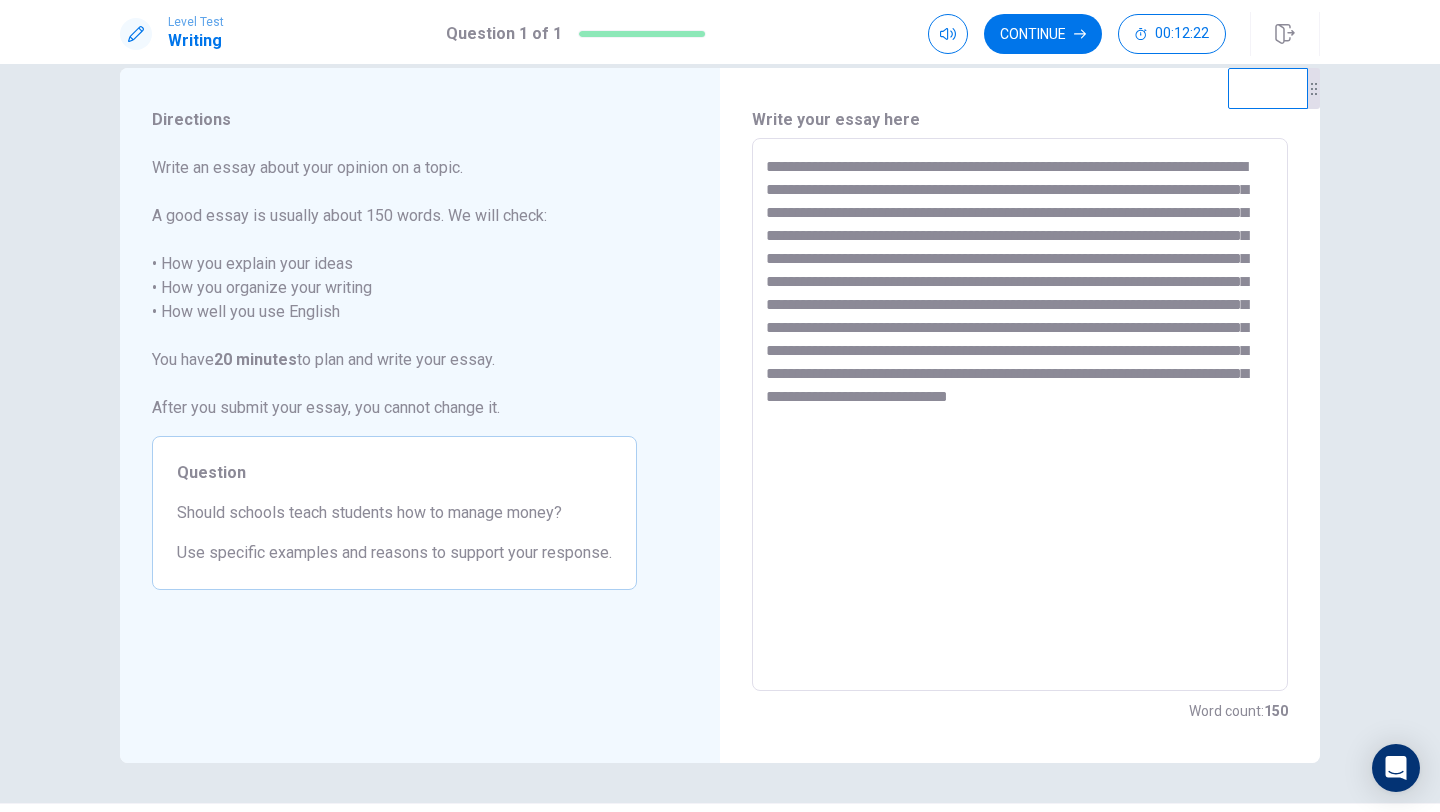 click on "**********" at bounding box center (1020, 415) 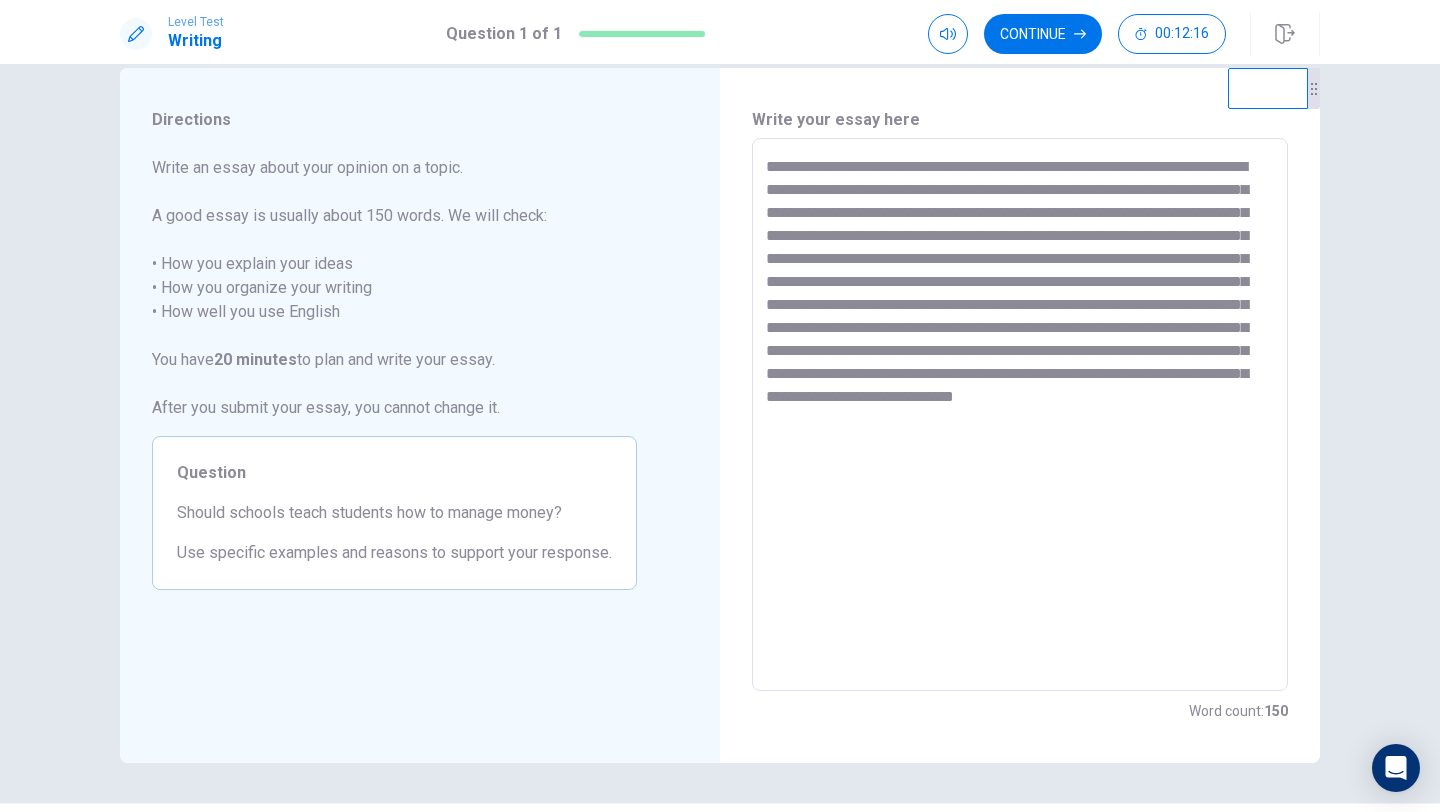 click on "**********" at bounding box center (1020, 415) 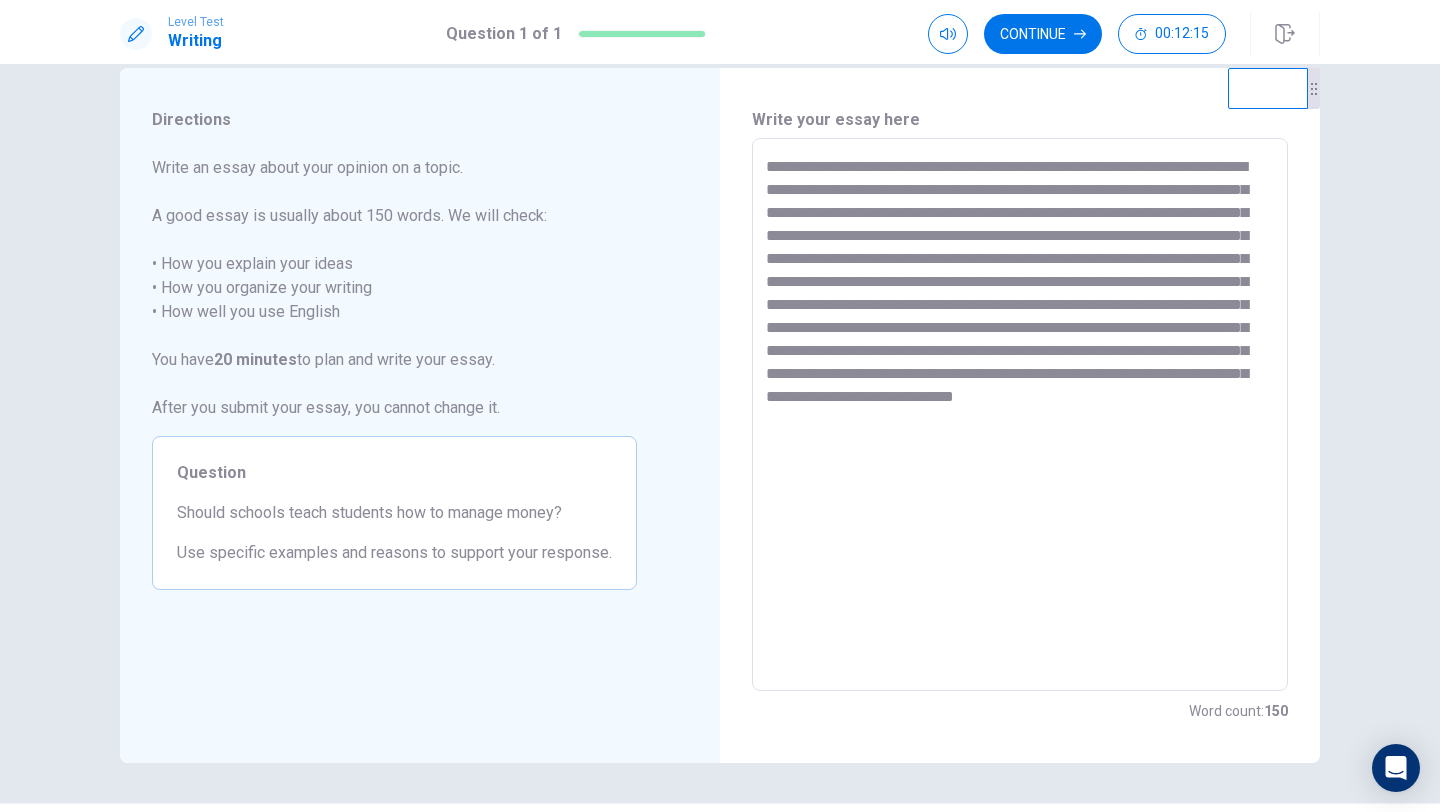 scroll, scrollTop: 0, scrollLeft: 0, axis: both 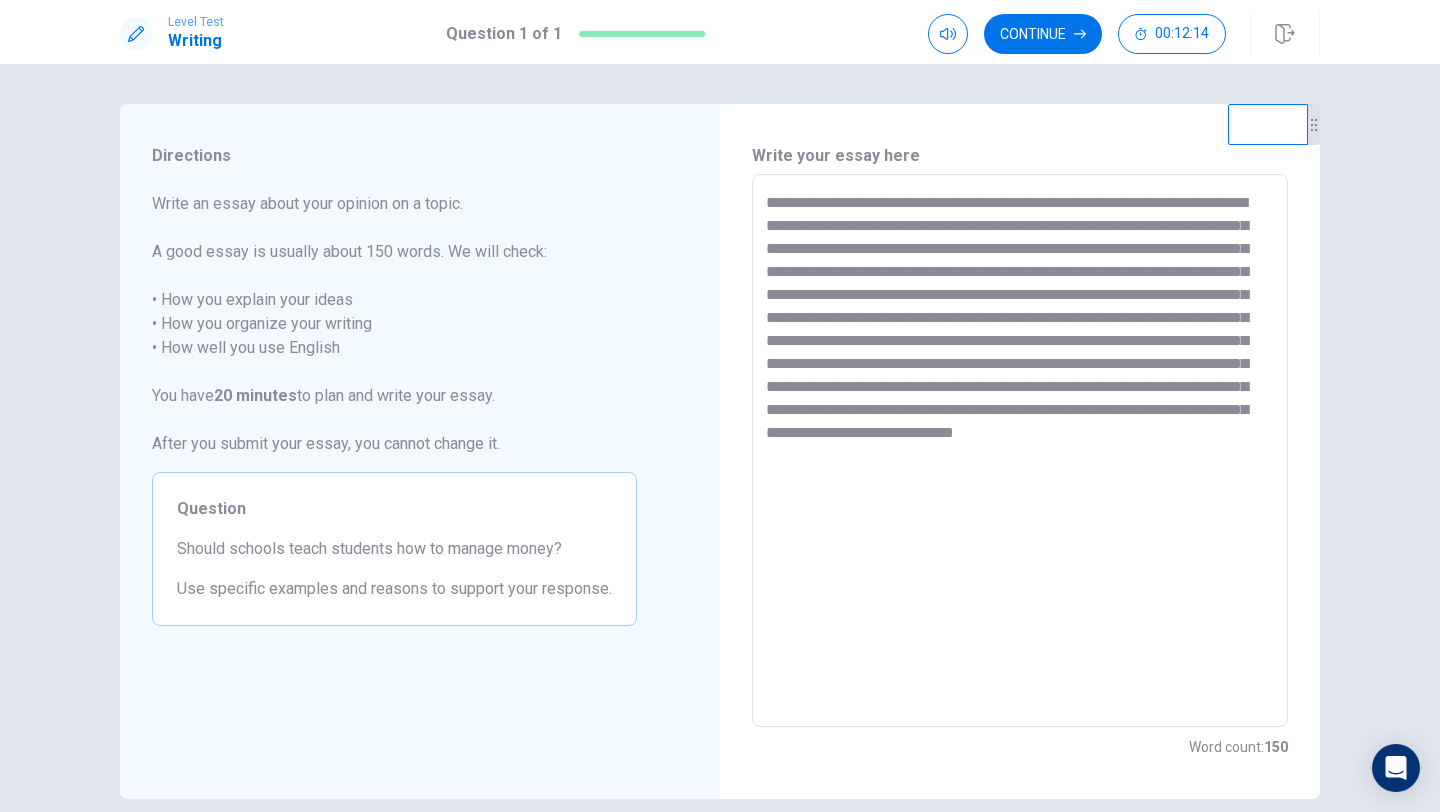 click on "**********" at bounding box center [1020, 451] 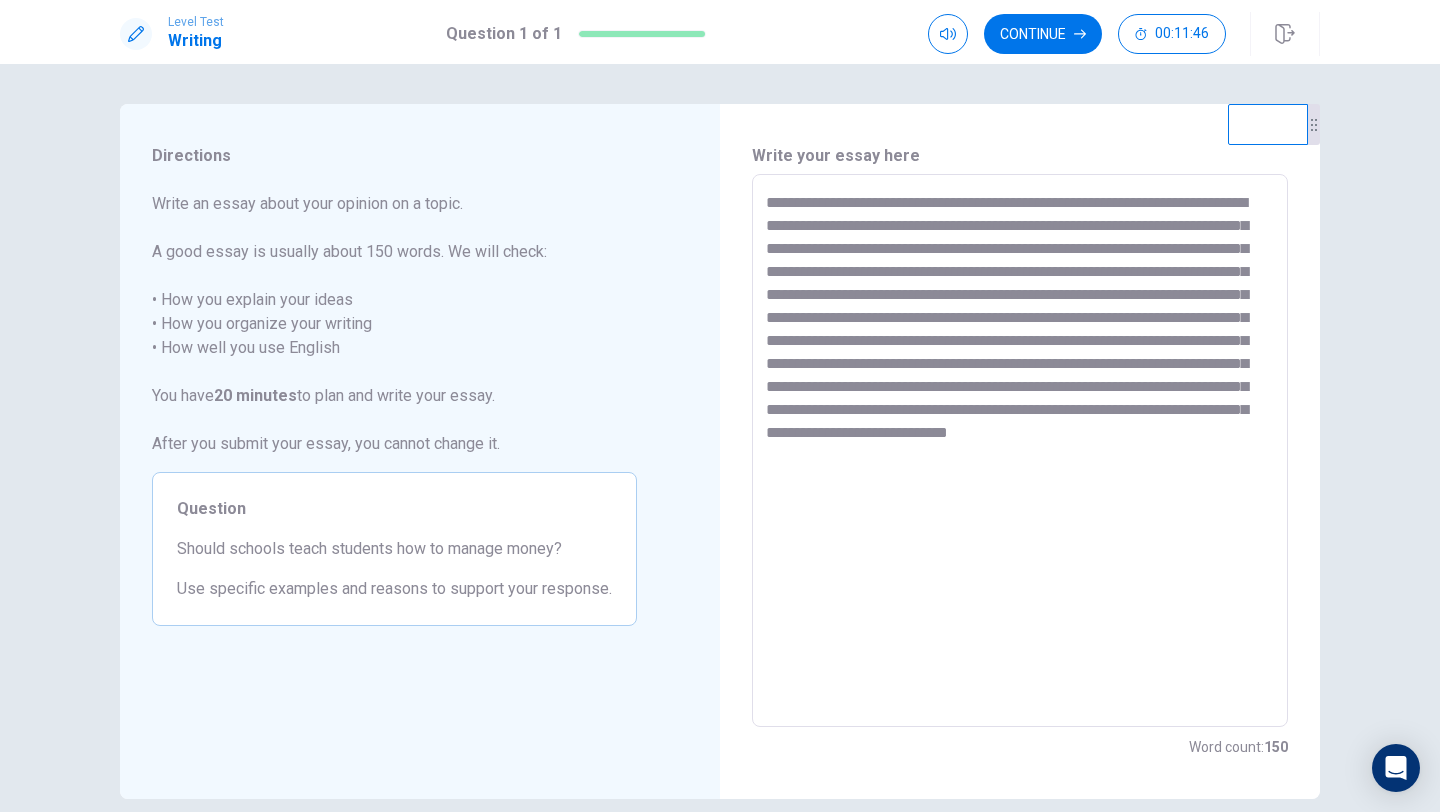 click on "**********" at bounding box center [1020, 451] 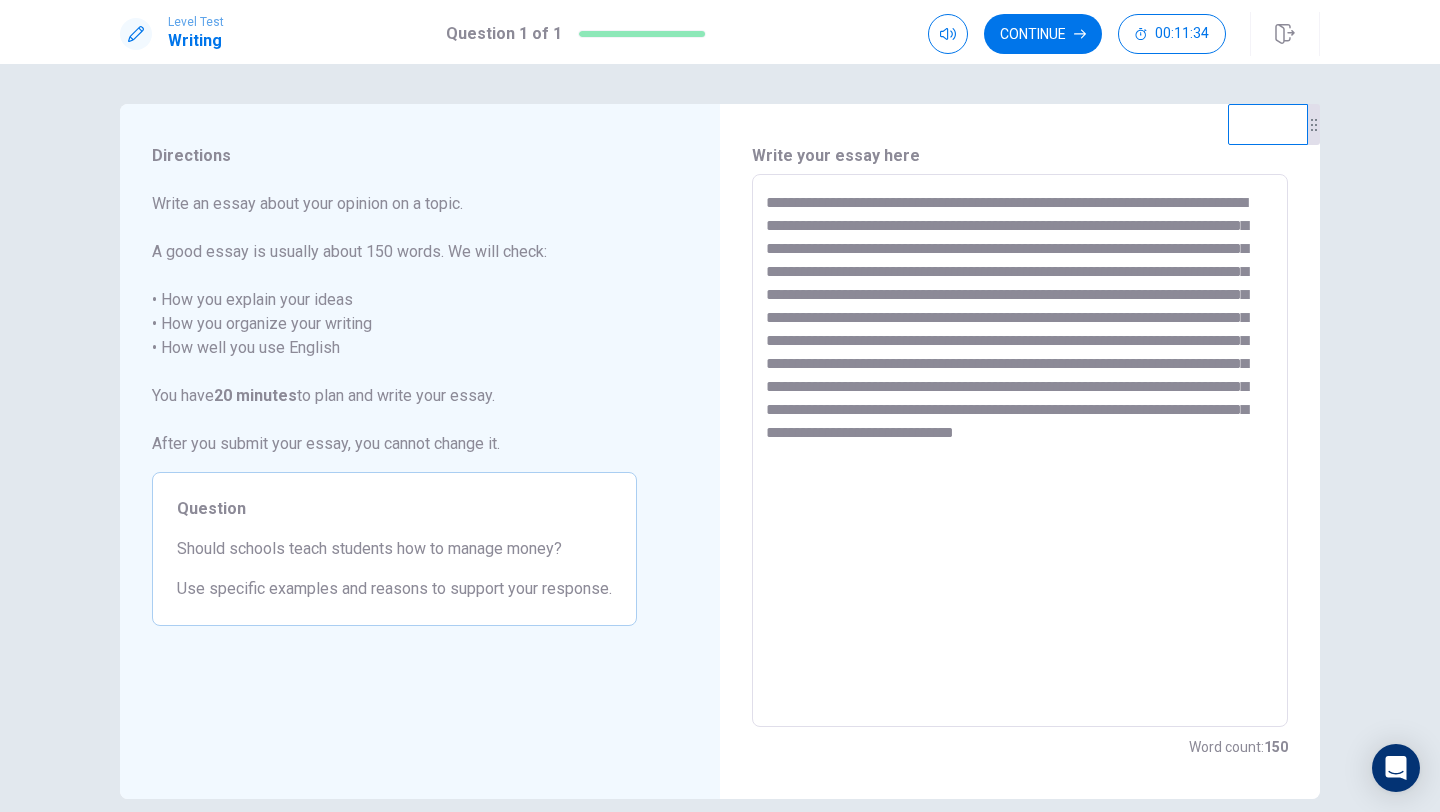 click on "**********" at bounding box center [1020, 451] 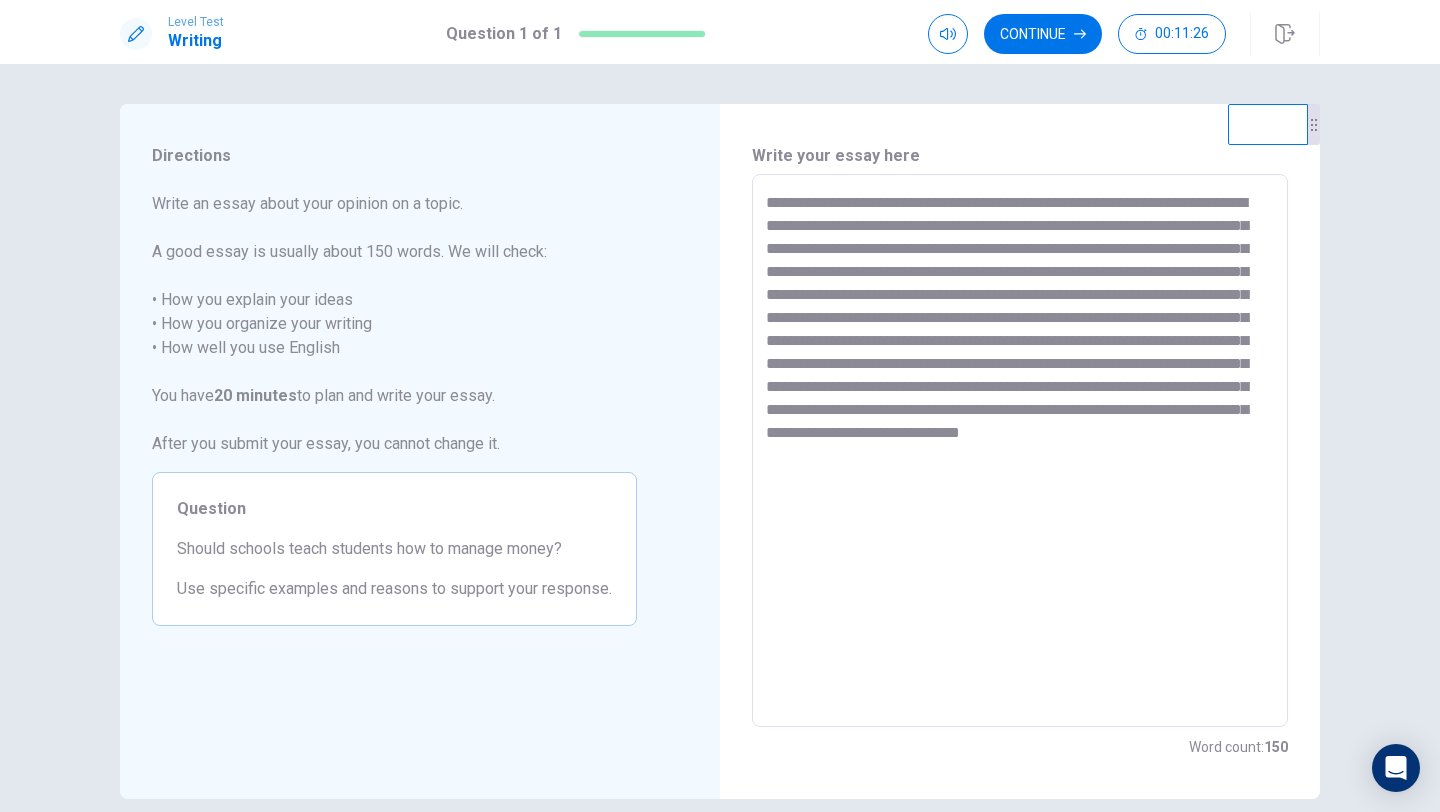 click on "**********" at bounding box center [1020, 451] 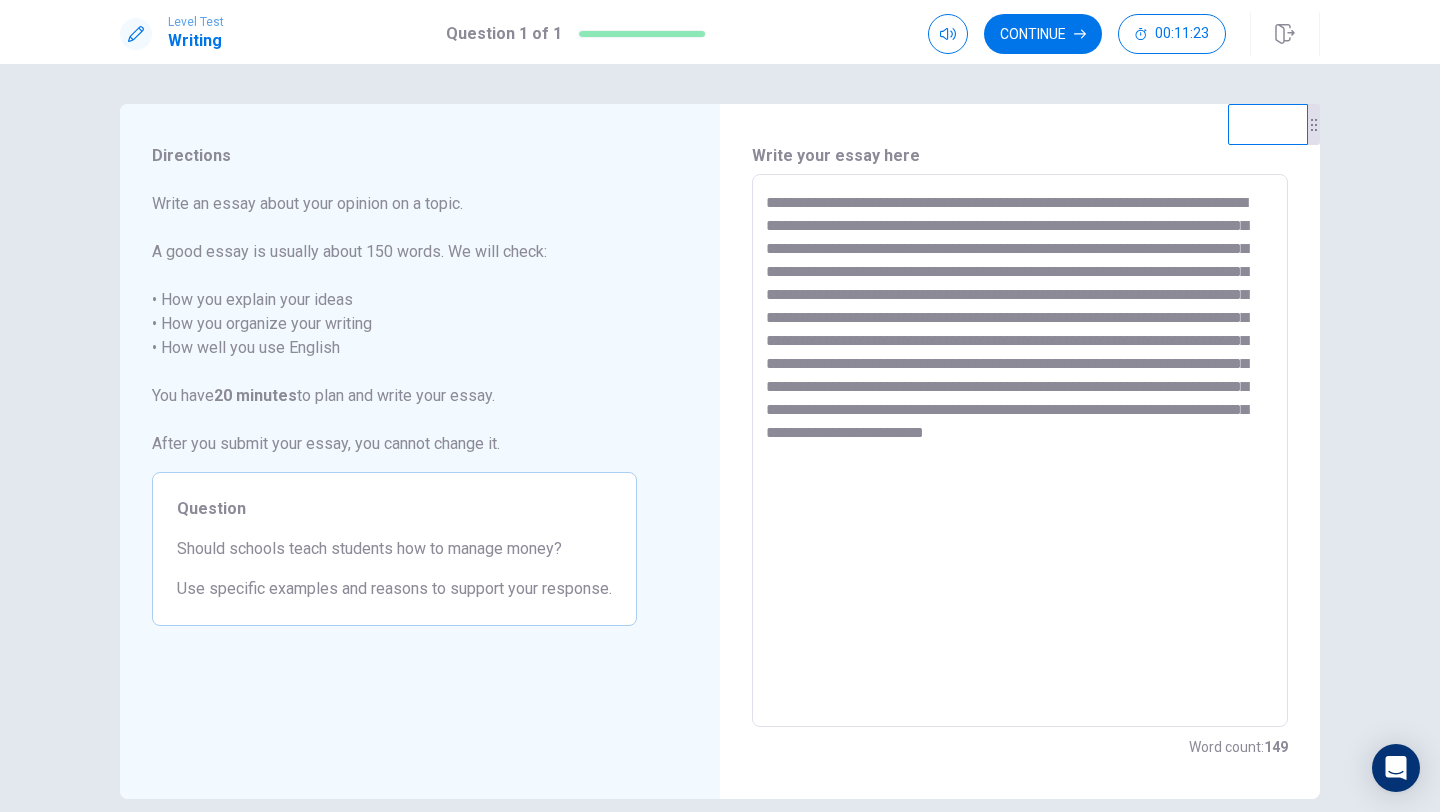 click on "**********" at bounding box center (1020, 451) 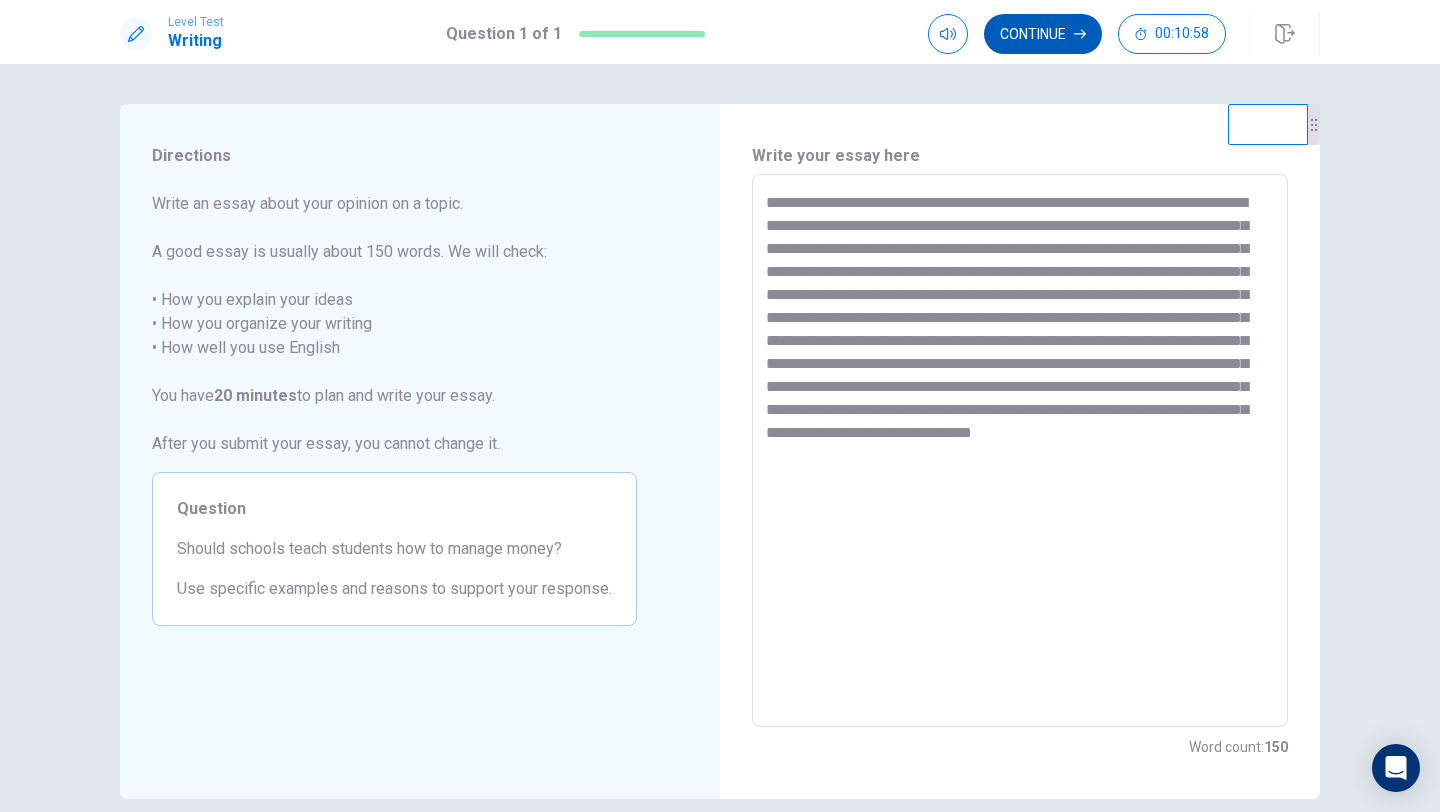 type on "**********" 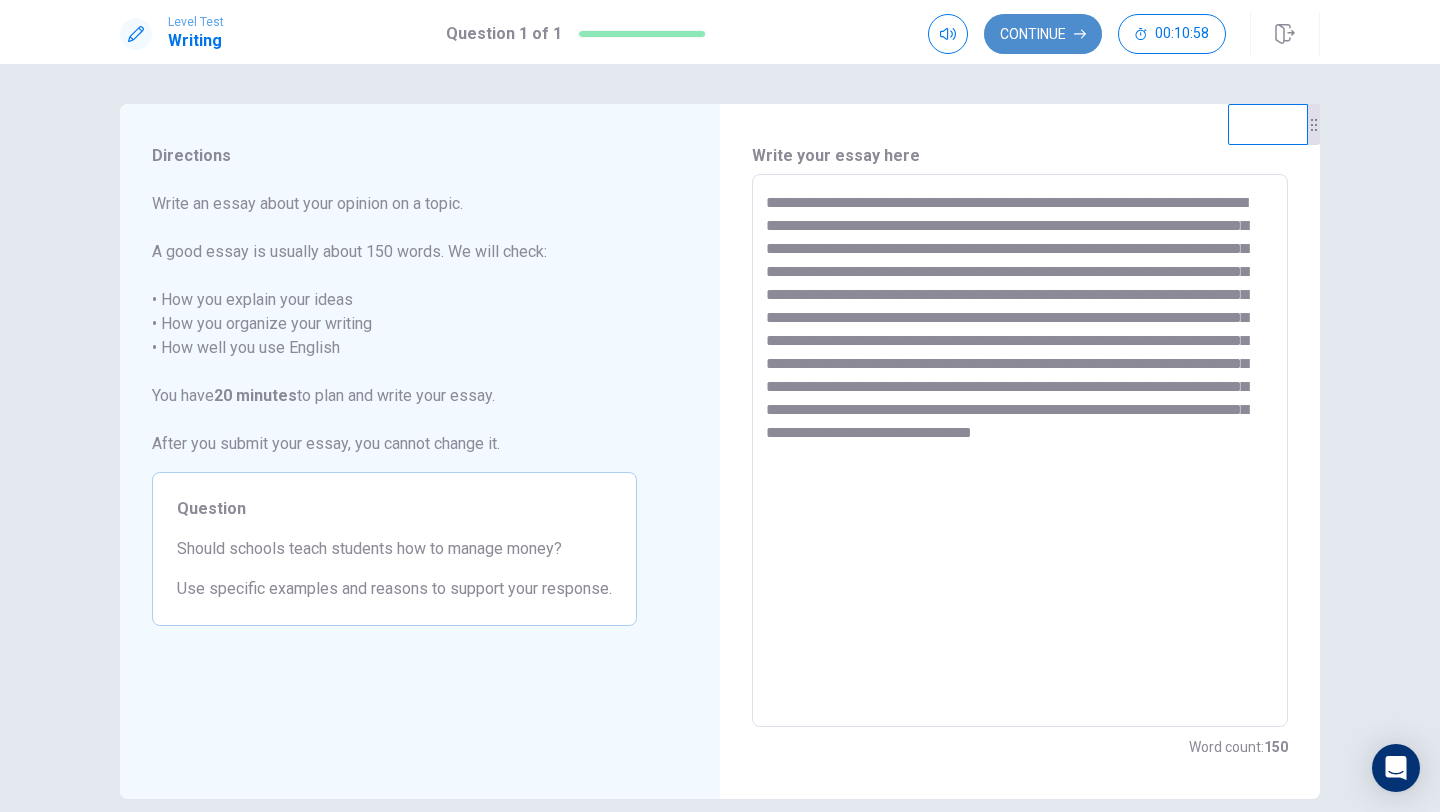 click on "Continue" at bounding box center [1043, 34] 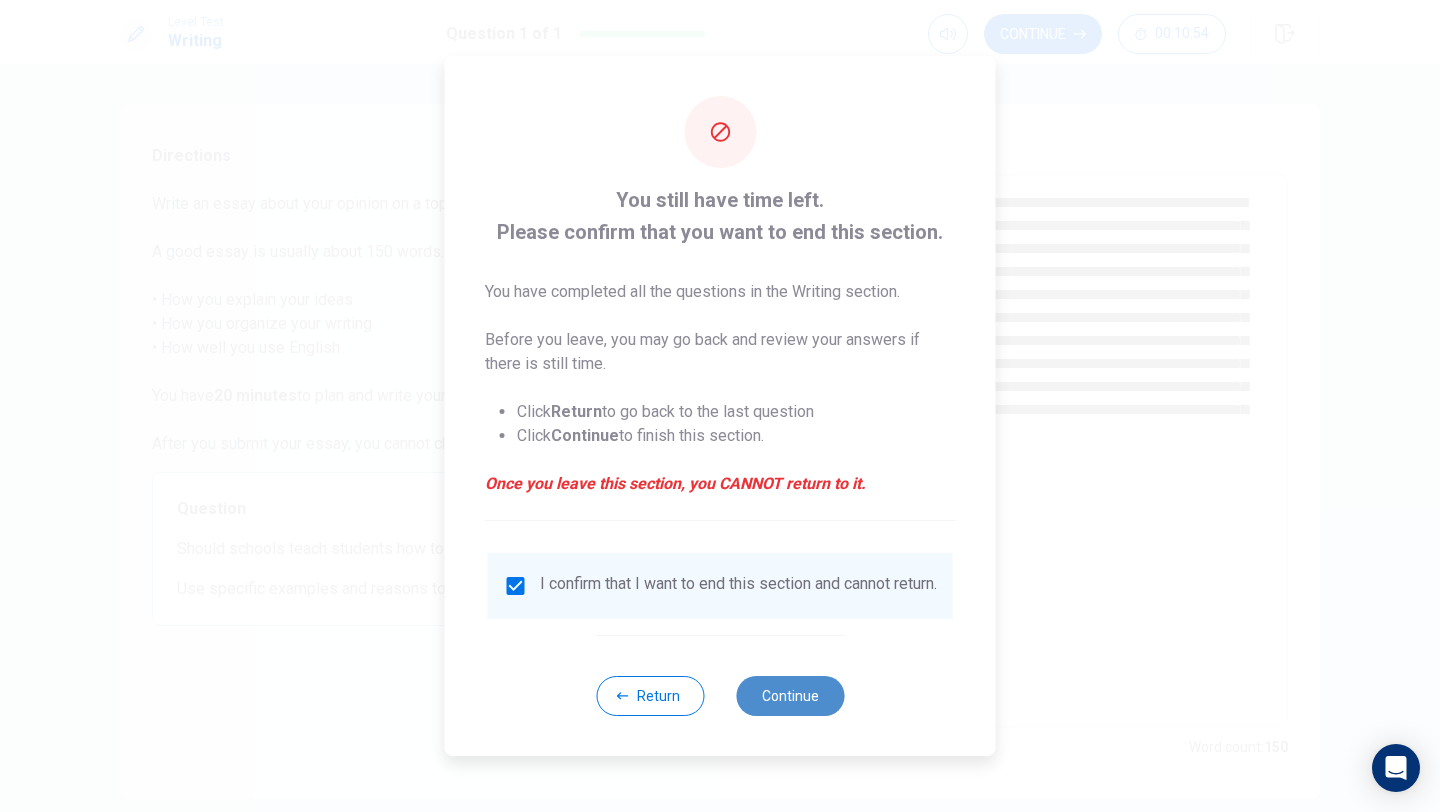 click on "Continue" at bounding box center (790, 696) 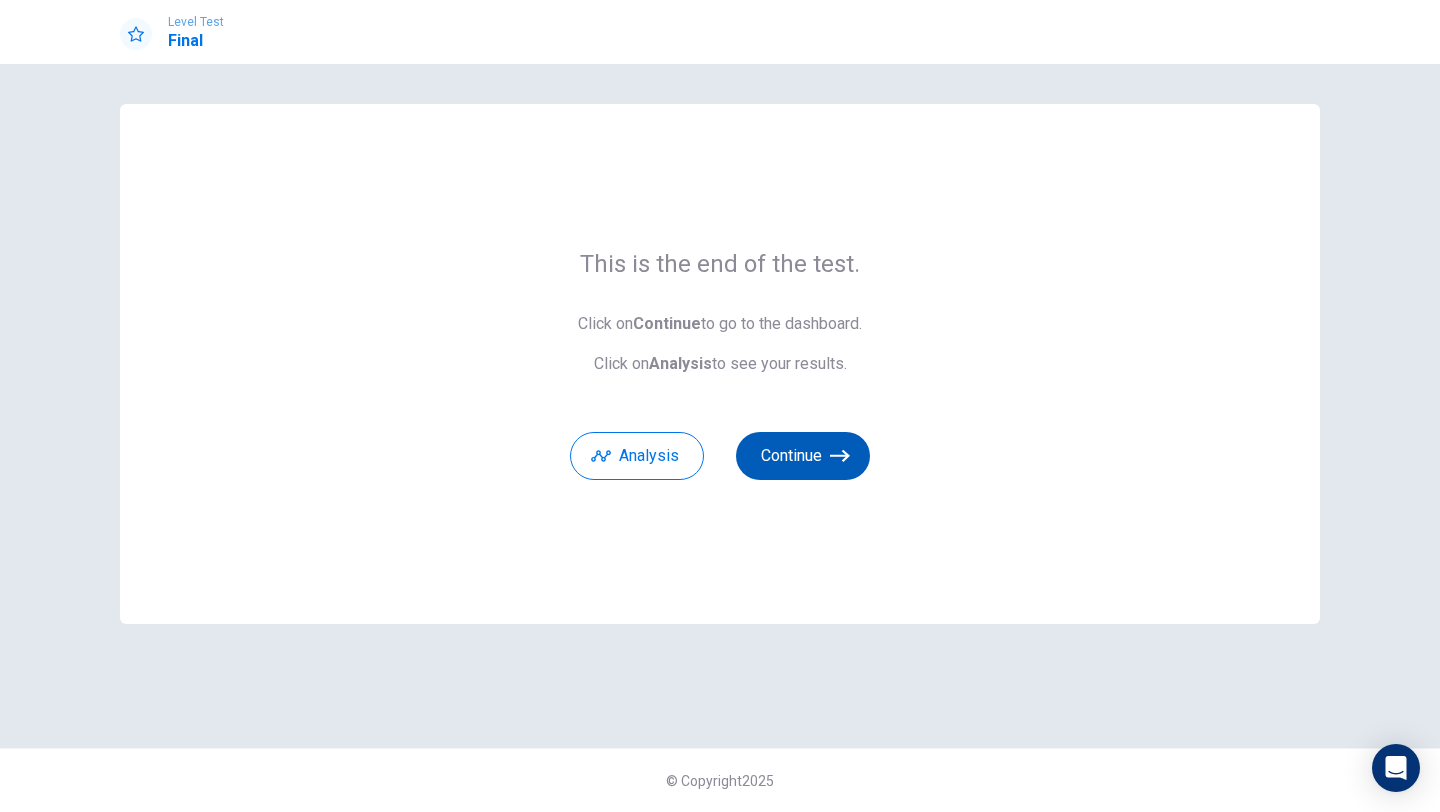 click on "Continue" at bounding box center [803, 456] 